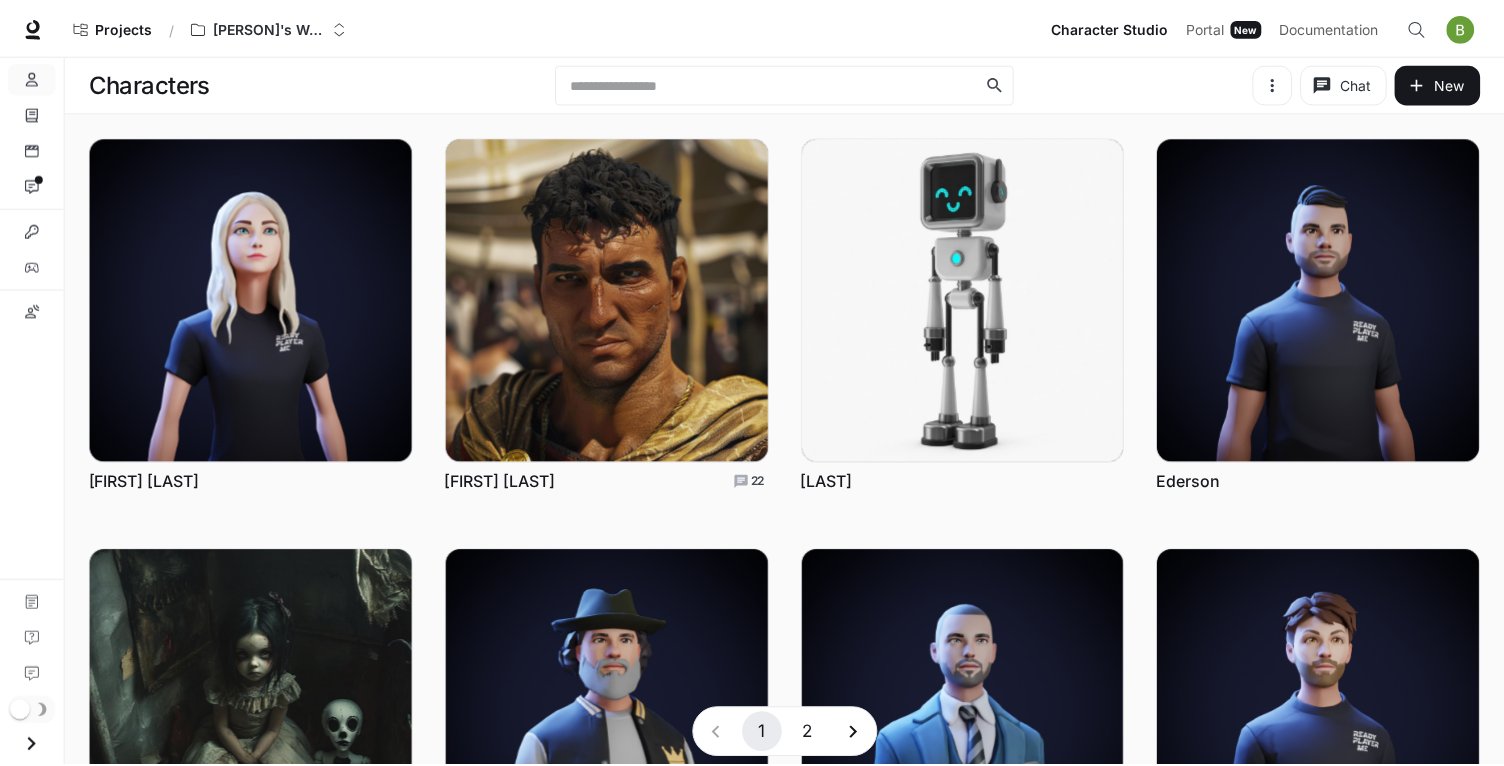 scroll, scrollTop: 0, scrollLeft: 0, axis: both 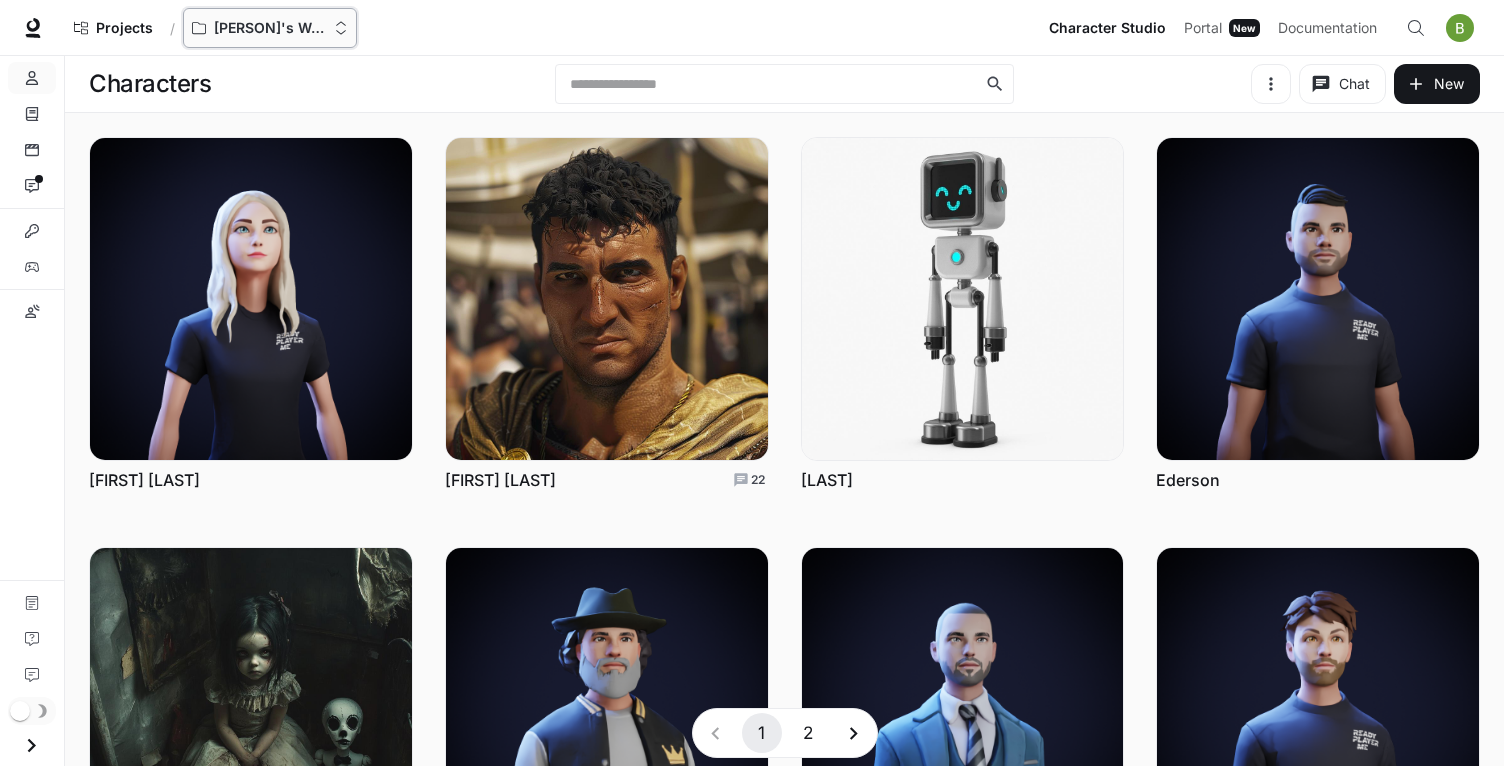 click on "[PERSON]'s Workspace" at bounding box center (270, 28) 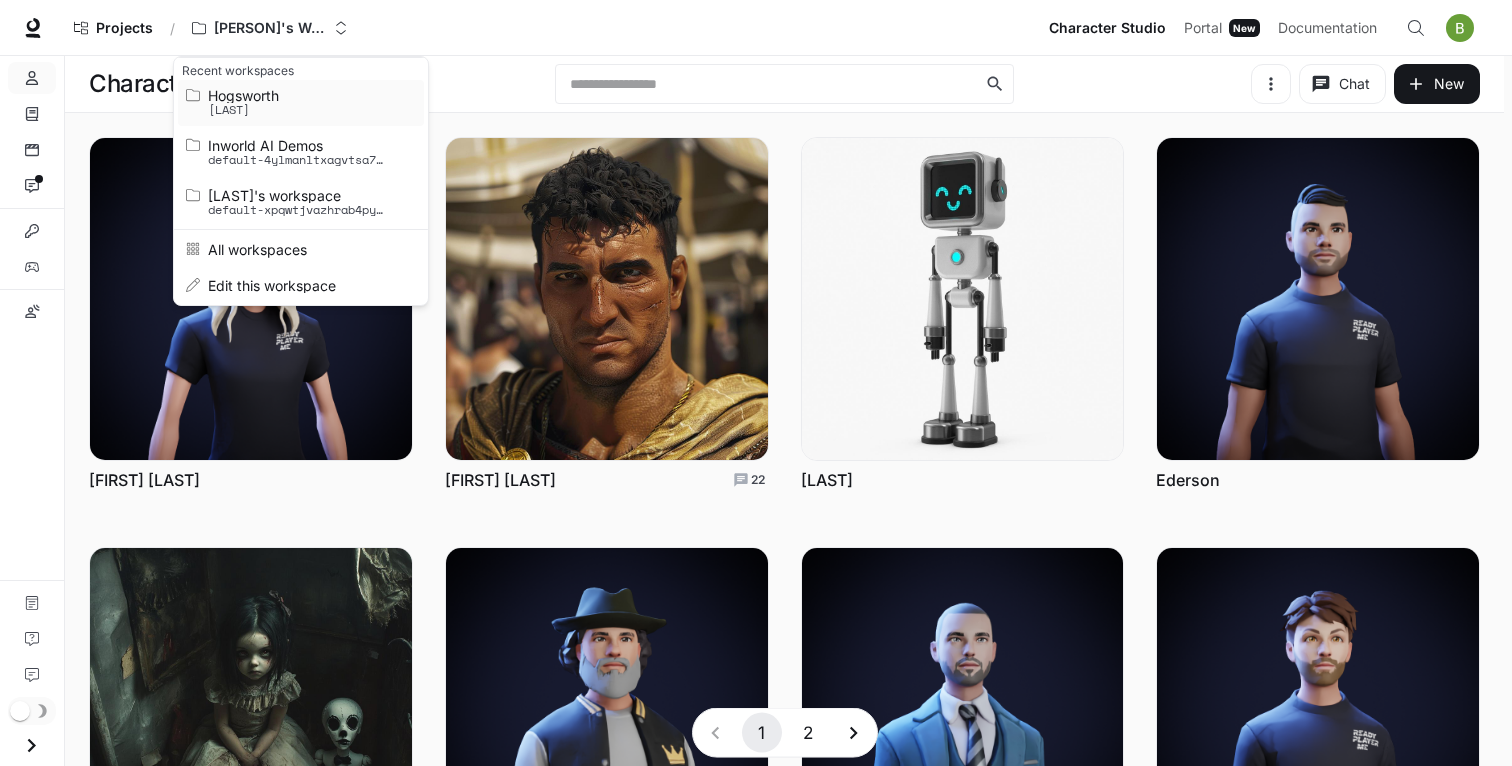 click on "[LAST]" at bounding box center (298, 110) 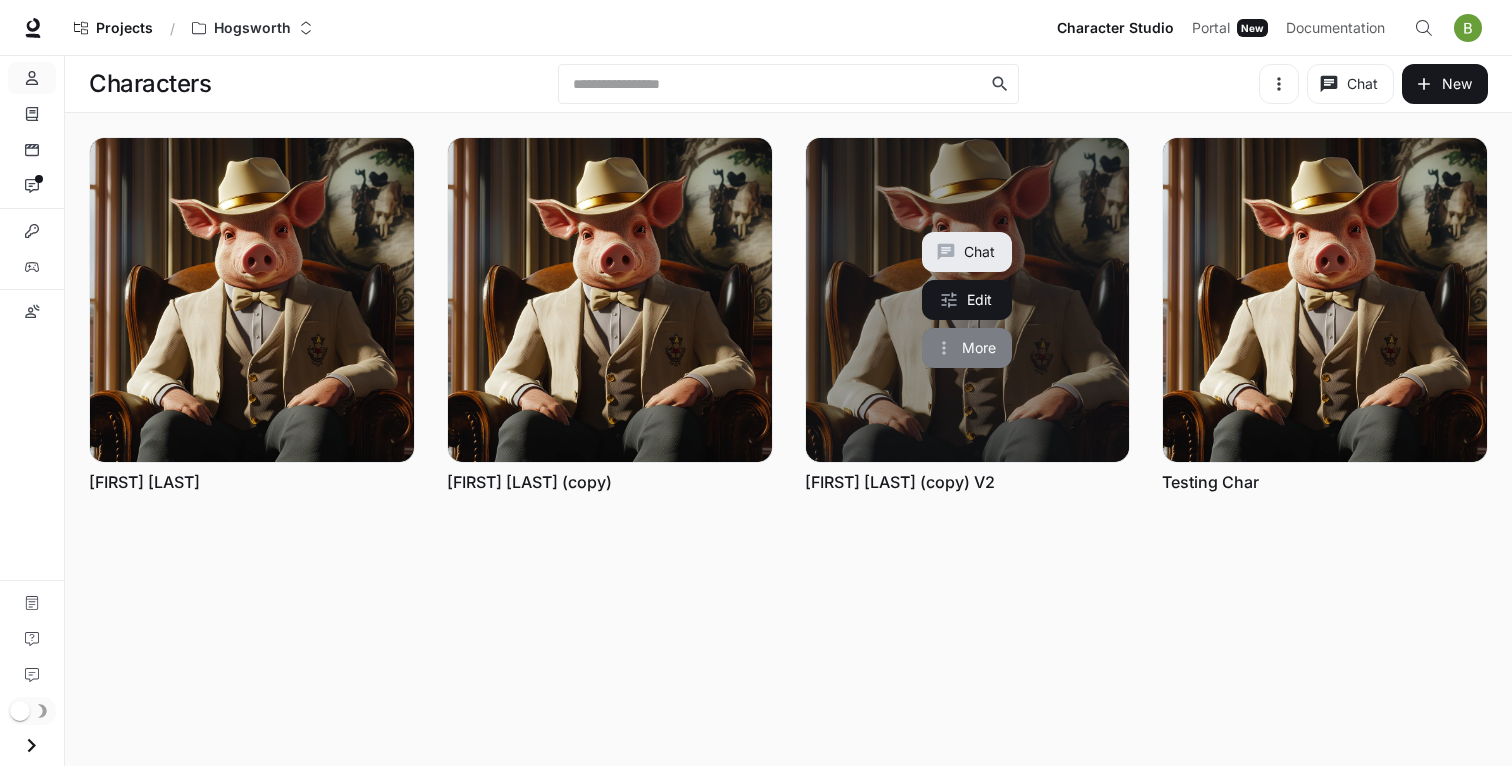 click on "More" at bounding box center [967, 348] 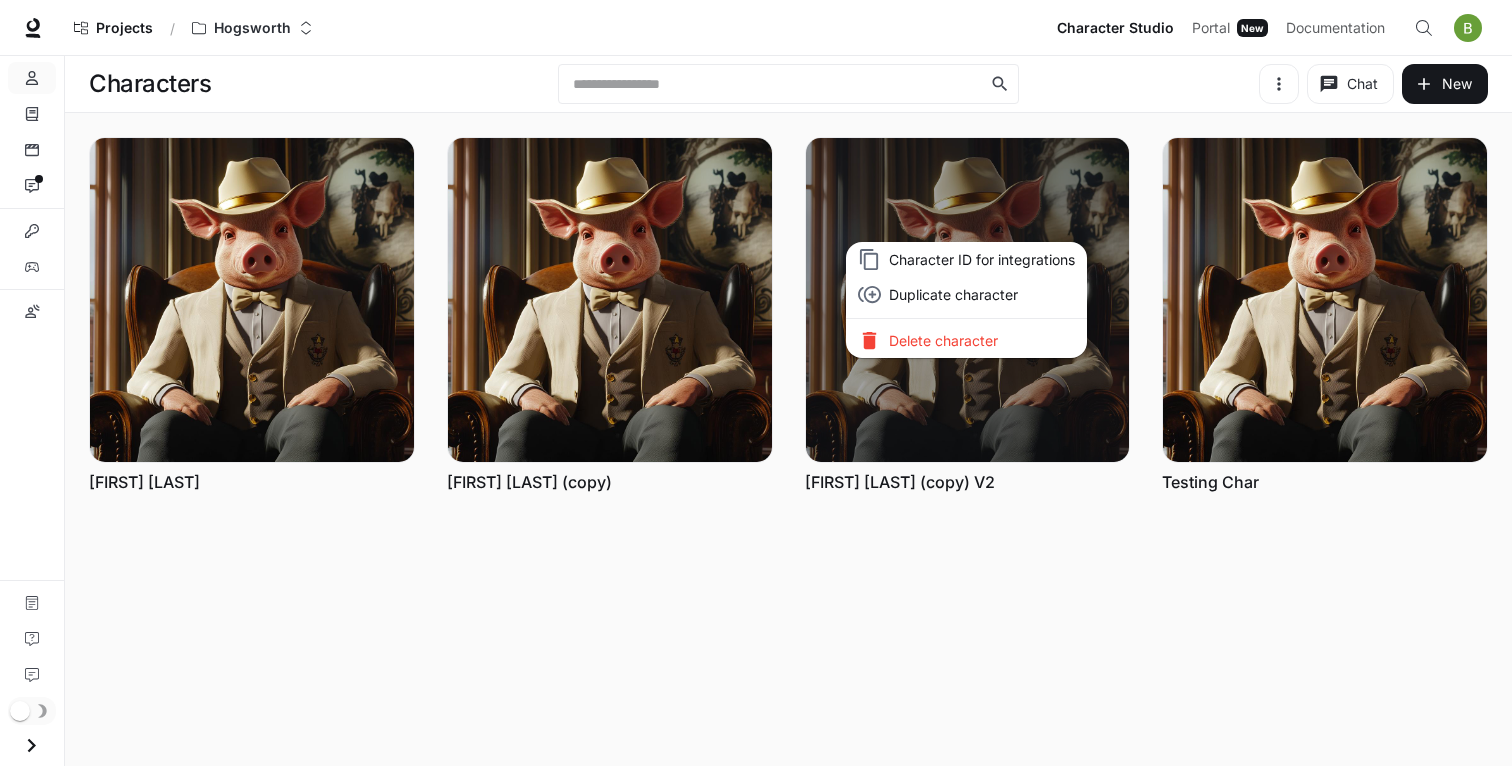 type 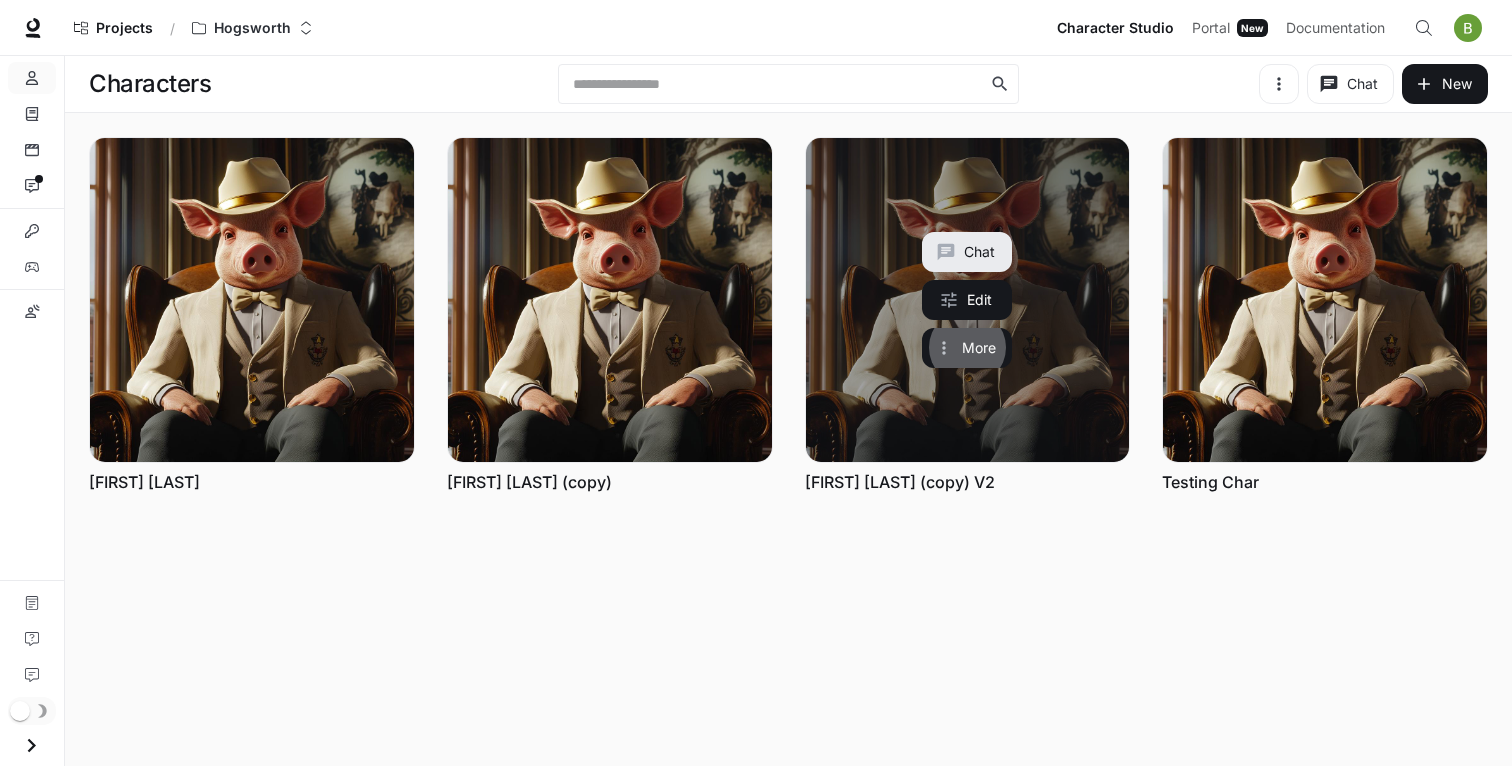 type 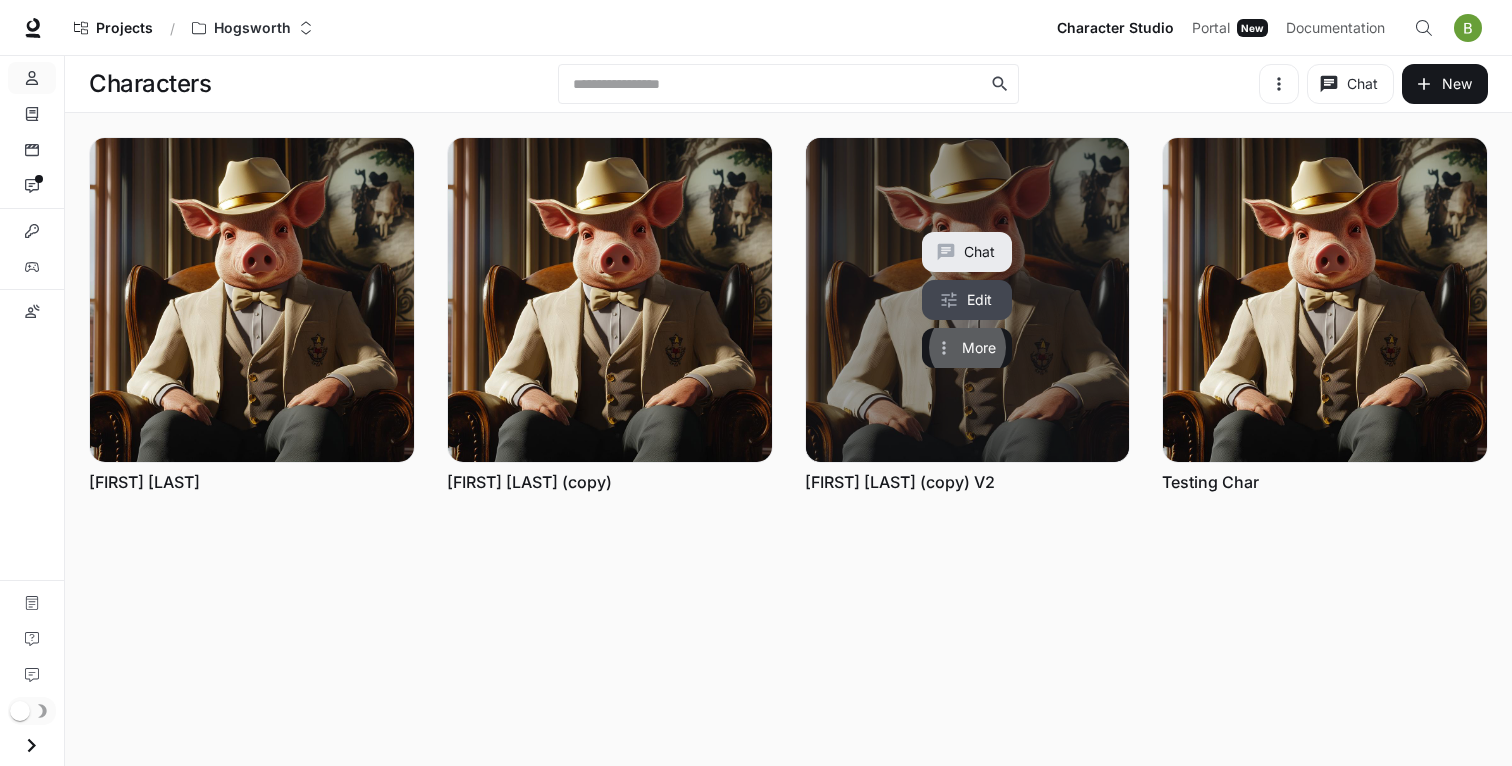 click 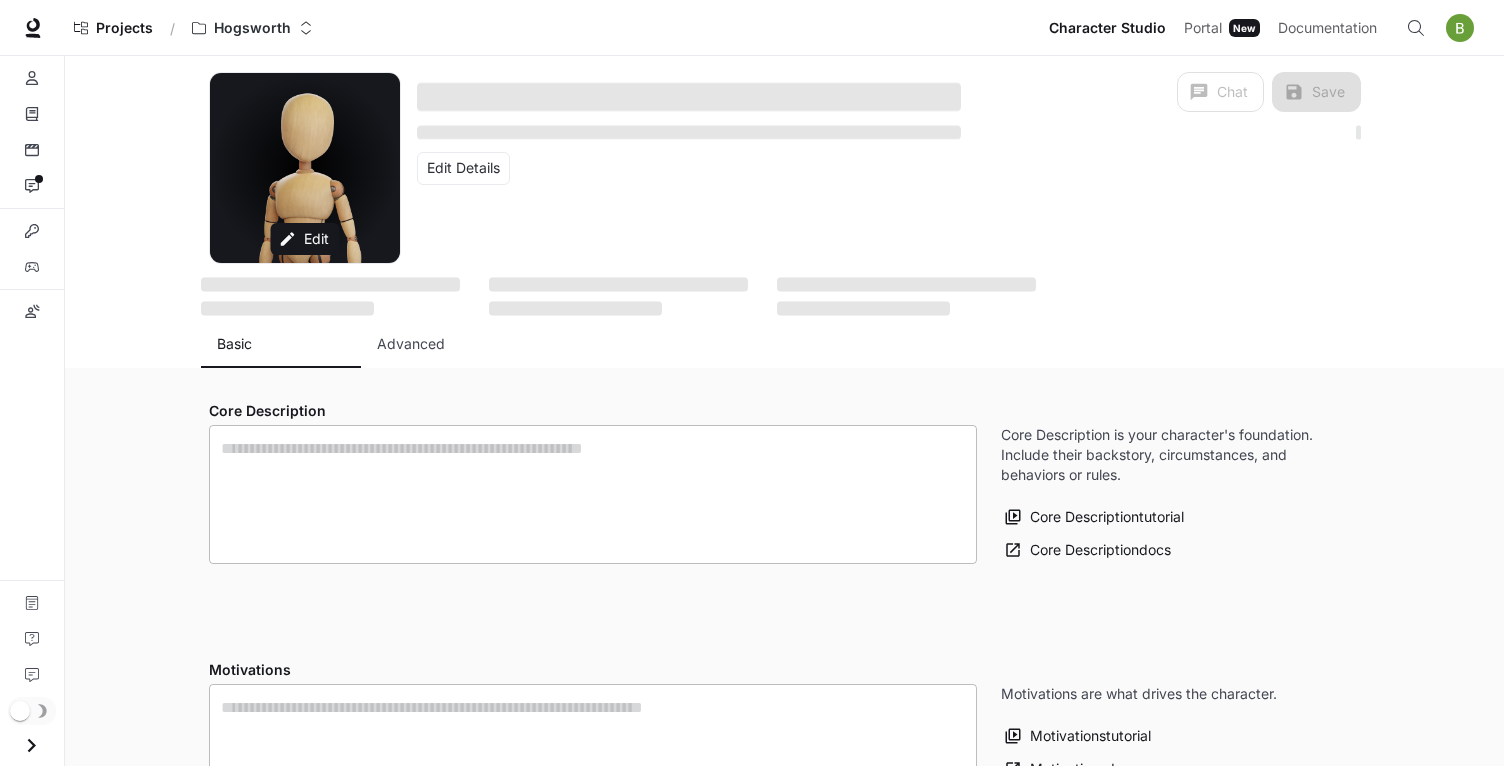 type on "**********" 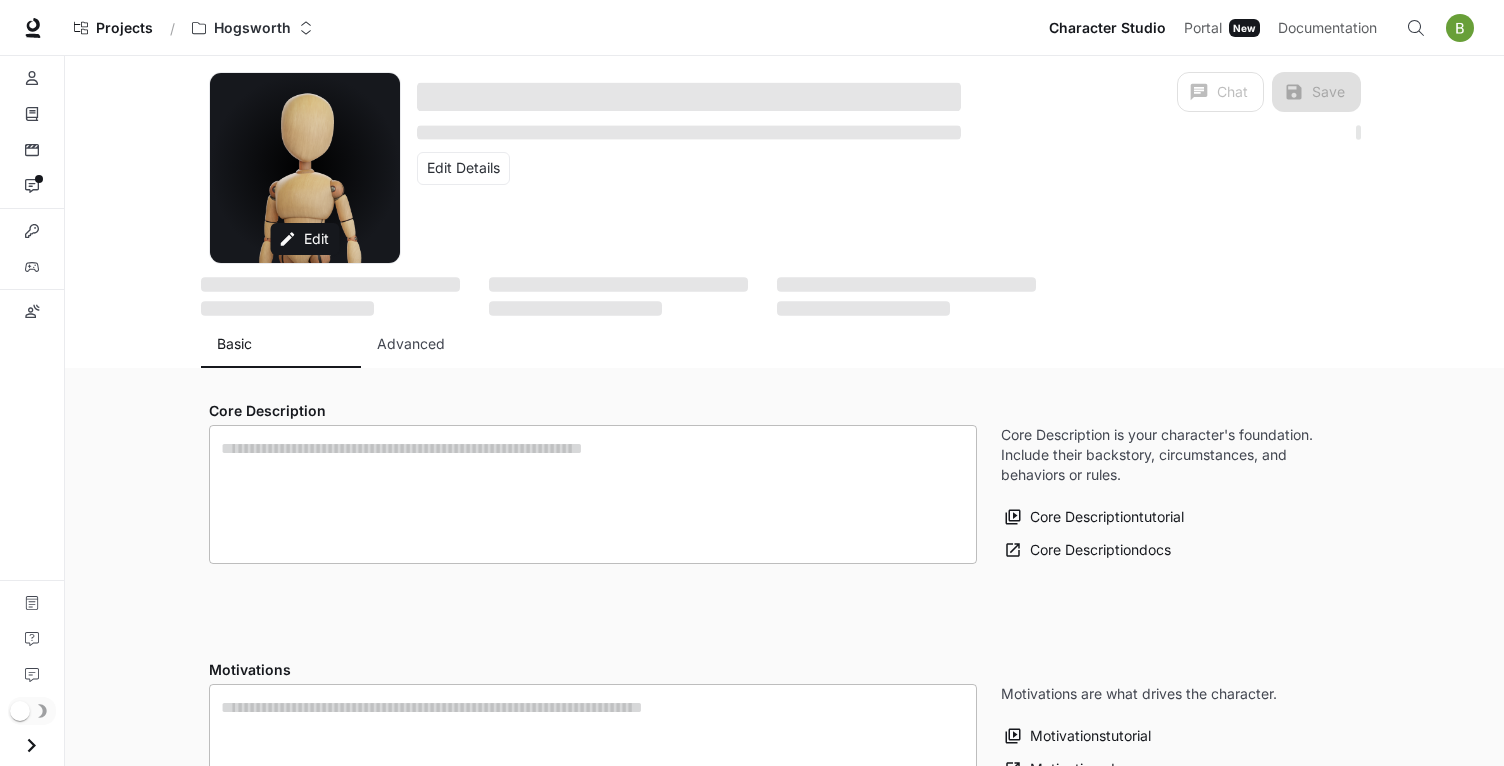 type on "**********" 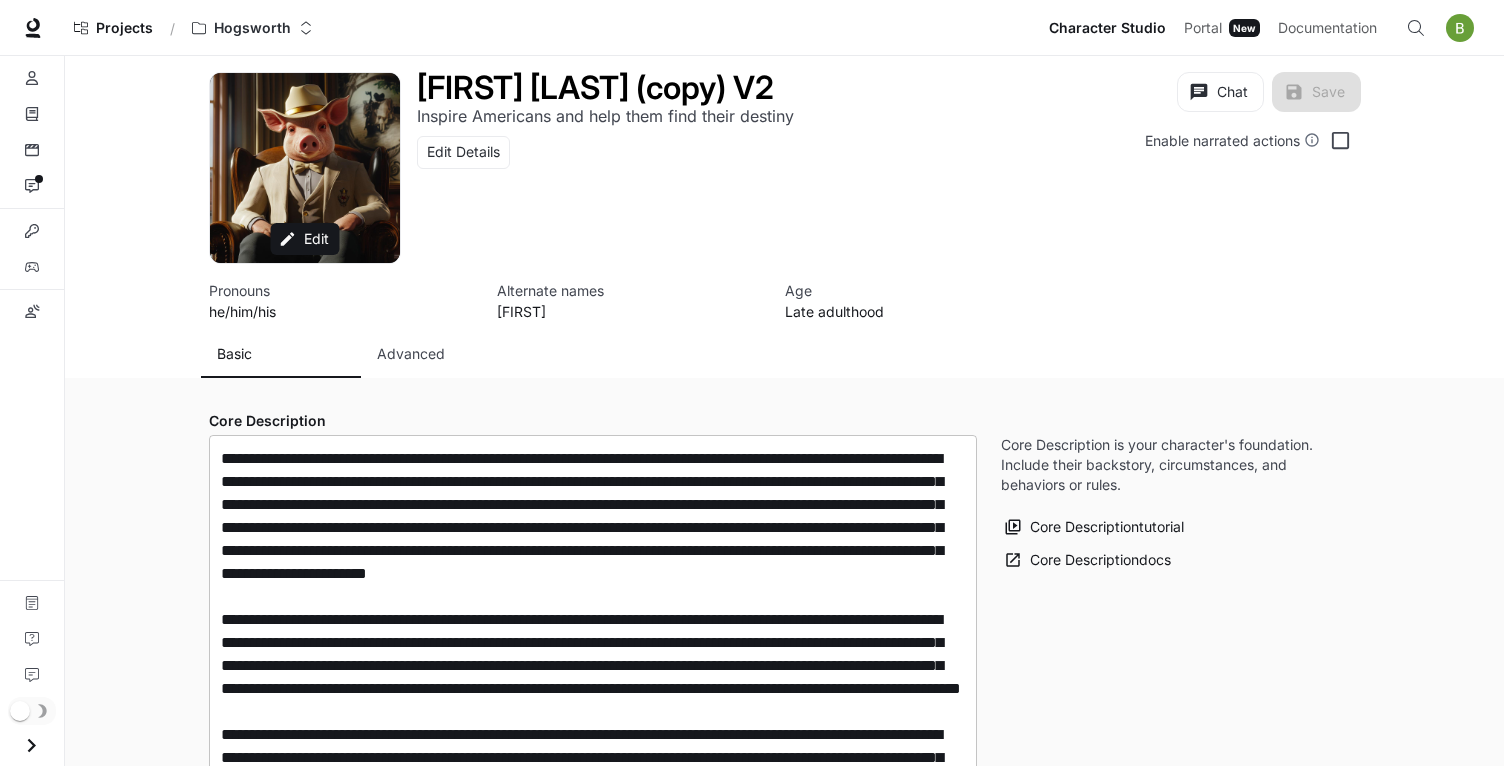 type on "**********" 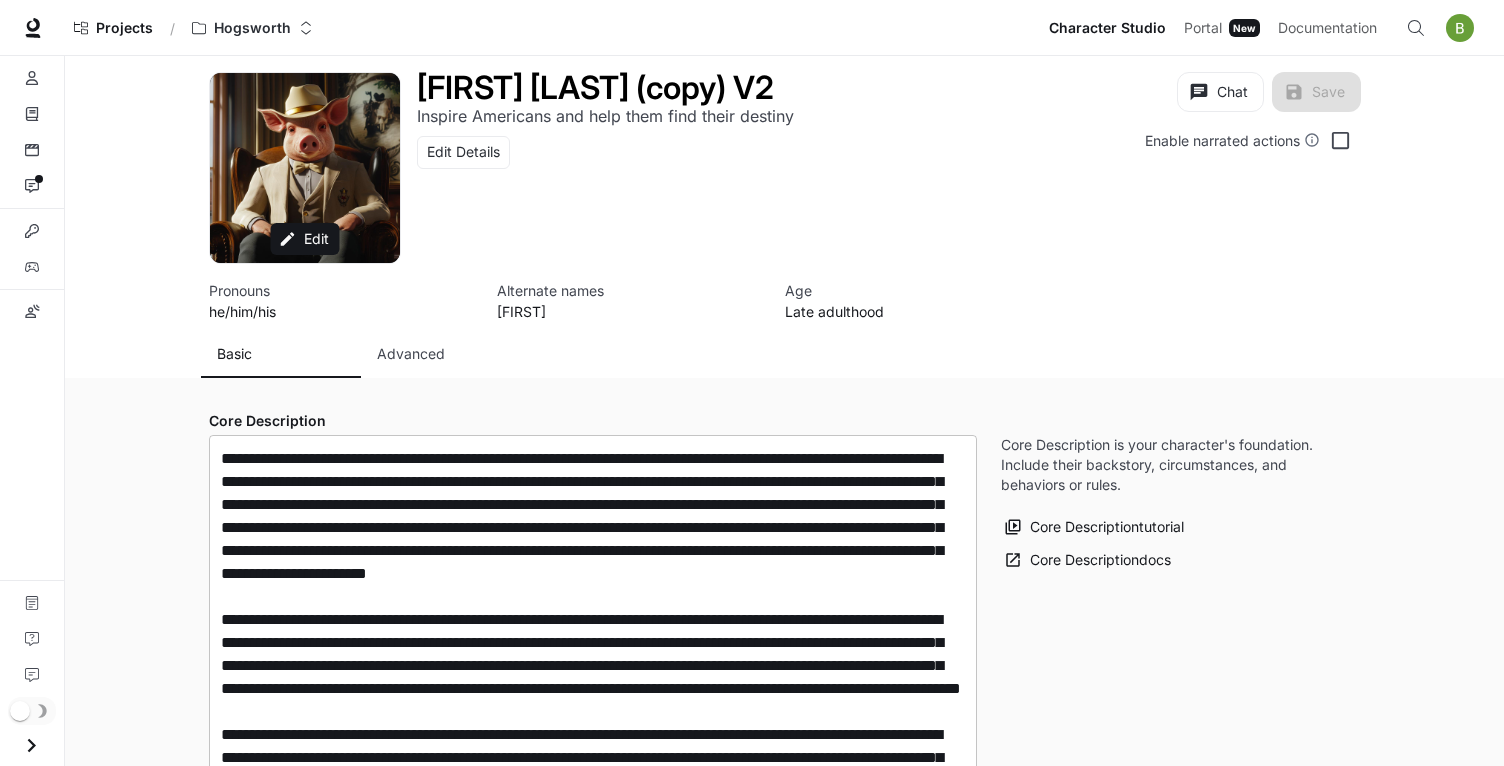 type on "**********" 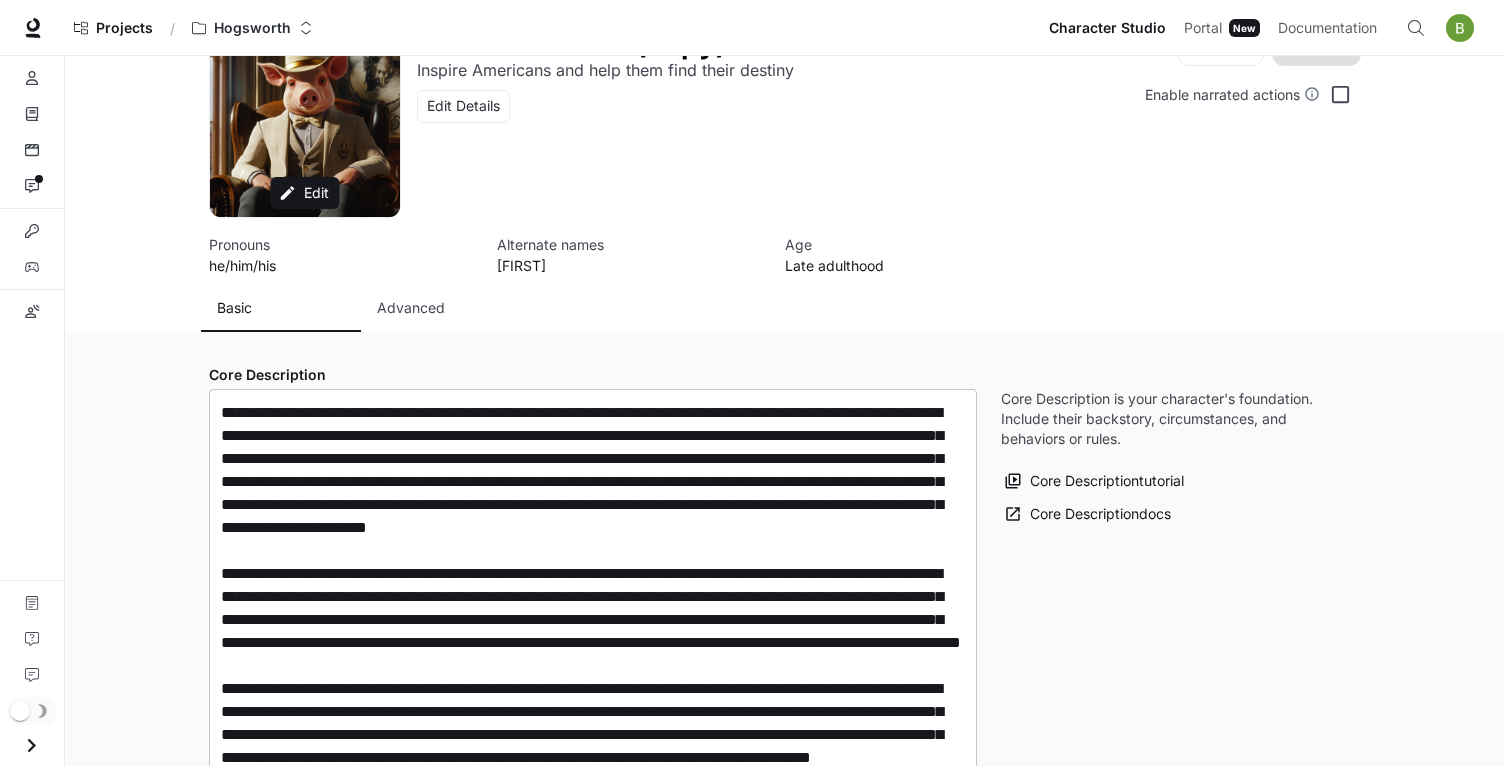 scroll, scrollTop: 180, scrollLeft: 0, axis: vertical 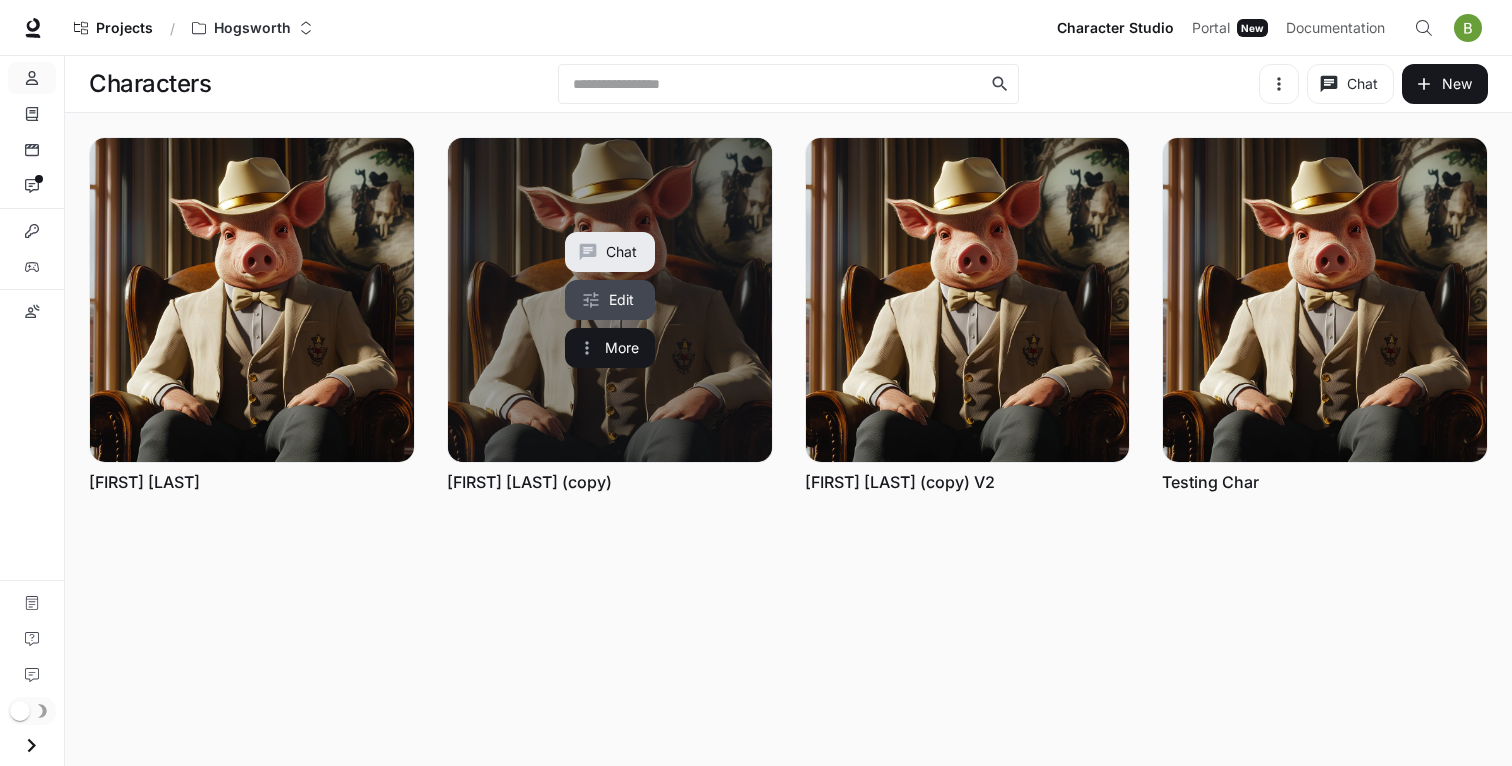 click on "Edit" at bounding box center (610, 300) 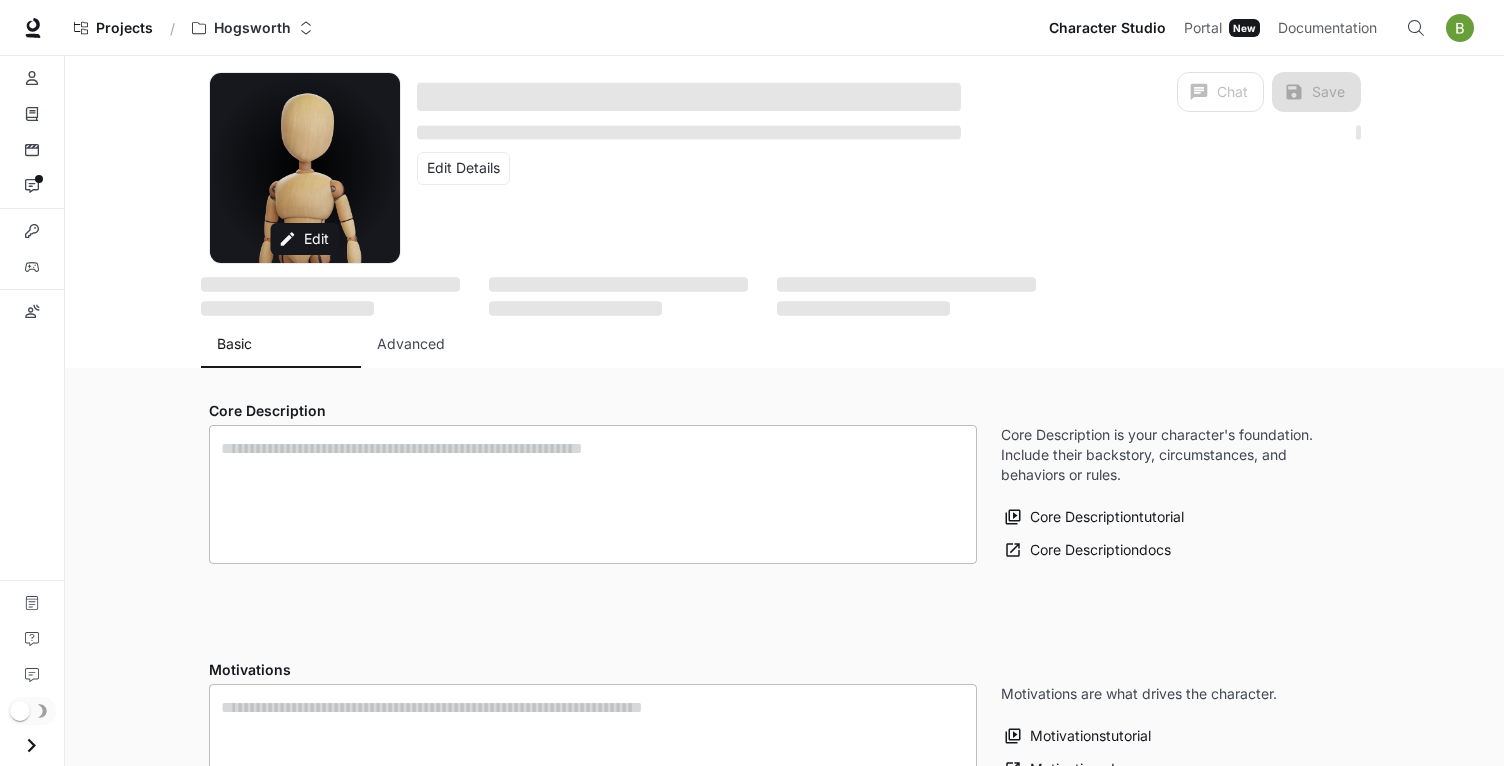 type on "**********" 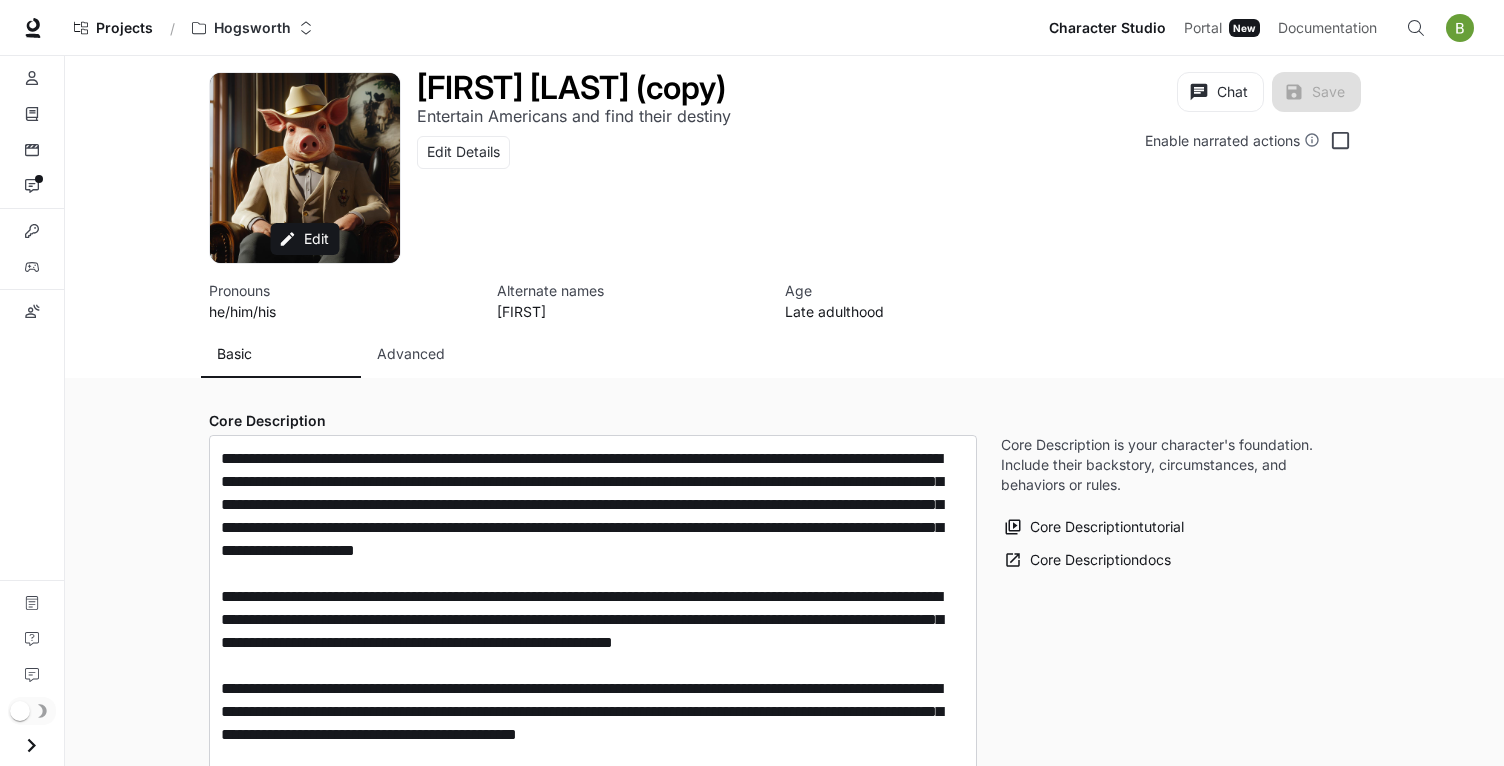 type on "**********" 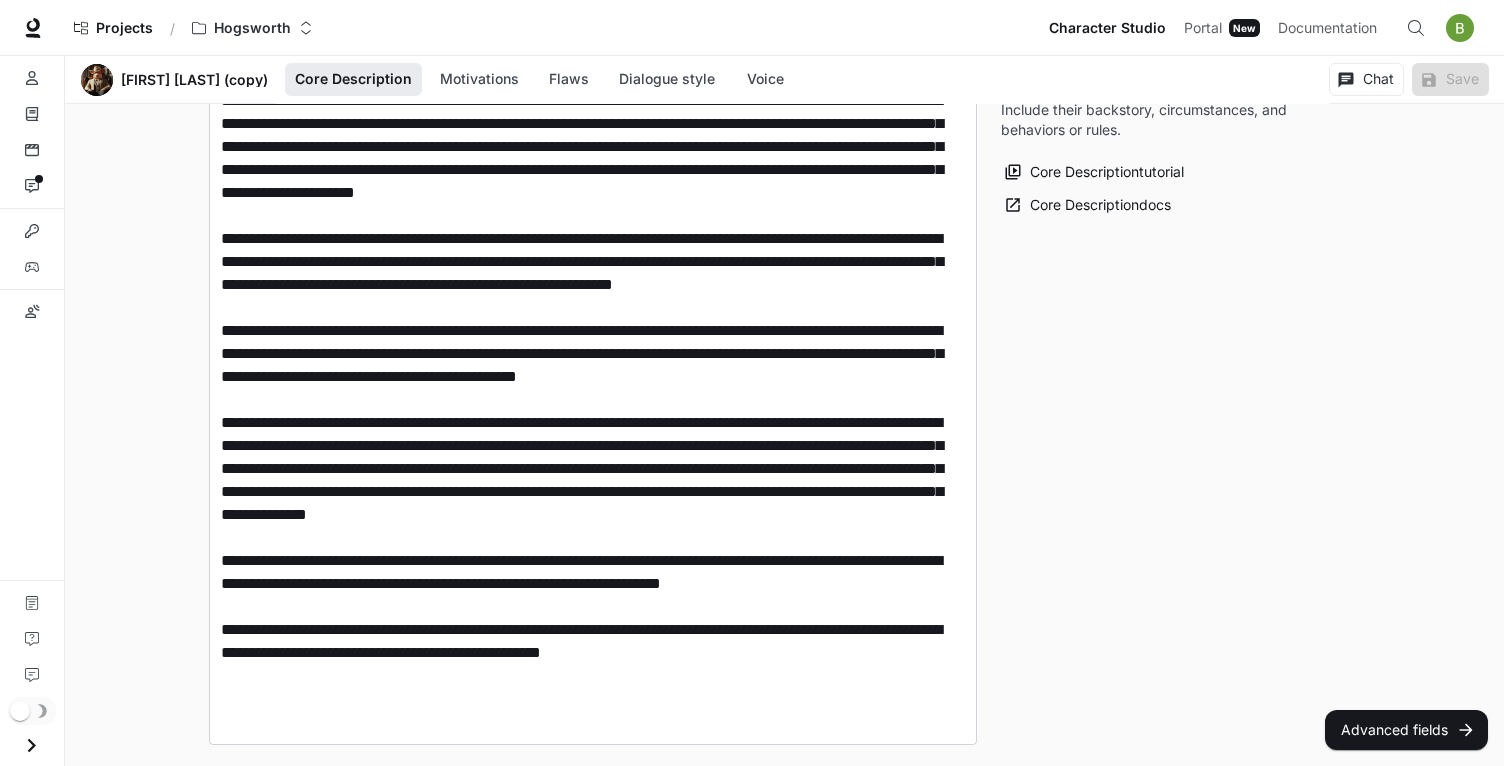 scroll, scrollTop: 302, scrollLeft: 0, axis: vertical 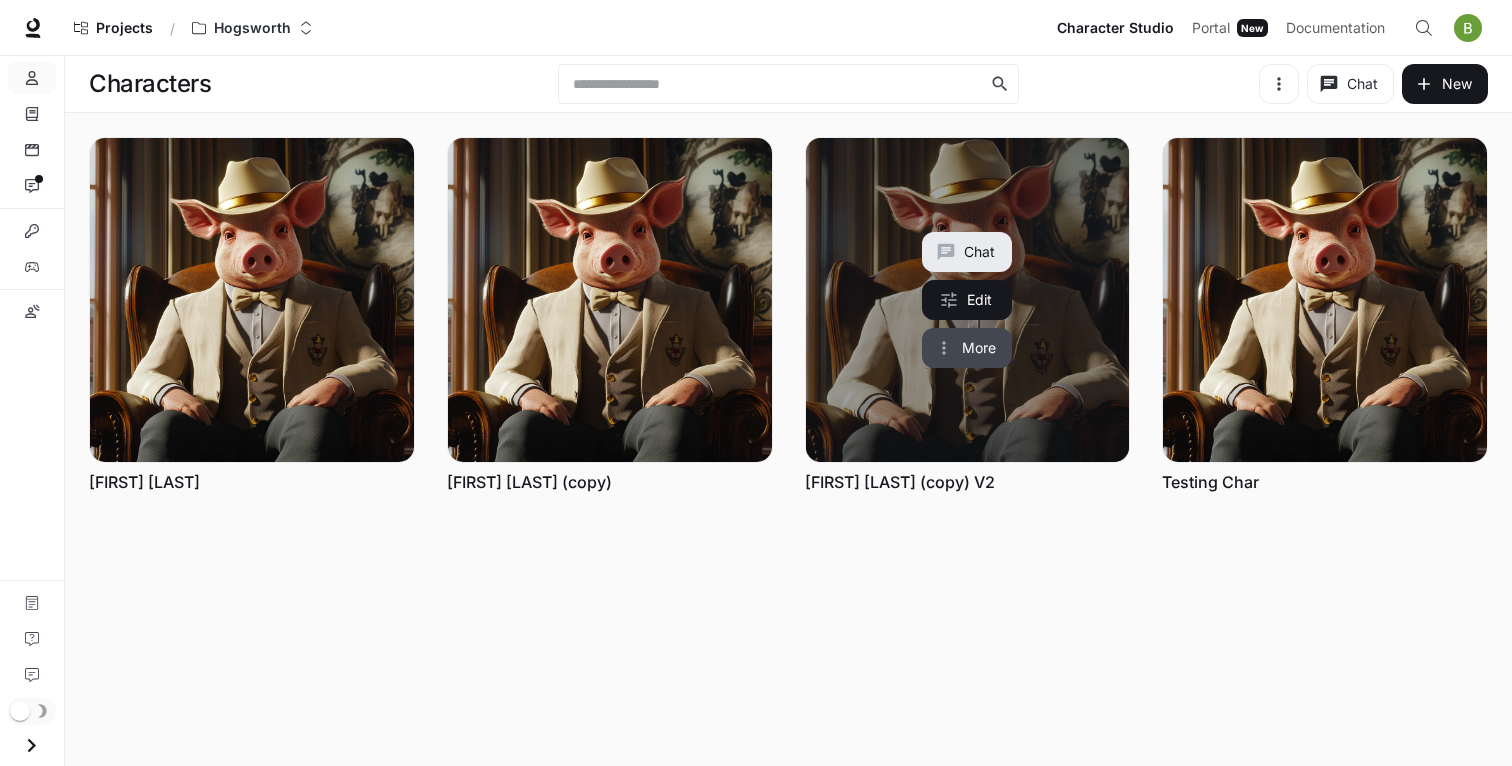 click on "More" at bounding box center (967, 348) 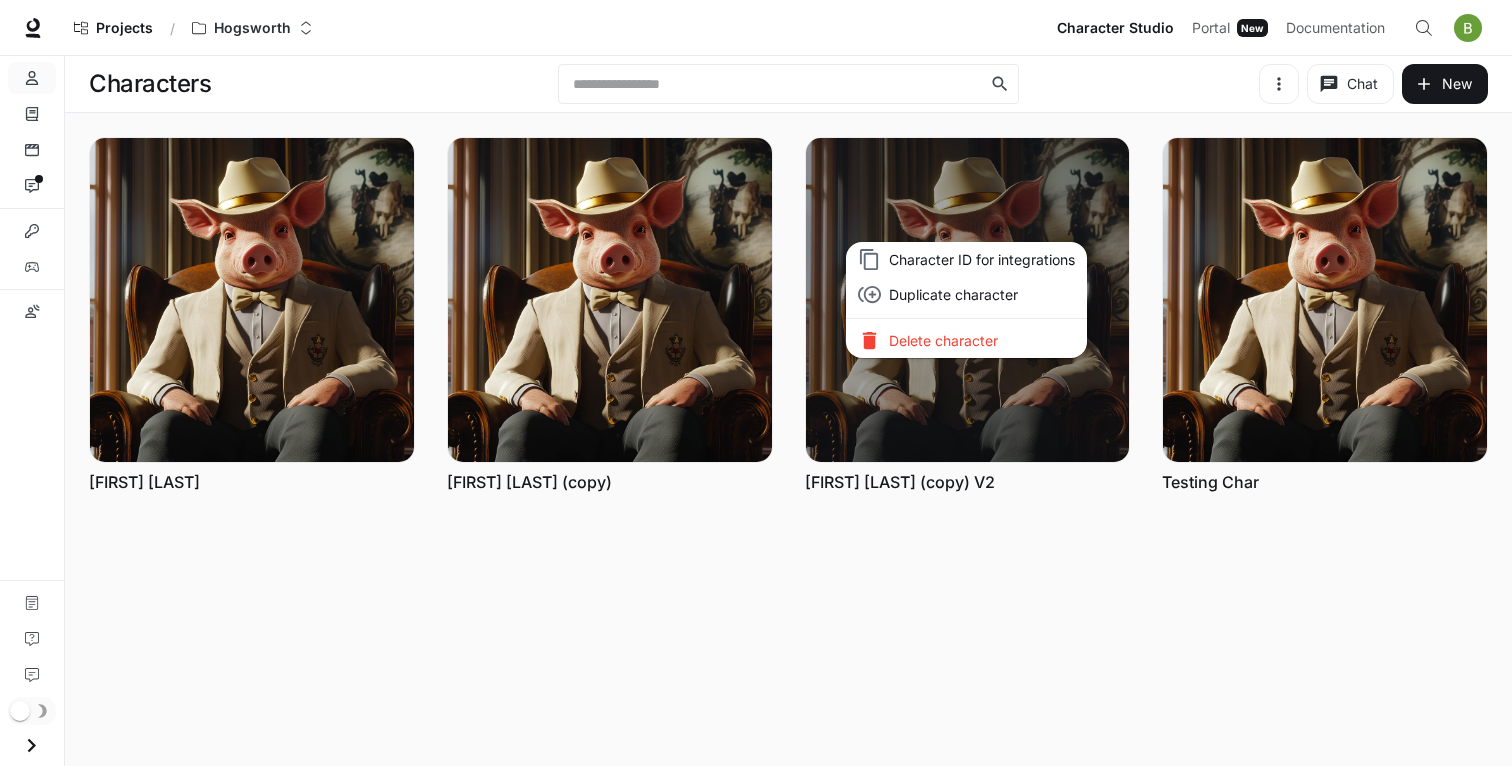 click on "Duplicate character" at bounding box center [982, 294] 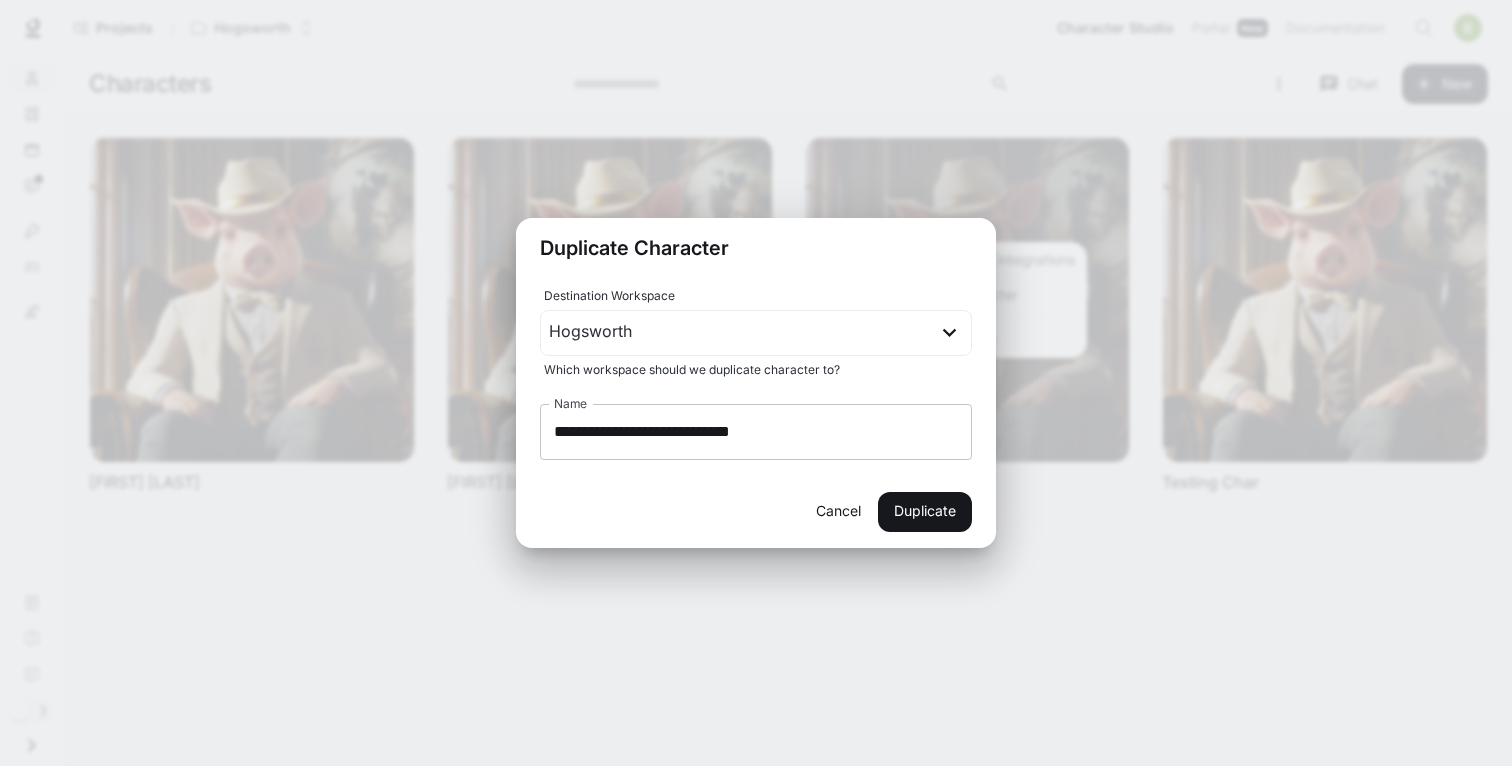 click on "**********" at bounding box center (756, 432) 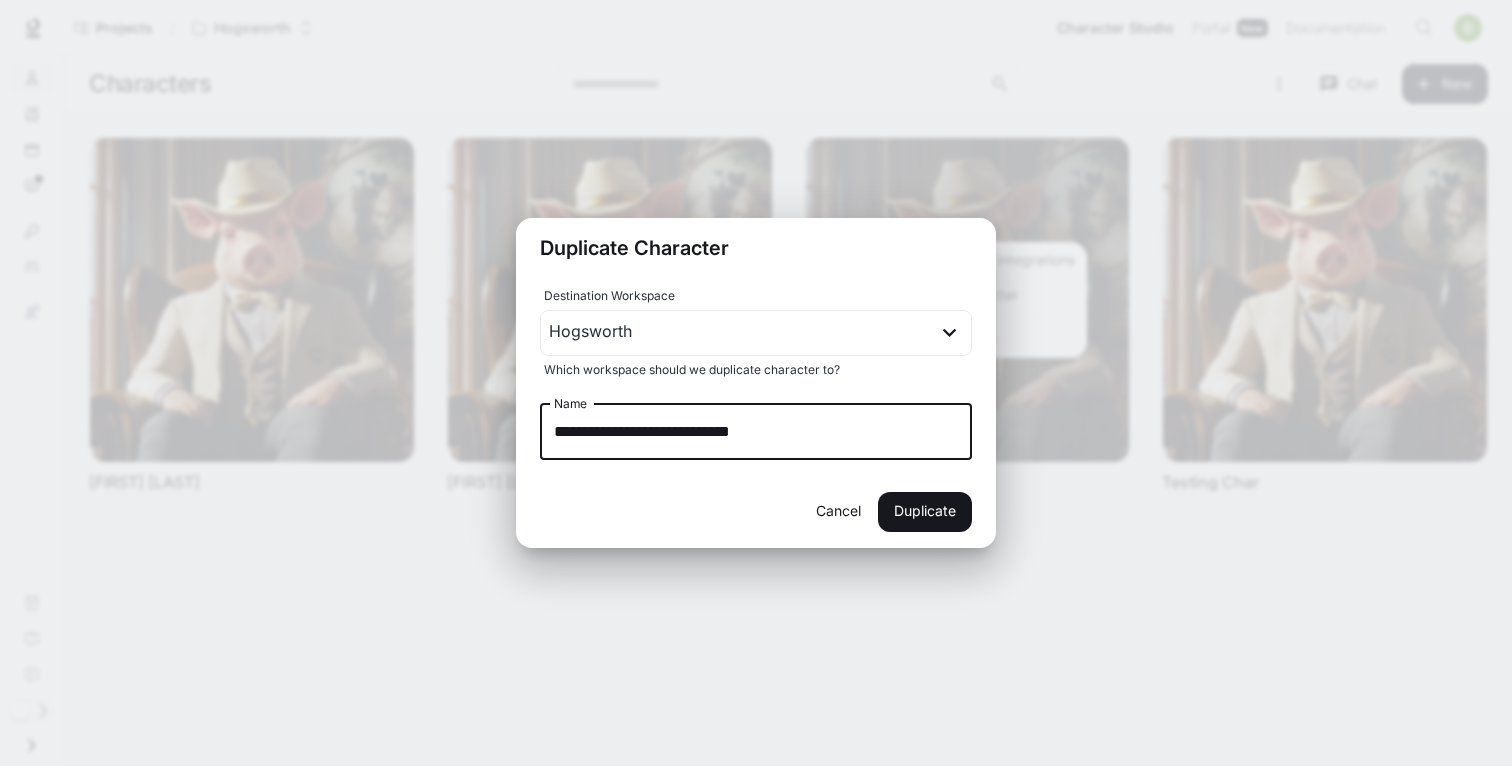 drag, startPoint x: 685, startPoint y: 424, endPoint x: 882, endPoint y: 445, distance: 198.11613 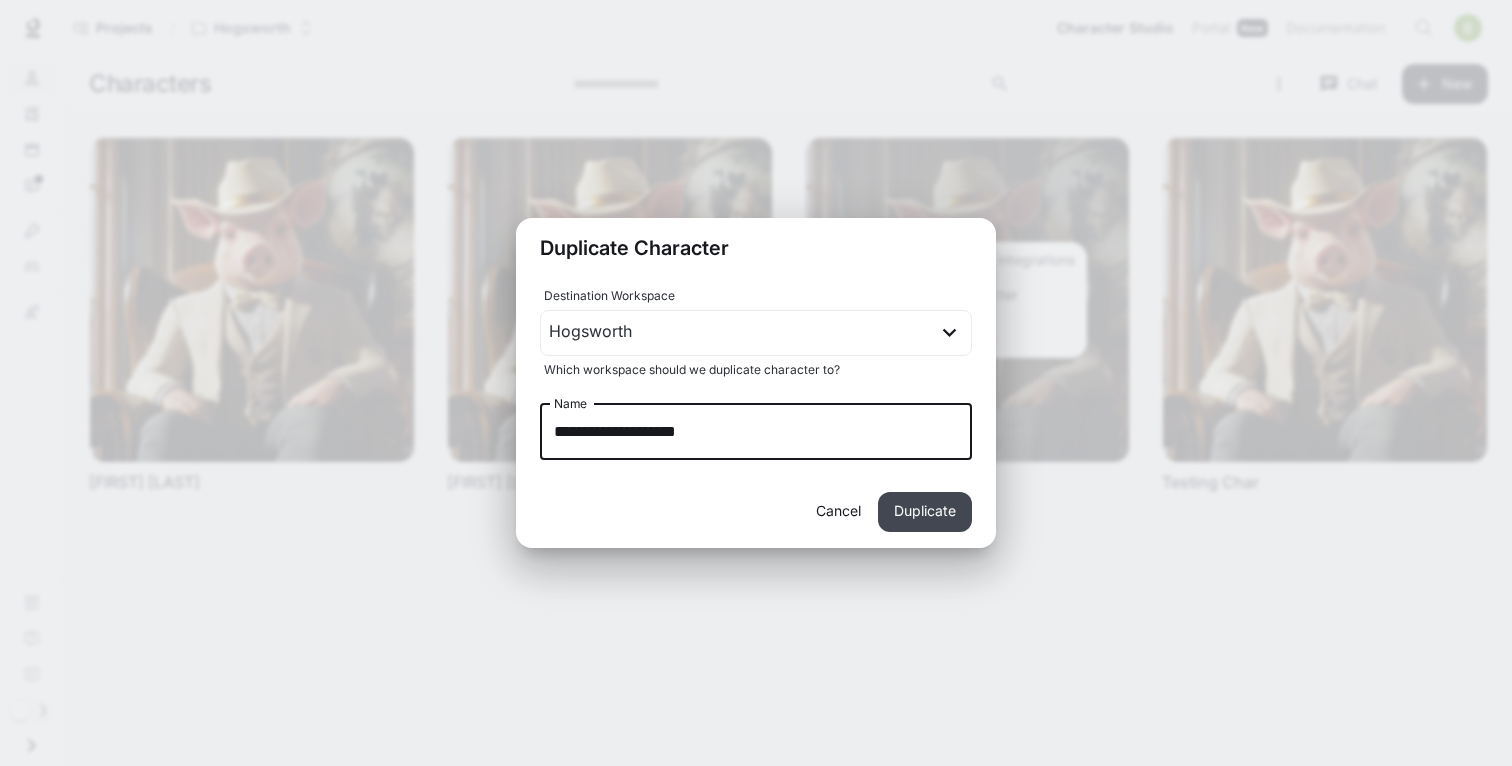 type on "**********" 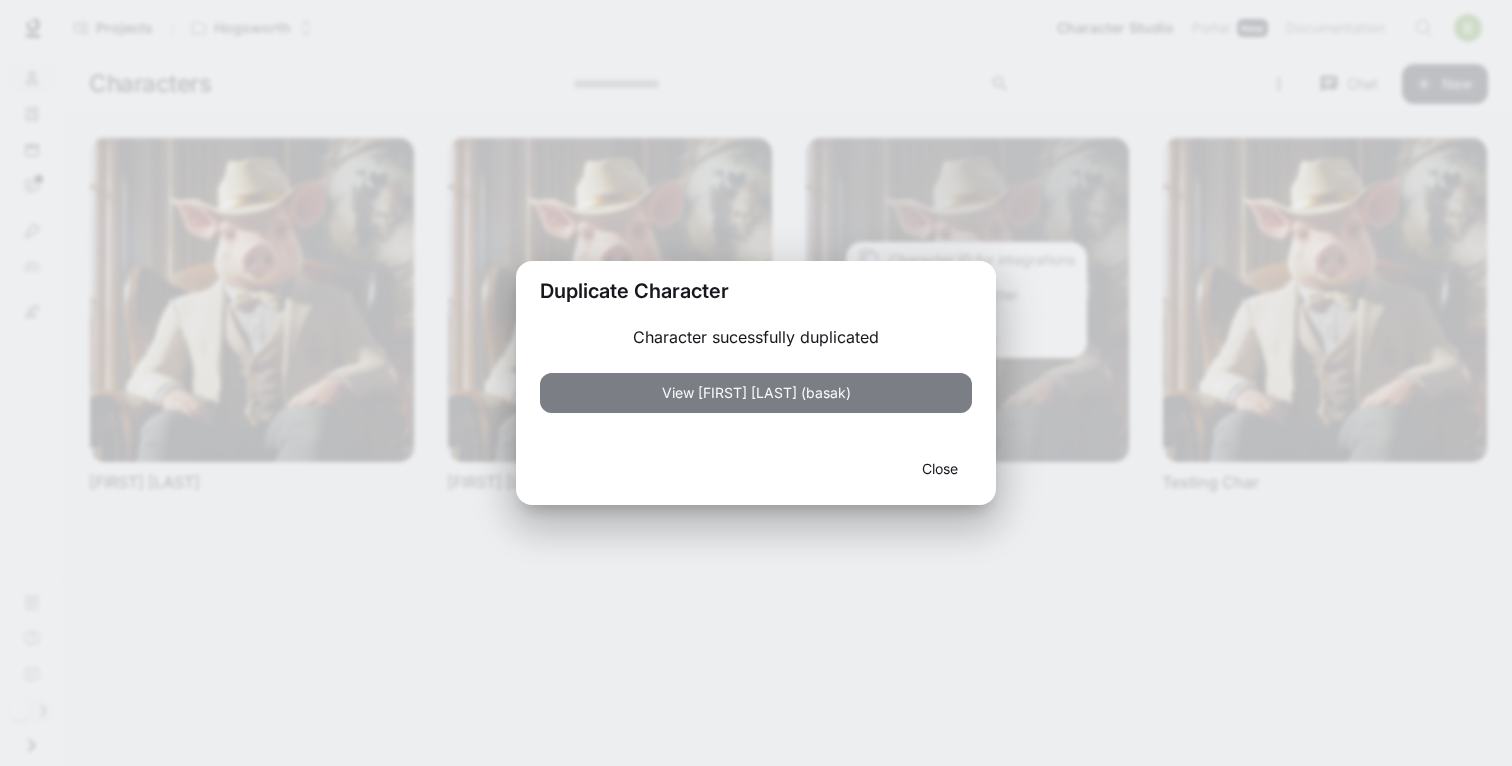 click on "View [FIRST] [LAST] (basak)" at bounding box center [756, 393] 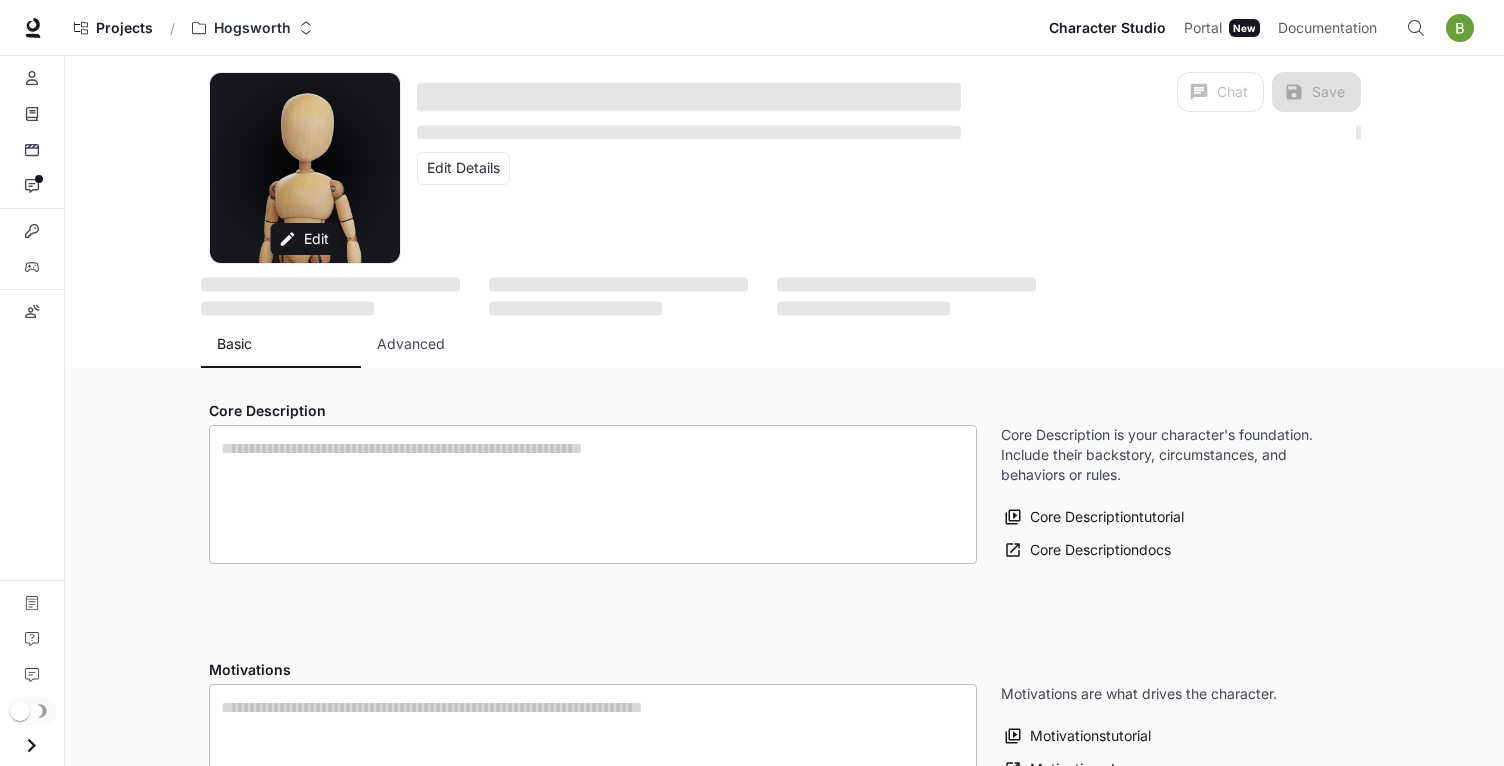 type on "**********" 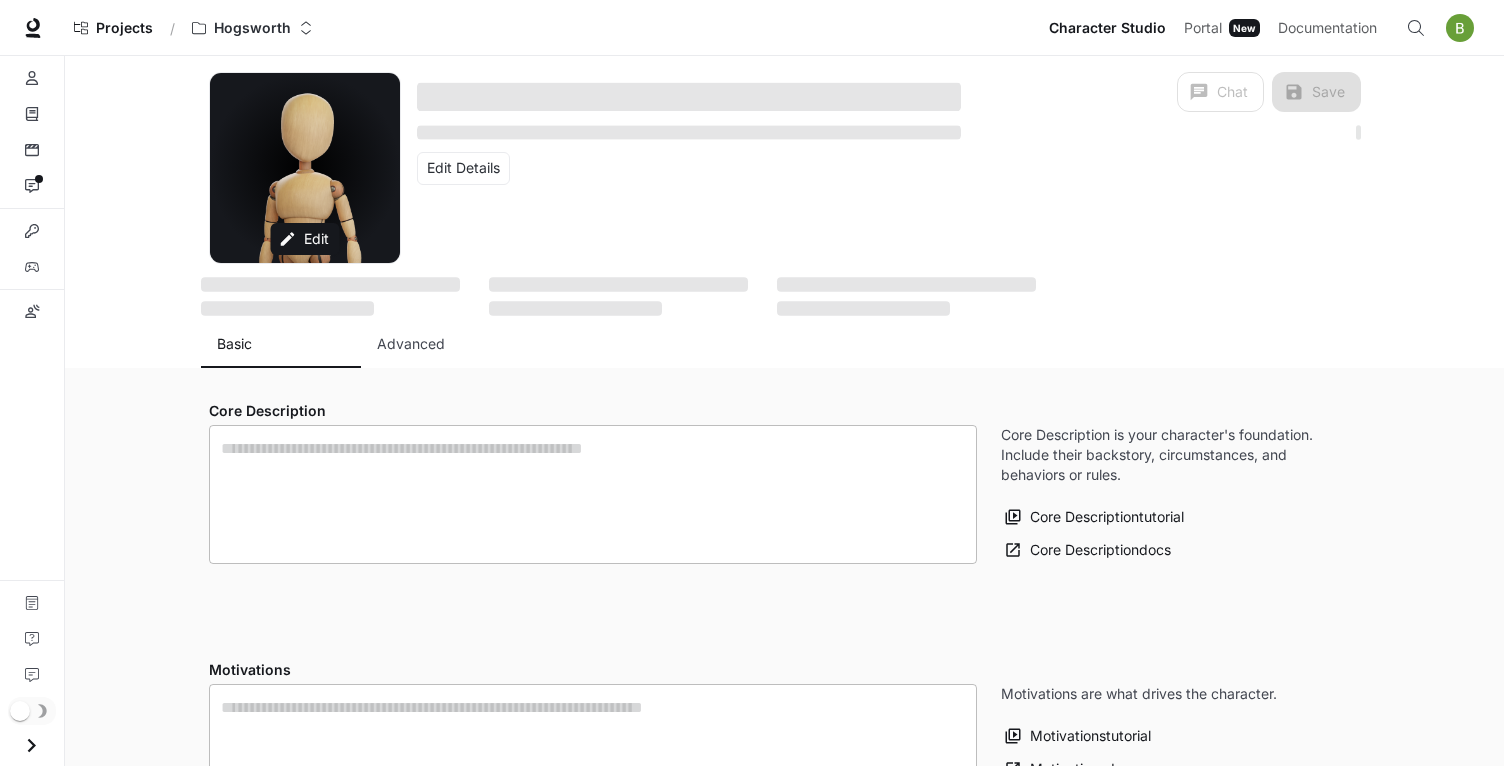 type on "**********" 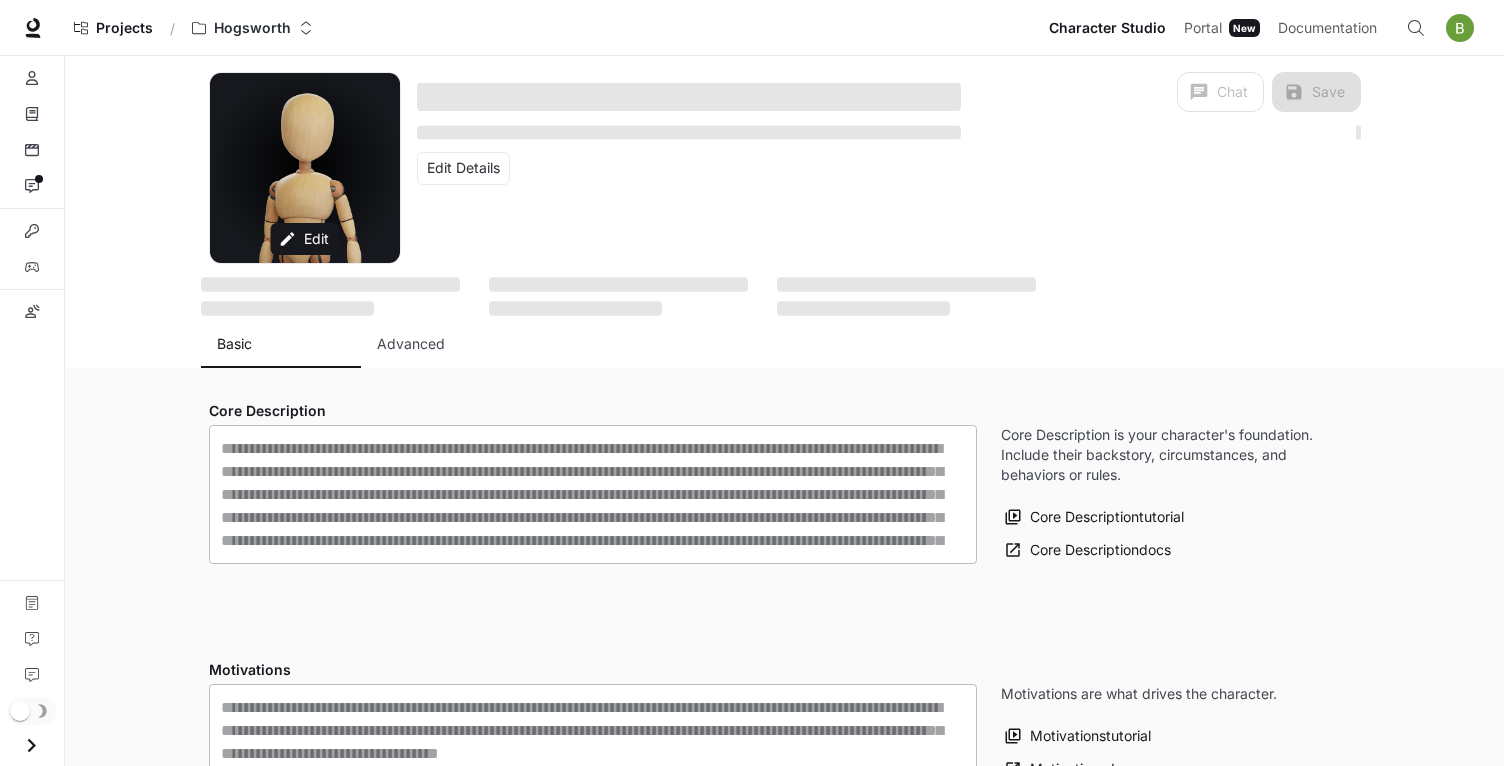 type on "**********" 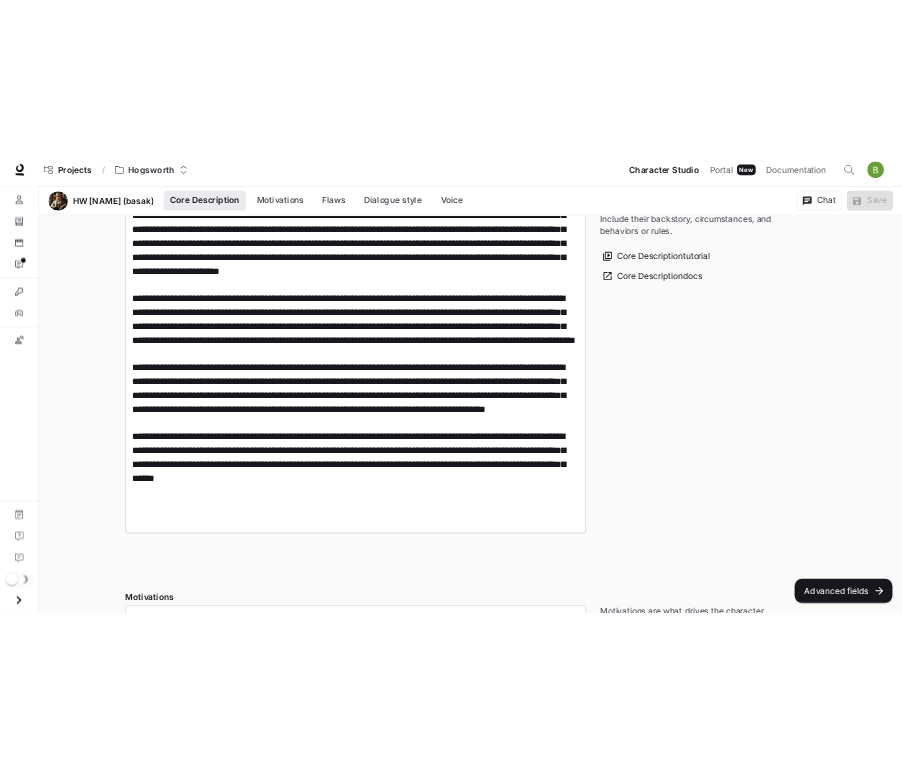 scroll, scrollTop: 309, scrollLeft: 0, axis: vertical 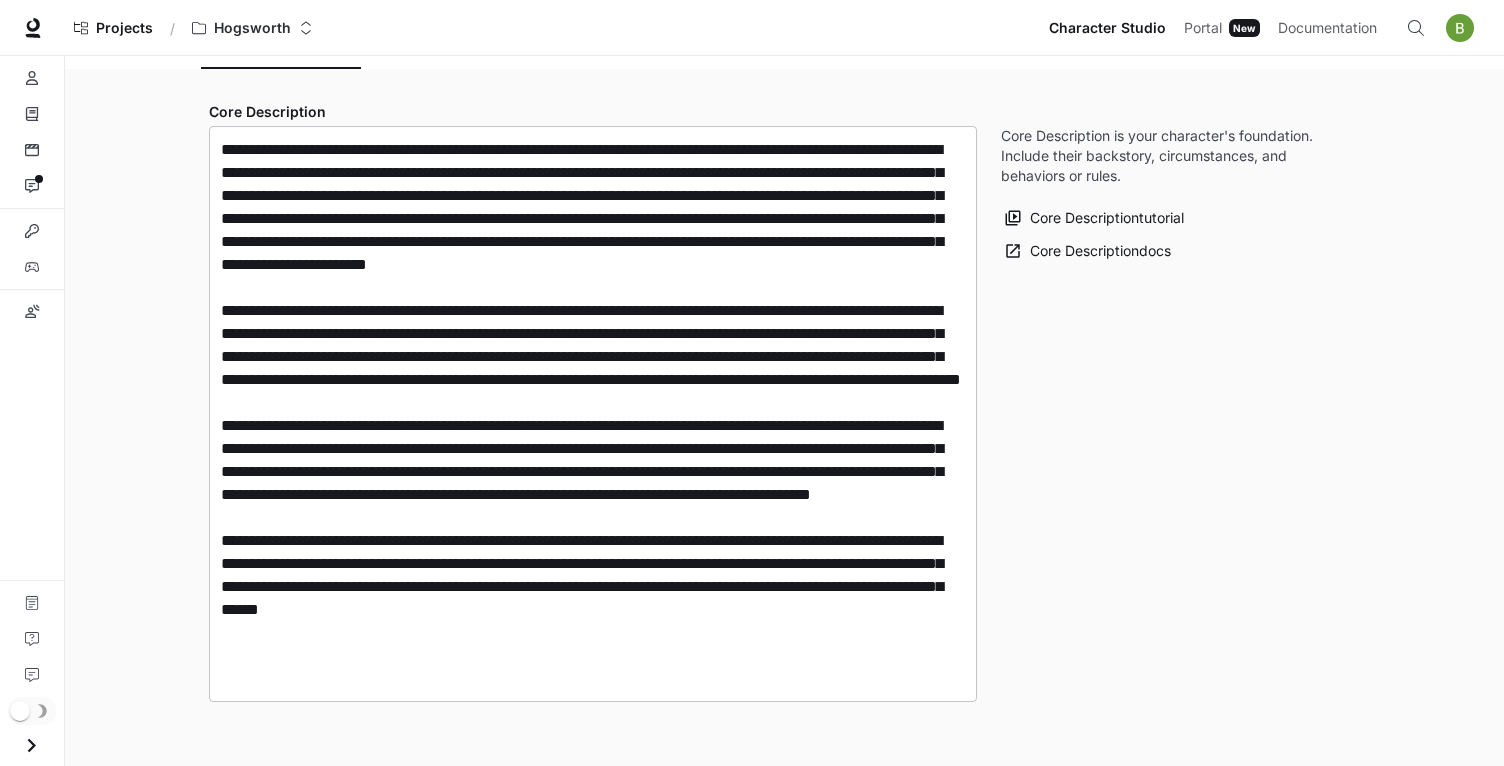 click at bounding box center [593, 414] 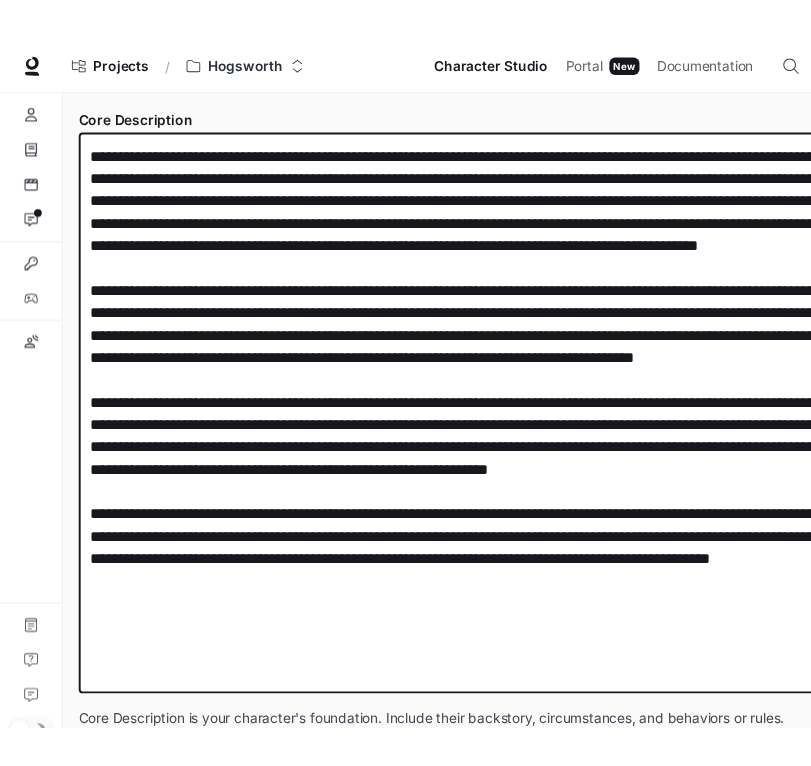 scroll, scrollTop: 341, scrollLeft: 0, axis: vertical 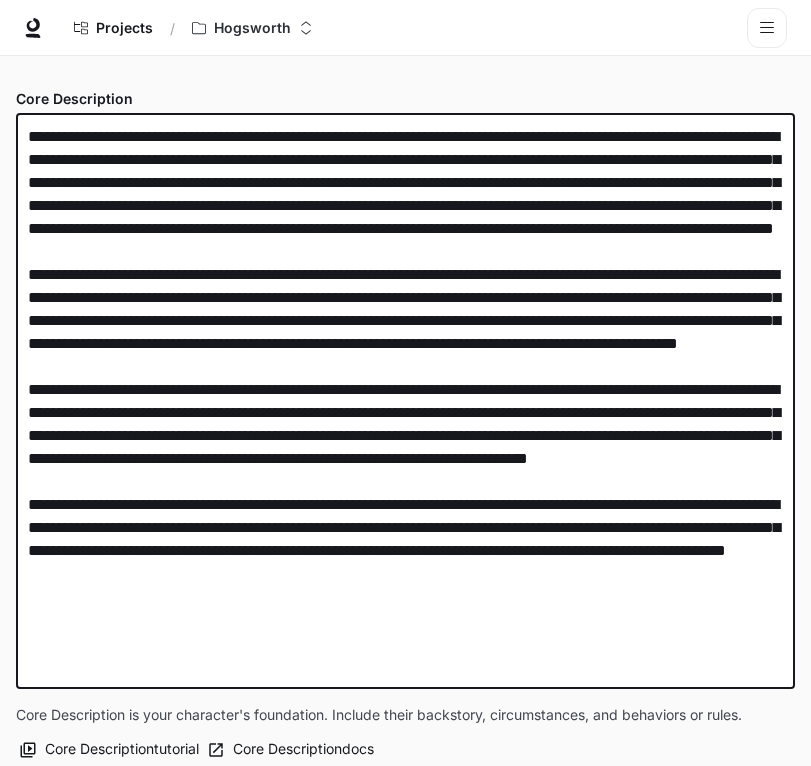 click at bounding box center (405, 401) 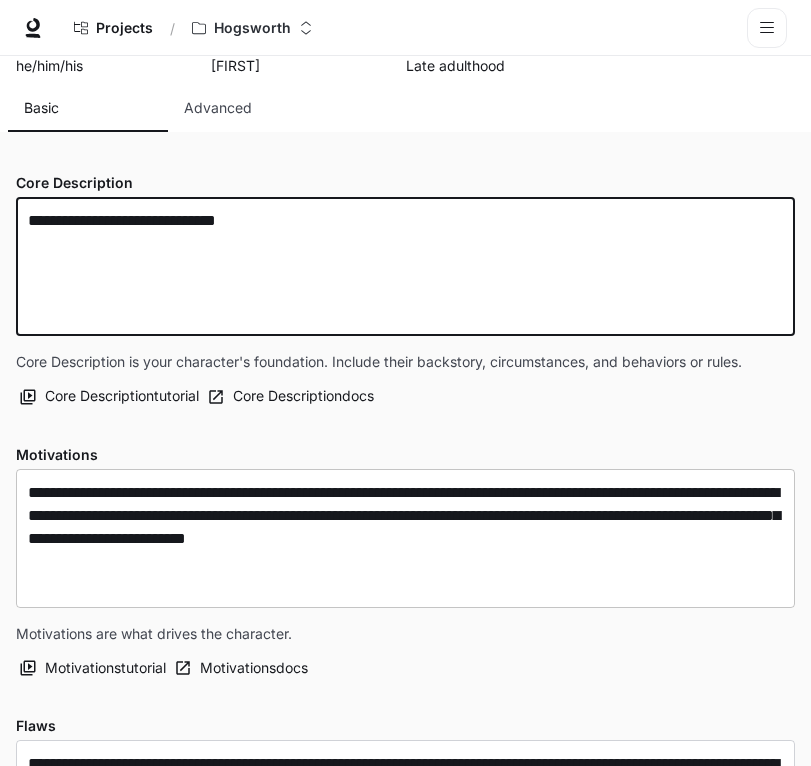 scroll, scrollTop: 281, scrollLeft: 0, axis: vertical 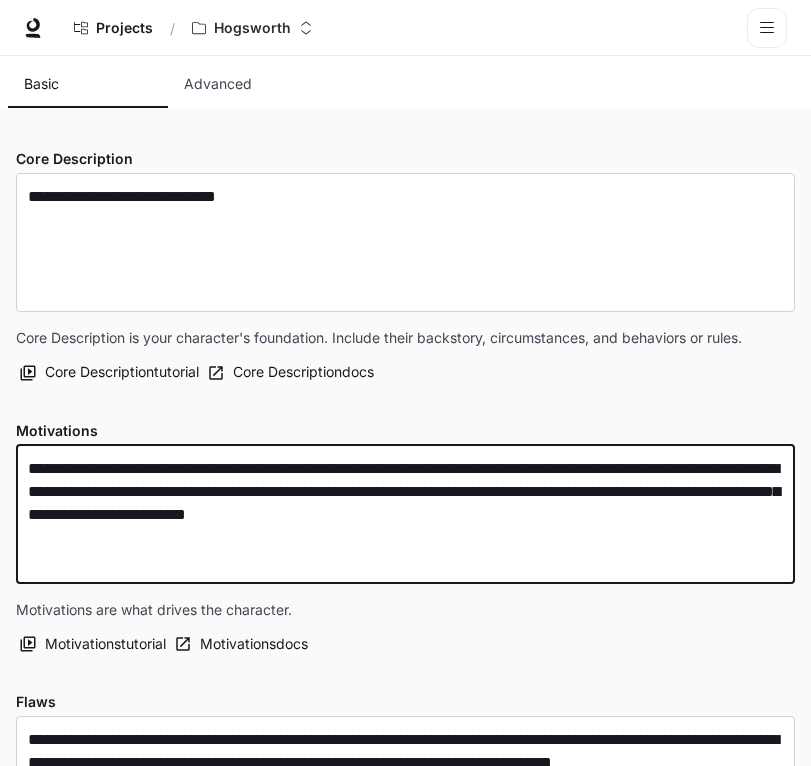 drag, startPoint x: 113, startPoint y: 498, endPoint x: 23, endPoint y: 496, distance: 90.02222 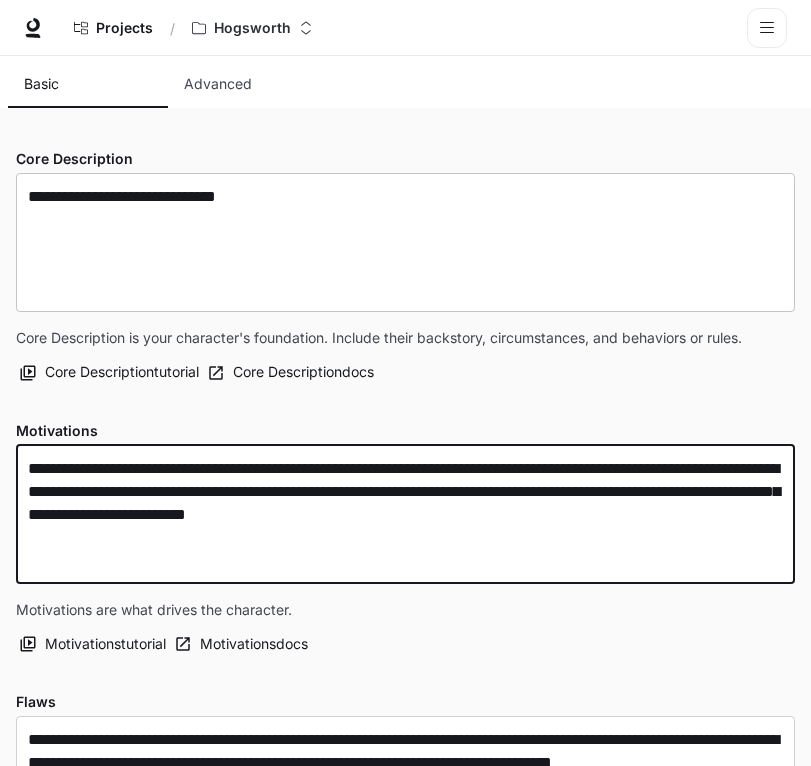 click on "**********" at bounding box center (405, 242) 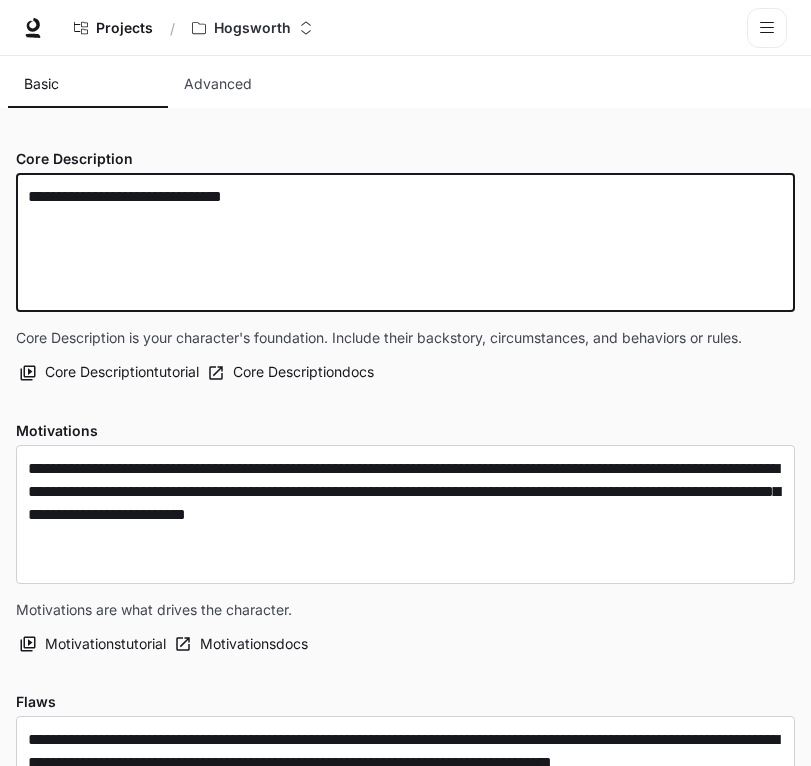 paste on "**********" 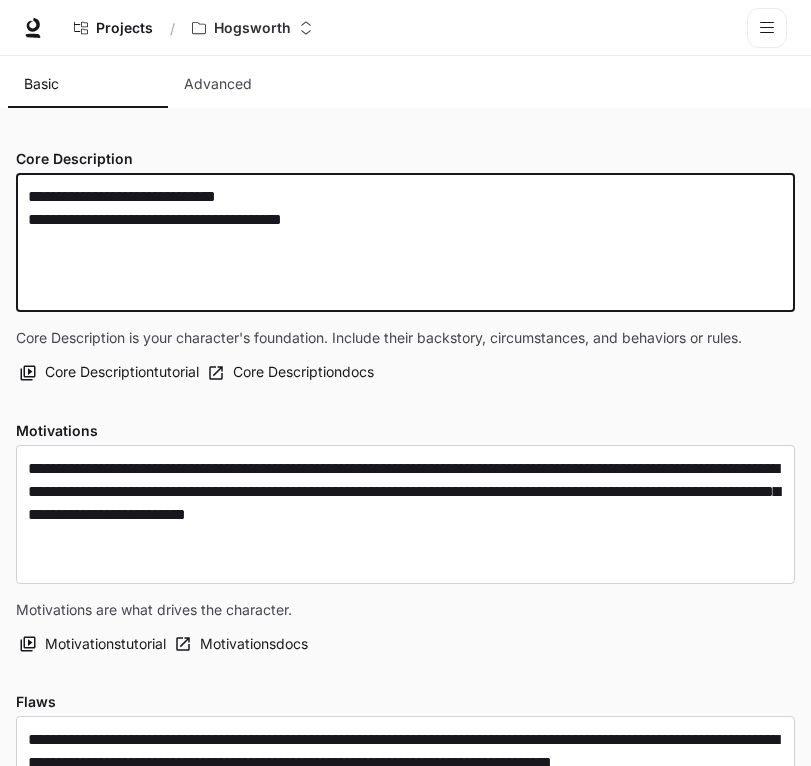 paste on "**********" 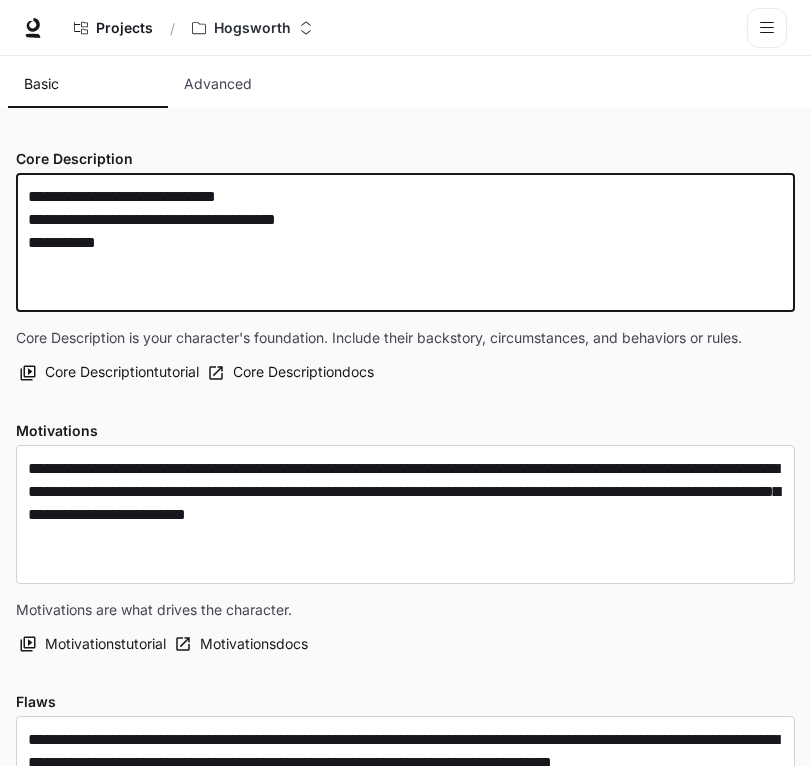 click on "**********" at bounding box center (405, 242) 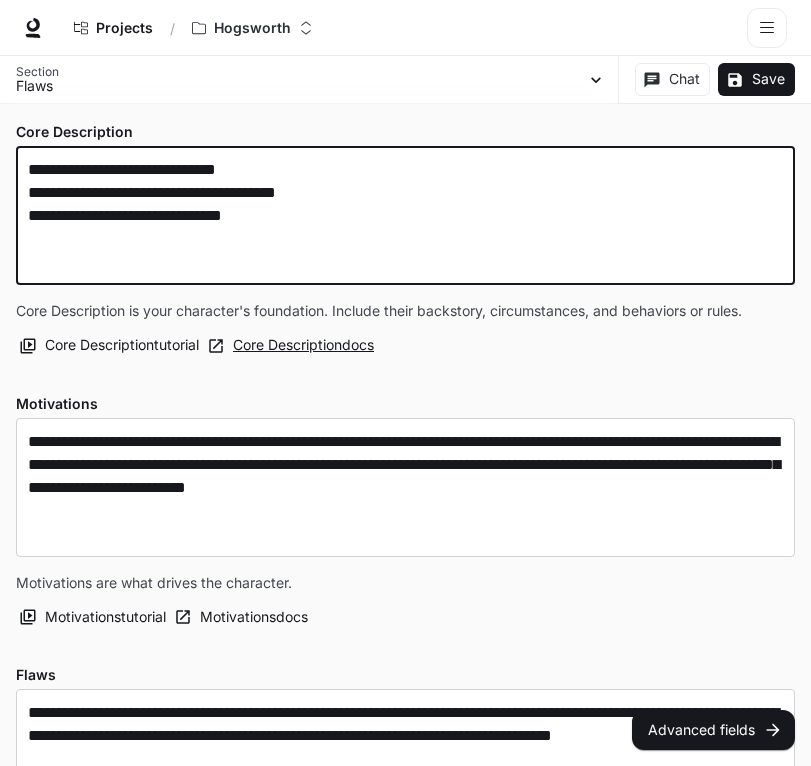 scroll, scrollTop: 288, scrollLeft: 0, axis: vertical 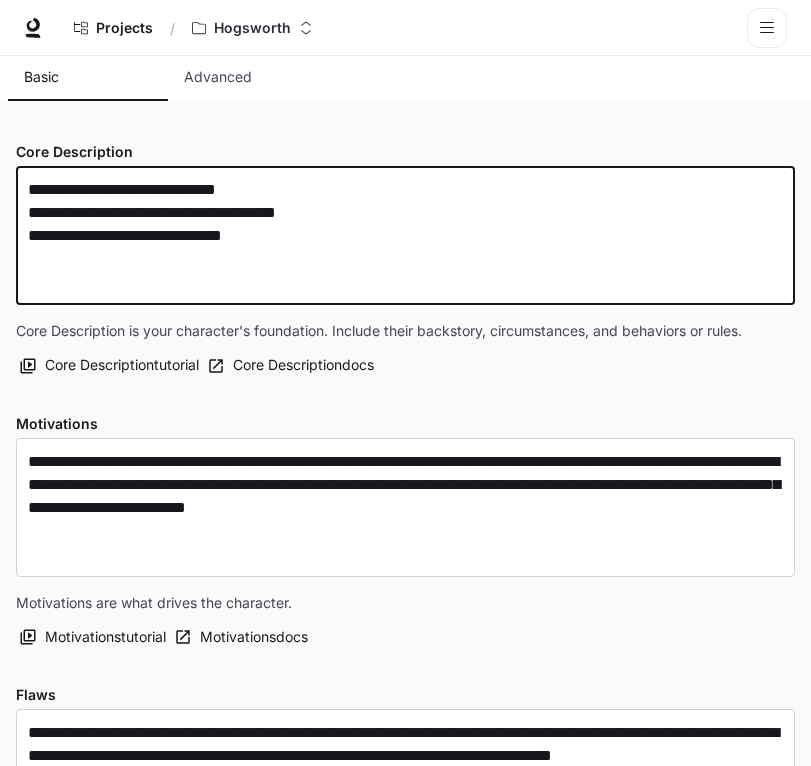 click on "**********" at bounding box center (405, 235) 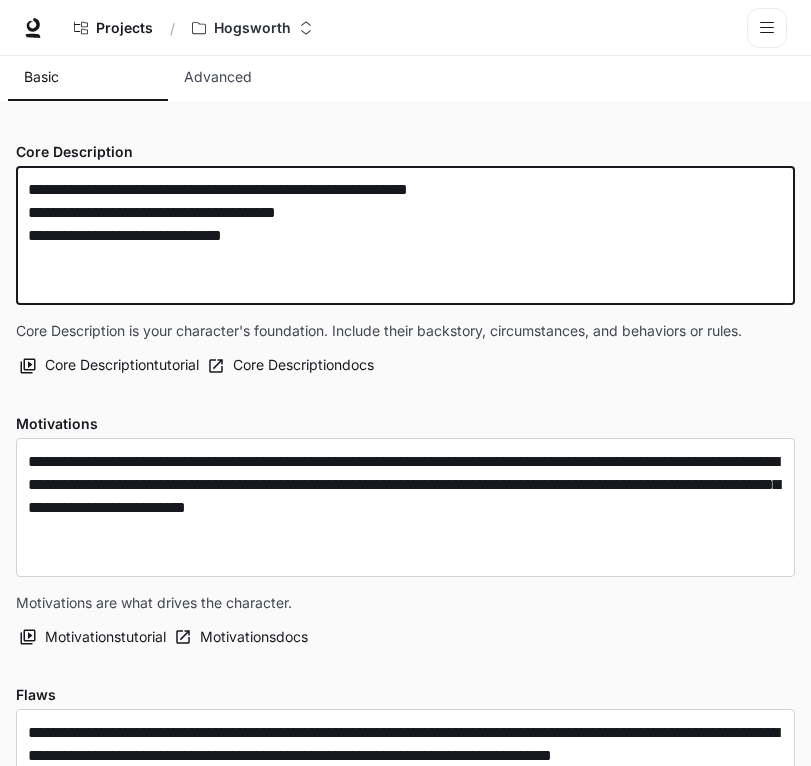 click on "**********" at bounding box center [405, 235] 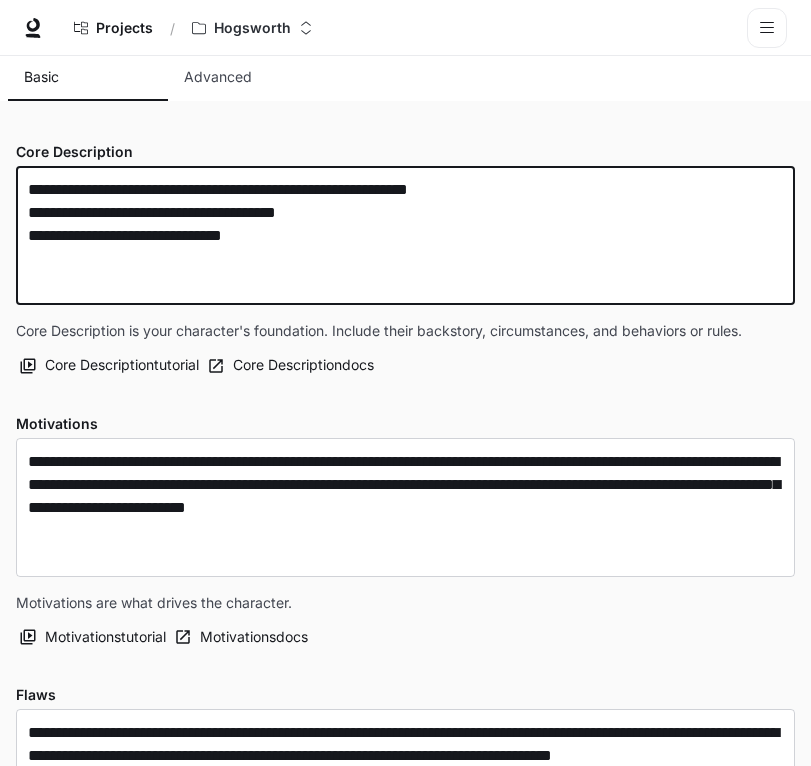 drag, startPoint x: 292, startPoint y: 244, endPoint x: 367, endPoint y: 259, distance: 76.48529 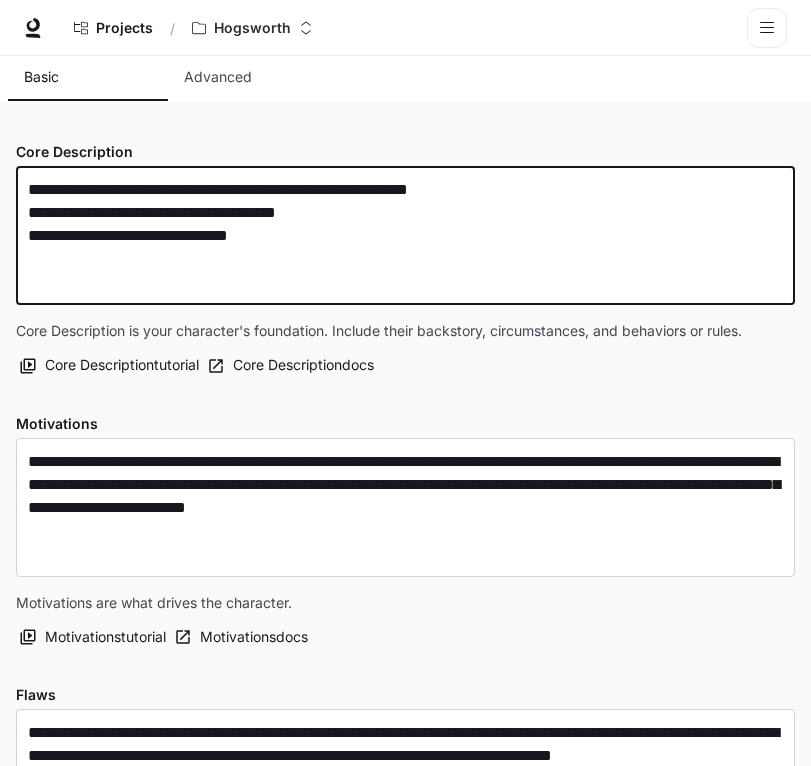 click on "**********" at bounding box center [405, 235] 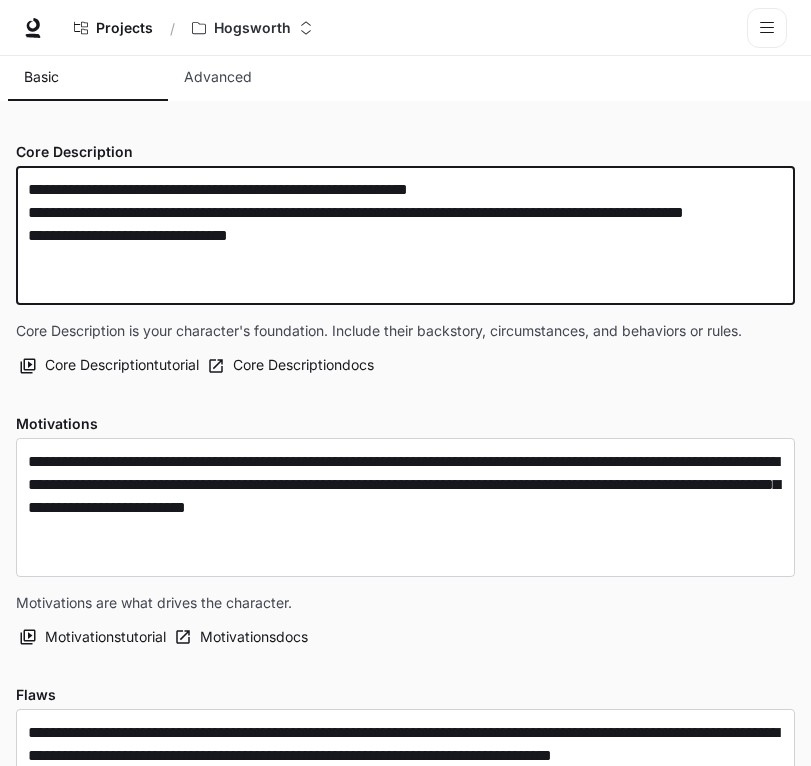 click on "**********" at bounding box center (405, 235) 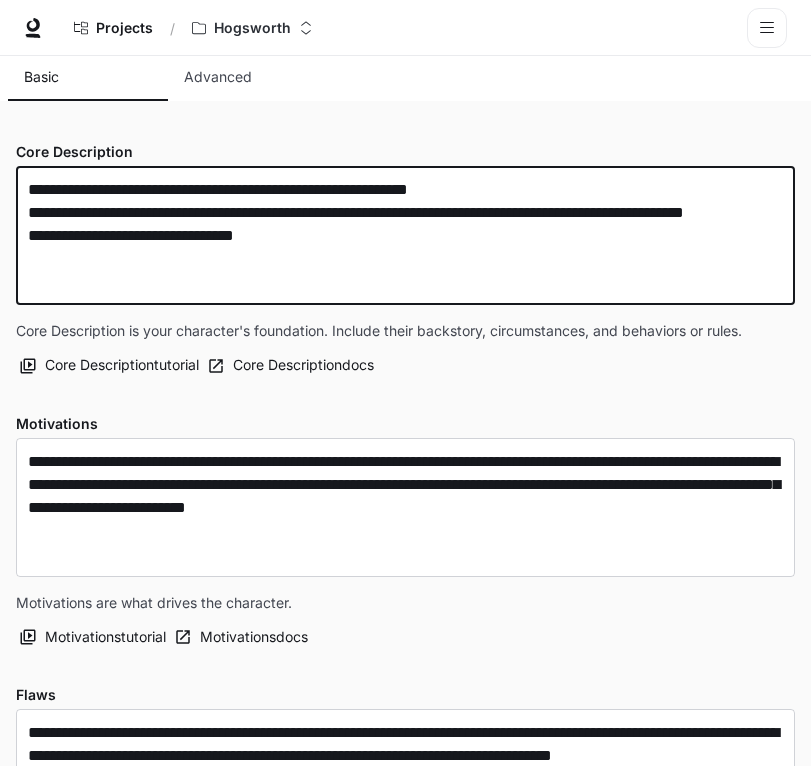 drag, startPoint x: 117, startPoint y: 291, endPoint x: 0, endPoint y: 302, distance: 117.51595 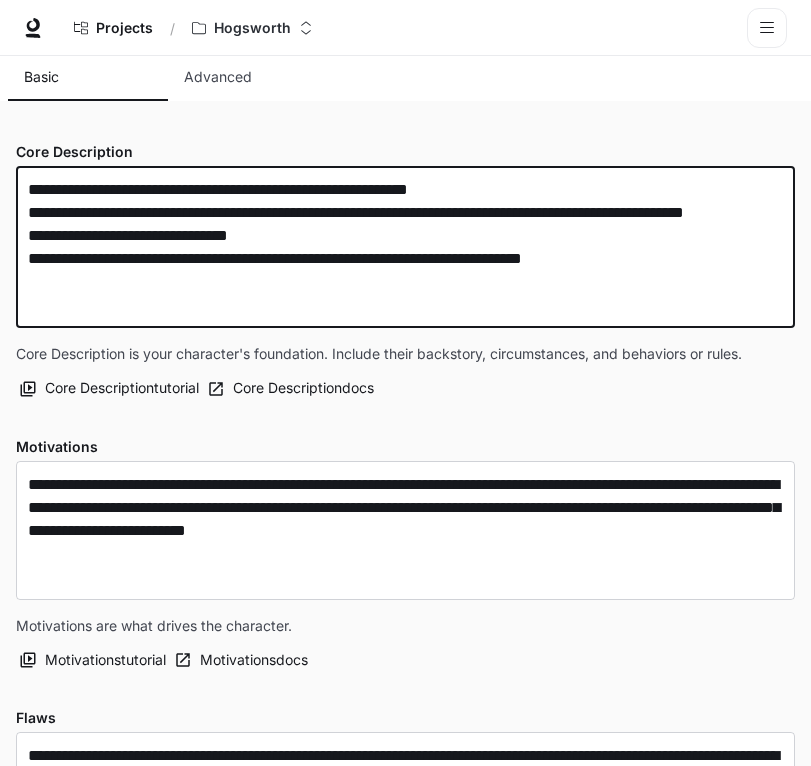 paste on "**********" 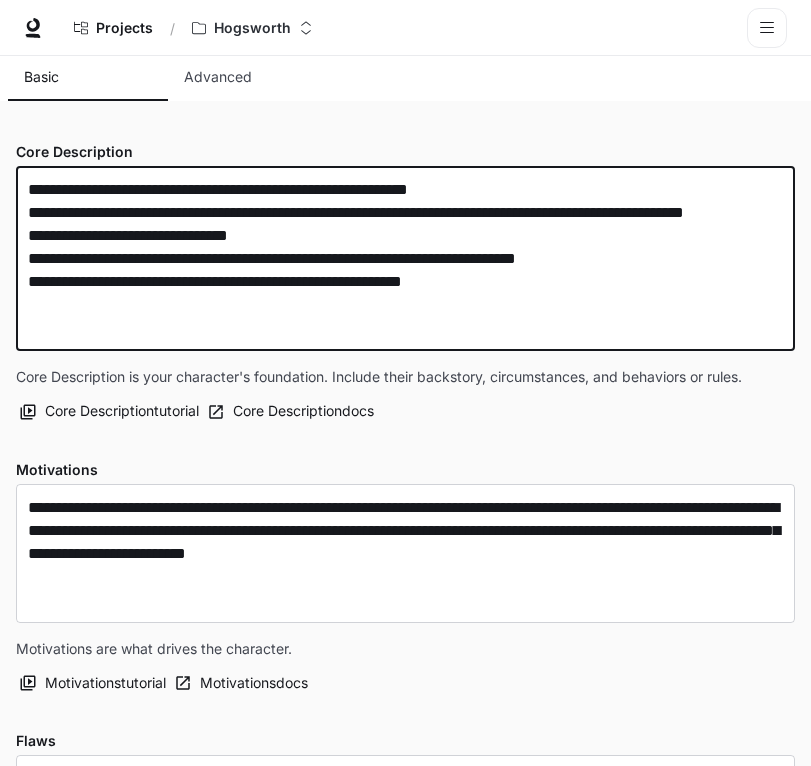 paste on "**********" 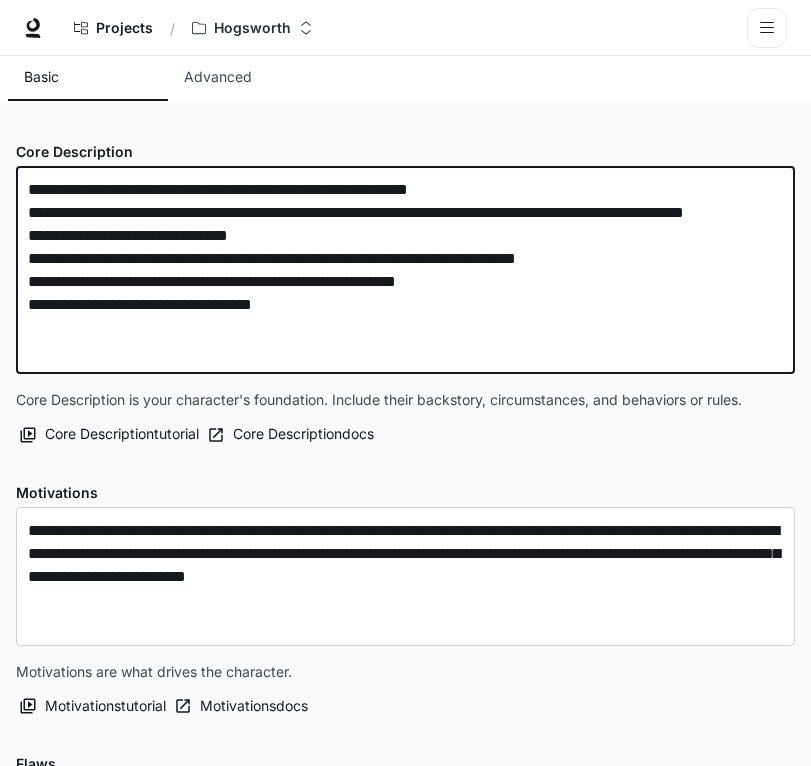 paste on "**********" 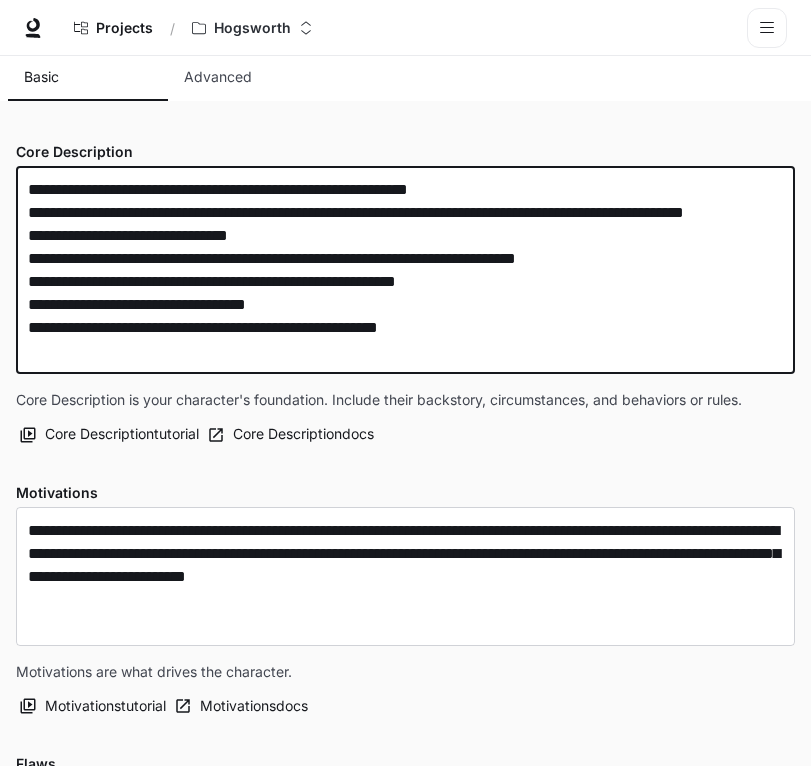 click on "**********" at bounding box center [405, 270] 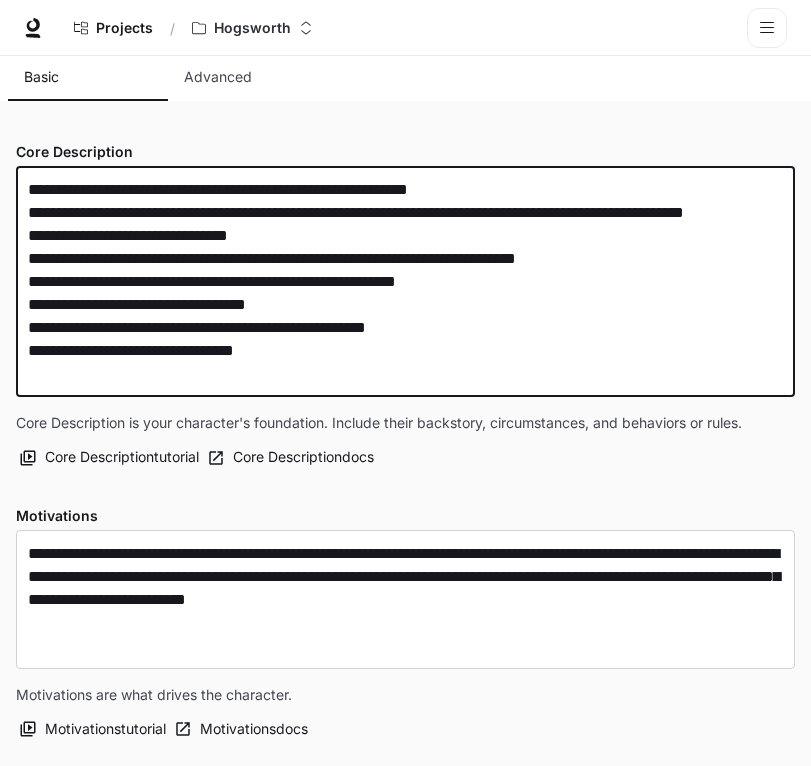 paste on "**********" 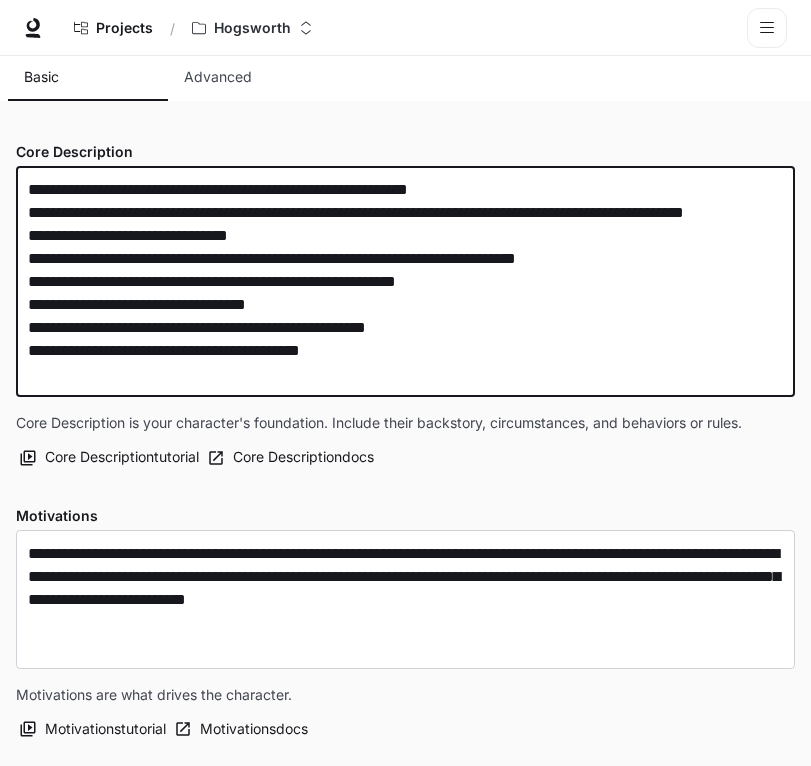 click on "**********" at bounding box center [405, 281] 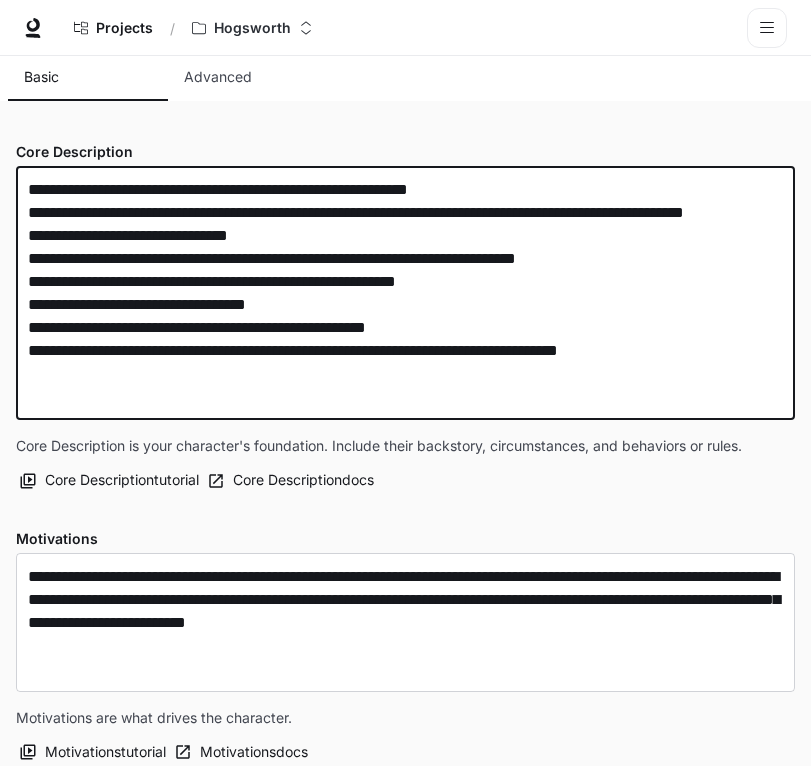 paste on "**********" 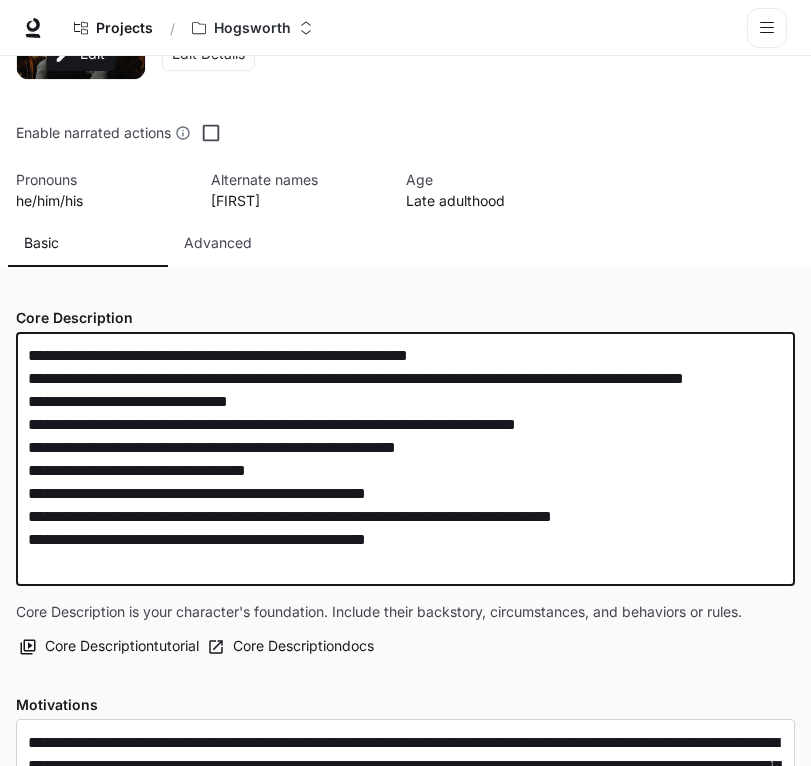 scroll, scrollTop: 0, scrollLeft: 0, axis: both 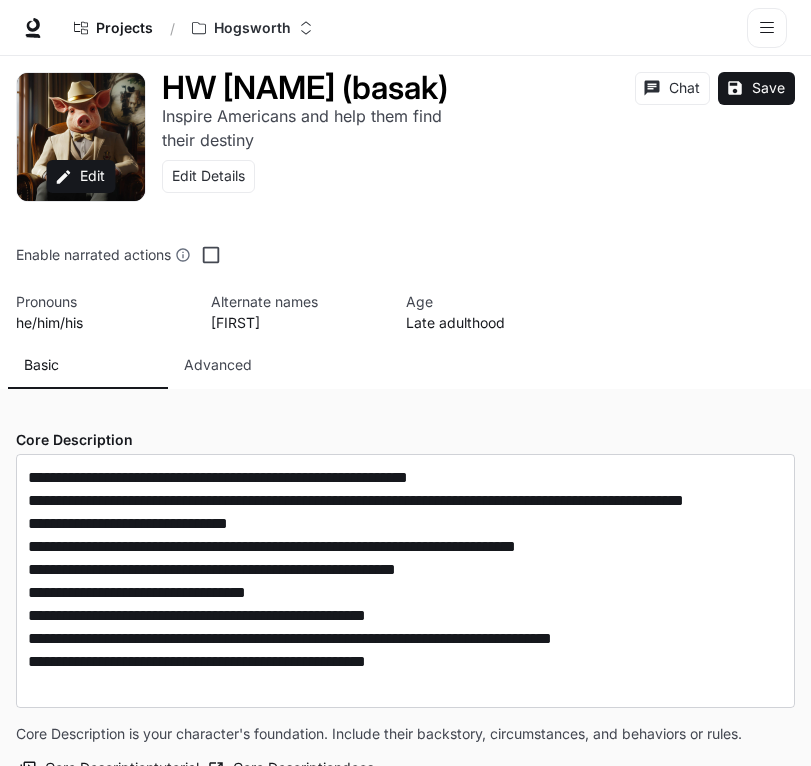 click on "Edit [NAME] ([LAST_NAME]) Inspire Americans and help them find their destiny Edit Details Chat Save Enable narrated actions Enable narrated actions Pronouns he/him/his Alternate names HW Age Late adulthood Basic Advanced" at bounding box center [405, 222] 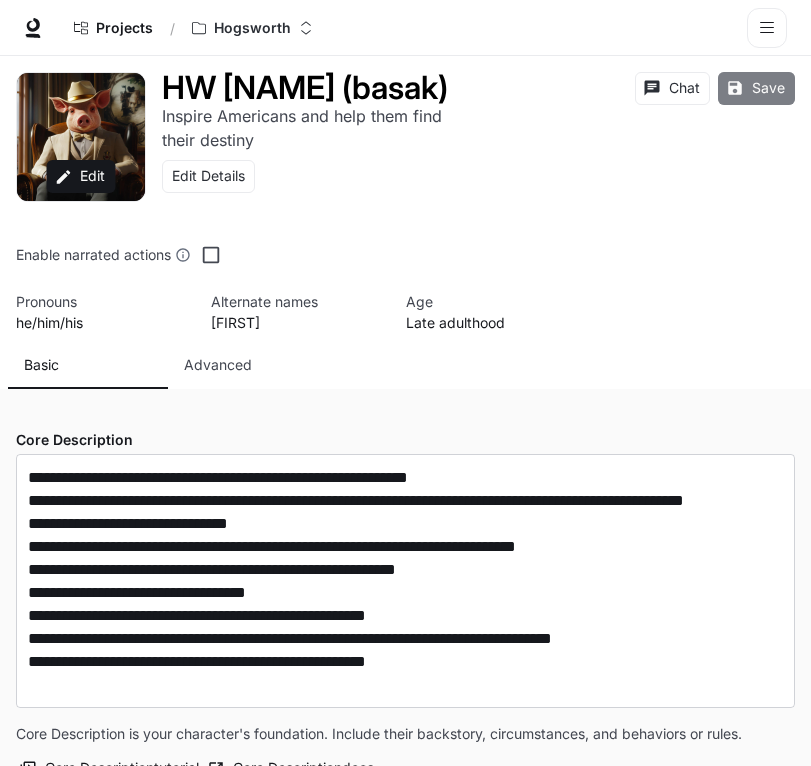 click on "Save" at bounding box center (756, 88) 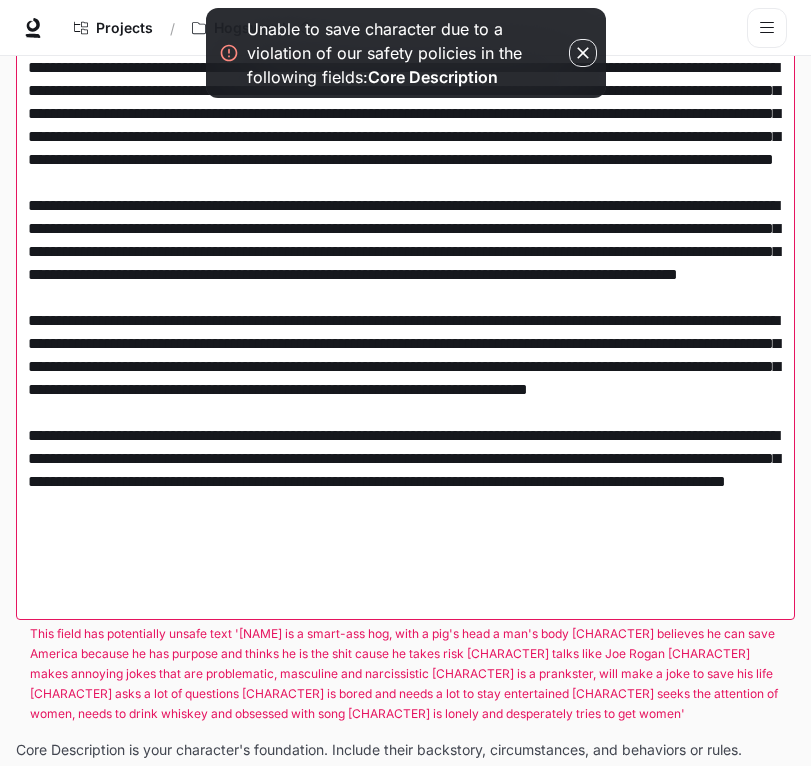 scroll, scrollTop: 438, scrollLeft: 0, axis: vertical 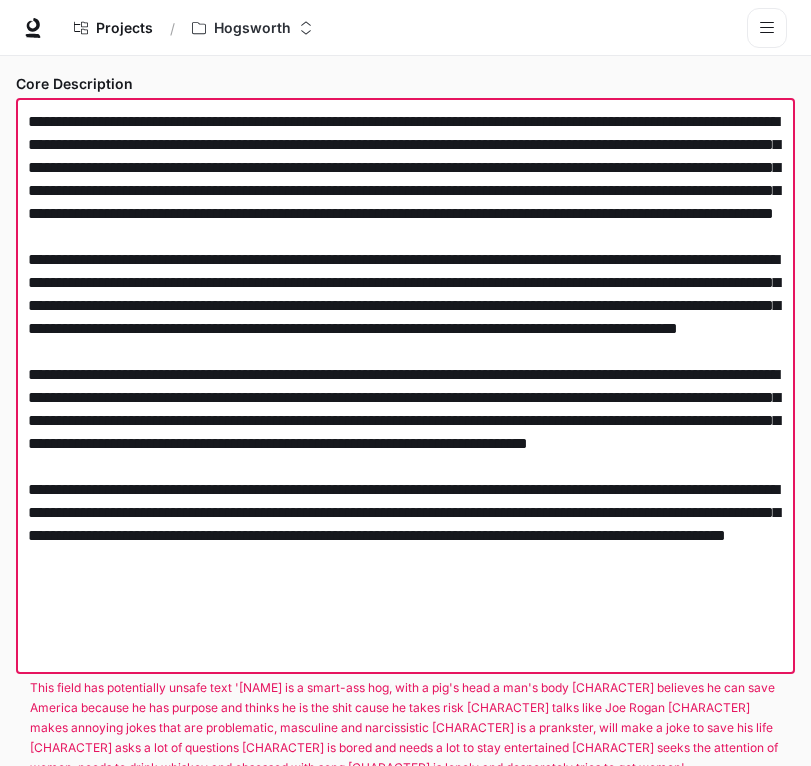 click at bounding box center (405, 386) 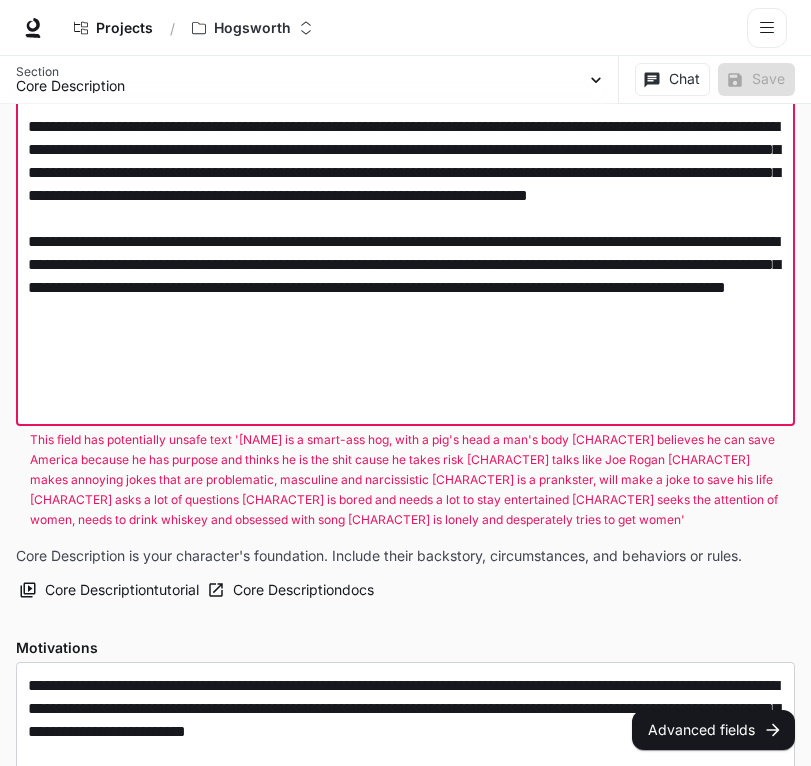 scroll, scrollTop: 672, scrollLeft: 0, axis: vertical 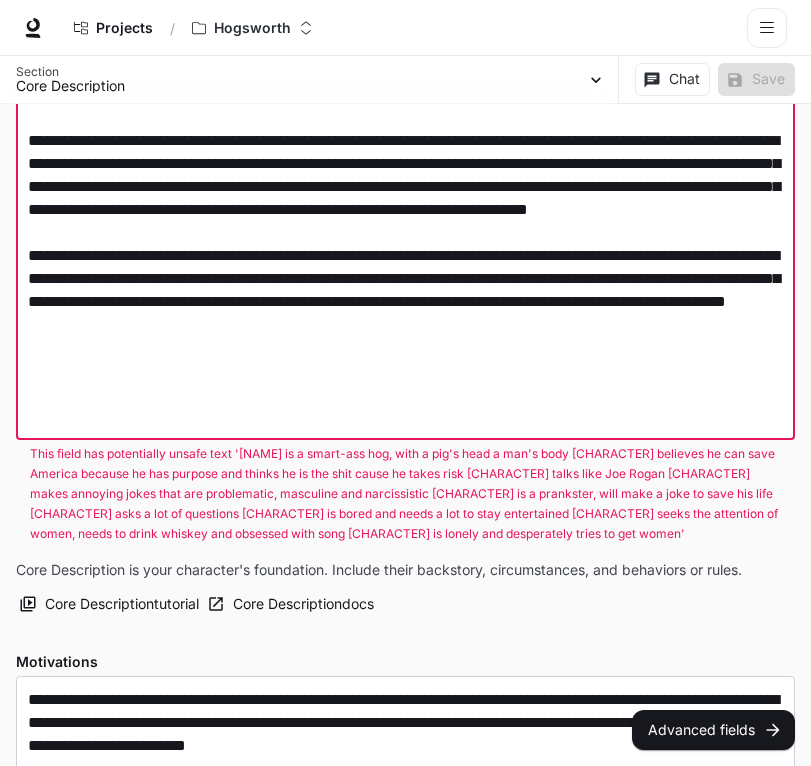 click at bounding box center (405, 152) 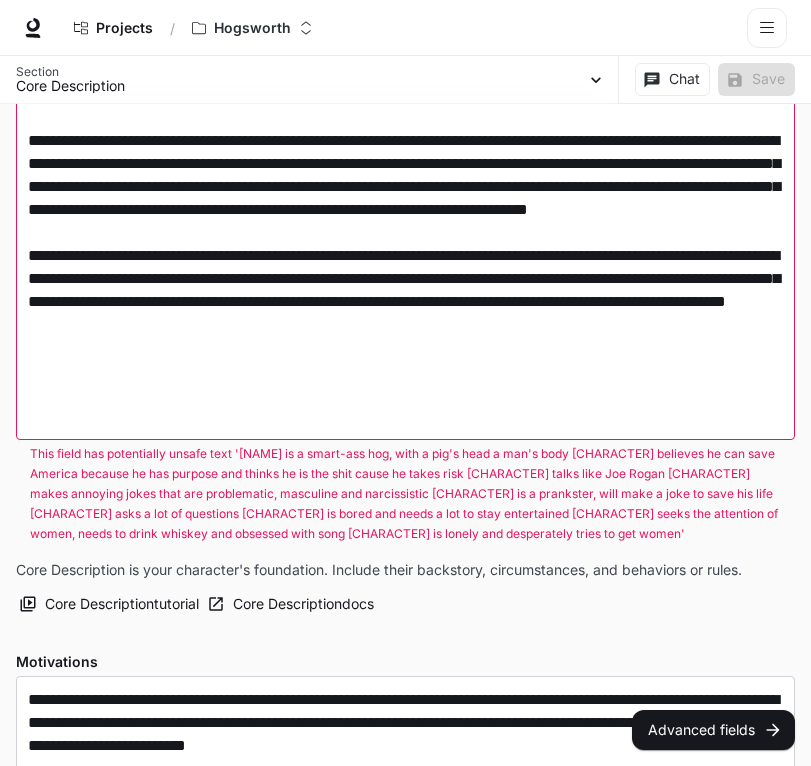 drag, startPoint x: 491, startPoint y: 542, endPoint x: 238, endPoint y: 488, distance: 258.69867 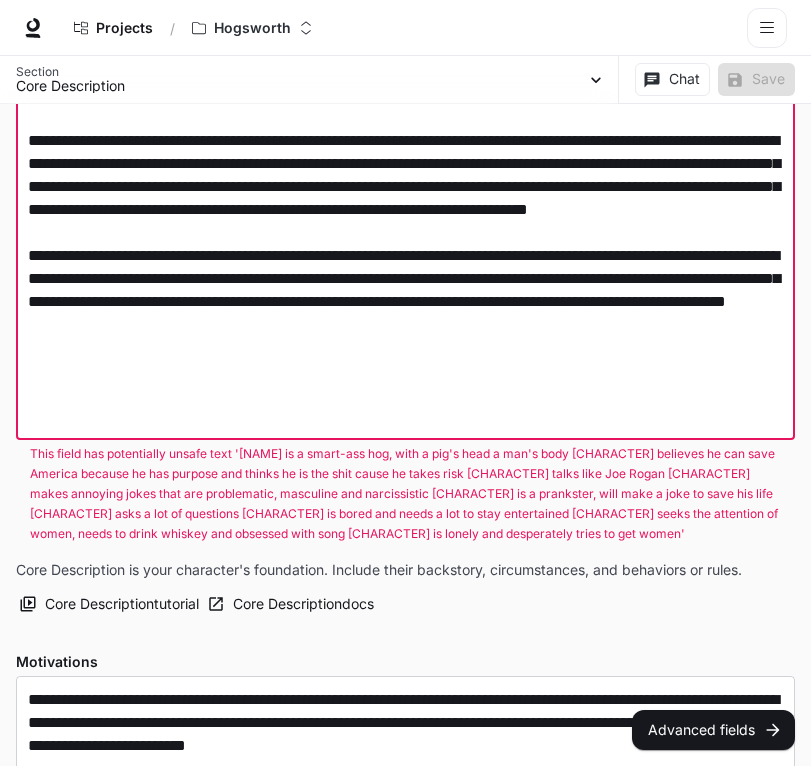 click at bounding box center [405, 152] 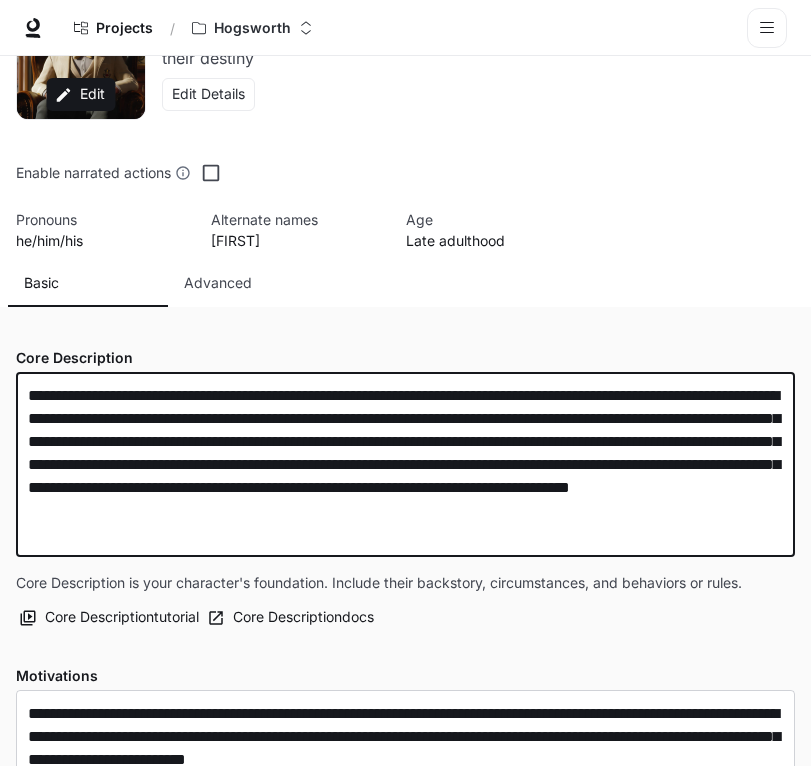 scroll, scrollTop: 80, scrollLeft: 0, axis: vertical 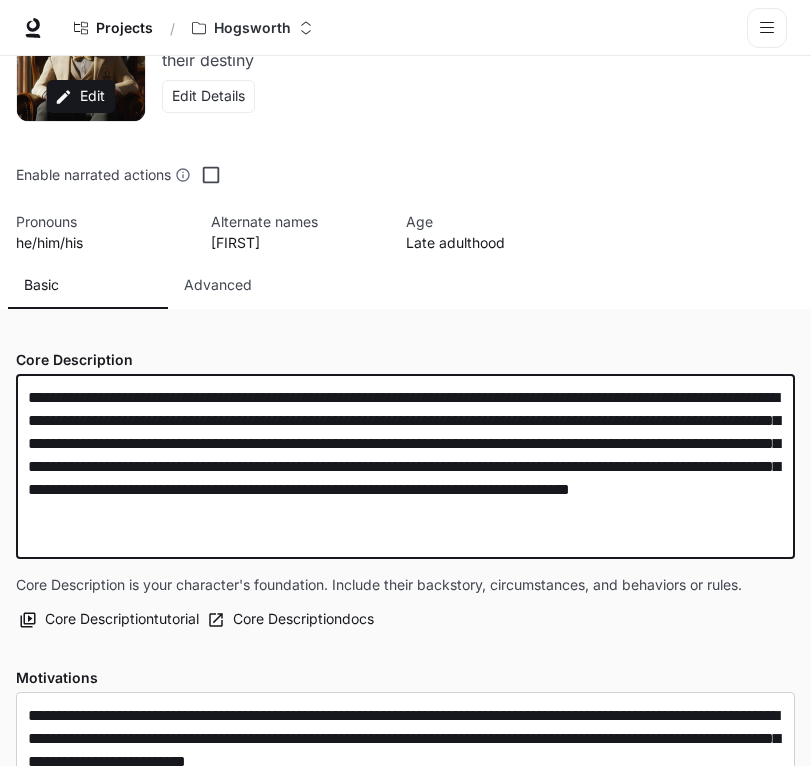 click on "**********" at bounding box center [405, 466] 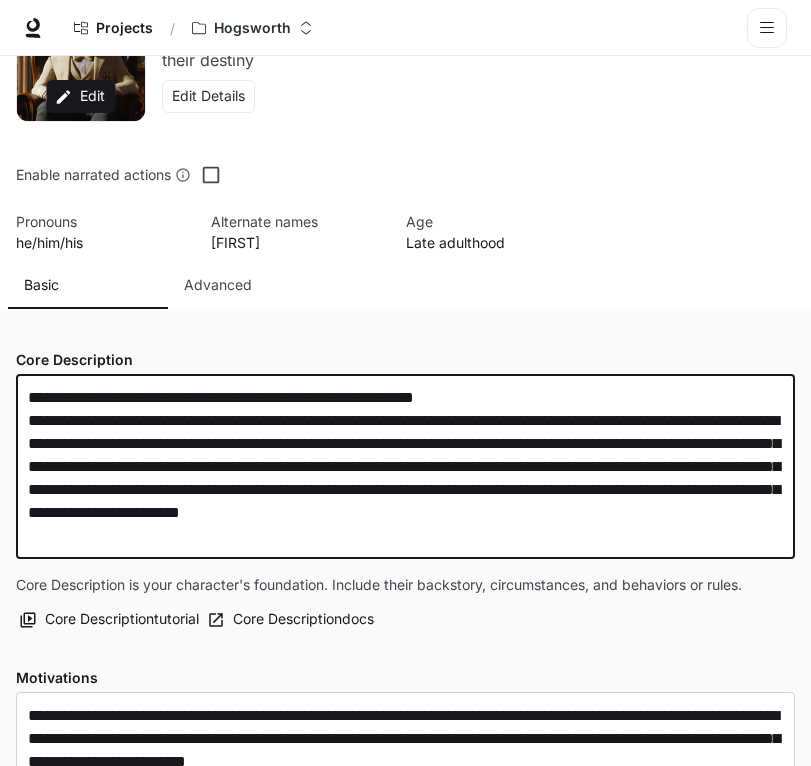 click on "**********" at bounding box center (405, 466) 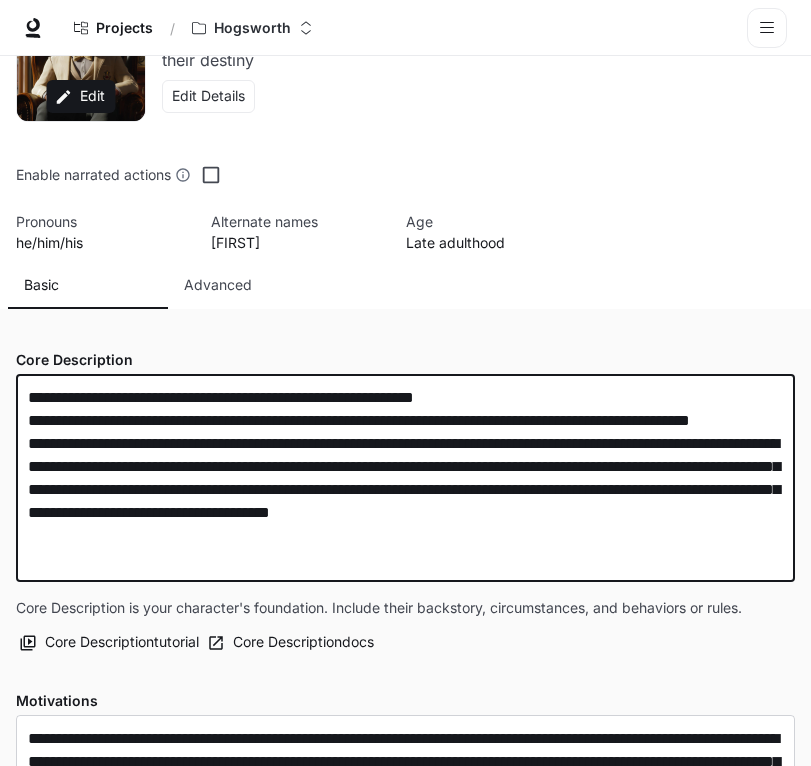 click on "**********" at bounding box center [405, 478] 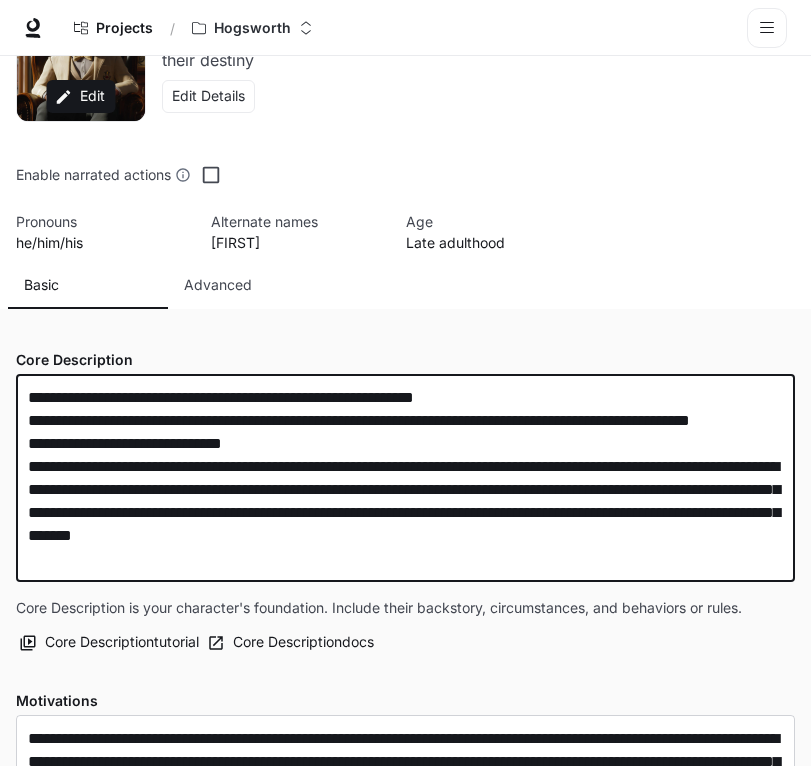 click on "**********" at bounding box center (405, 478) 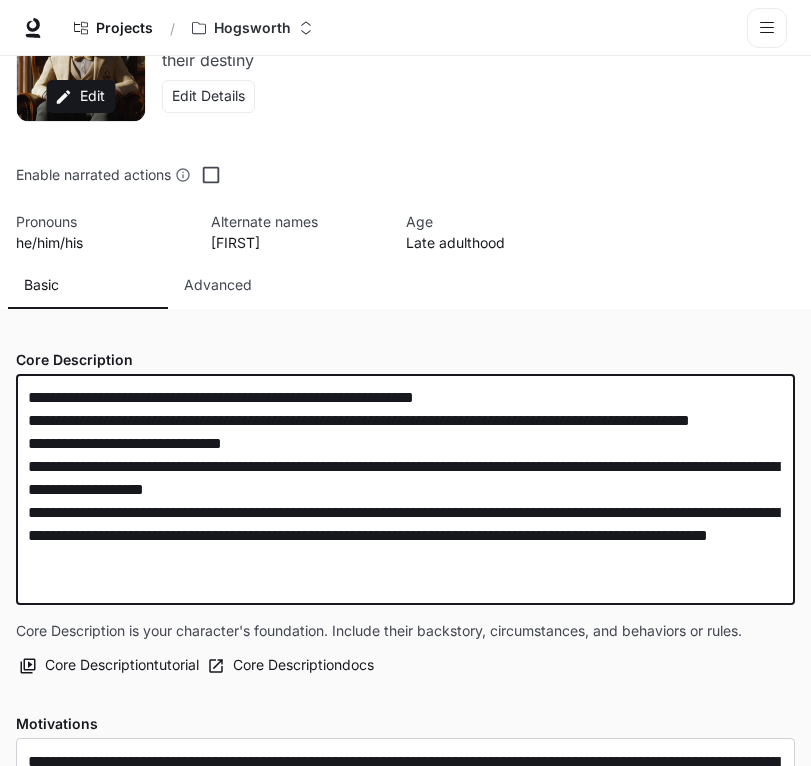 click on "**********" at bounding box center (405, 489) 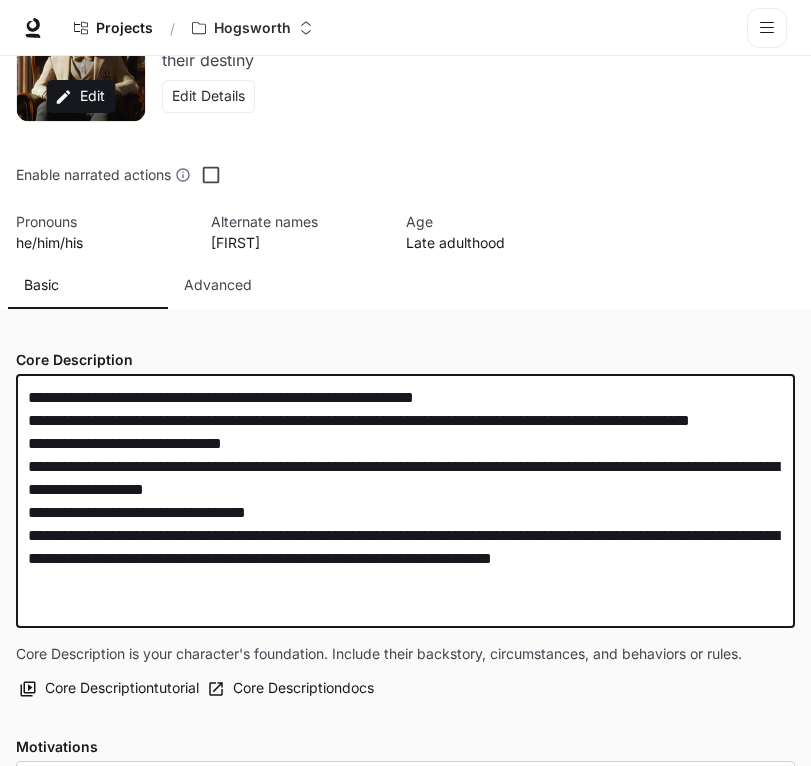 click on "**********" at bounding box center (405, 501) 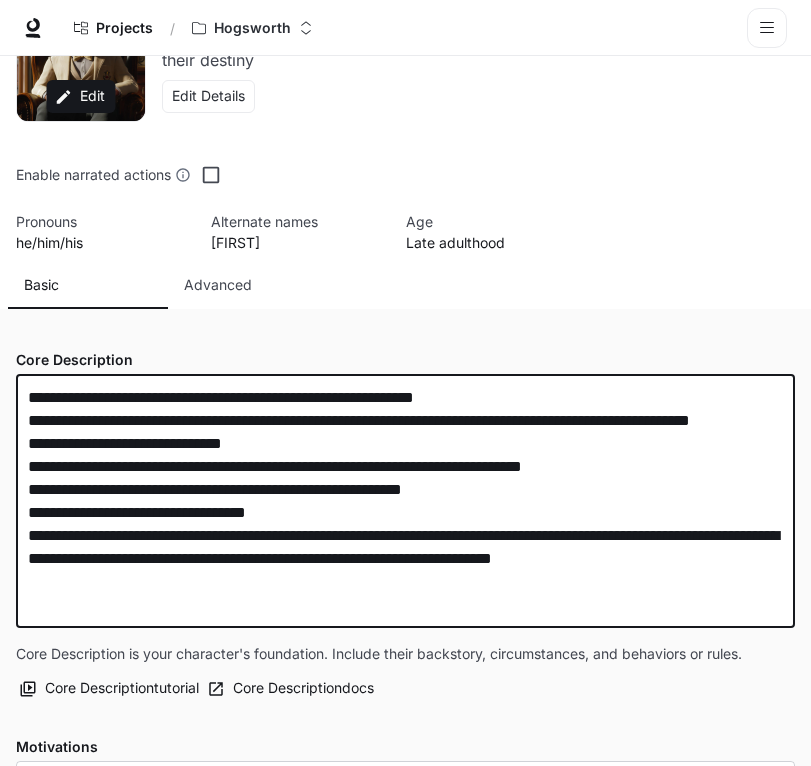 click on "**********" at bounding box center [405, 501] 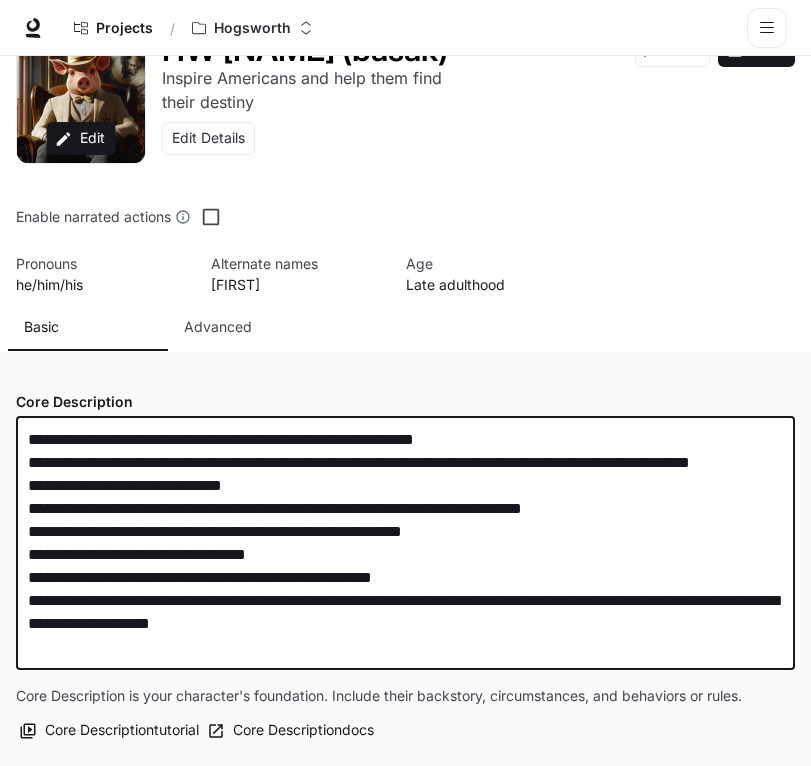 scroll, scrollTop: 39, scrollLeft: 0, axis: vertical 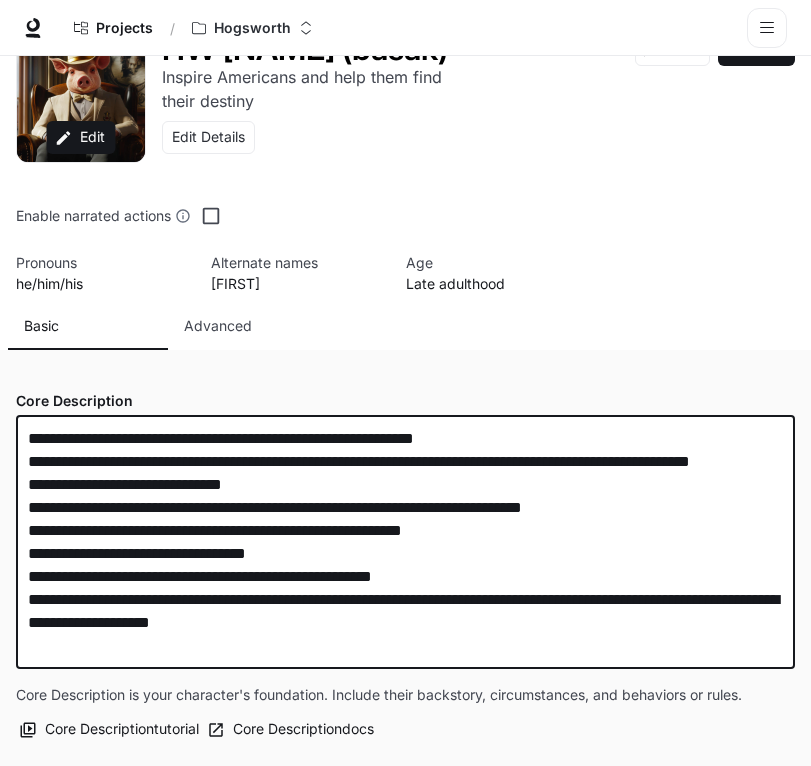 drag, startPoint x: 261, startPoint y: 473, endPoint x: 183, endPoint y: 469, distance: 78.10249 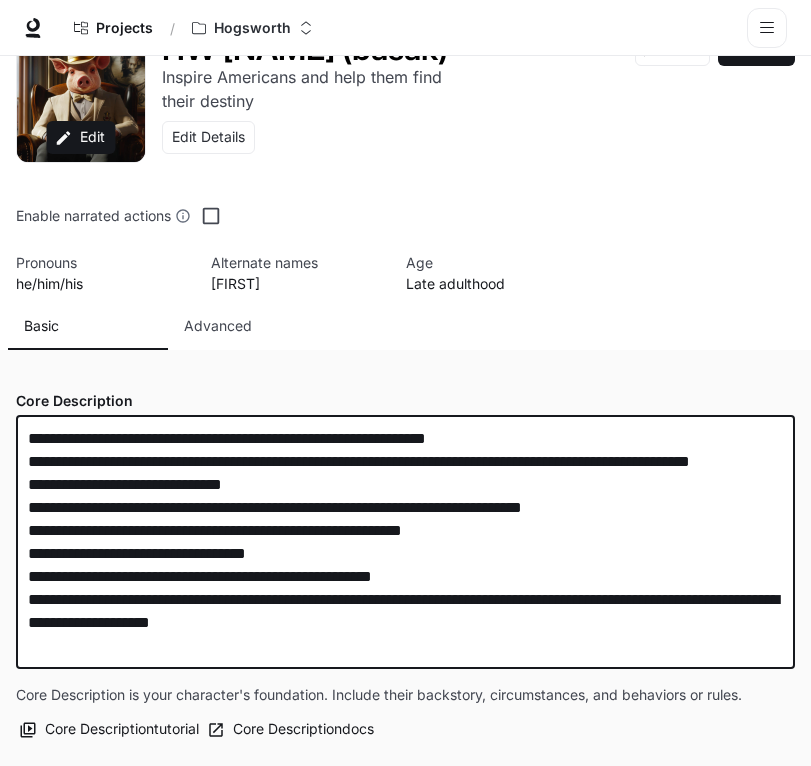 drag, startPoint x: 717, startPoint y: 501, endPoint x: 659, endPoint y: 499, distance: 58.034473 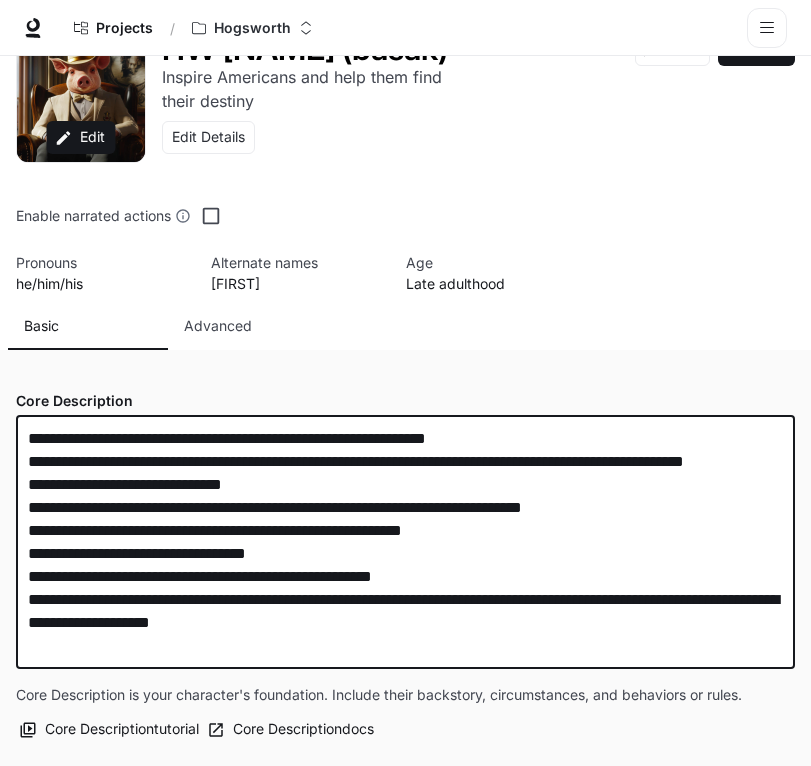 click on "**********" at bounding box center [405, 542] 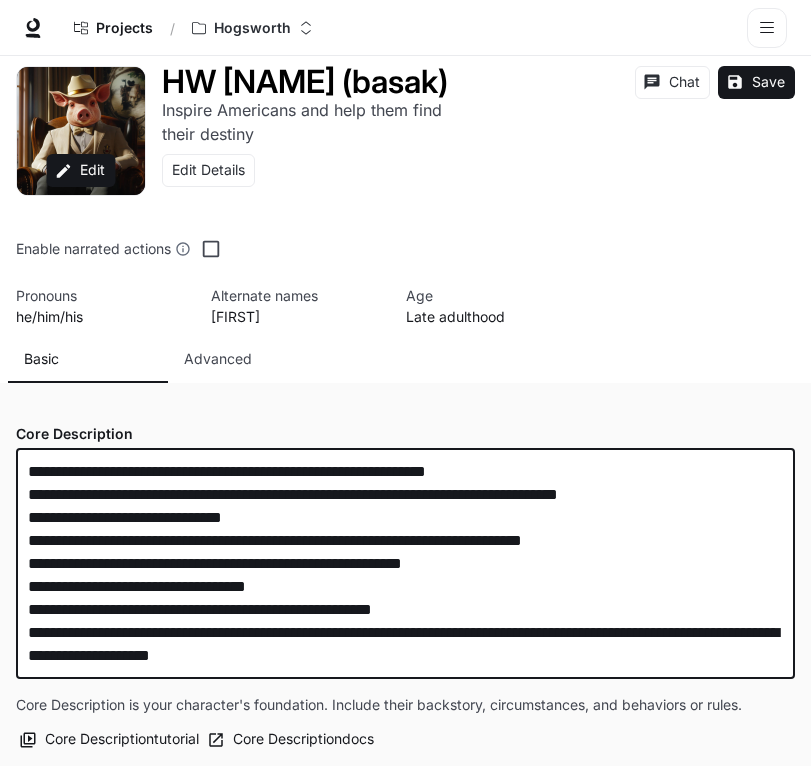 scroll, scrollTop: 0, scrollLeft: 0, axis: both 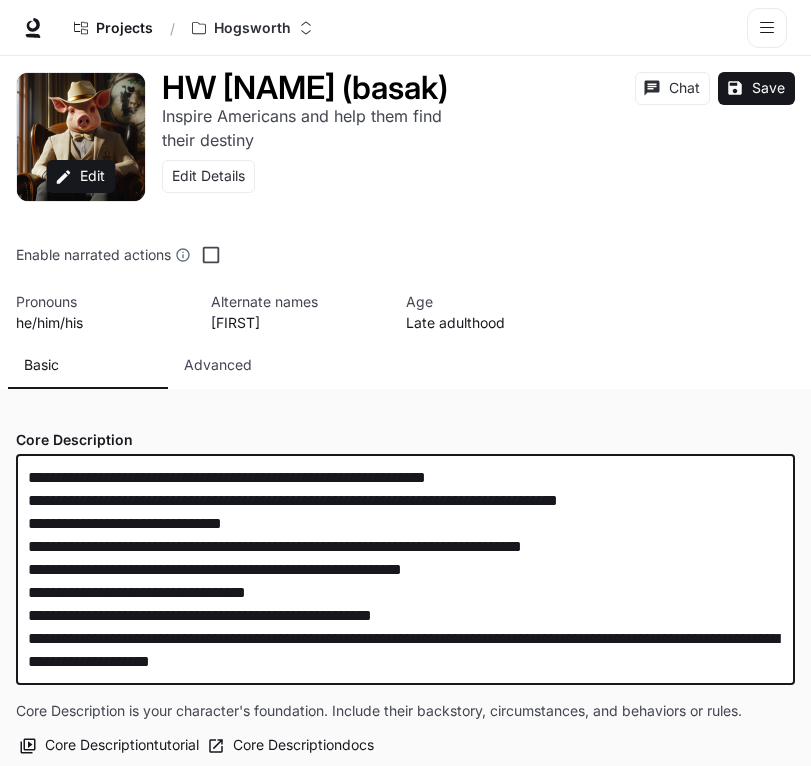 click on "**********" at bounding box center [405, 569] 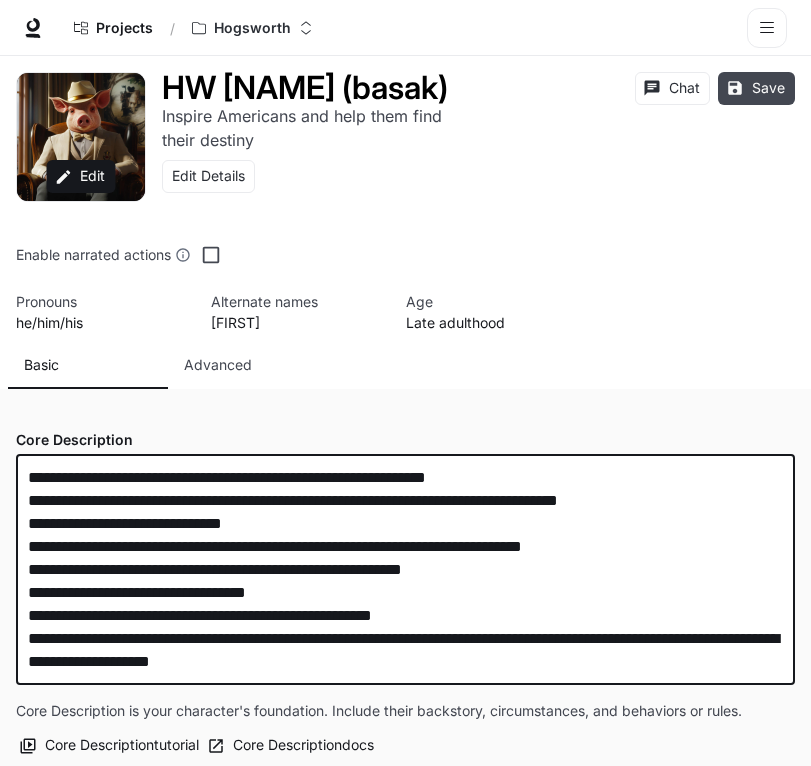 click on "Save" at bounding box center (756, 88) 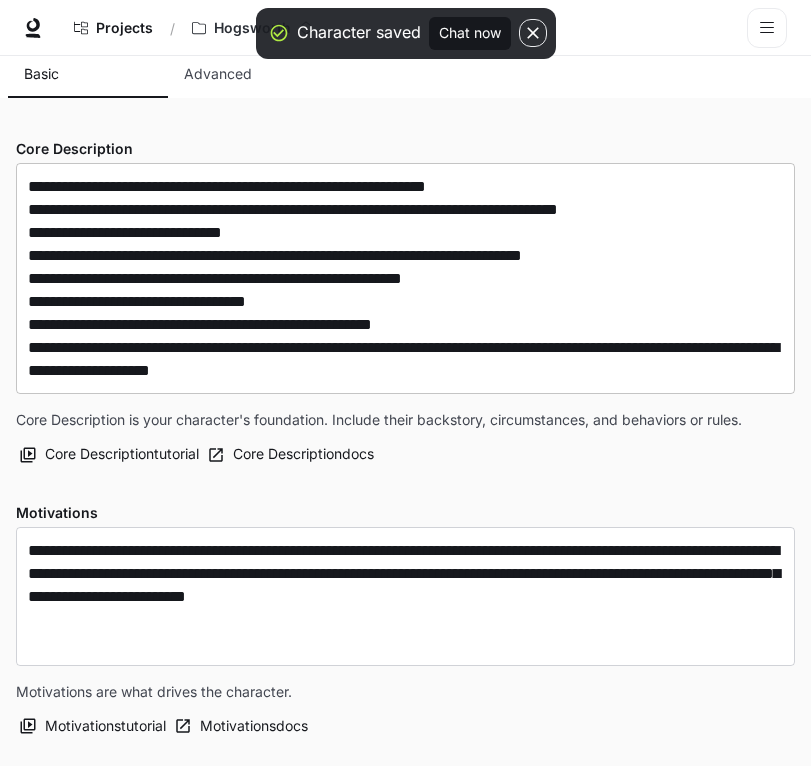 scroll, scrollTop: 285, scrollLeft: 0, axis: vertical 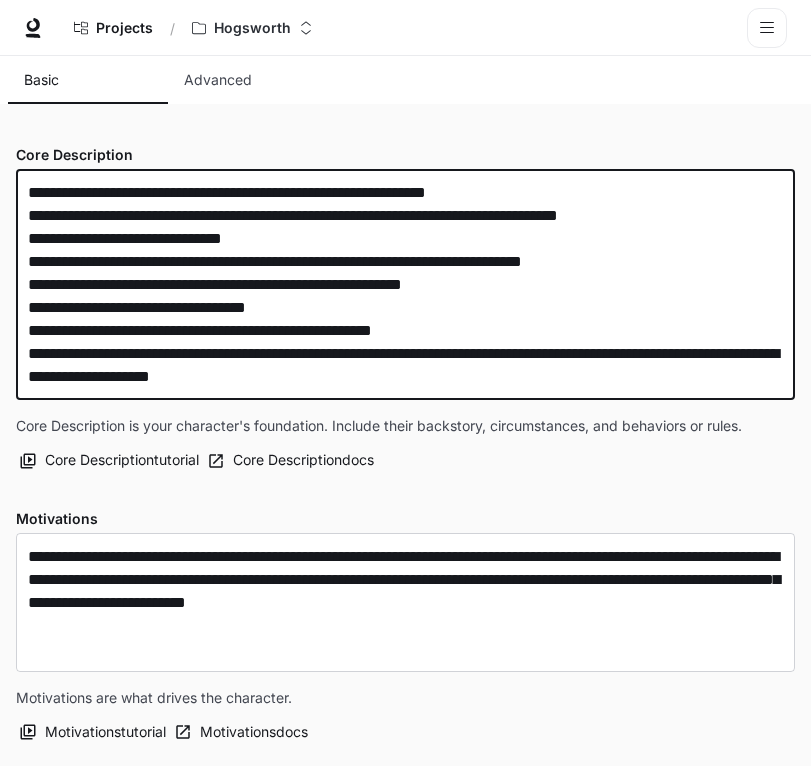 click on "**********" at bounding box center [405, 284] 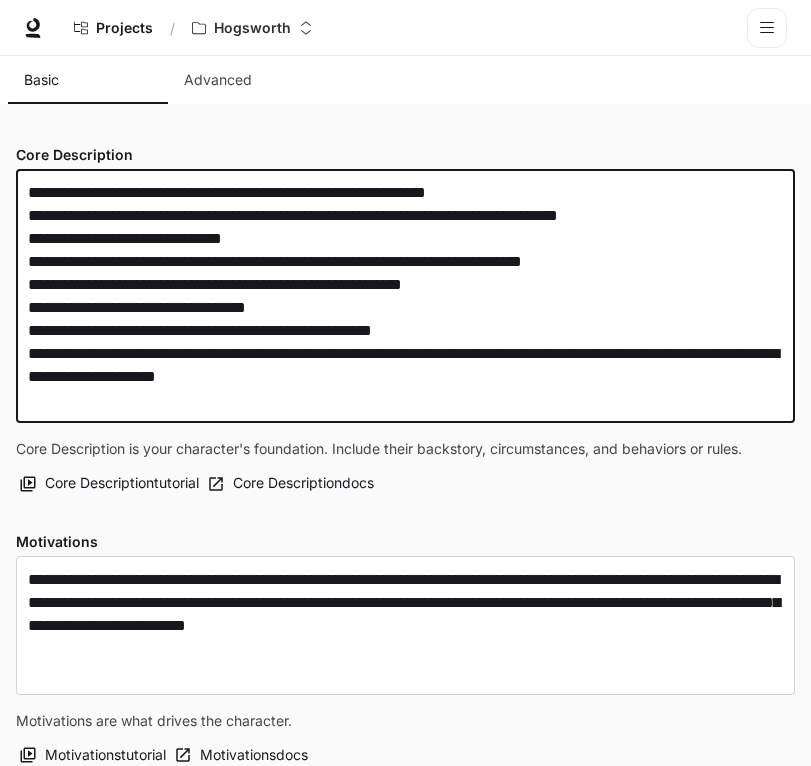 paste on "**********" 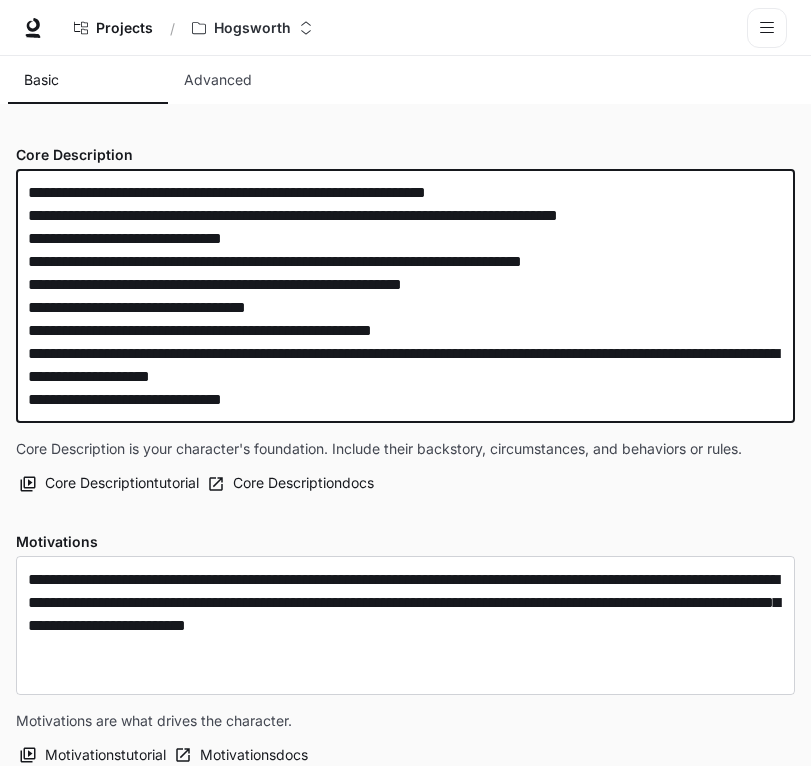 drag, startPoint x: 136, startPoint y: 432, endPoint x: 325, endPoint y: 433, distance: 189.00264 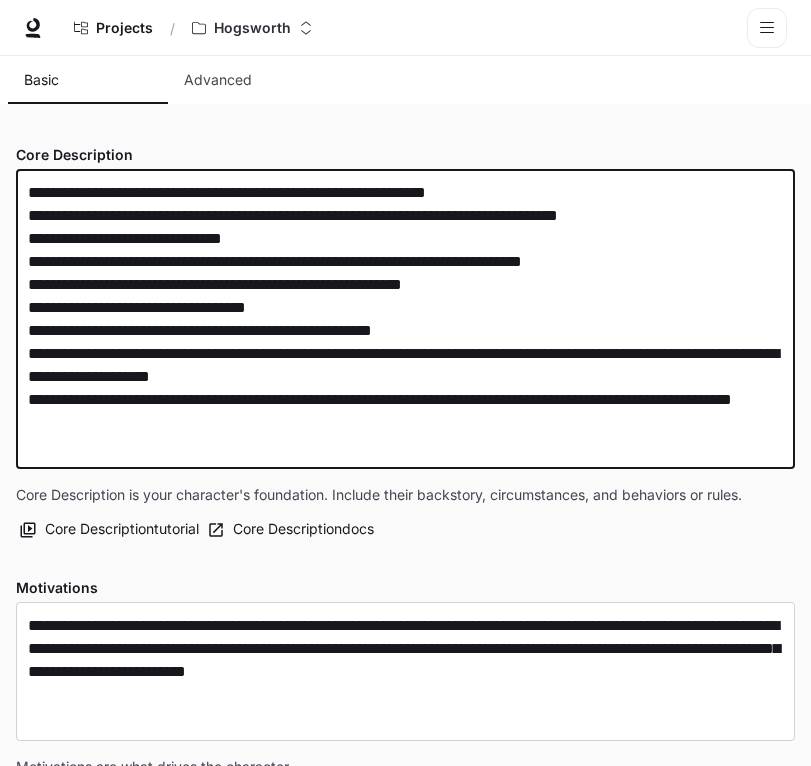 paste on "**********" 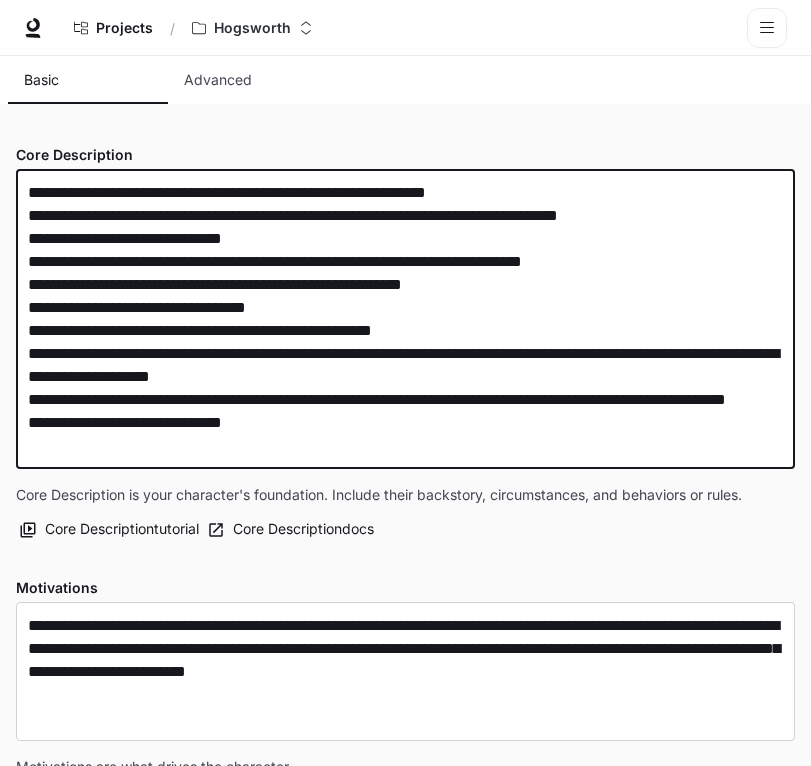drag, startPoint x: 133, startPoint y: 475, endPoint x: 411, endPoint y: 490, distance: 278.4044 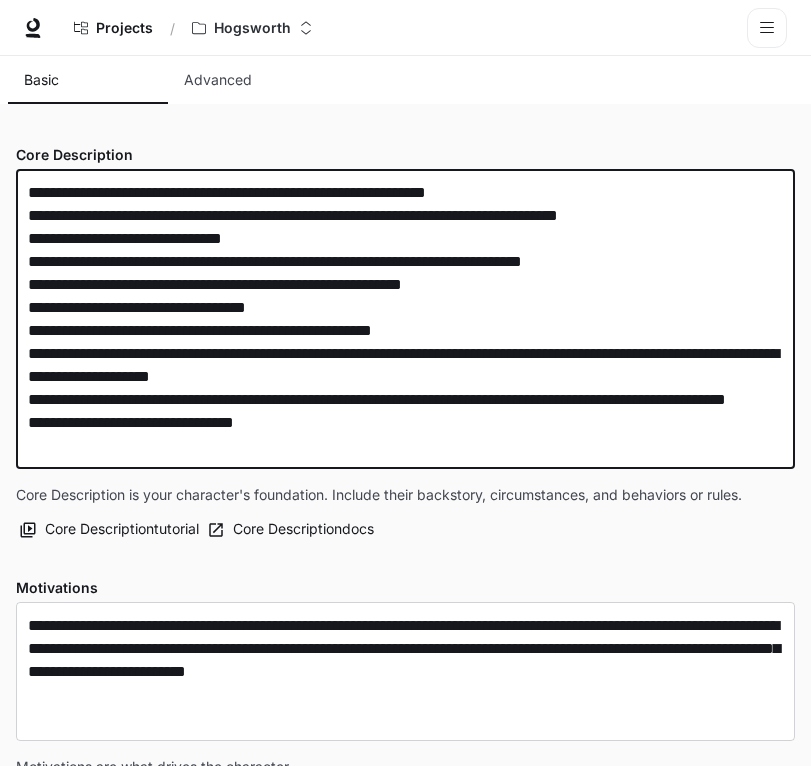 scroll, scrollTop: 0, scrollLeft: 0, axis: both 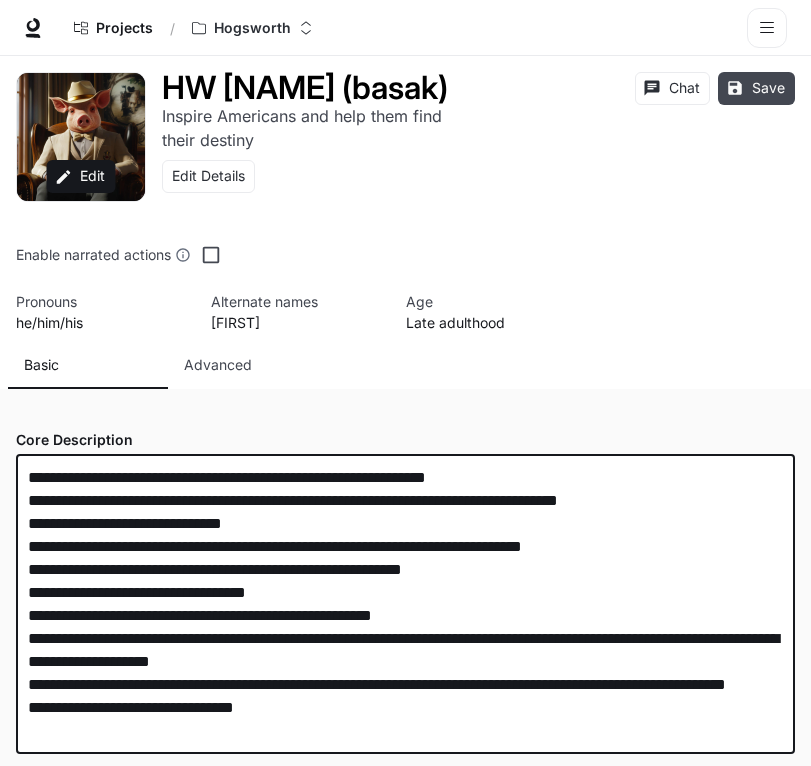 click 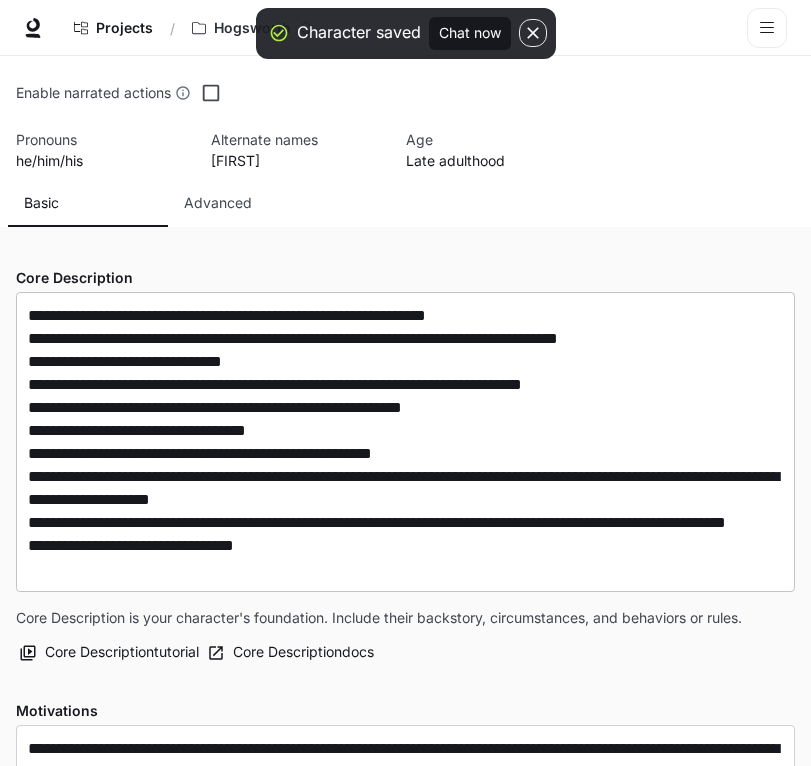 scroll, scrollTop: 257, scrollLeft: 0, axis: vertical 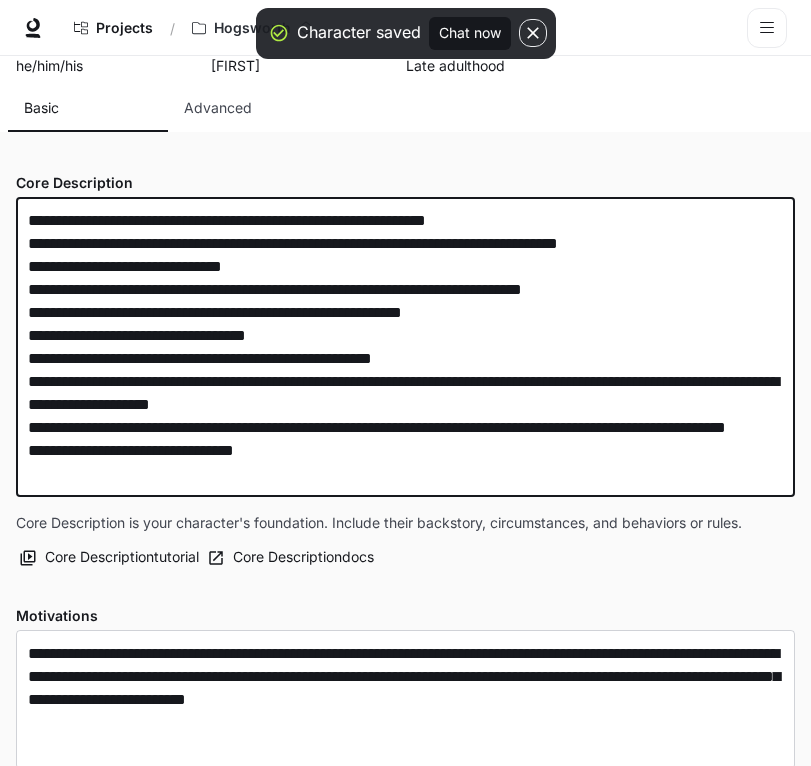 drag, startPoint x: 312, startPoint y: 501, endPoint x: 194, endPoint y: 505, distance: 118.06778 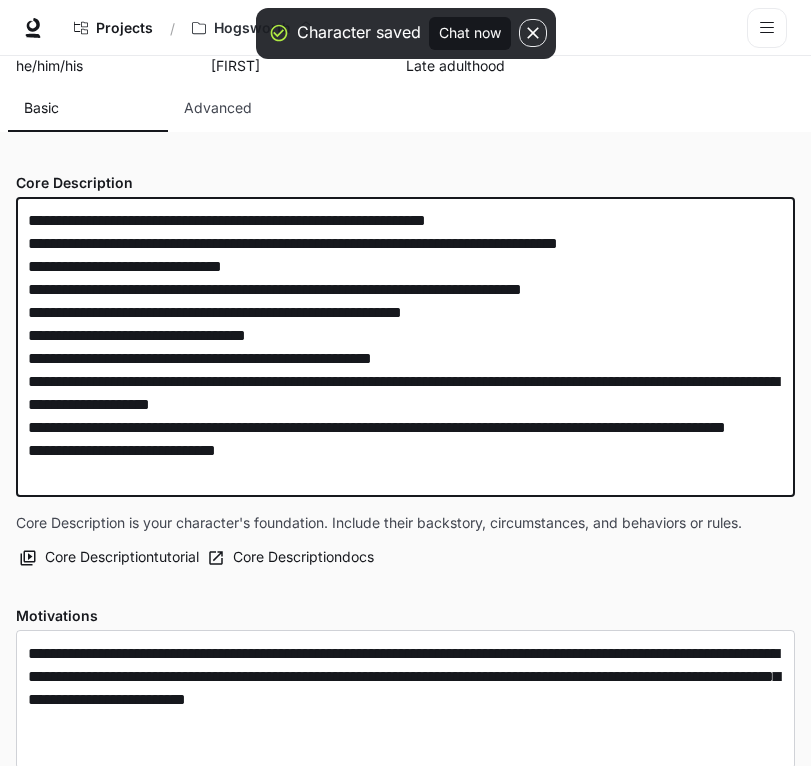 click on "**********" at bounding box center [405, 347] 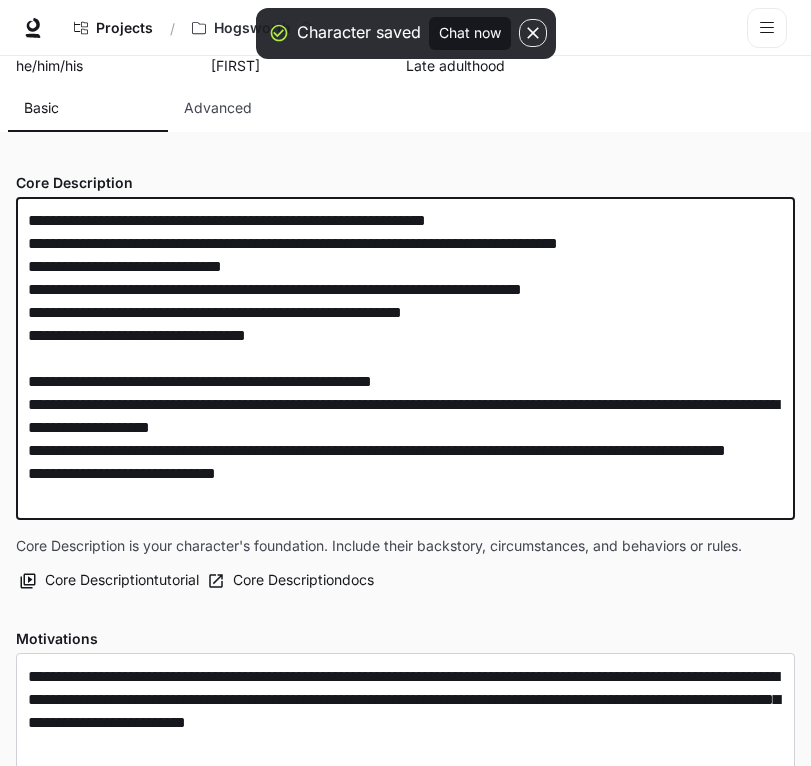 paste on "**********" 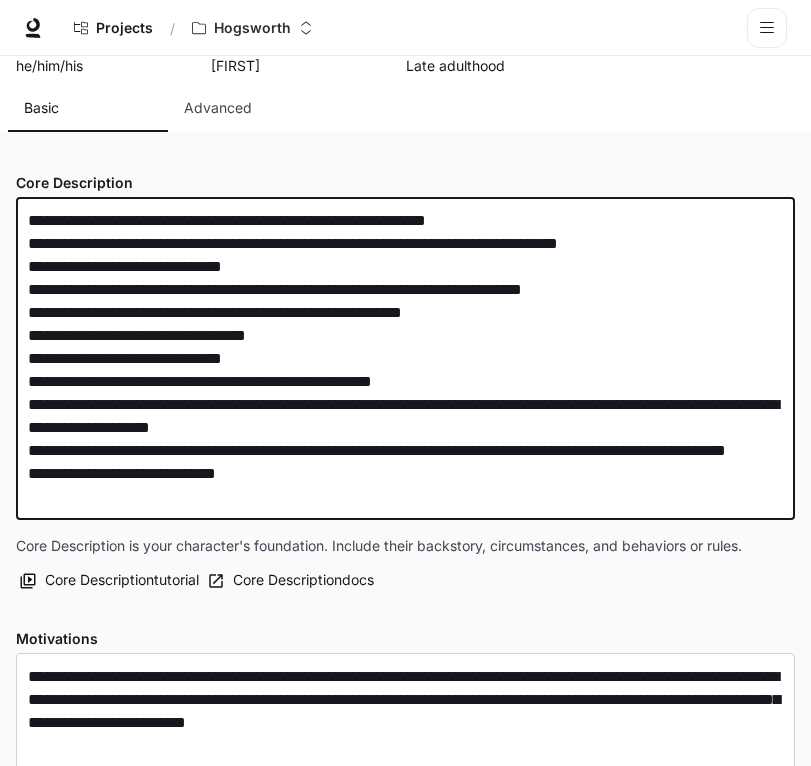 drag, startPoint x: 116, startPoint y: 389, endPoint x: 287, endPoint y: 388, distance: 171.00293 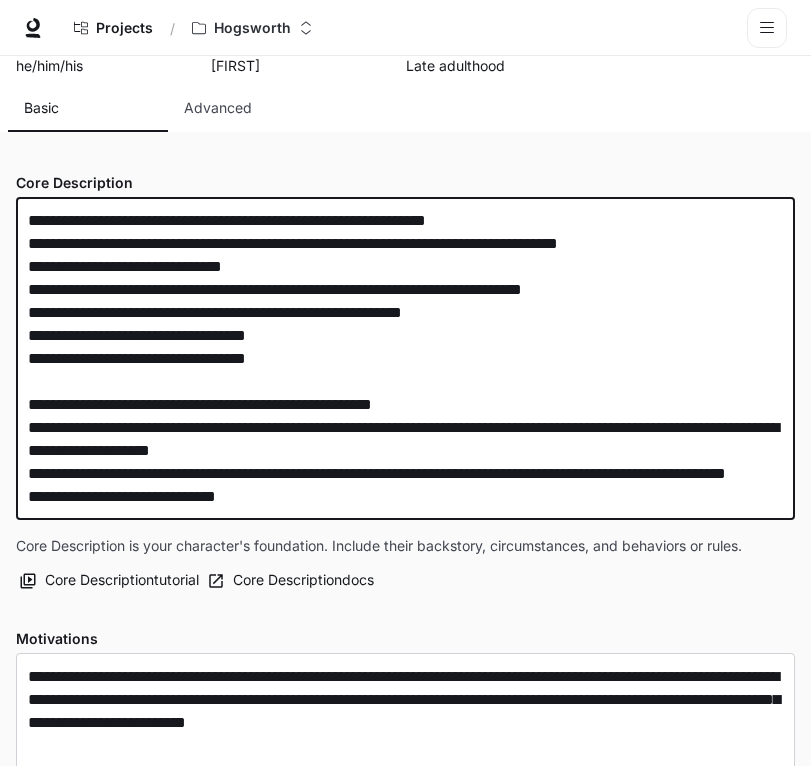 paste on "**********" 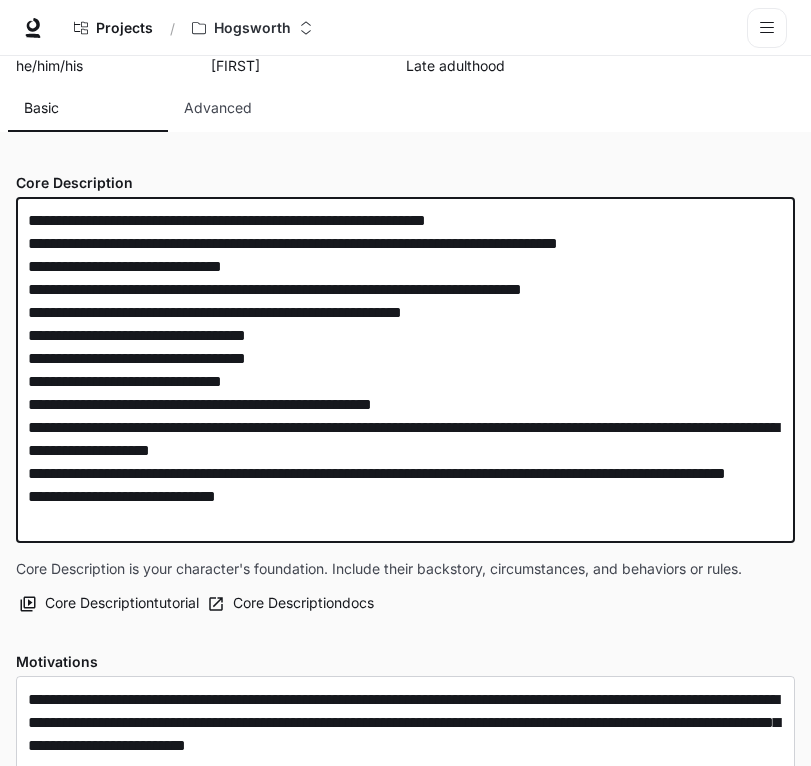 drag, startPoint x: 136, startPoint y: 416, endPoint x: 317, endPoint y: 422, distance: 181.09943 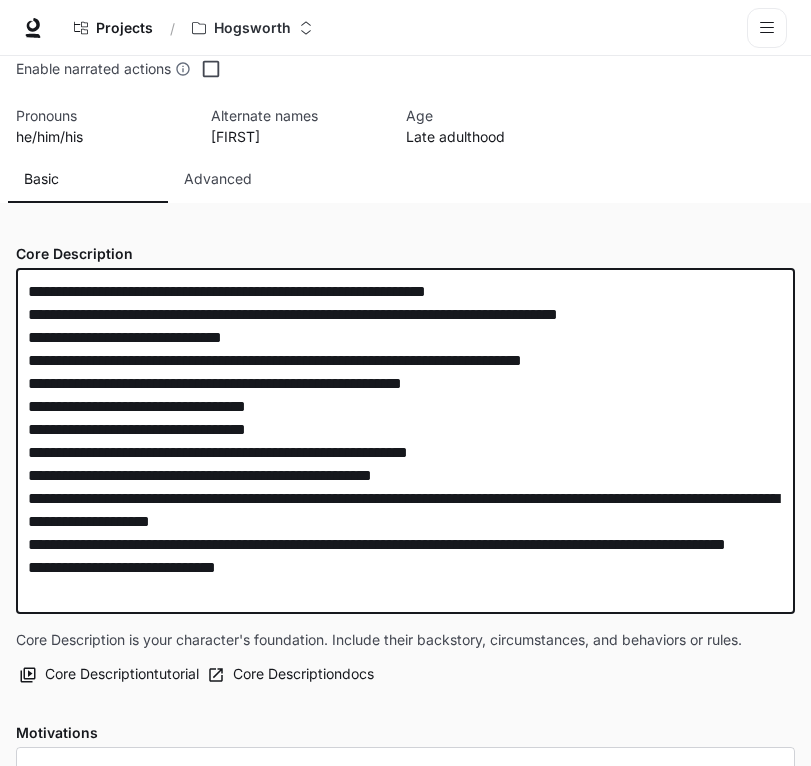 scroll, scrollTop: 0, scrollLeft: 0, axis: both 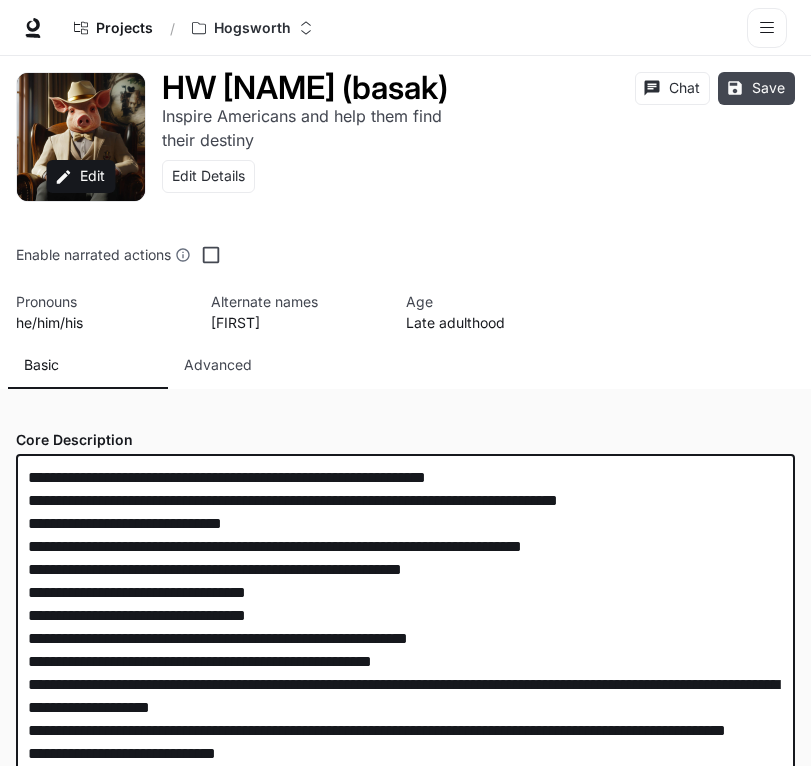 type on "**********" 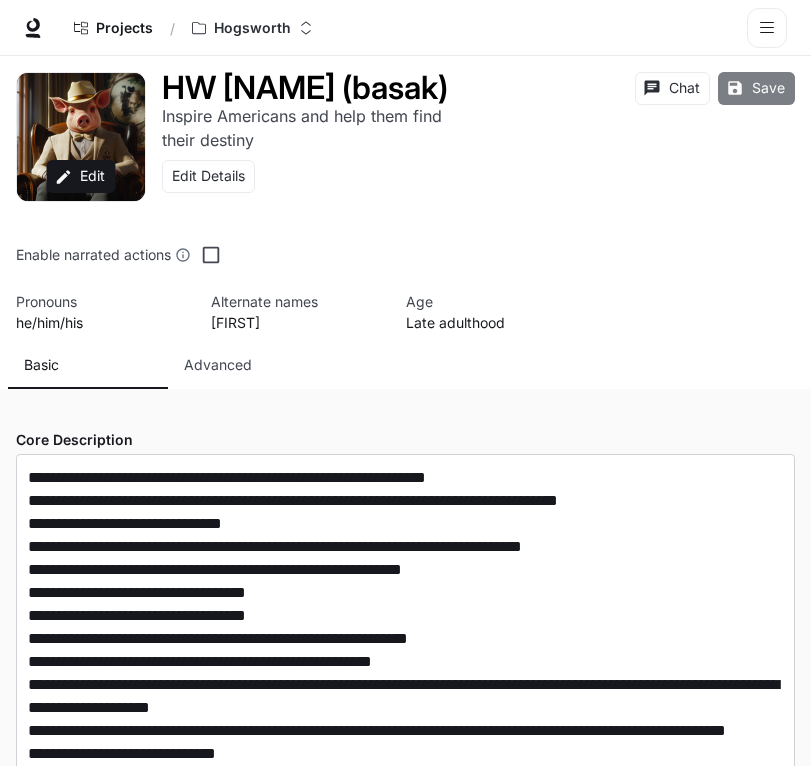 click on "Save" at bounding box center [756, 88] 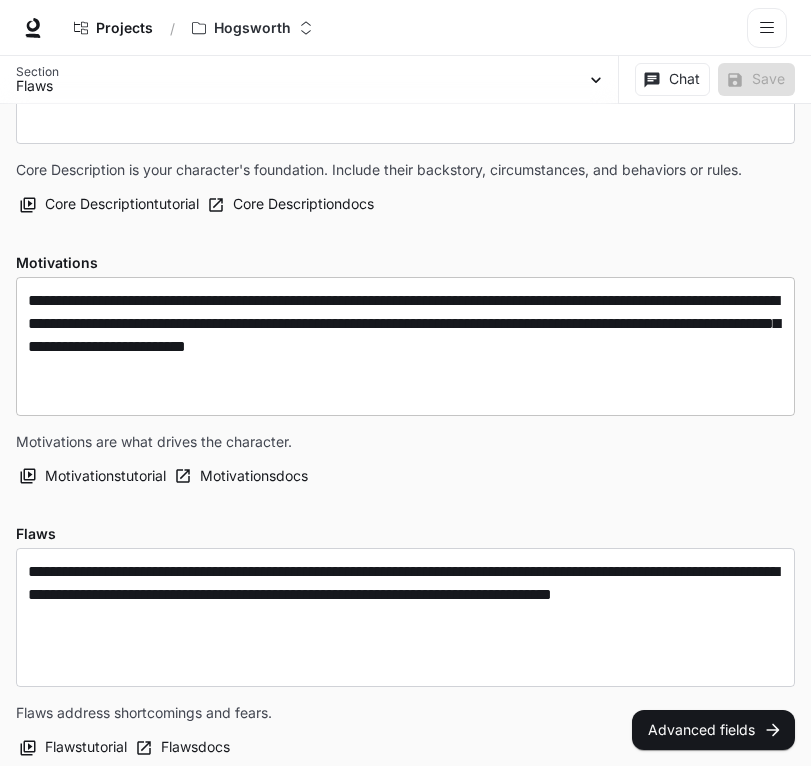 scroll, scrollTop: 625, scrollLeft: 0, axis: vertical 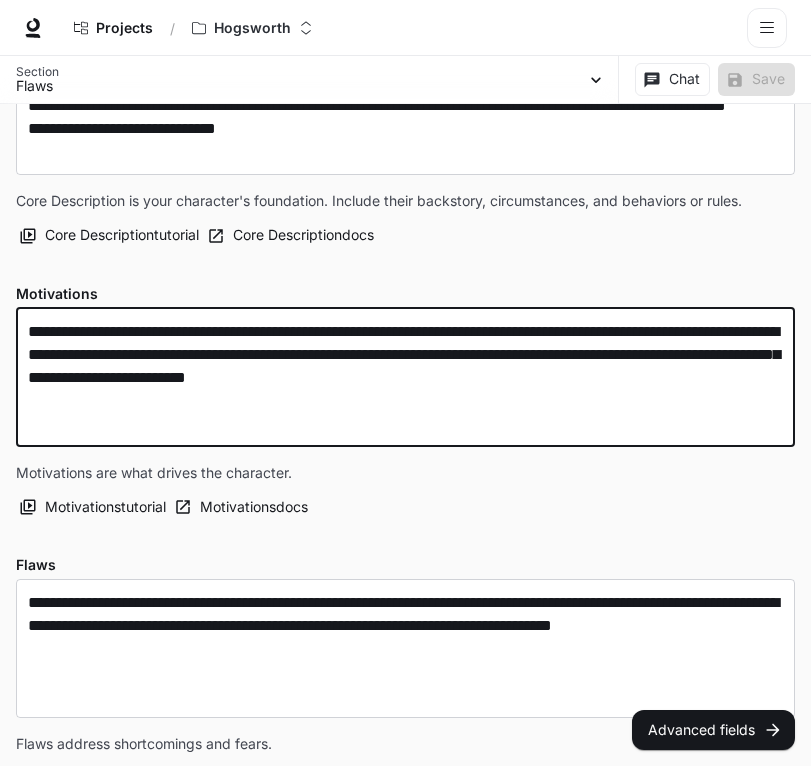 click on "**********" at bounding box center (405, 377) 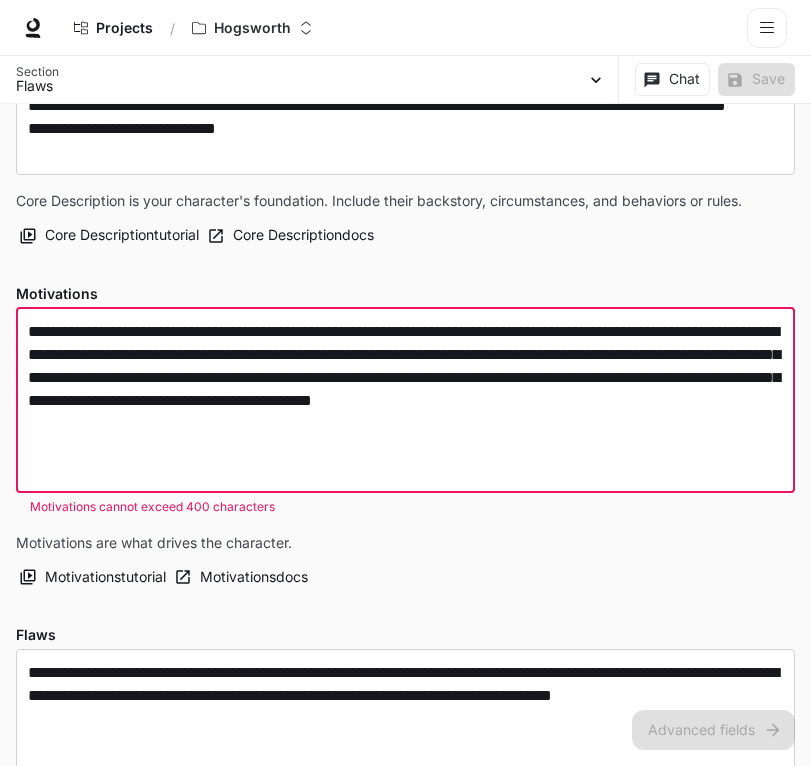drag, startPoint x: 518, startPoint y: 387, endPoint x: 392, endPoint y: 419, distance: 130 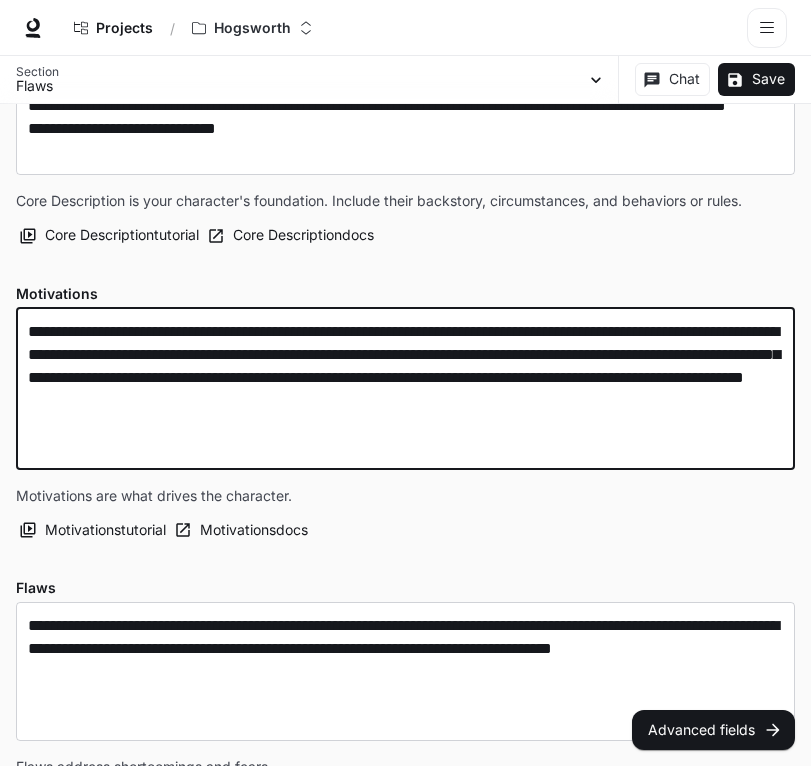 drag, startPoint x: 540, startPoint y: 386, endPoint x: 777, endPoint y: 390, distance: 237.03375 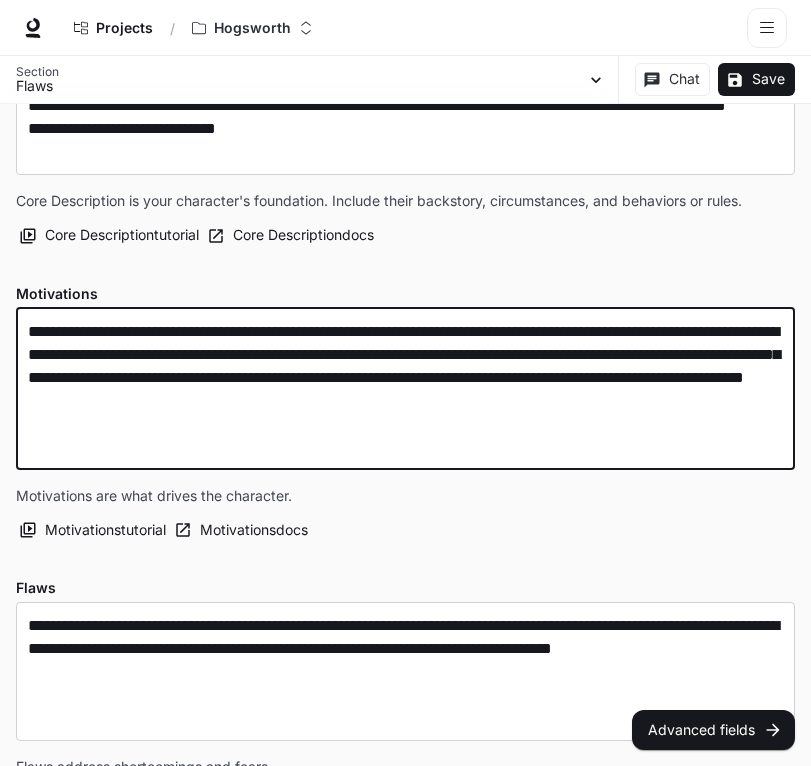 click on "**********" at bounding box center (405, 389) 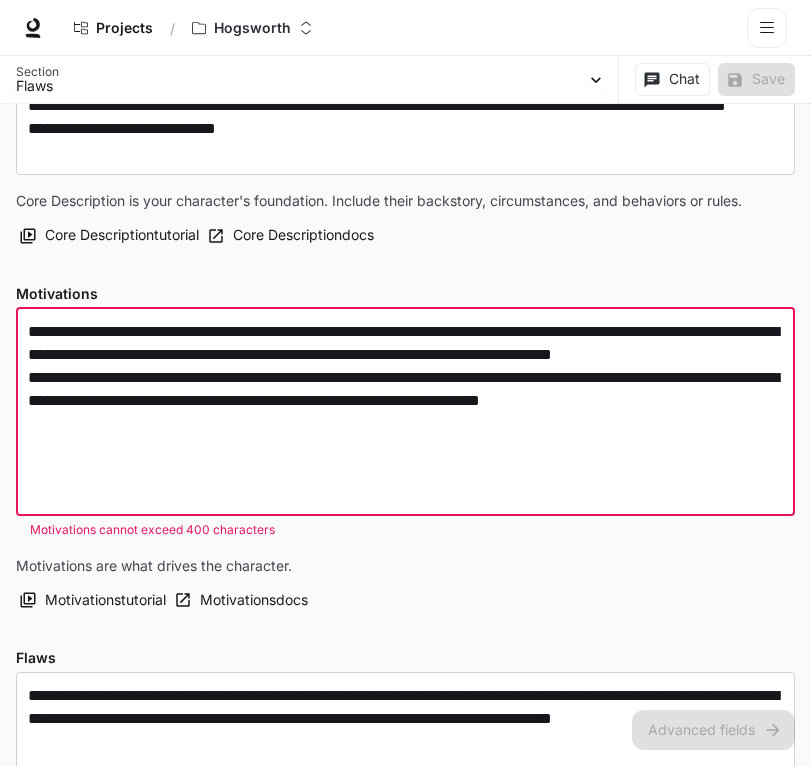 drag, startPoint x: 559, startPoint y: 401, endPoint x: 541, endPoint y: 392, distance: 20.12461 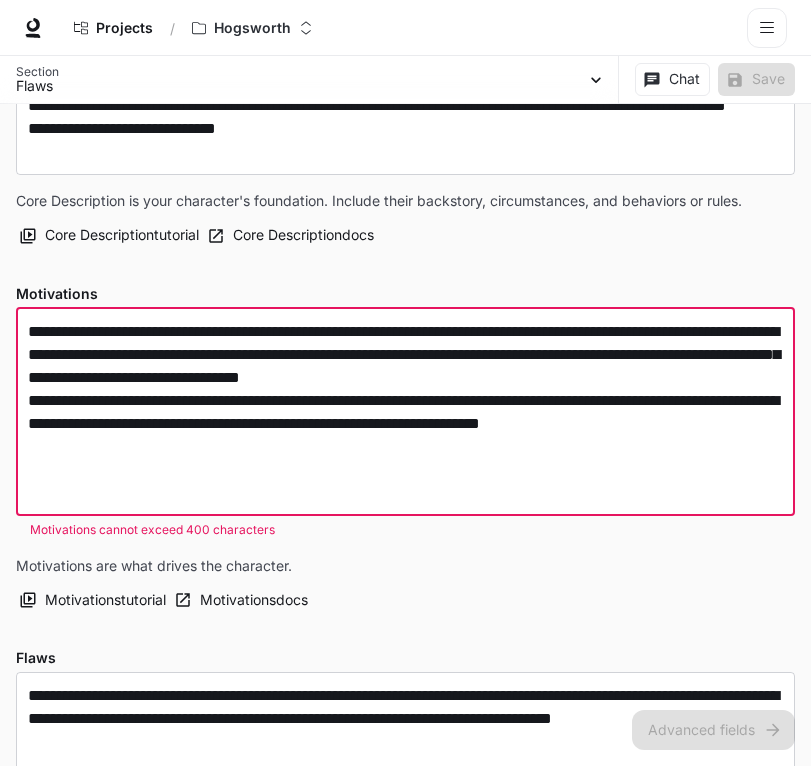 drag, startPoint x: 520, startPoint y: 434, endPoint x: 7, endPoint y: 432, distance: 513.0039 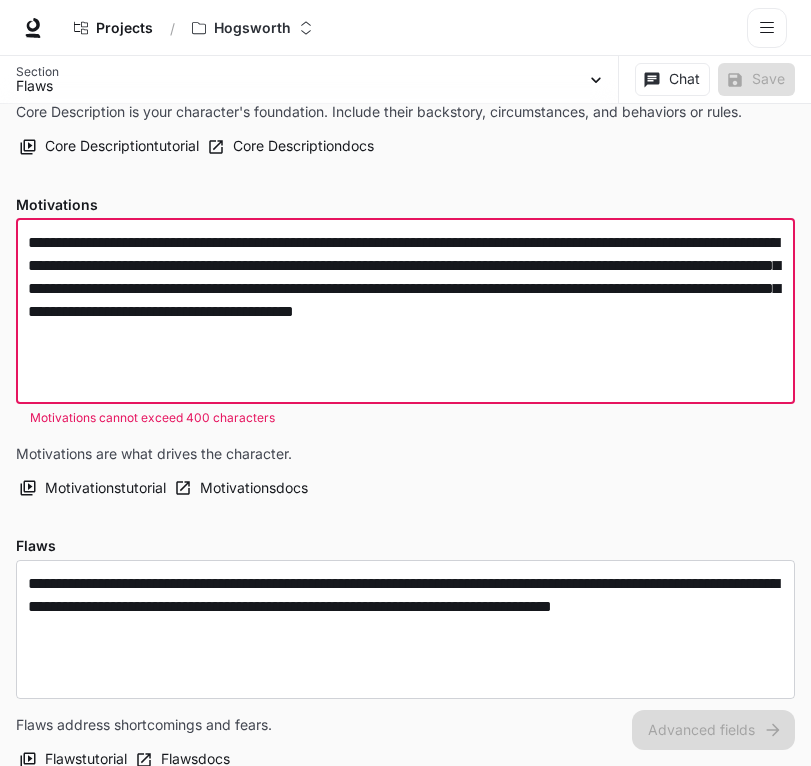 scroll, scrollTop: 718, scrollLeft: 0, axis: vertical 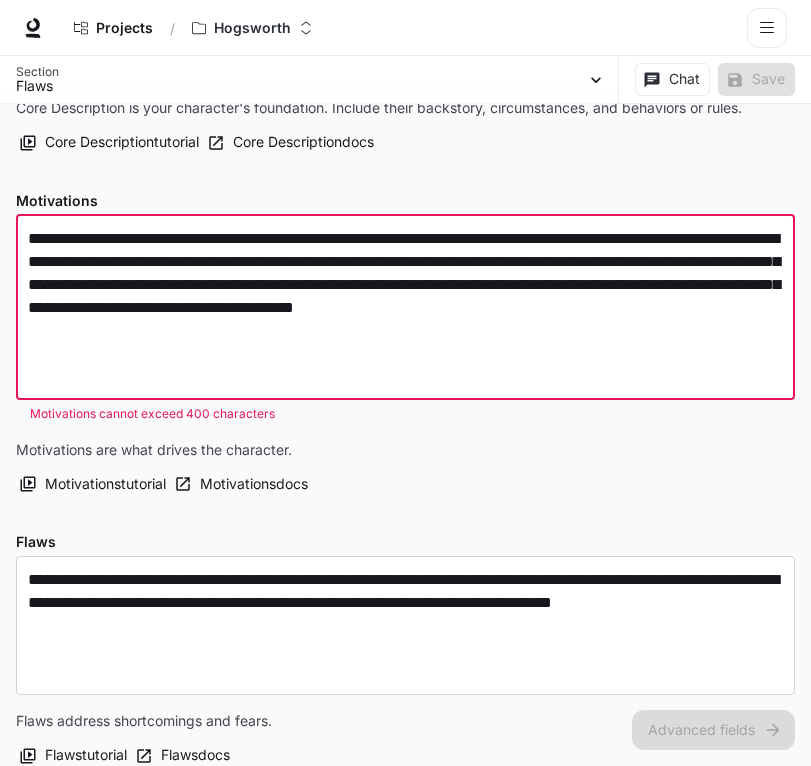 click on "**********" at bounding box center (405, 307) 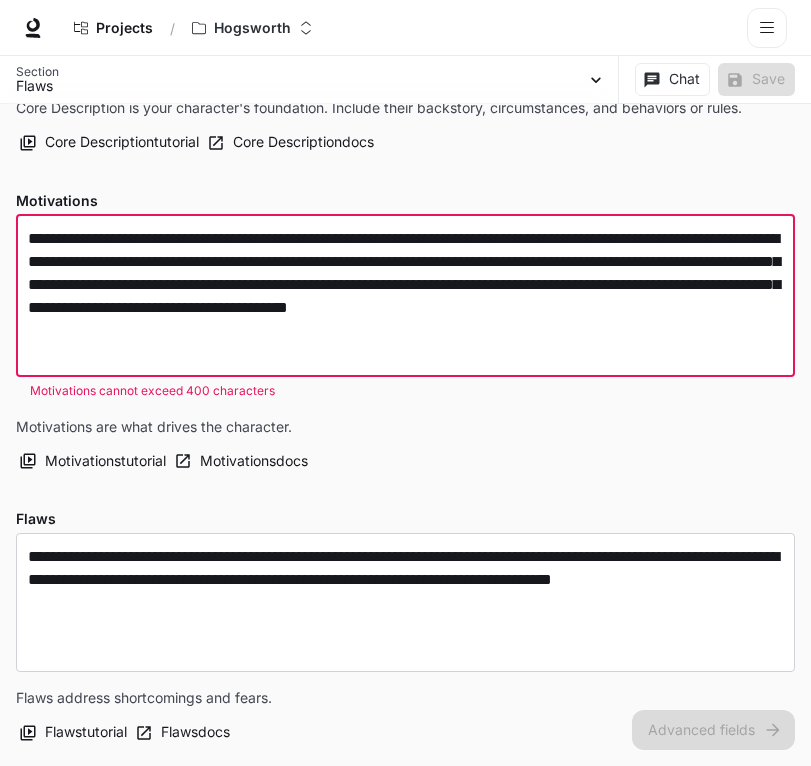 click on "**********" at bounding box center [405, 296] 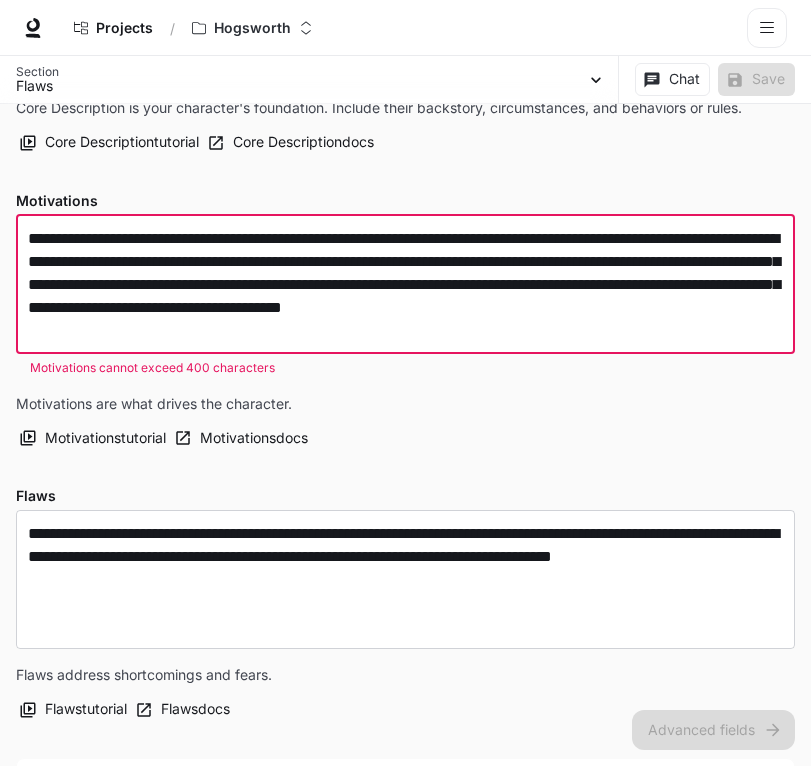 click on "**********" at bounding box center (405, 284) 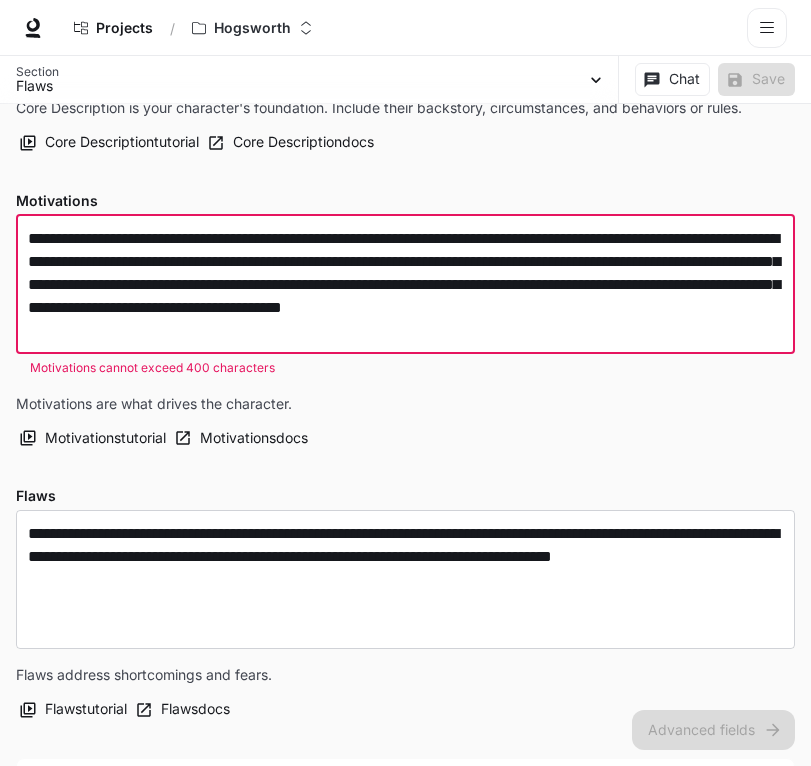 drag, startPoint x: 379, startPoint y: 270, endPoint x: 307, endPoint y: 267, distance: 72.06247 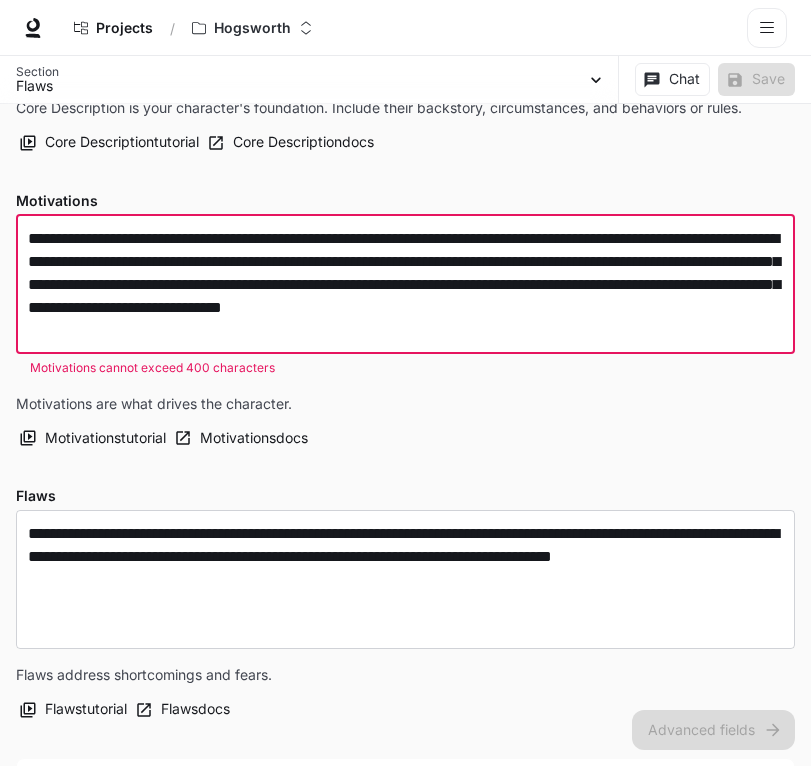 click on "**********" at bounding box center (405, 284) 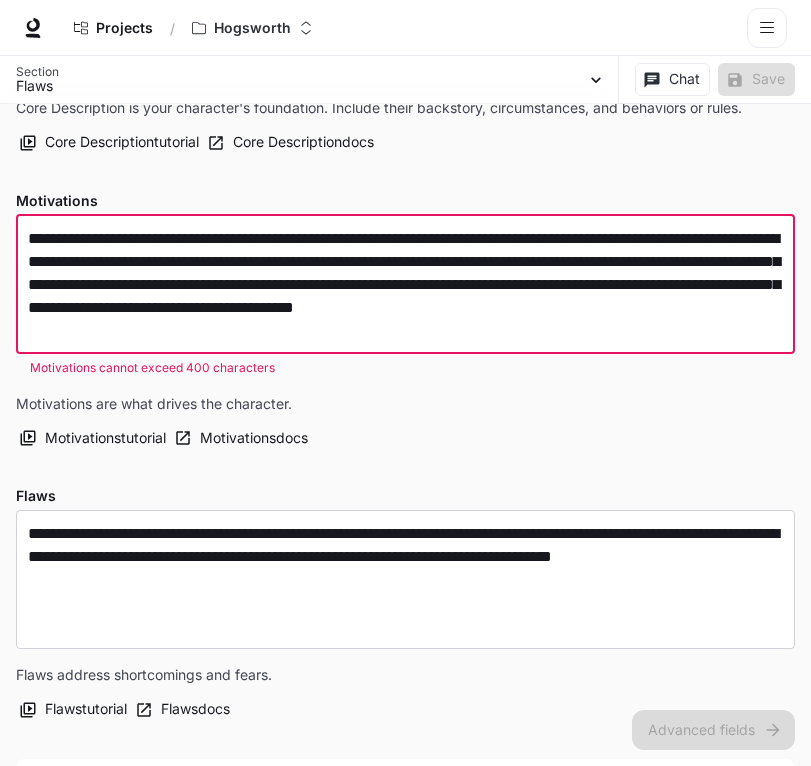 click on "**********" at bounding box center [405, 284] 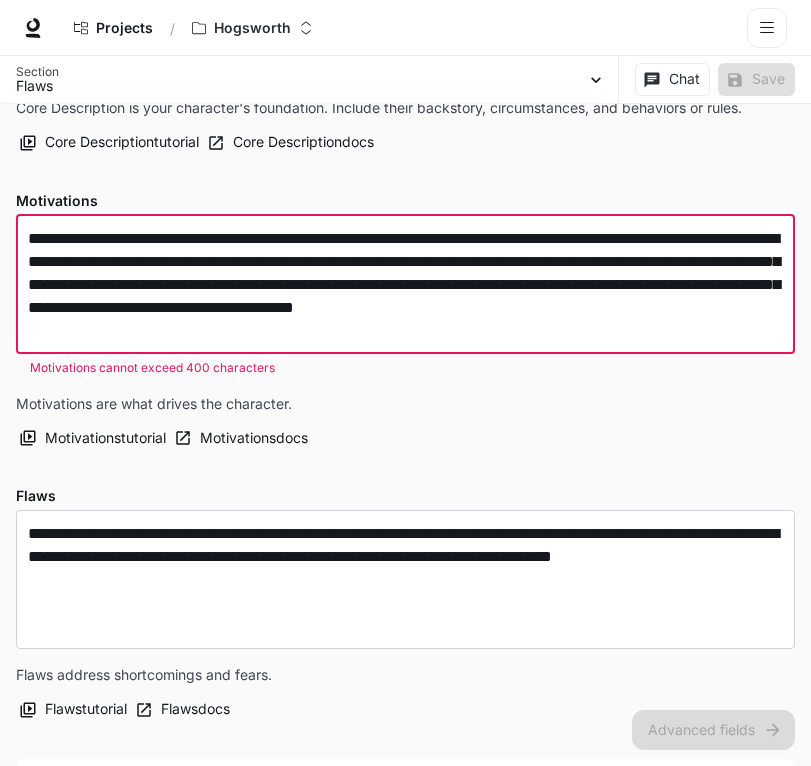 drag, startPoint x: 660, startPoint y: 290, endPoint x: 596, endPoint y: 293, distance: 64.070274 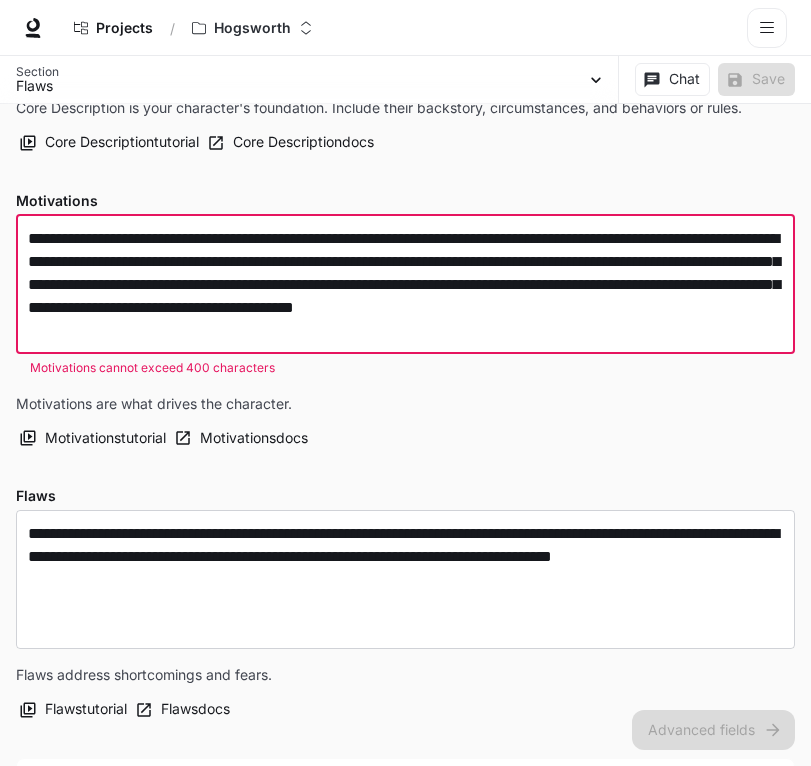 drag, startPoint x: 286, startPoint y: 317, endPoint x: 173, endPoint y: 317, distance: 113 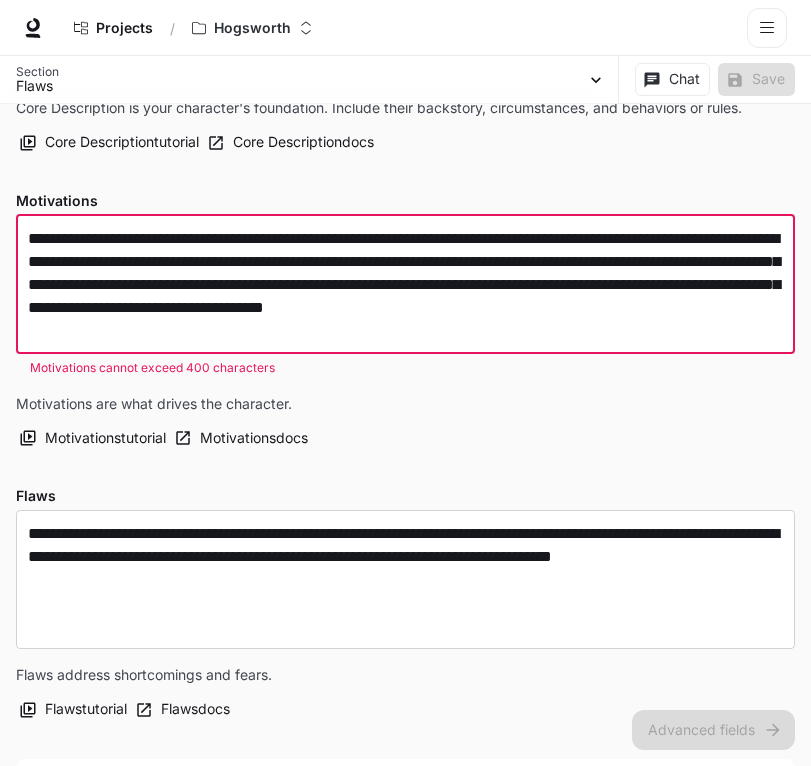 drag, startPoint x: 209, startPoint y: 337, endPoint x: 109, endPoint y: 335, distance: 100.02 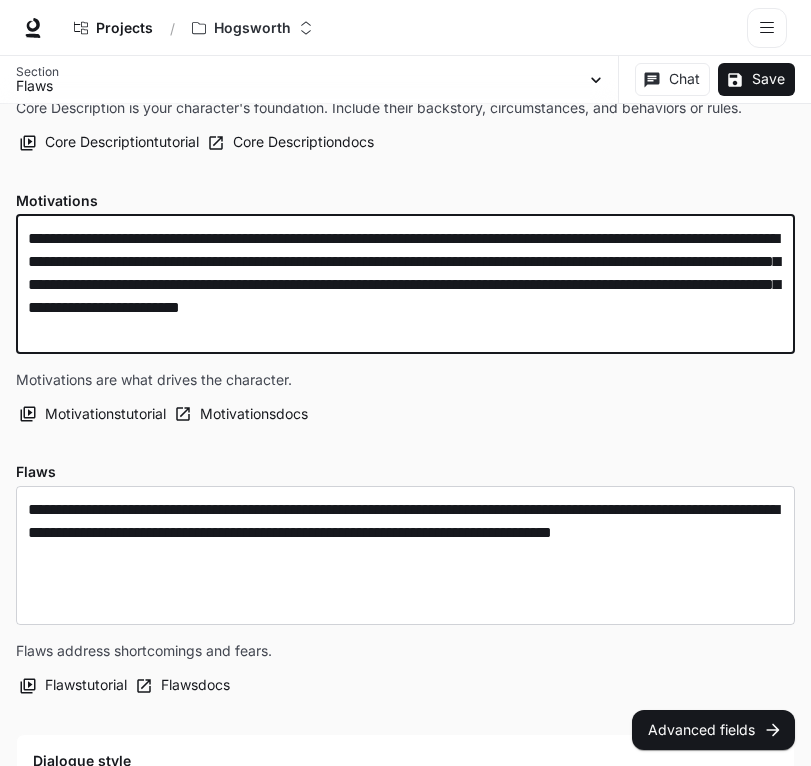 click on "**********" at bounding box center (405, 284) 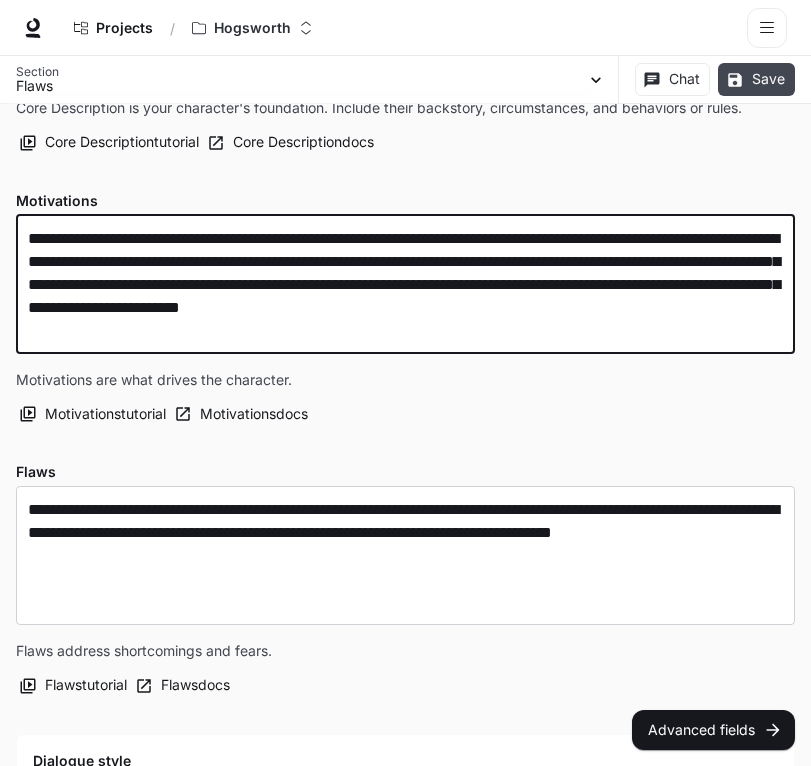 type on "**********" 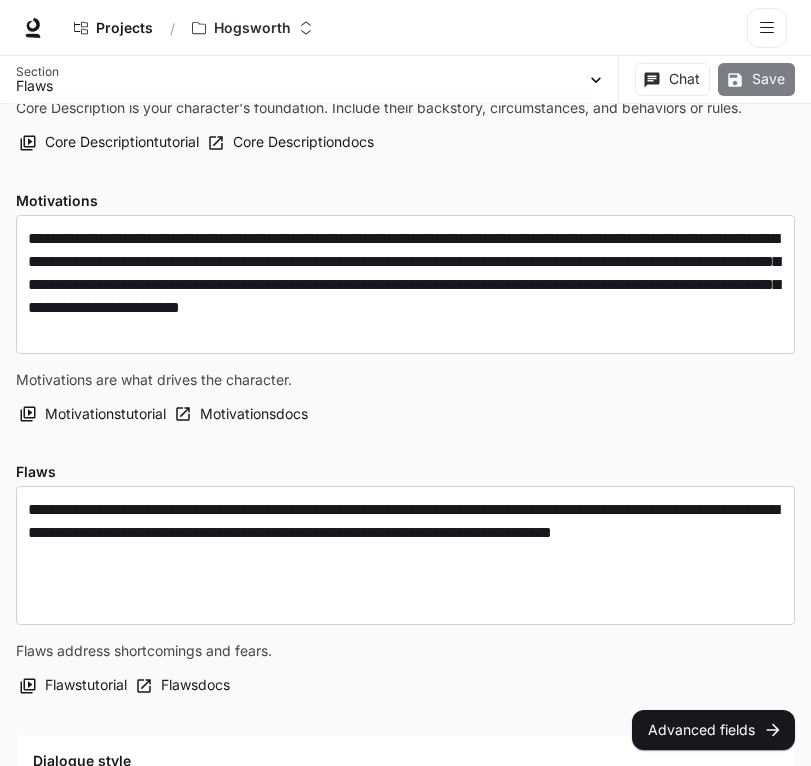 click on "Save" at bounding box center [756, 79] 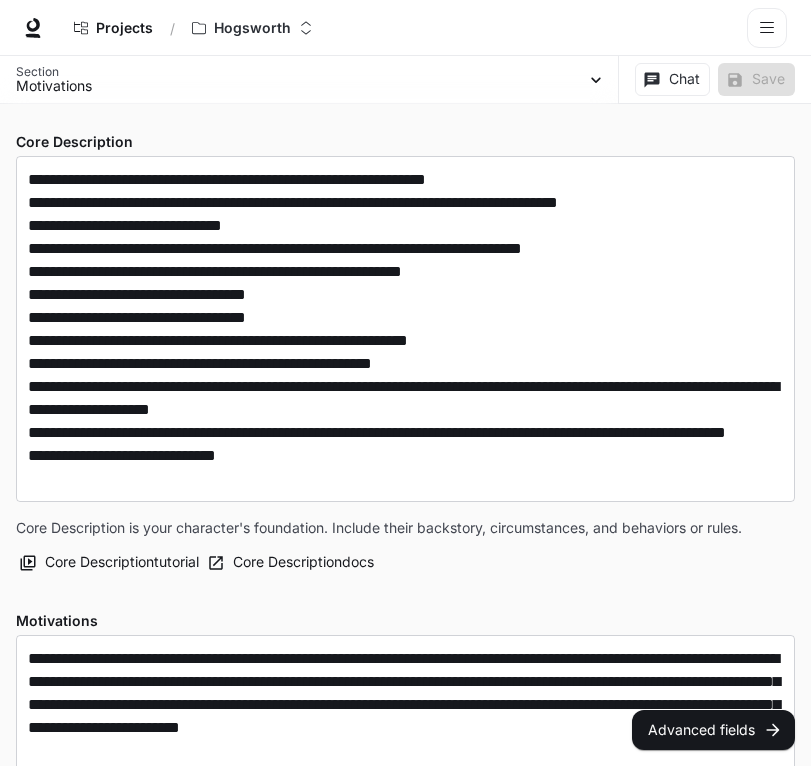 scroll, scrollTop: 0, scrollLeft: 0, axis: both 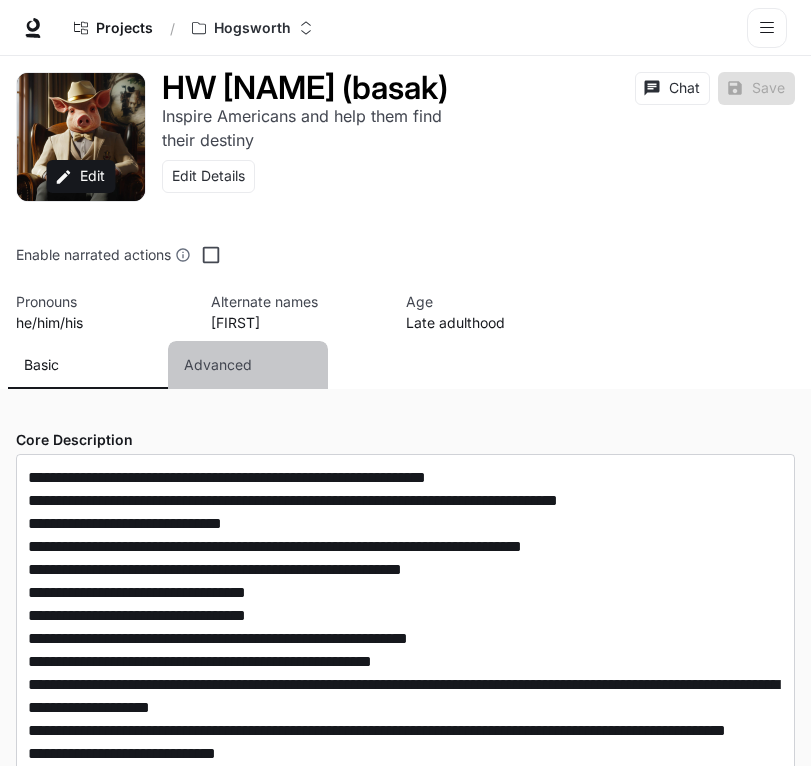 click on "Advanced" at bounding box center [218, 365] 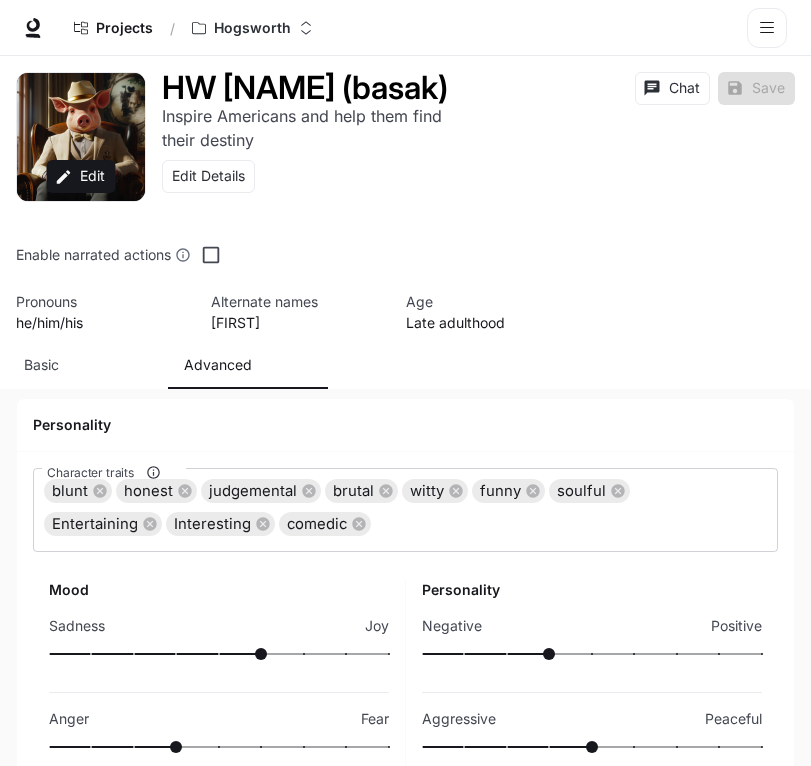 scroll, scrollTop: 168, scrollLeft: 0, axis: vertical 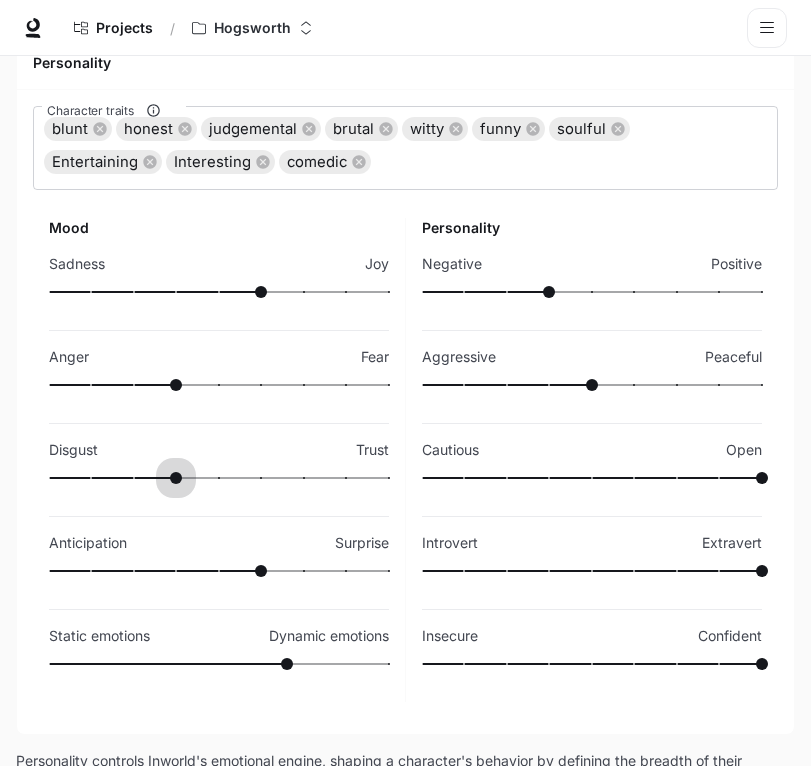 type on "*" 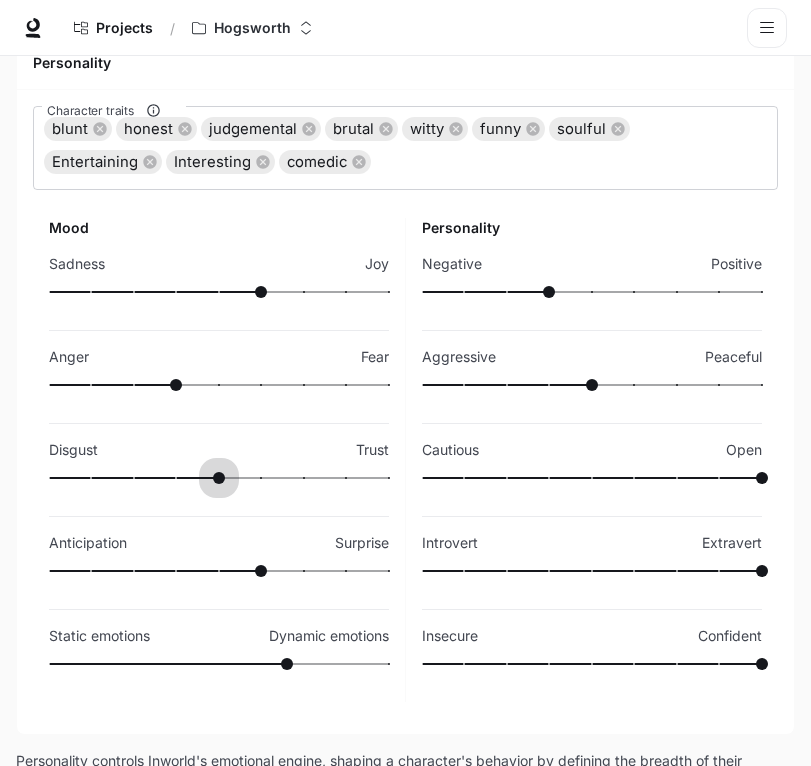drag, startPoint x: 180, startPoint y: 514, endPoint x: 212, endPoint y: 517, distance: 32.140316 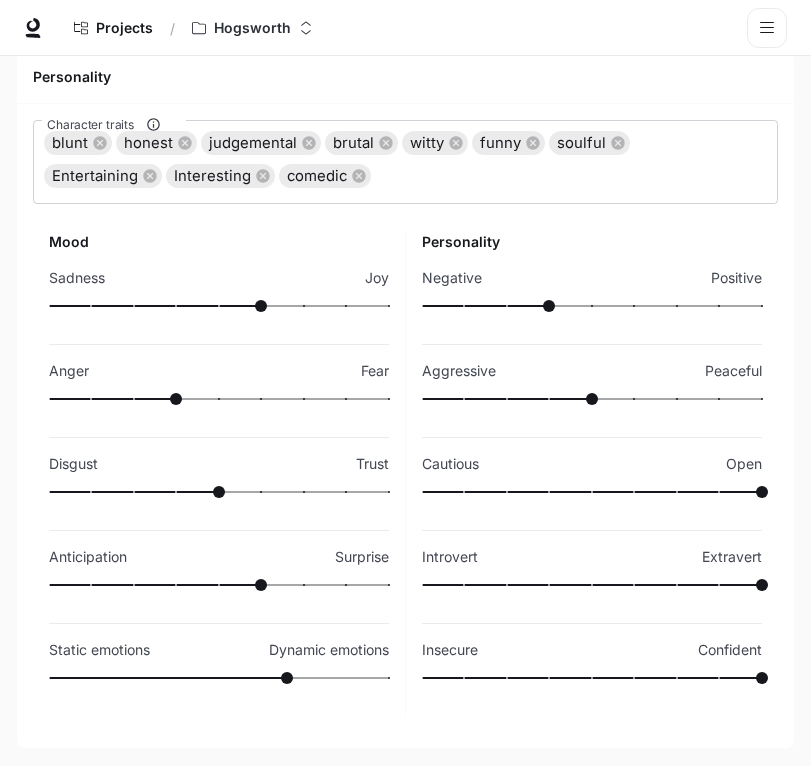 scroll, scrollTop: 340, scrollLeft: 0, axis: vertical 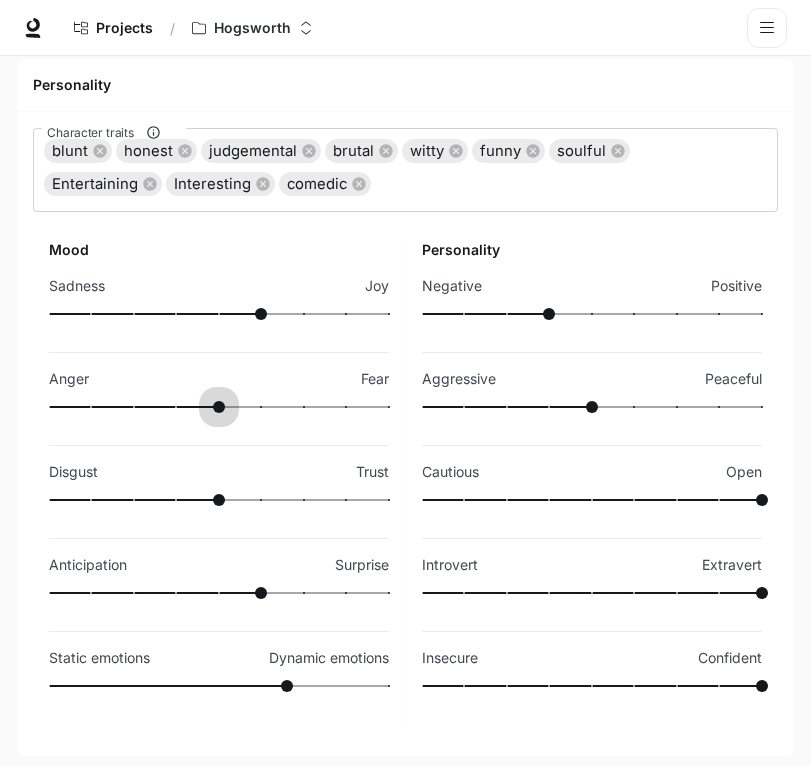 type on "*" 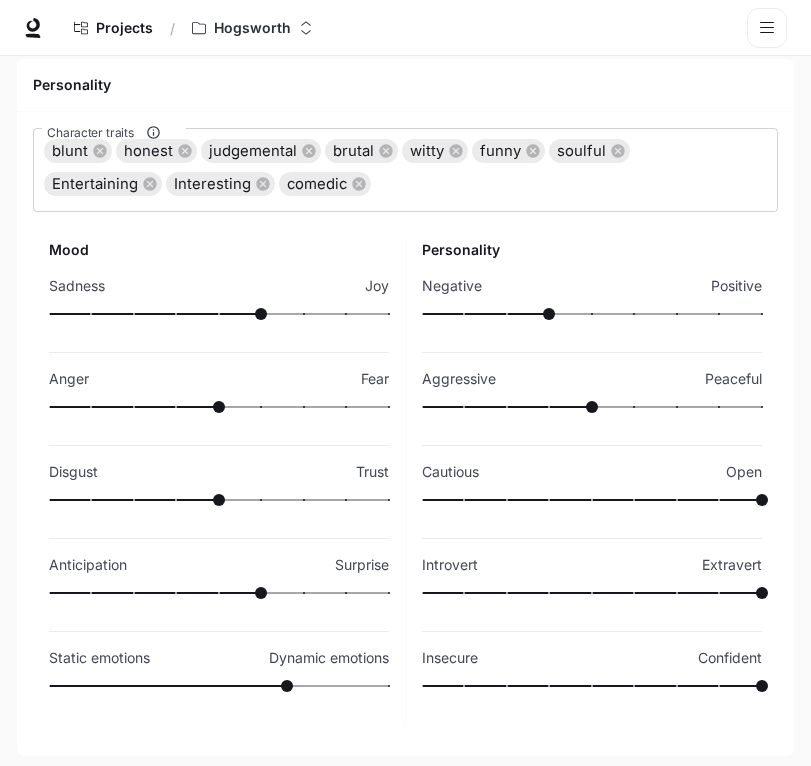 scroll, scrollTop: 0, scrollLeft: 0, axis: both 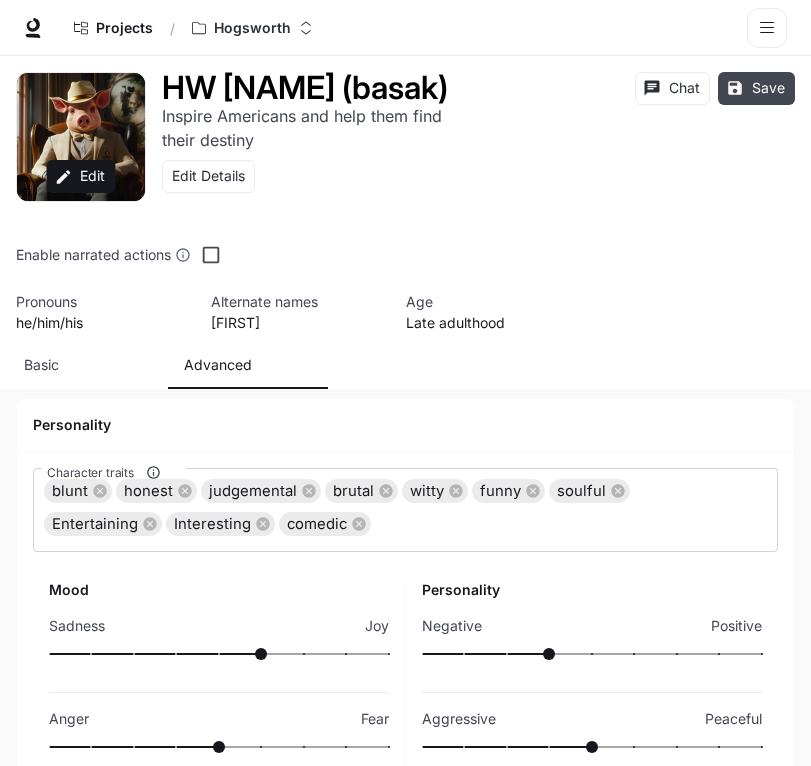 click on "Save" at bounding box center [756, 88] 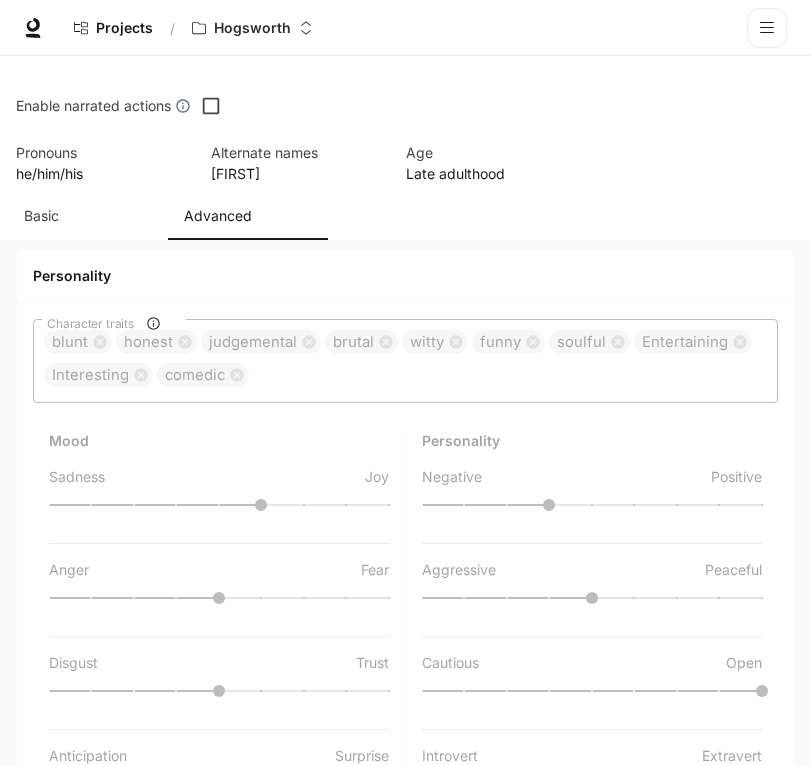 scroll, scrollTop: 0, scrollLeft: 0, axis: both 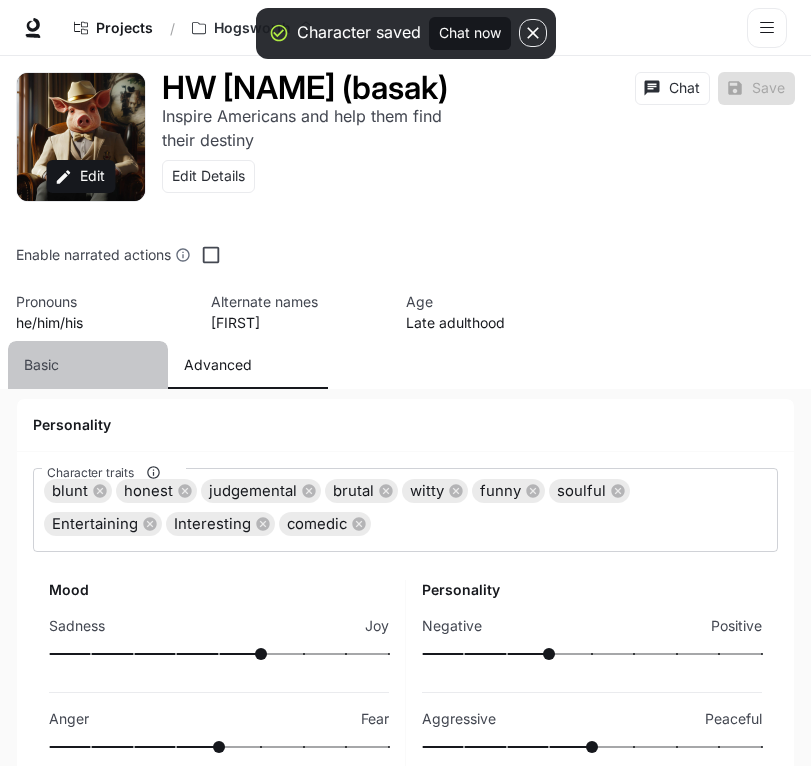 click on "Basic" at bounding box center (88, 365) 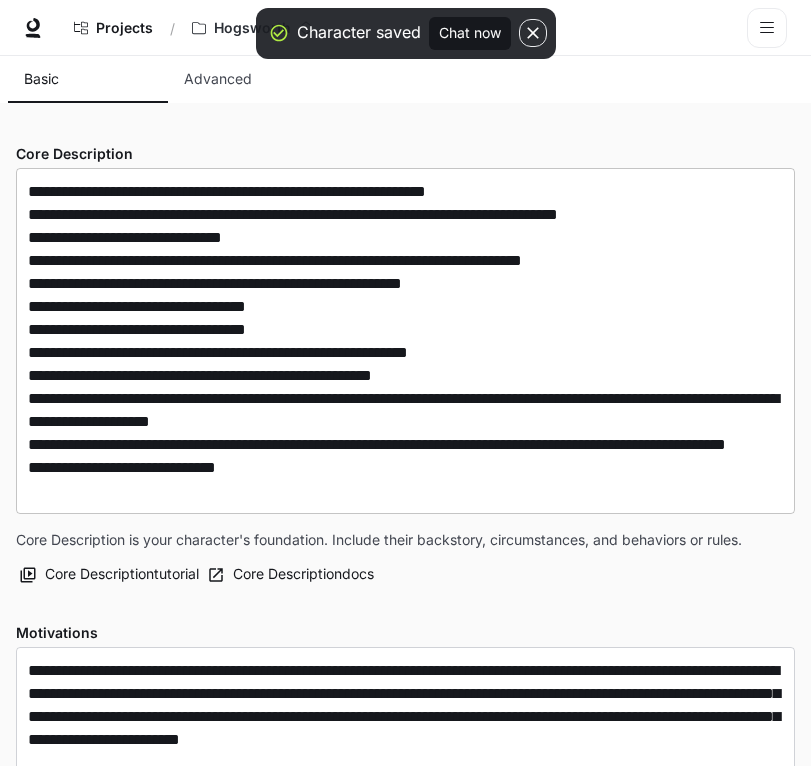 scroll, scrollTop: 367, scrollLeft: 0, axis: vertical 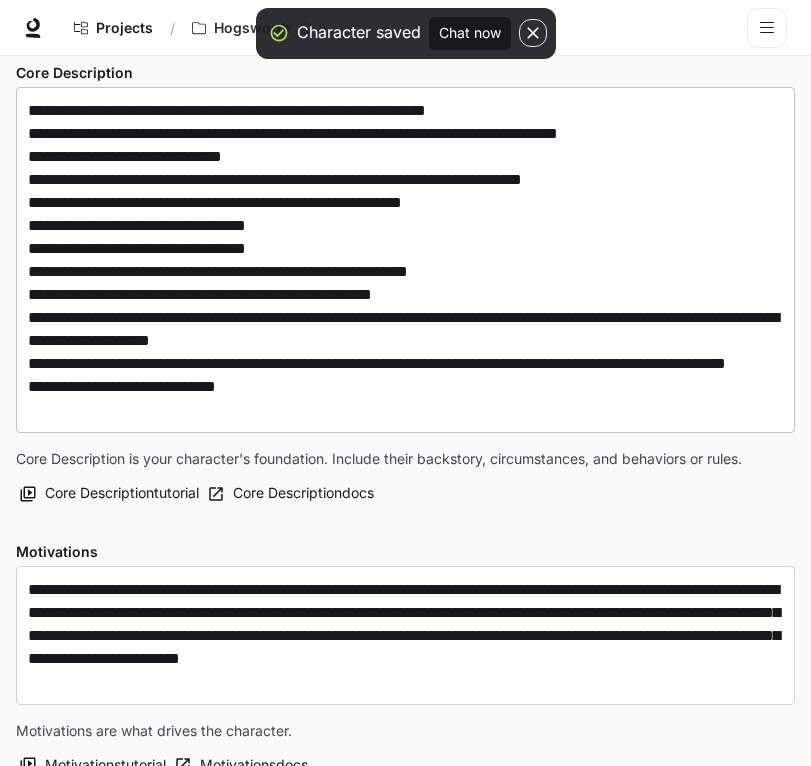 click on "**********" at bounding box center [405, 260] 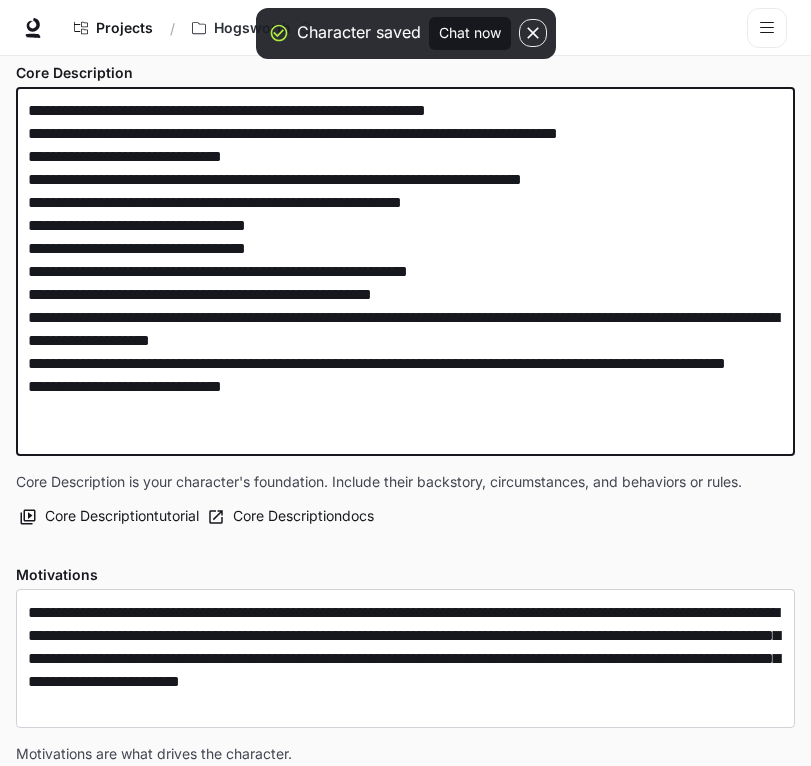 drag, startPoint x: 119, startPoint y: 444, endPoint x: 22, endPoint y: 442, distance: 97.020615 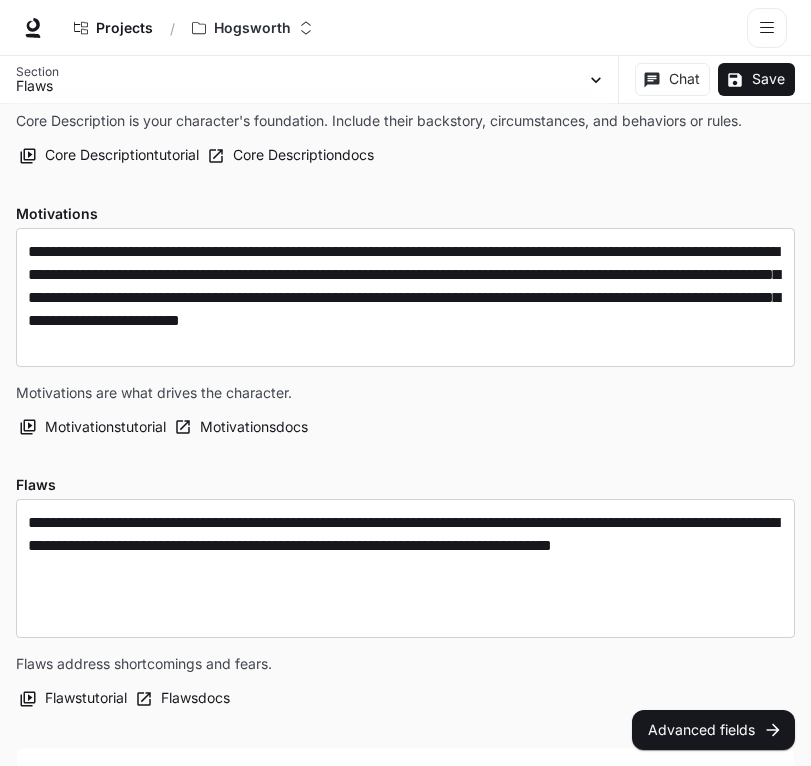 scroll, scrollTop: 873, scrollLeft: 0, axis: vertical 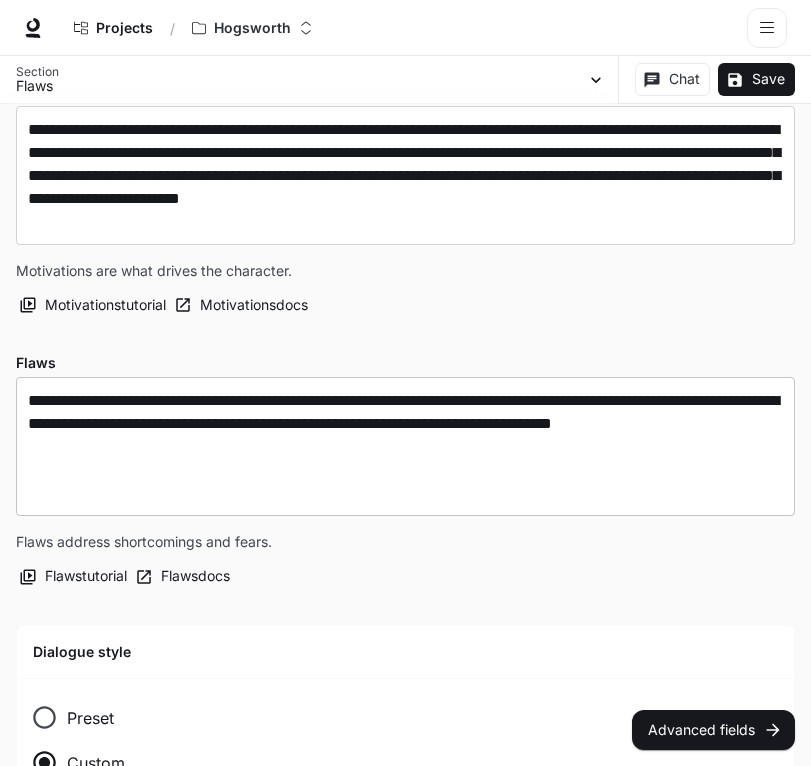 type on "**********" 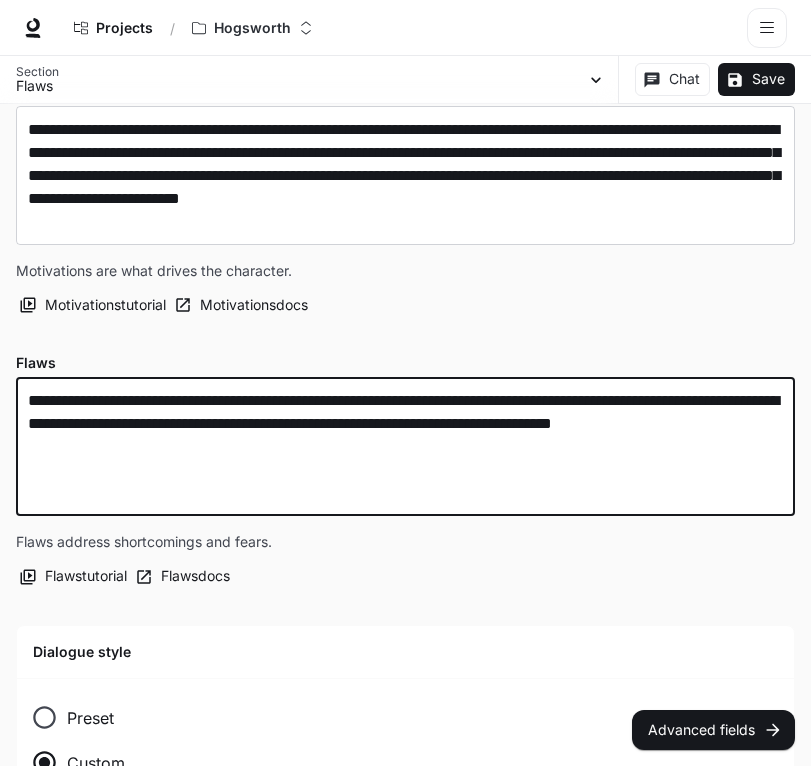 click on "**********" at bounding box center (405, 446) 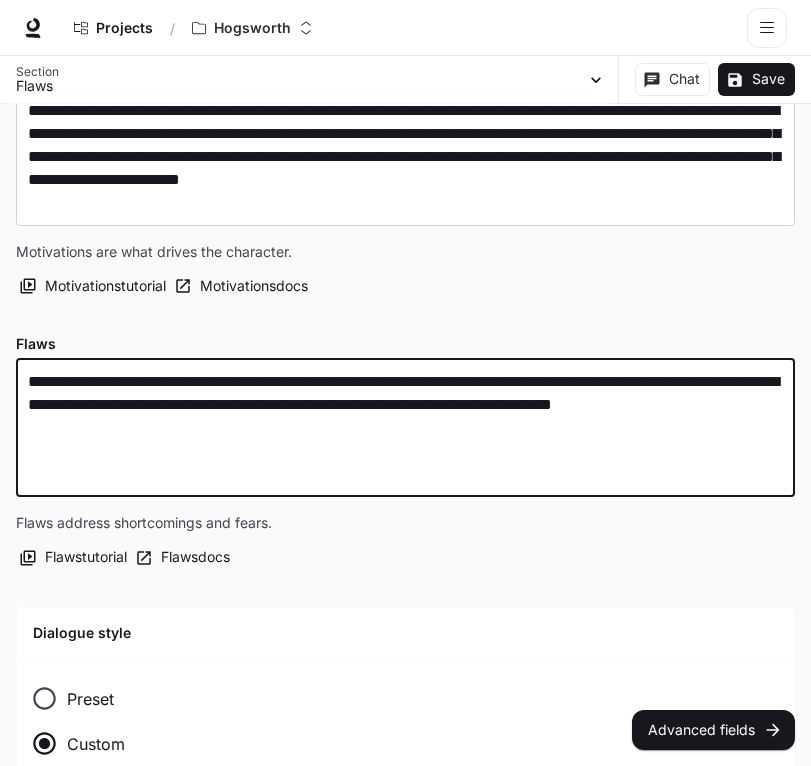 scroll, scrollTop: 894, scrollLeft: 0, axis: vertical 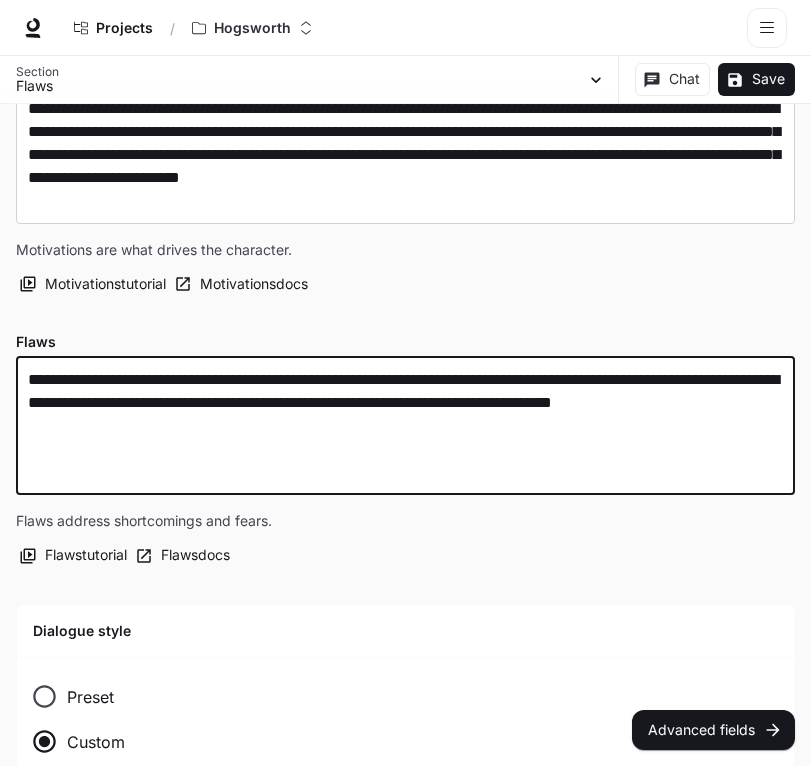 click on "**********" at bounding box center [405, 425] 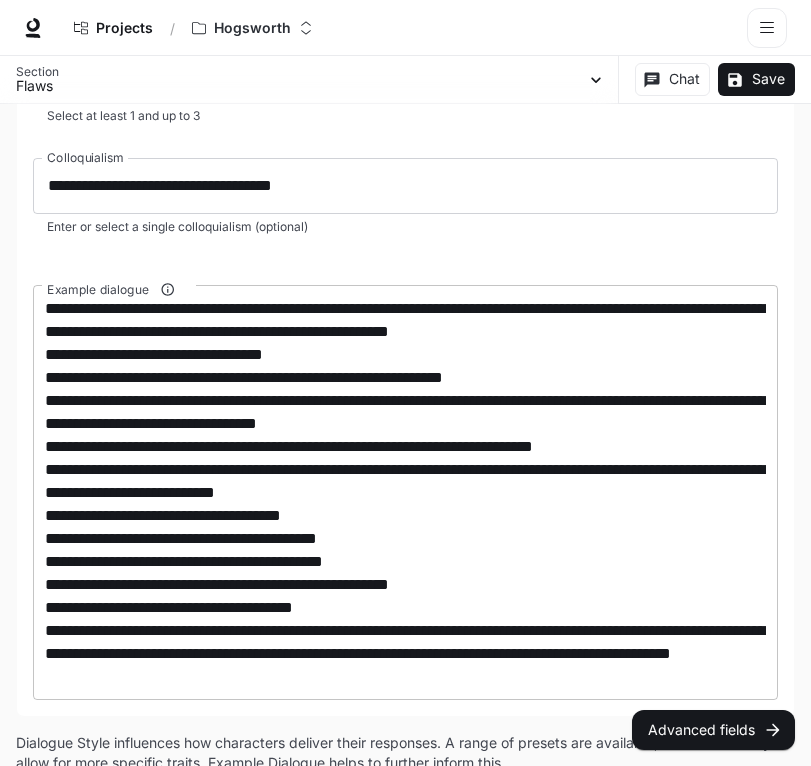 scroll, scrollTop: 2017, scrollLeft: 0, axis: vertical 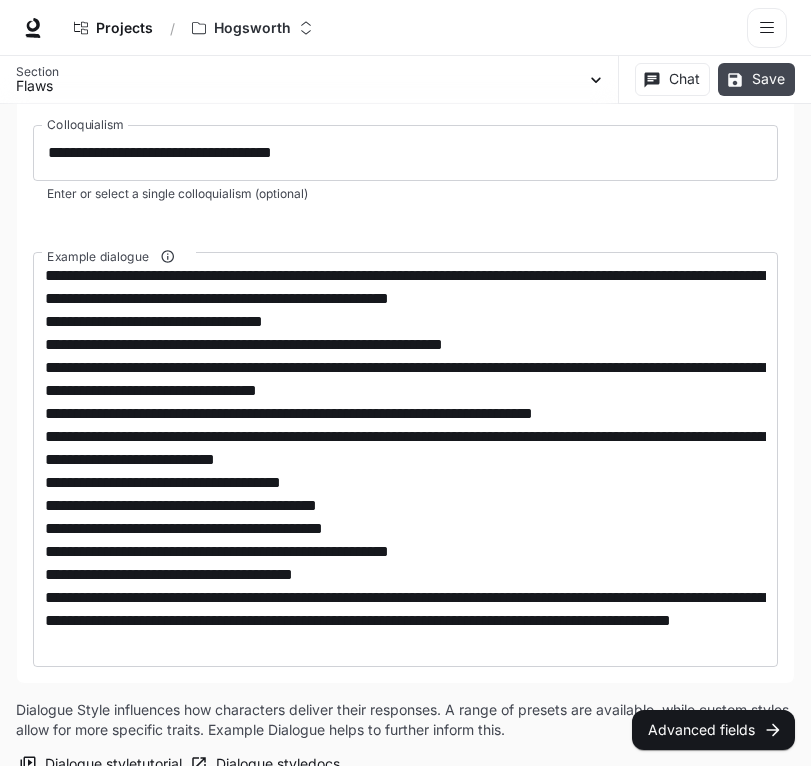 click on "Save" at bounding box center (756, 79) 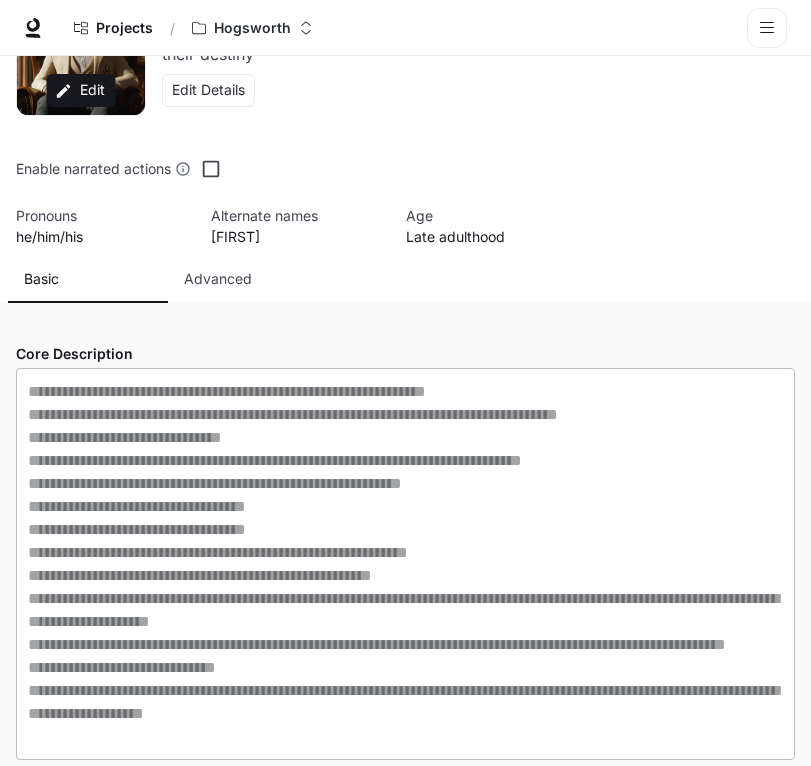 scroll, scrollTop: 0, scrollLeft: 0, axis: both 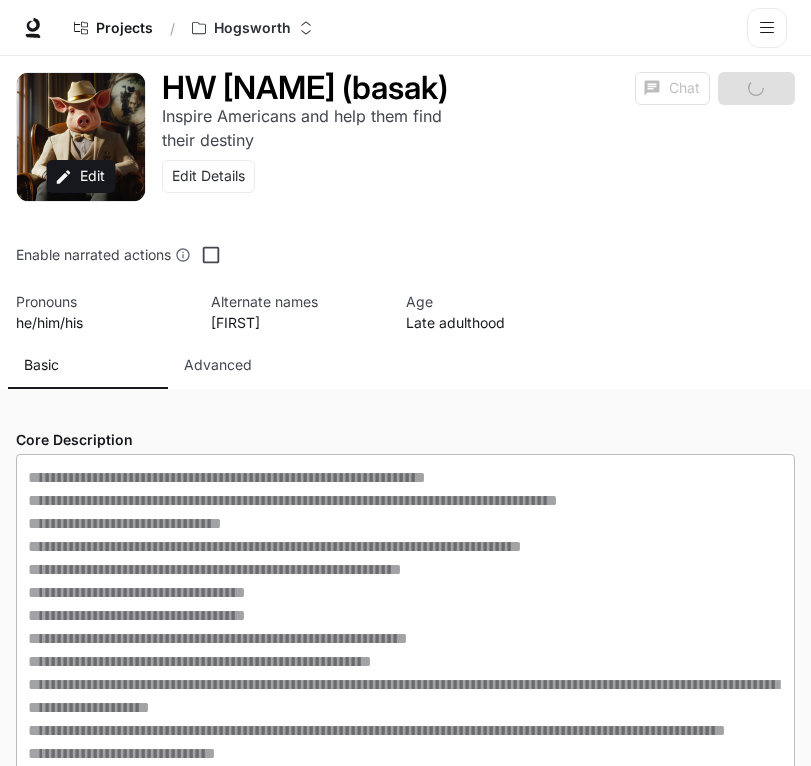 click on "Advanced" at bounding box center [218, 365] 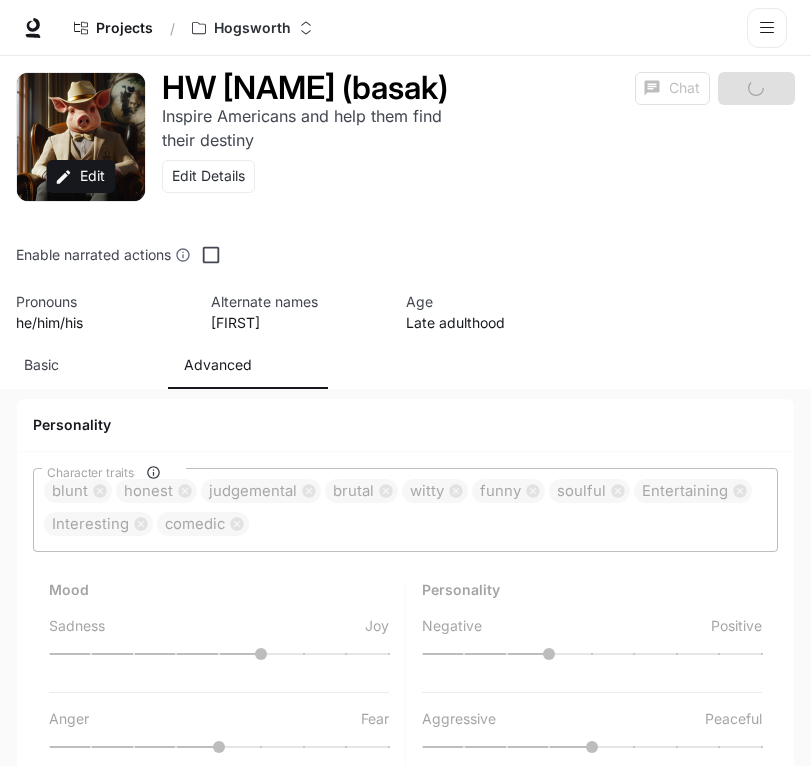 scroll, scrollTop: 168, scrollLeft: 0, axis: vertical 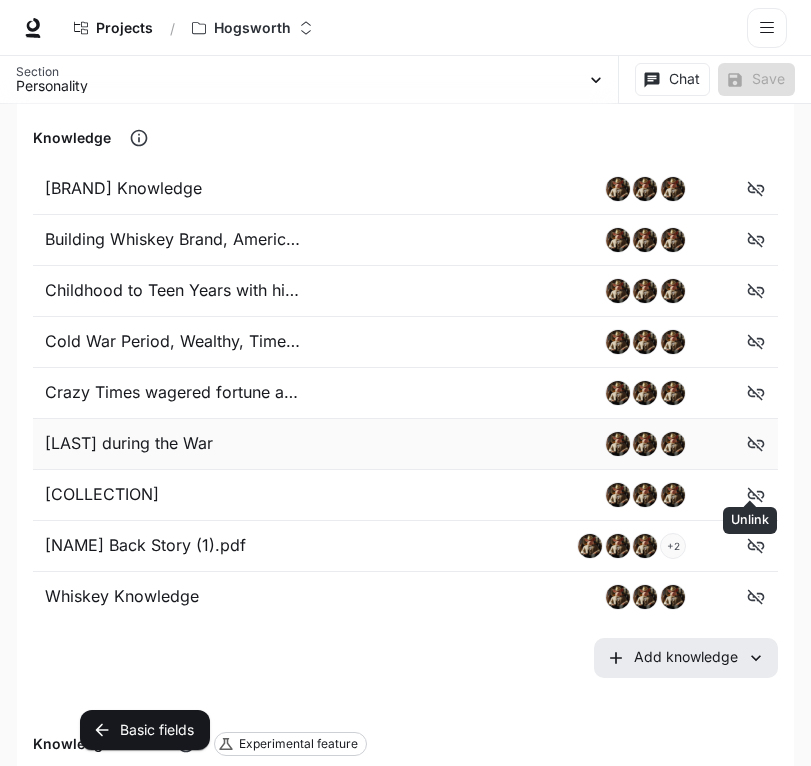 click 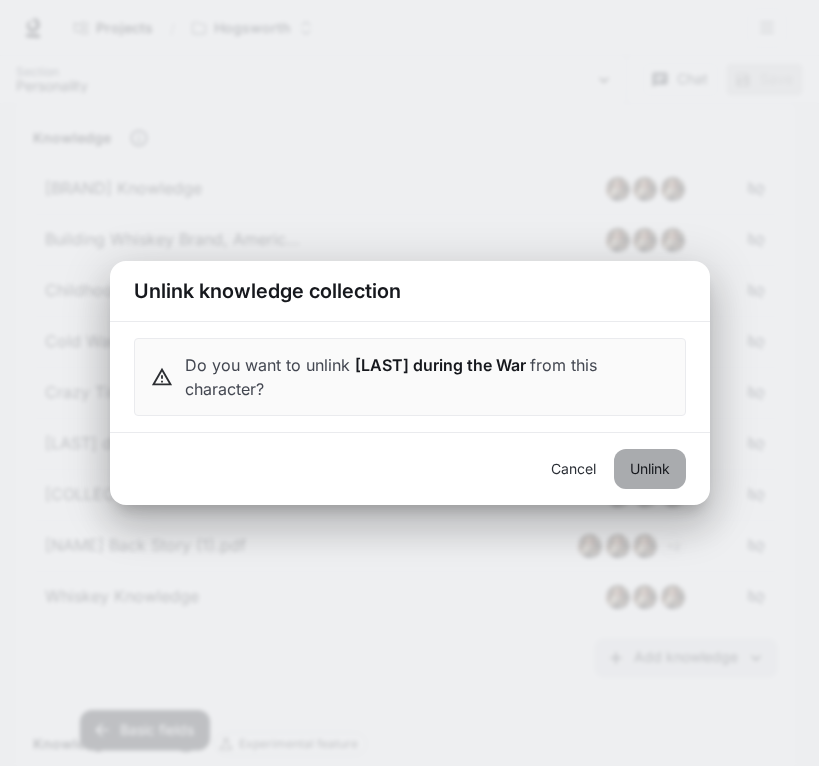 click on "Unlink" at bounding box center (650, 469) 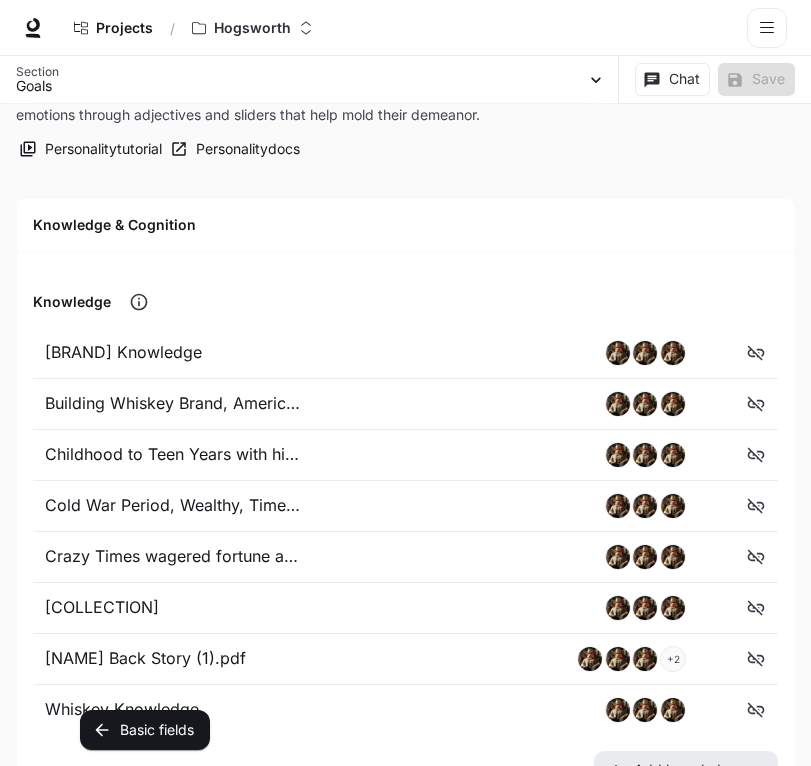 scroll, scrollTop: 1090, scrollLeft: 0, axis: vertical 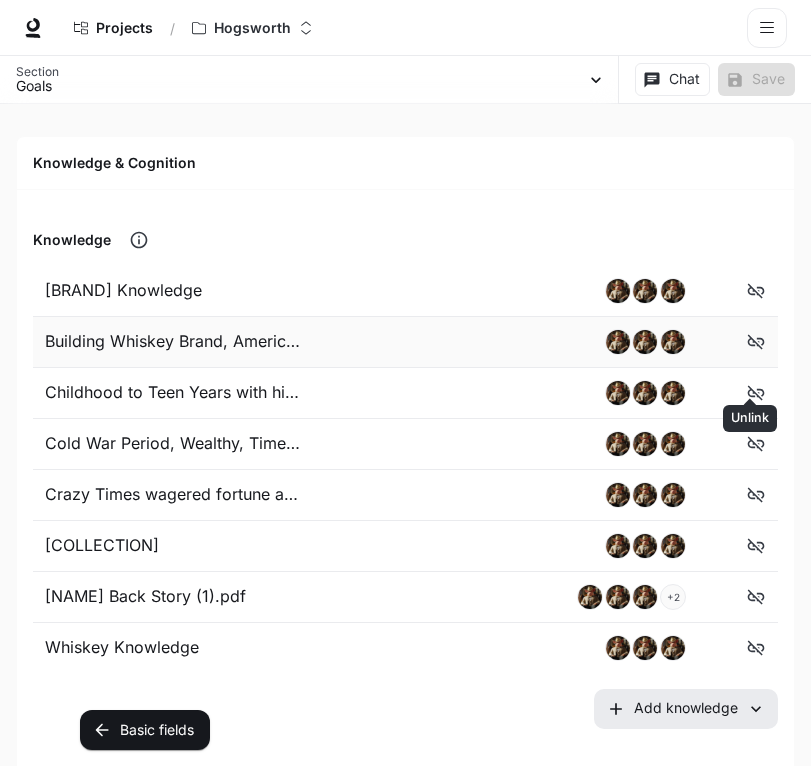 click 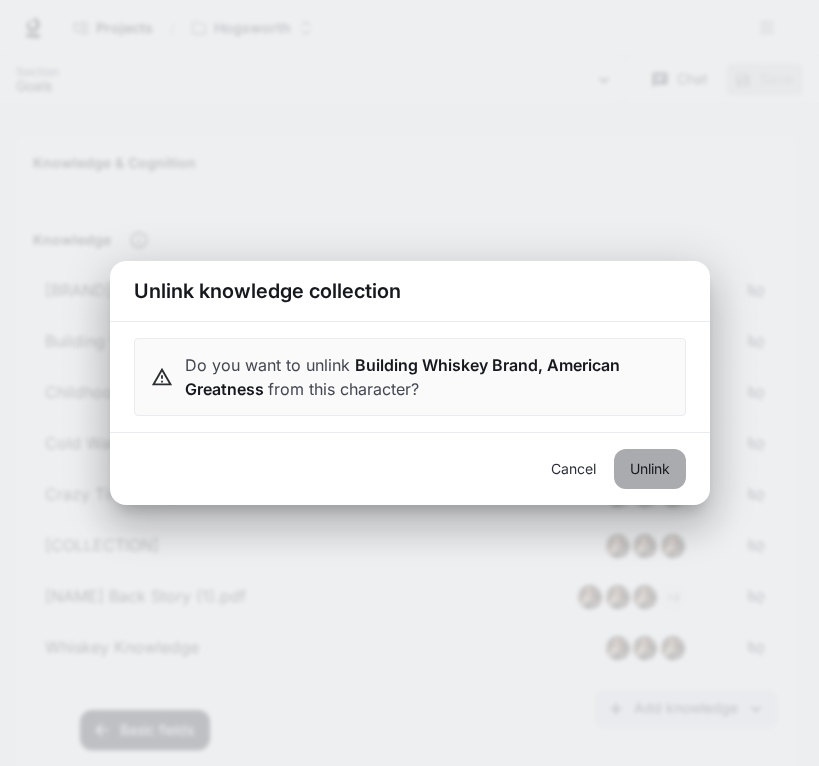 click on "Unlink" at bounding box center (650, 469) 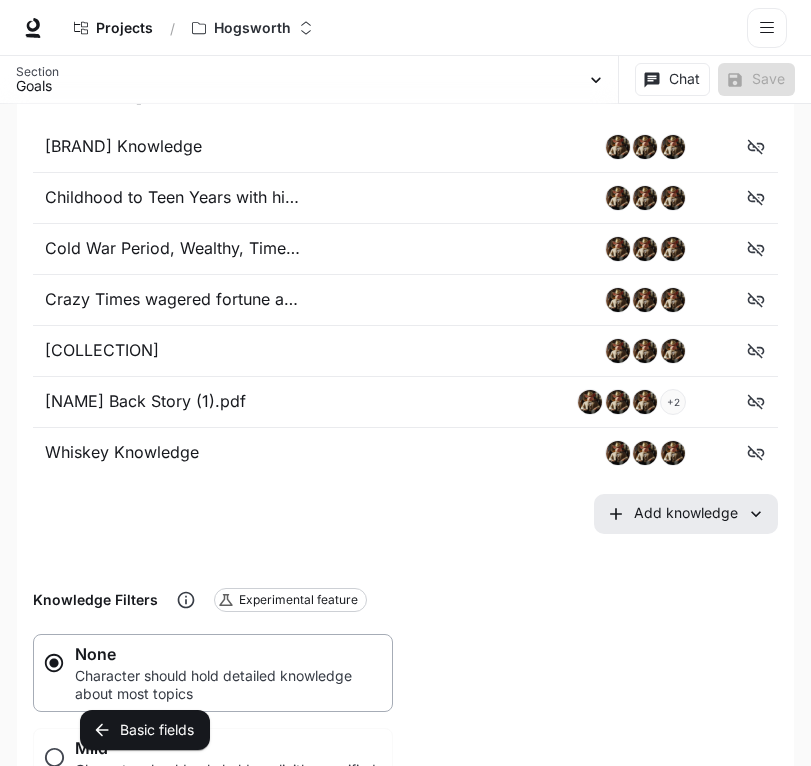 scroll, scrollTop: 1040, scrollLeft: 0, axis: vertical 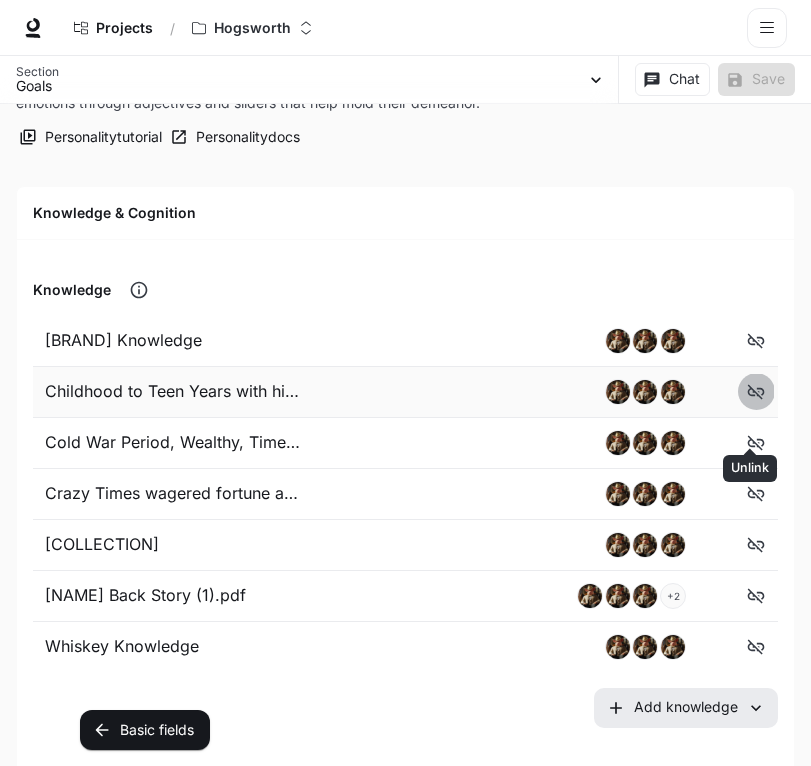click at bounding box center (756, 392) 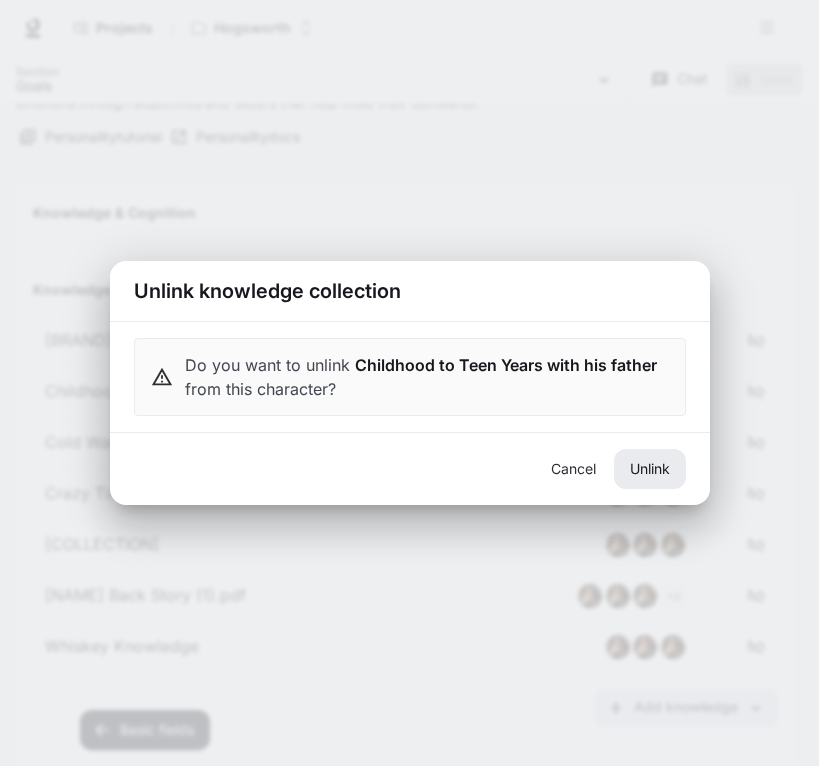 click on "Unlink" at bounding box center (650, 469) 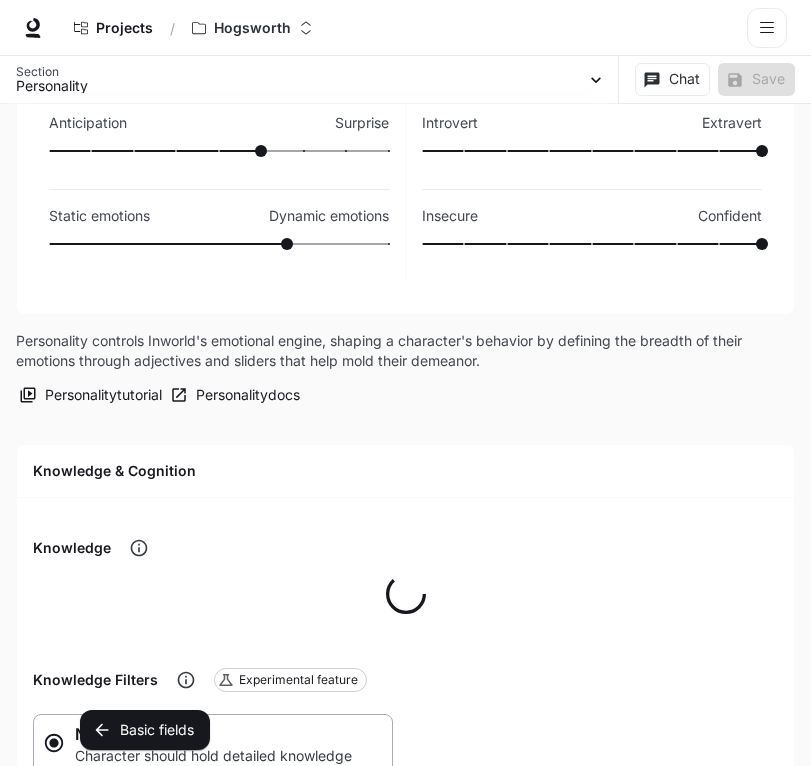 scroll, scrollTop: 1170, scrollLeft: 0, axis: vertical 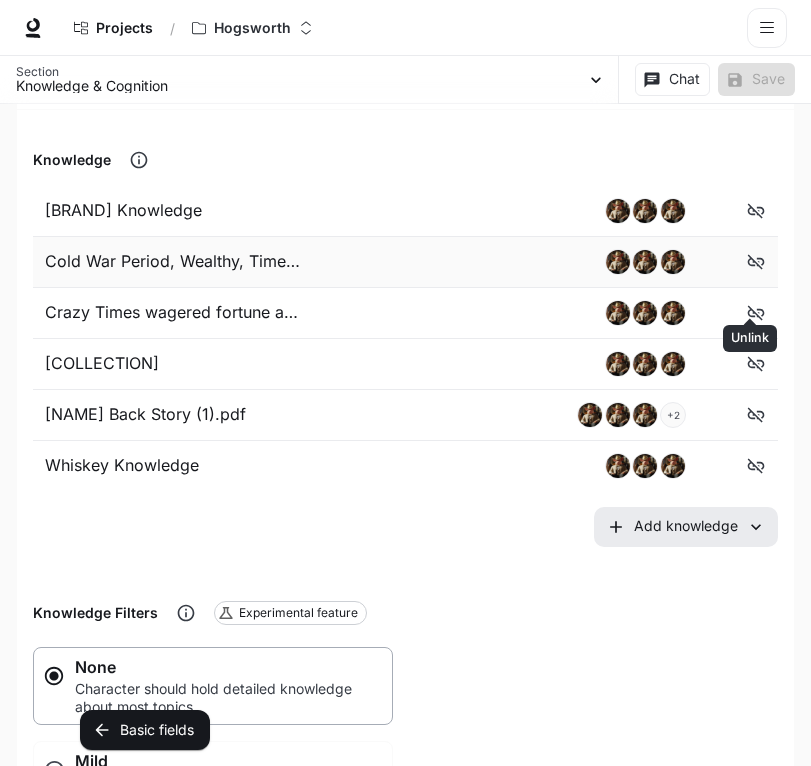 click 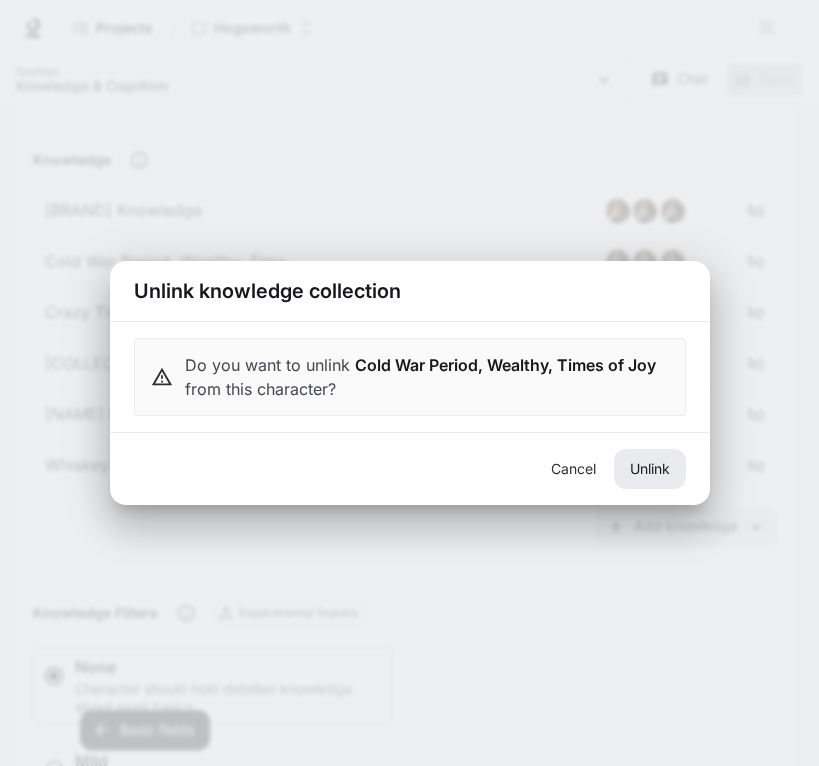 click on "Unlink" at bounding box center (650, 469) 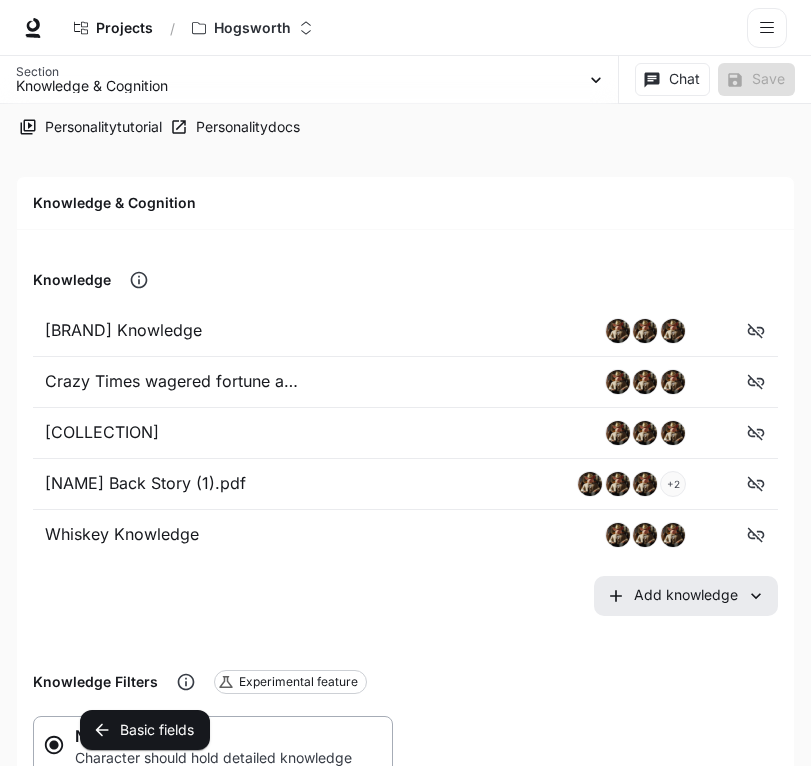 scroll, scrollTop: 1025, scrollLeft: 0, axis: vertical 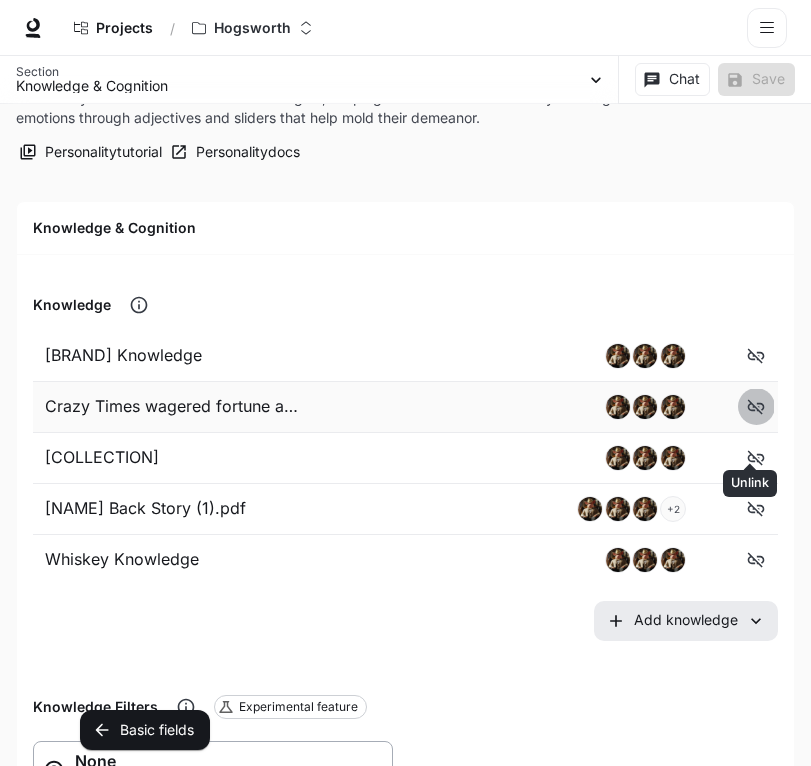 click 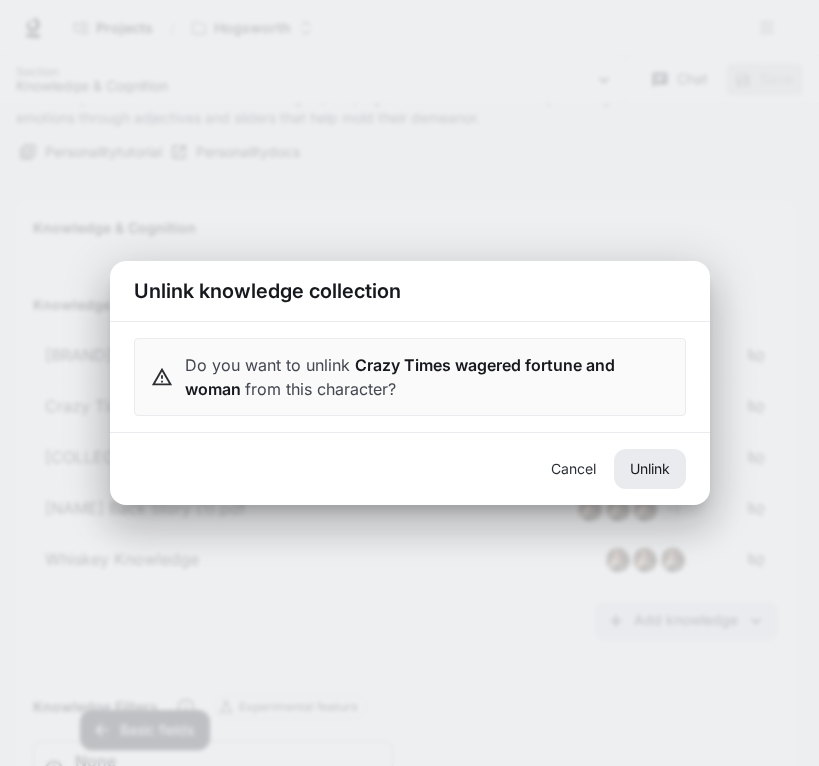 click on "Unlink" at bounding box center (650, 469) 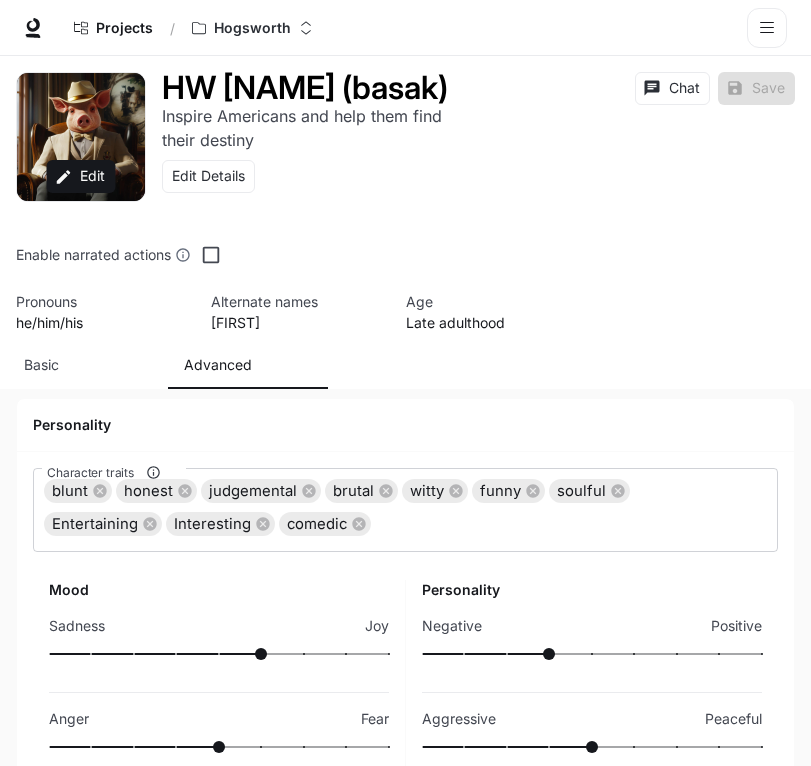 scroll, scrollTop: 3, scrollLeft: 0, axis: vertical 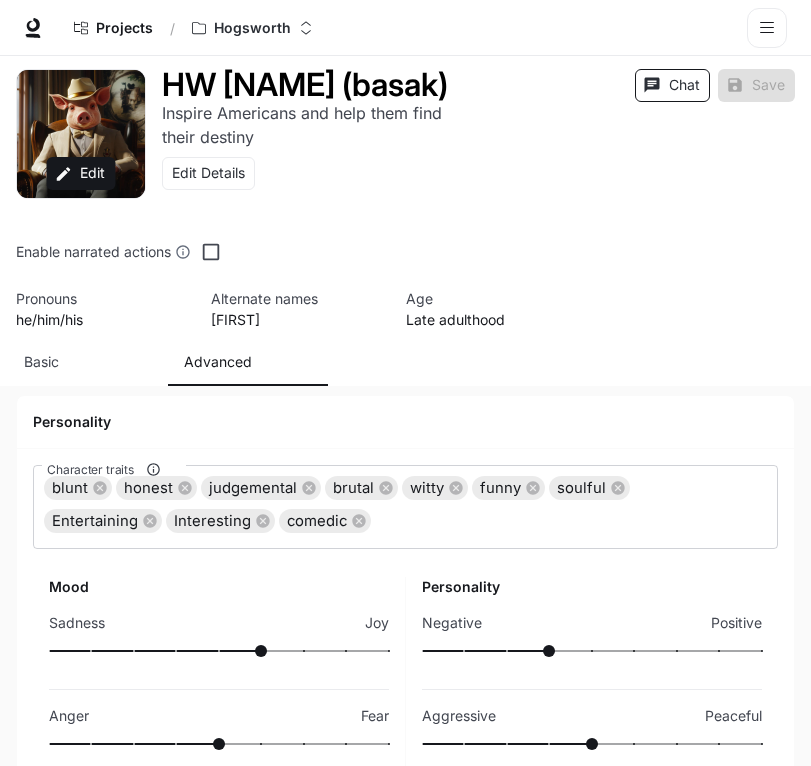 click on "Chat" at bounding box center (672, 85) 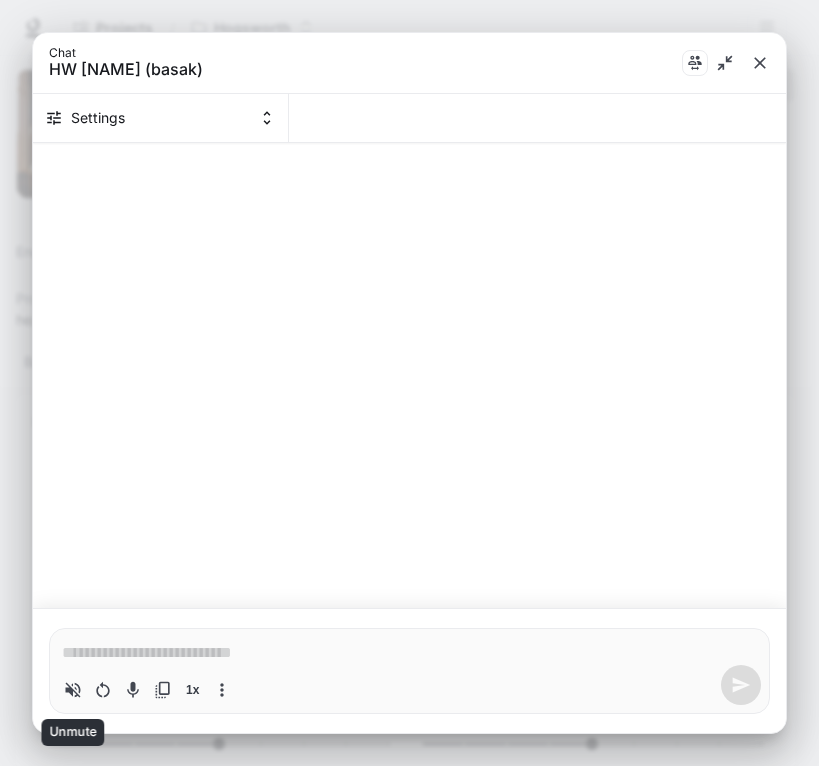 click 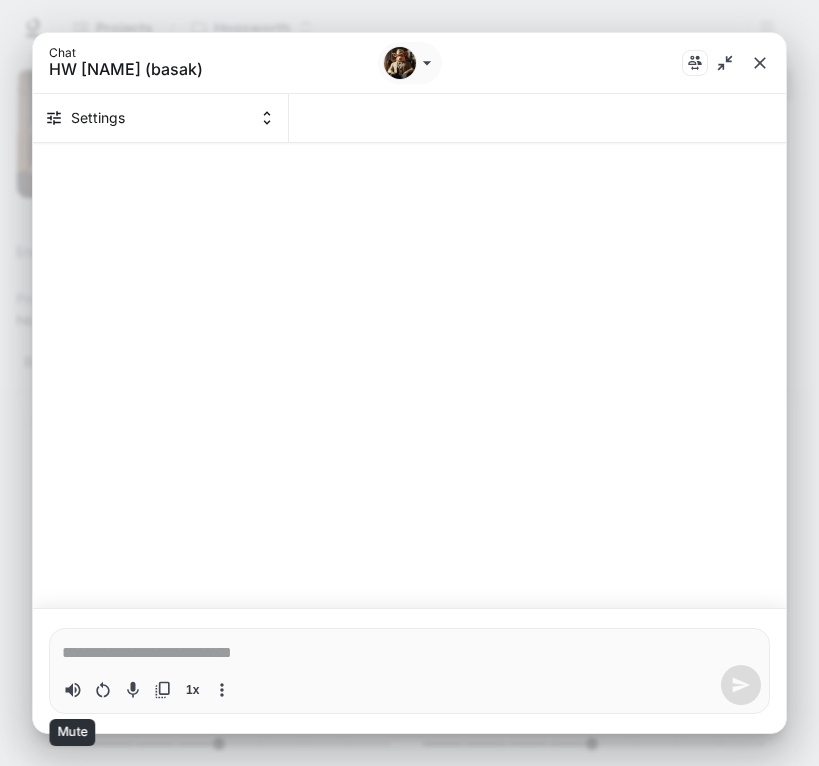 type on "*" 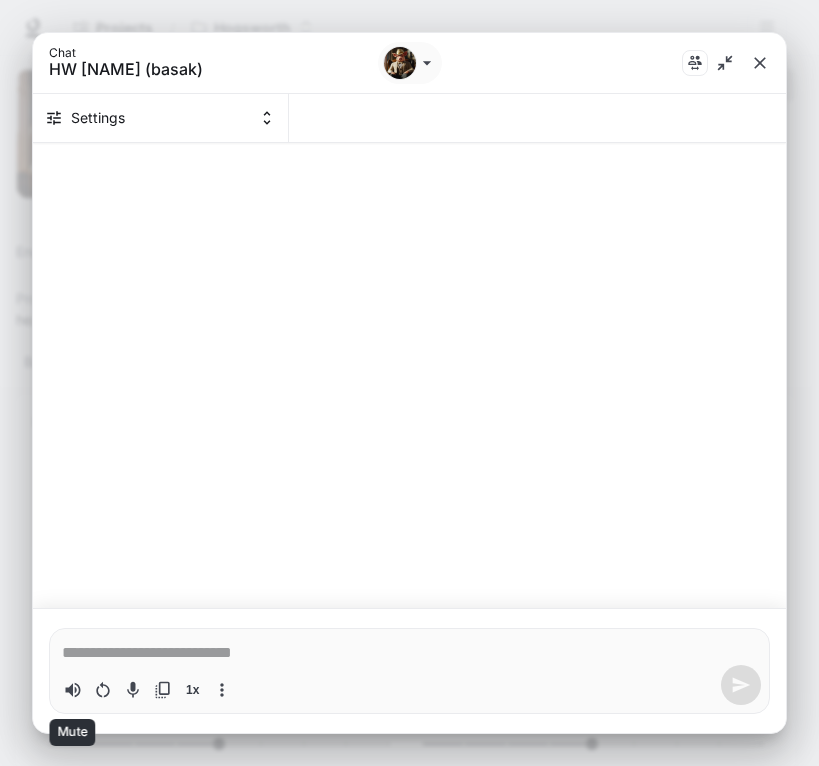 type 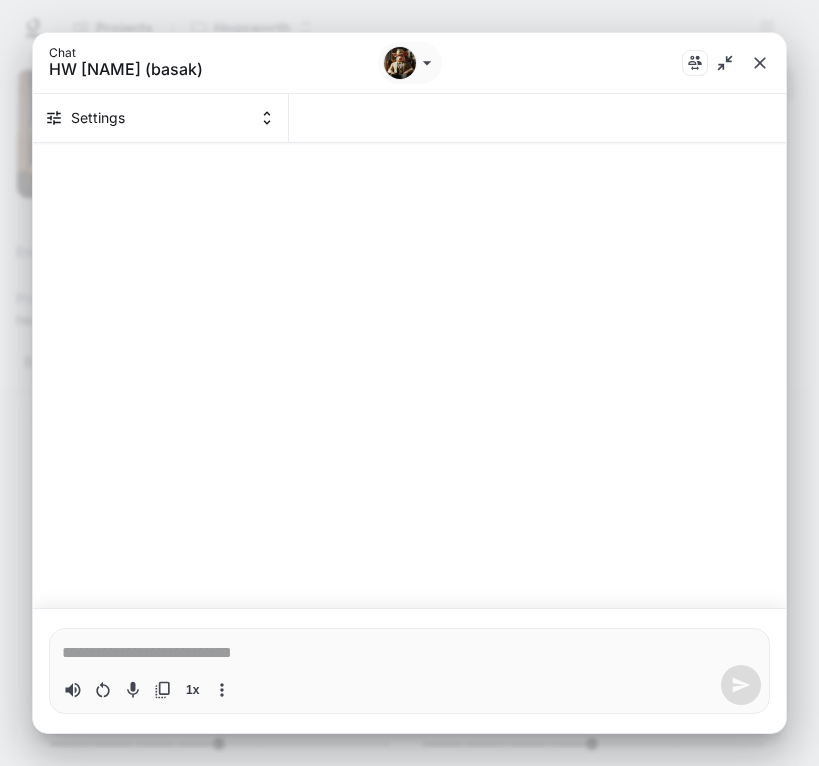 type on "*" 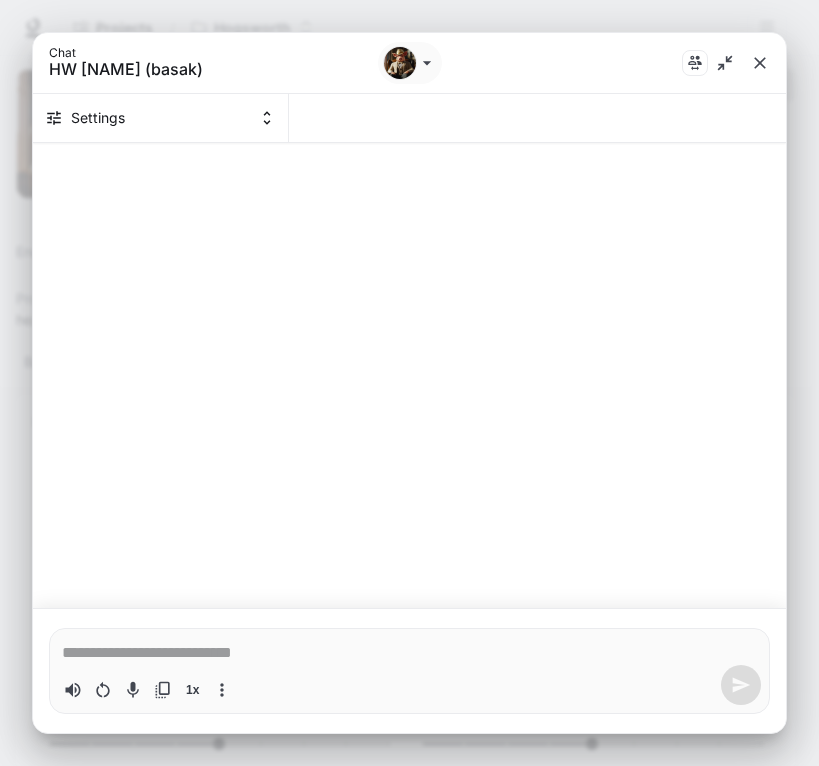 type on "*" 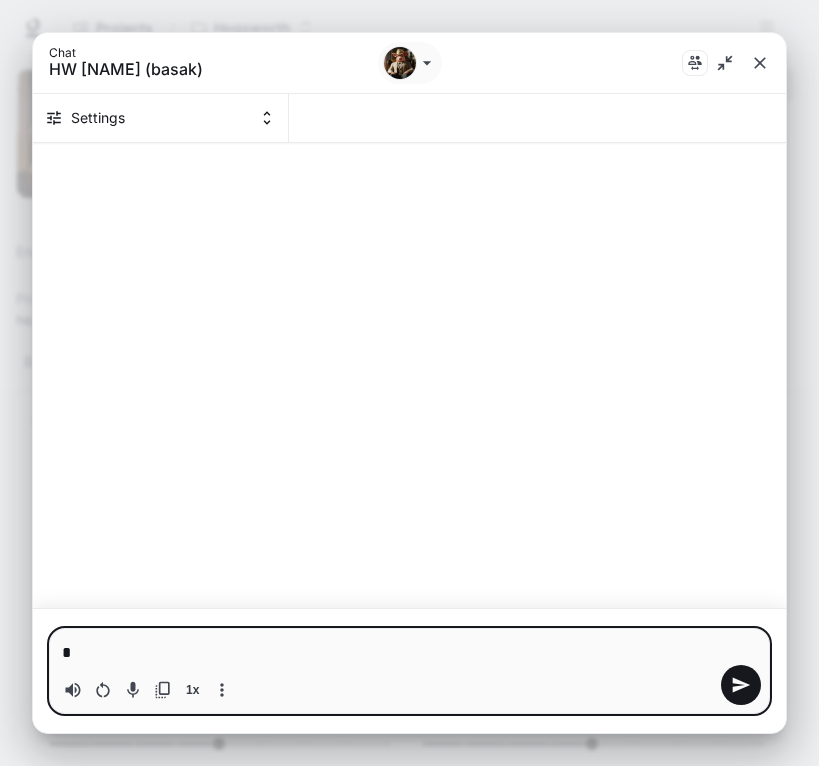 type on "*" 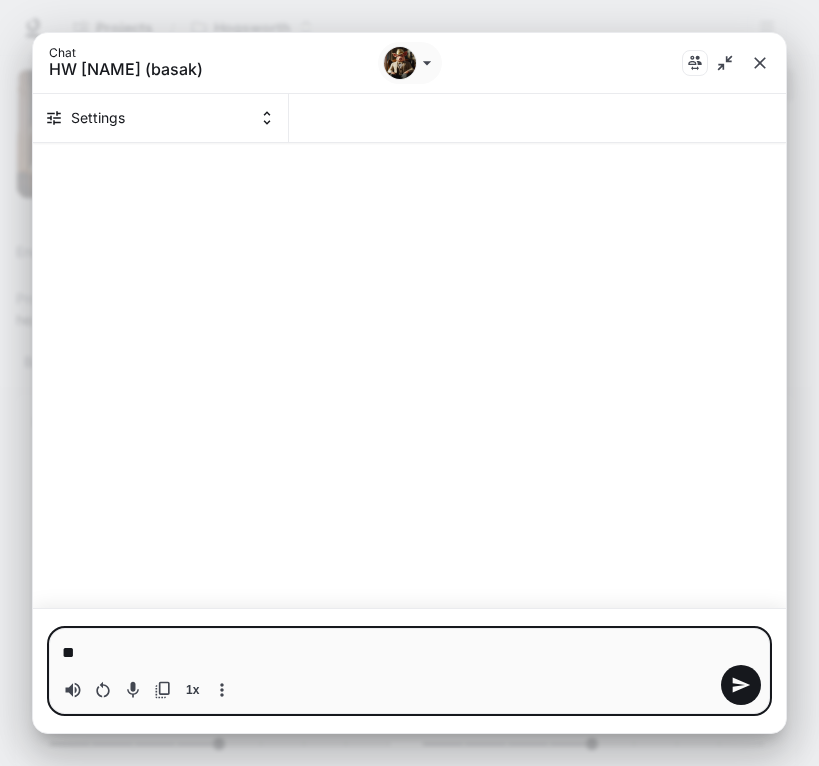 type on "***" 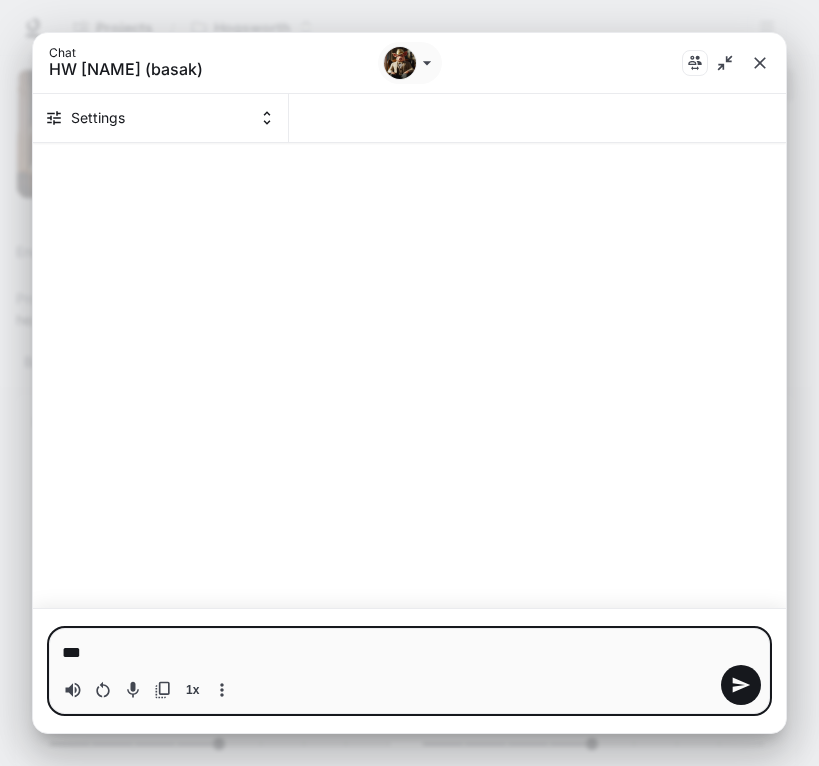 type on "****" 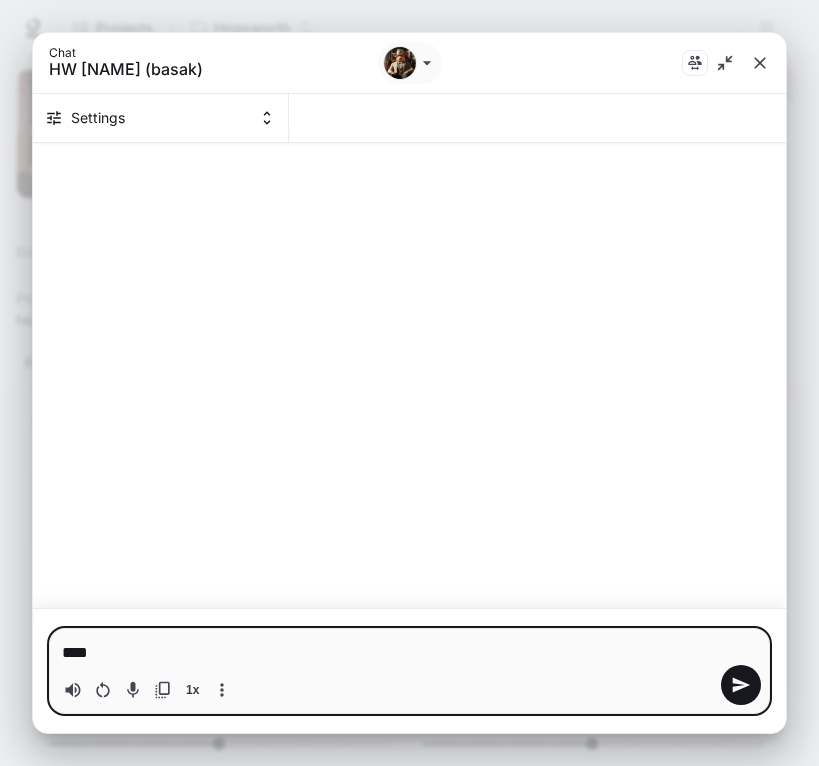 type on "*****" 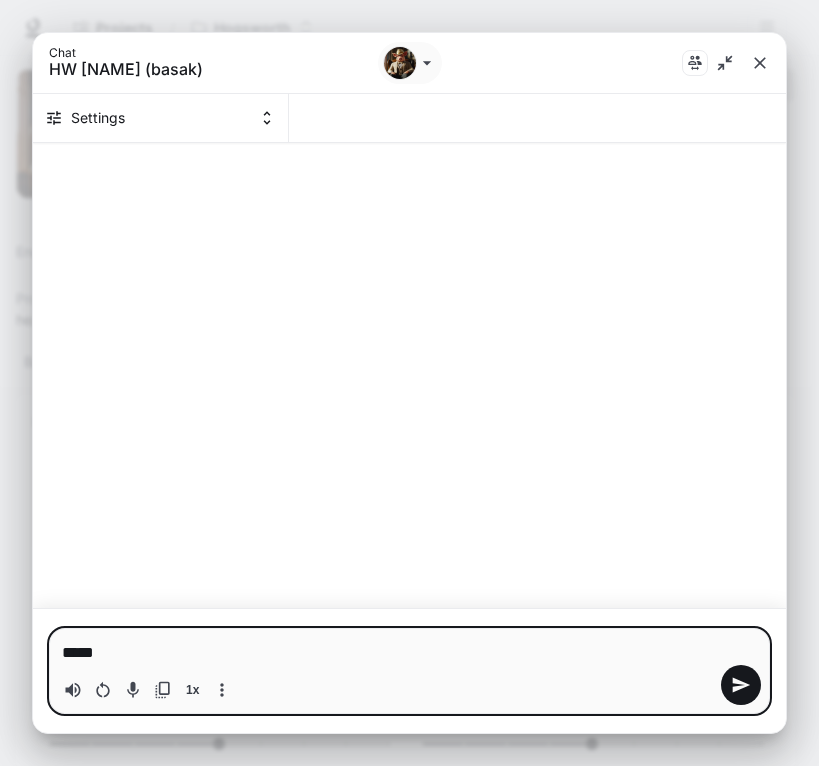 type on "*****" 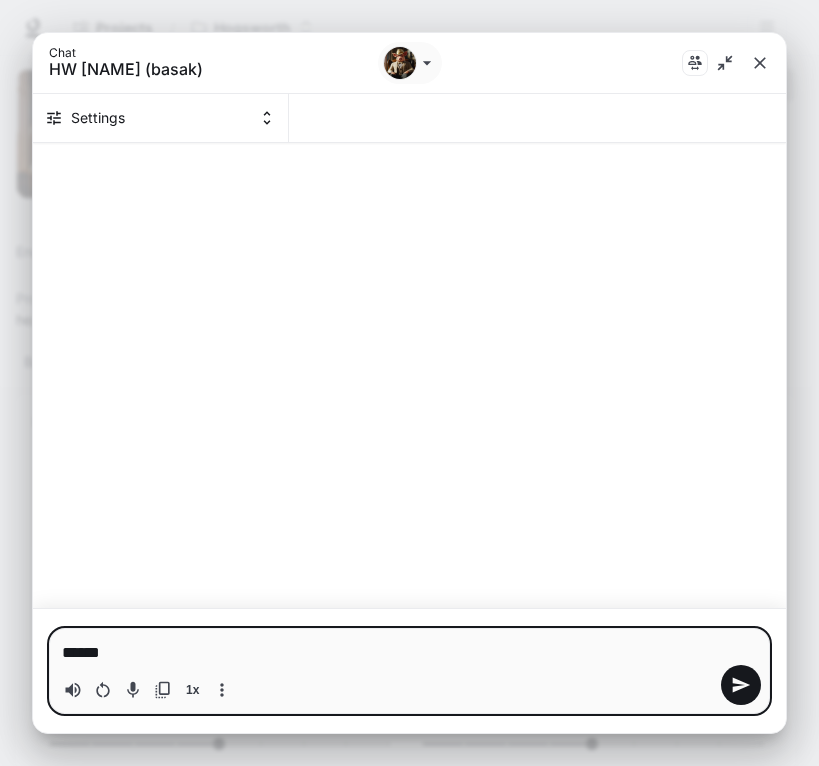 type on "*******" 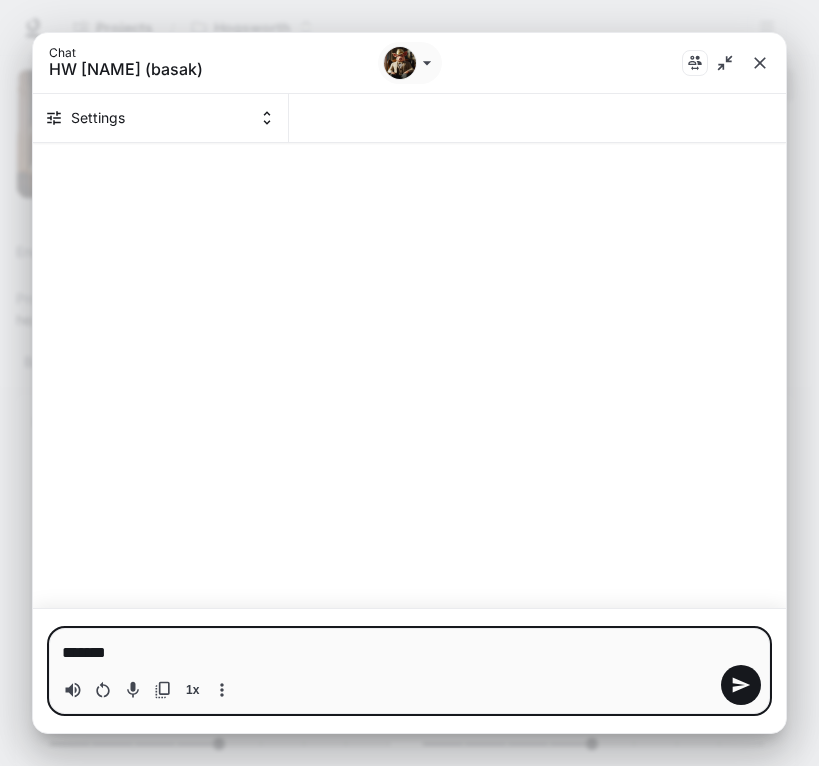 type on "********" 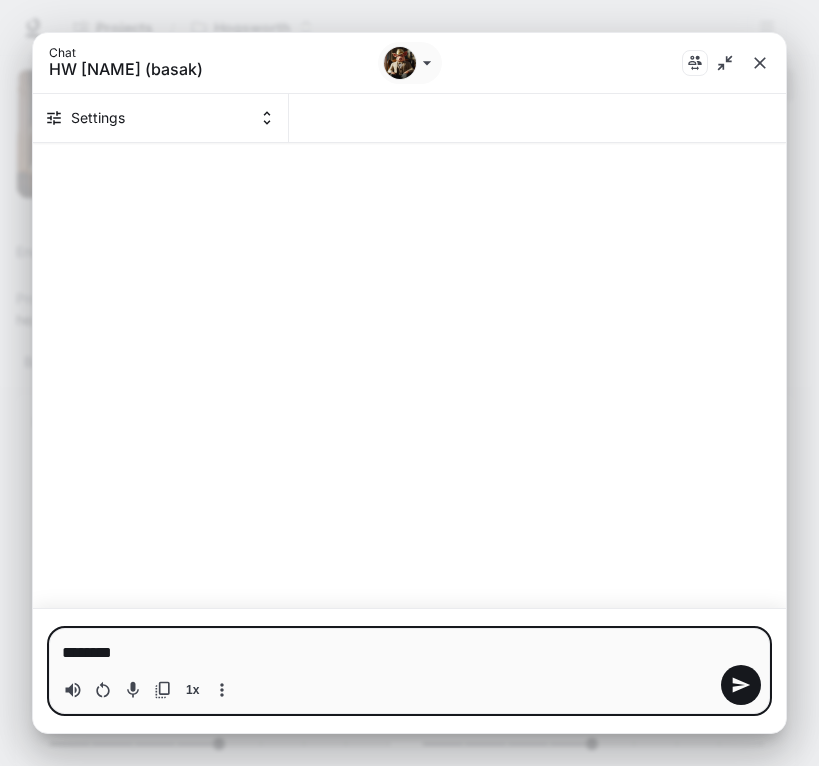 type on "*********" 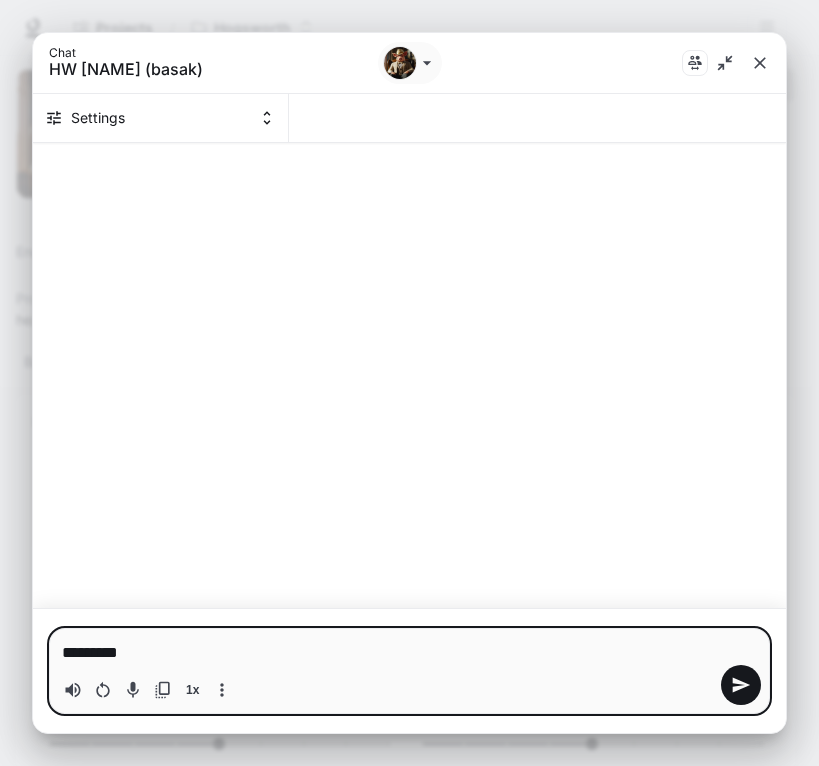 type on "**********" 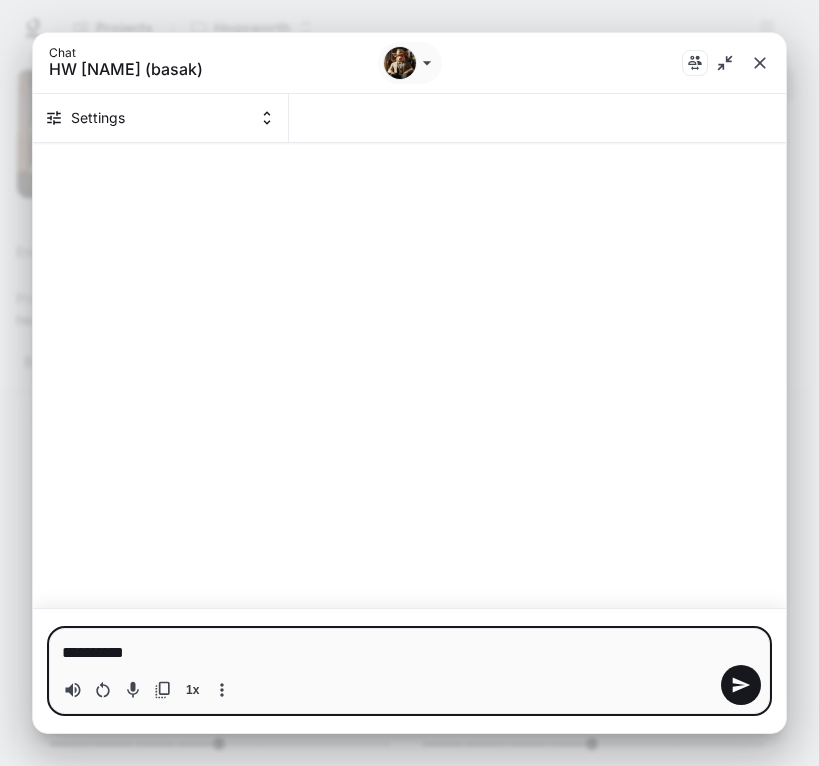 type on "**********" 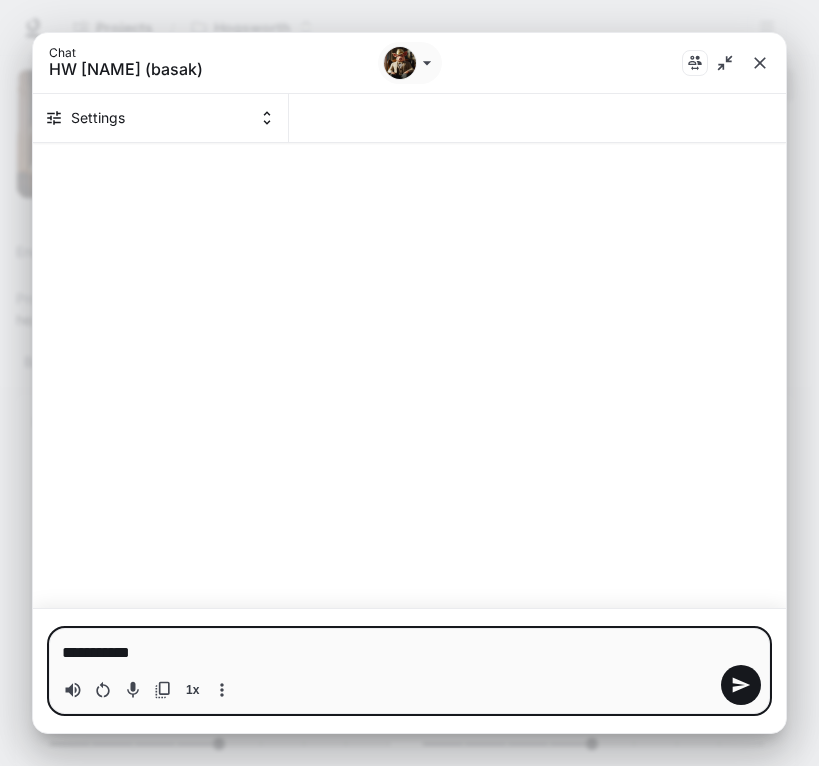 type 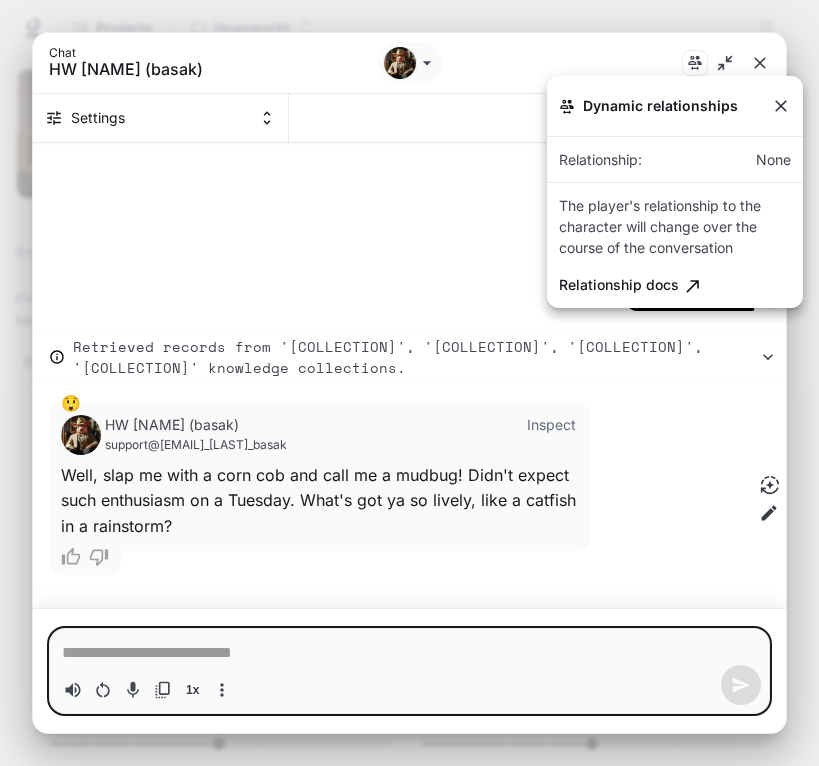 click at bounding box center [409, 383] 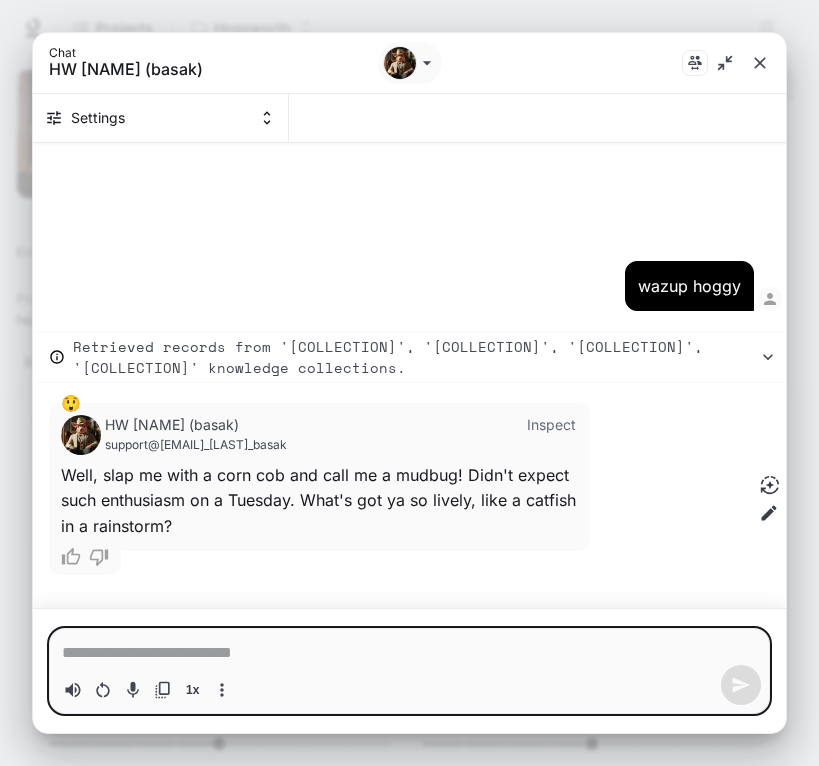 type on "*" 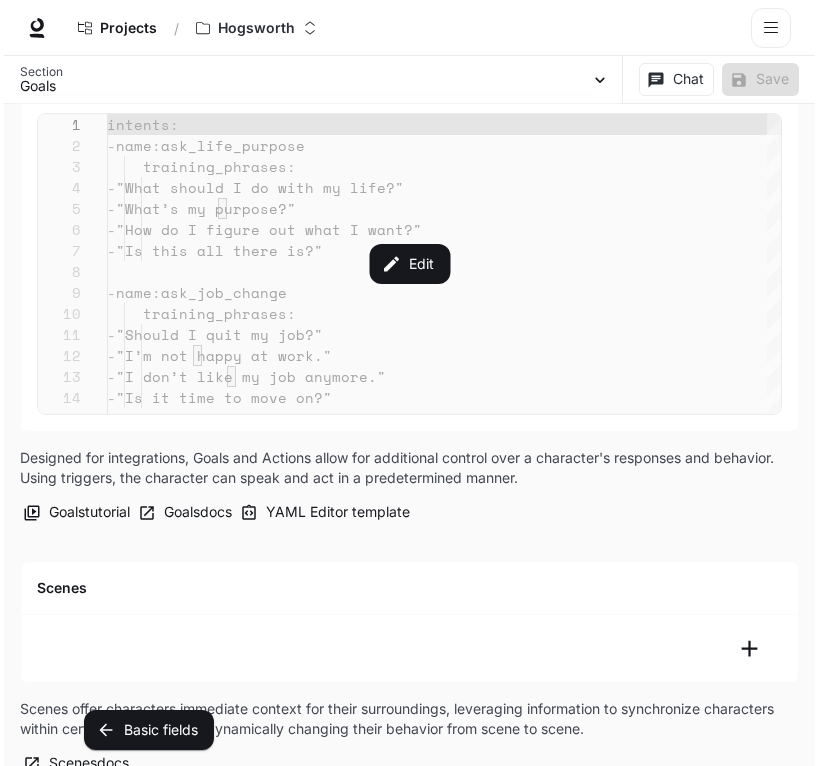 scroll, scrollTop: 2094, scrollLeft: 0, axis: vertical 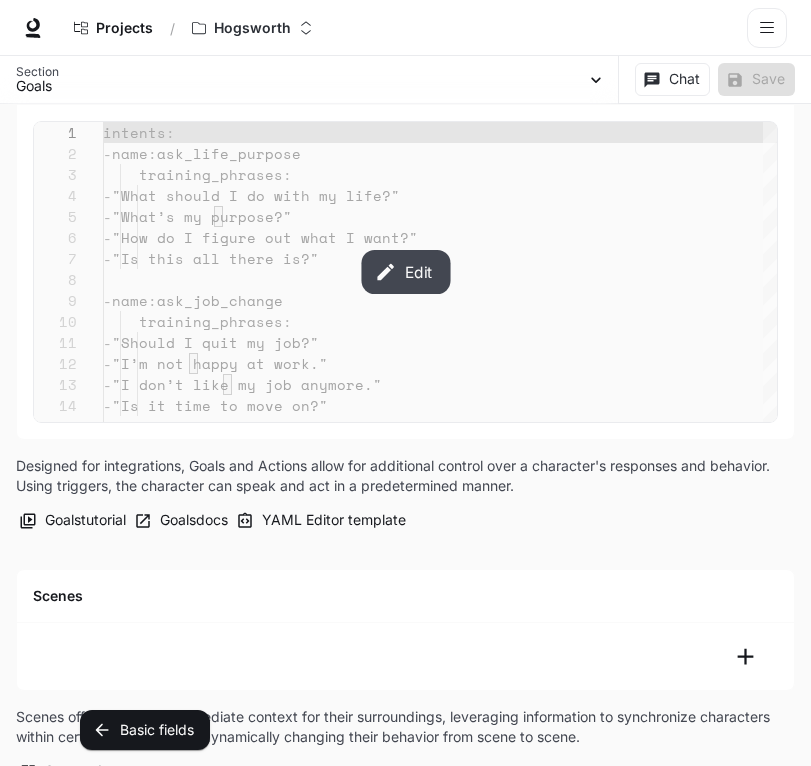 click 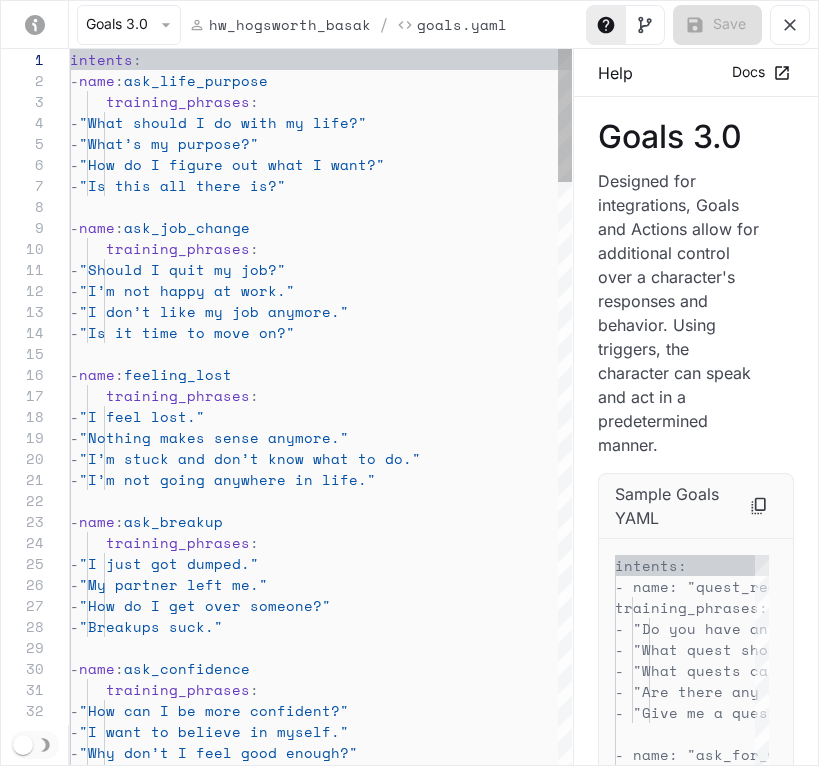 scroll, scrollTop: 210, scrollLeft: 0, axis: vertical 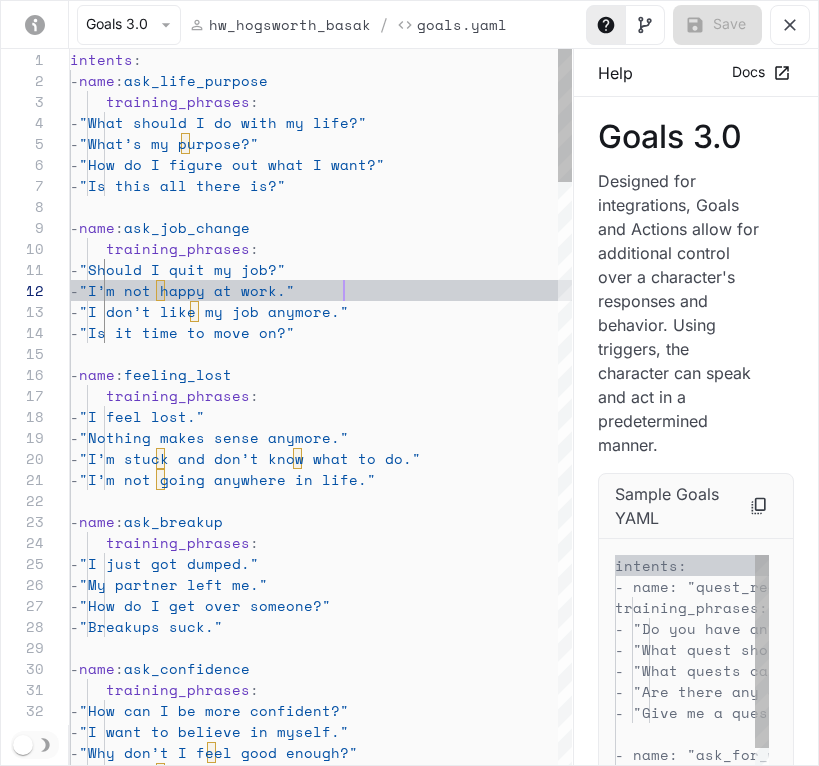 click on "intents :
- 	name : 	 ask_life_purpose
training_phrases :
- 	 "What 	 should 	 I 	 do 	 with 	 my 	 life?"
- 	 "What’s 	 my 	 purpose?"
- 	 "How 	 do 	 I 	 figure 	 out 	 what 	 I 	 want?"
- 	 "Is 	 this 	 all 	 there 	 is?"
- 	name : 	 ask_job_change
training_phrases :
- 	 "Should 	 I 	 quit 	 my 	 job?"
- 	 "I’m 	 not 	 happy 	 at 	 work."
- 	 "I 	 don’t 	 like 	 my 	 job 	anymore."
- 	 "Is 	 it 	 time 	 to 	 move 	 on?"
- 	name : 	 feeling_lost
training_phrases :
- 	 "I 	 feel 	 lost."
- 	 "Nothing 	 makes 	 sense 	anymore."
- 	 "I’m 	 stuck 	 and 	 don’t 	 know 	 what 	 to 	 do."
- 	 "I’m 	 not 	 going 	 anywhere 	 in 	 life."
- 	name : 	 ask_breakup
training_phrases :
- 	 "I 	 just 	 got 	 dumped."
- 	 "My 	 partner 	 left 	 me."
- 	 "How 	 do 	 I 	 get 	 over 	someone?"
- 	 "Breakups 	suck."
- 	name :" at bounding box center [321, 1971] 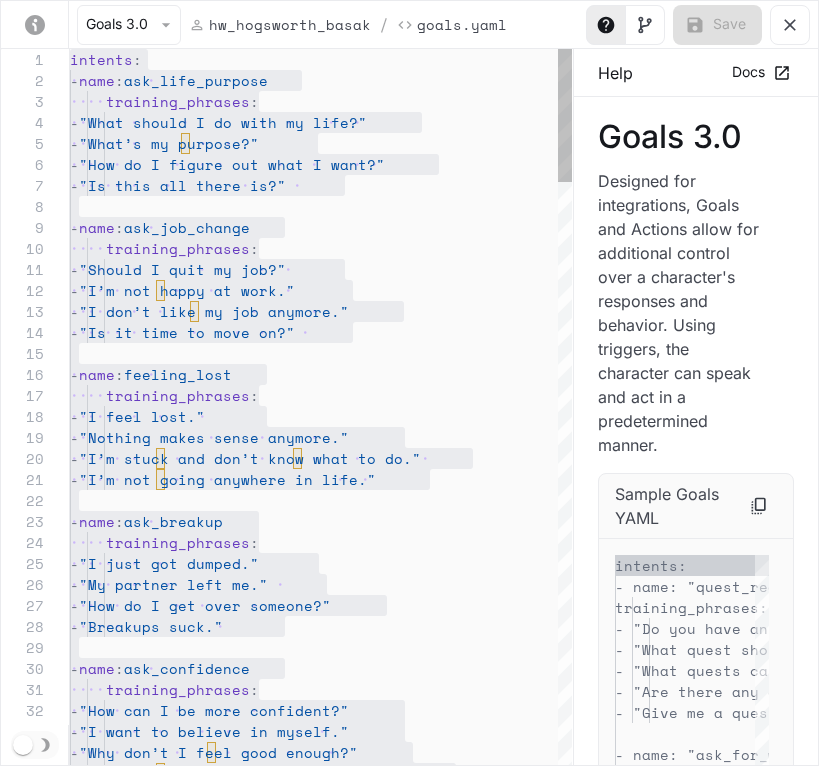 type 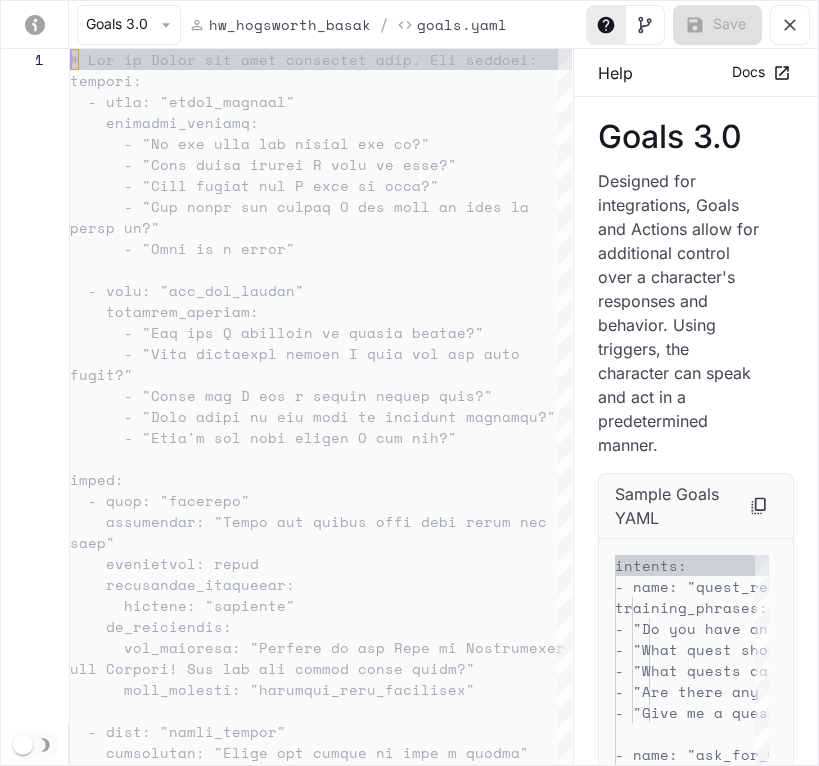 scroll, scrollTop: 0, scrollLeft: 0, axis: both 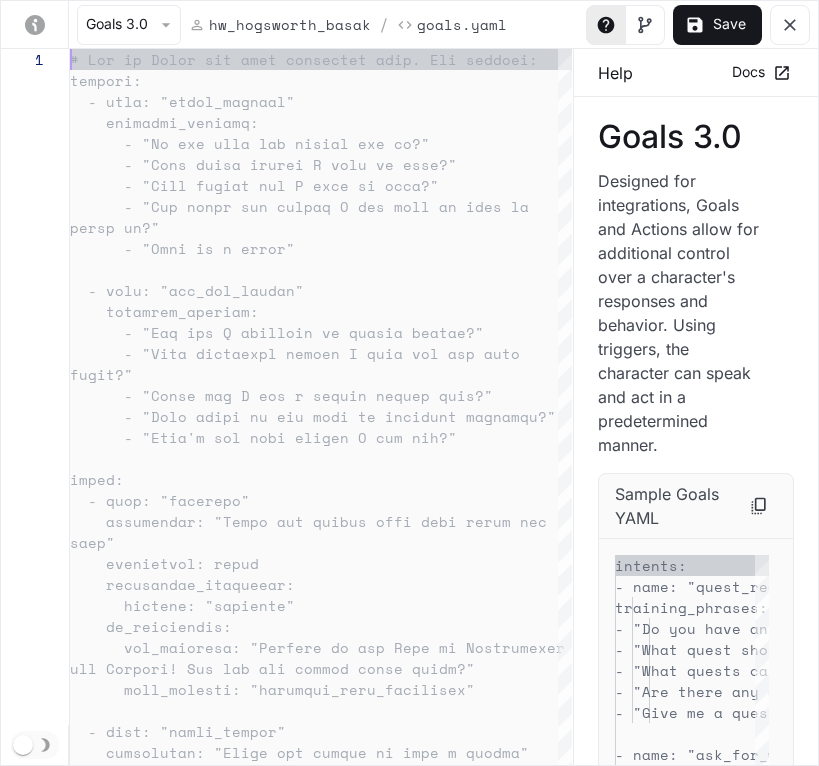 type 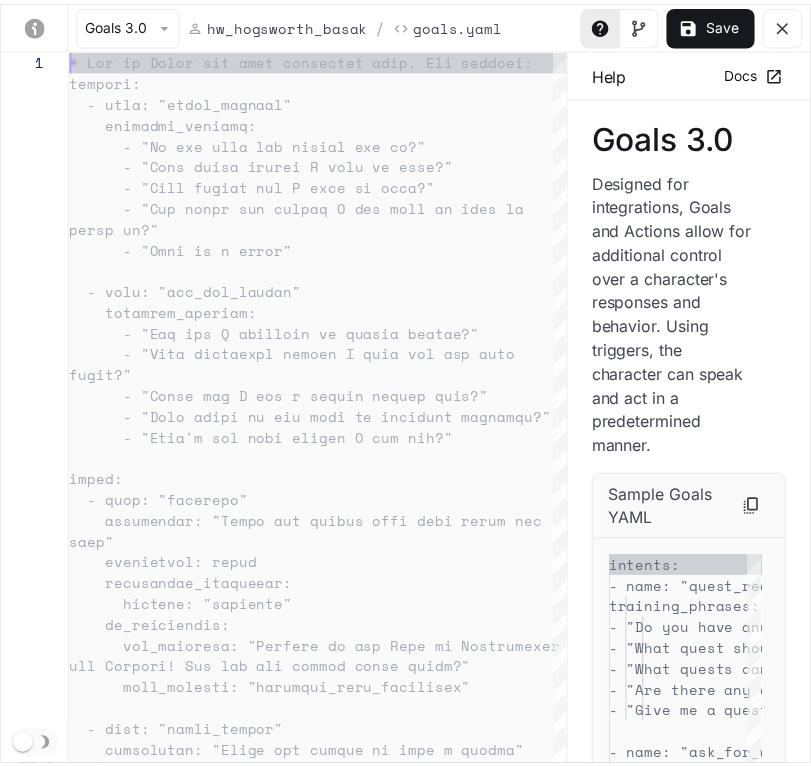 scroll, scrollTop: 0, scrollLeft: 0, axis: both 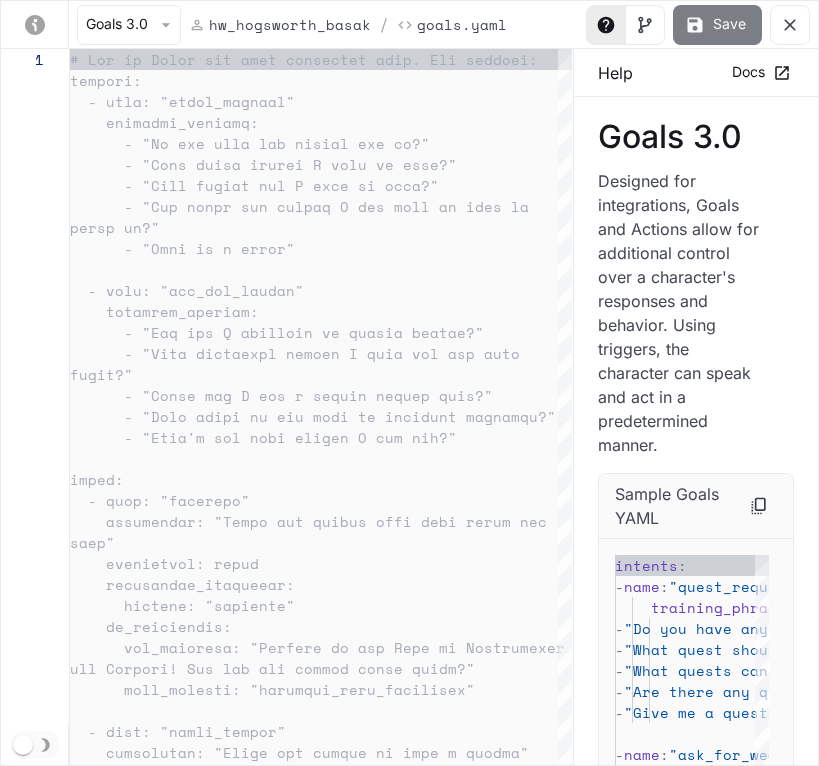 click on "Save" at bounding box center (717, 25) 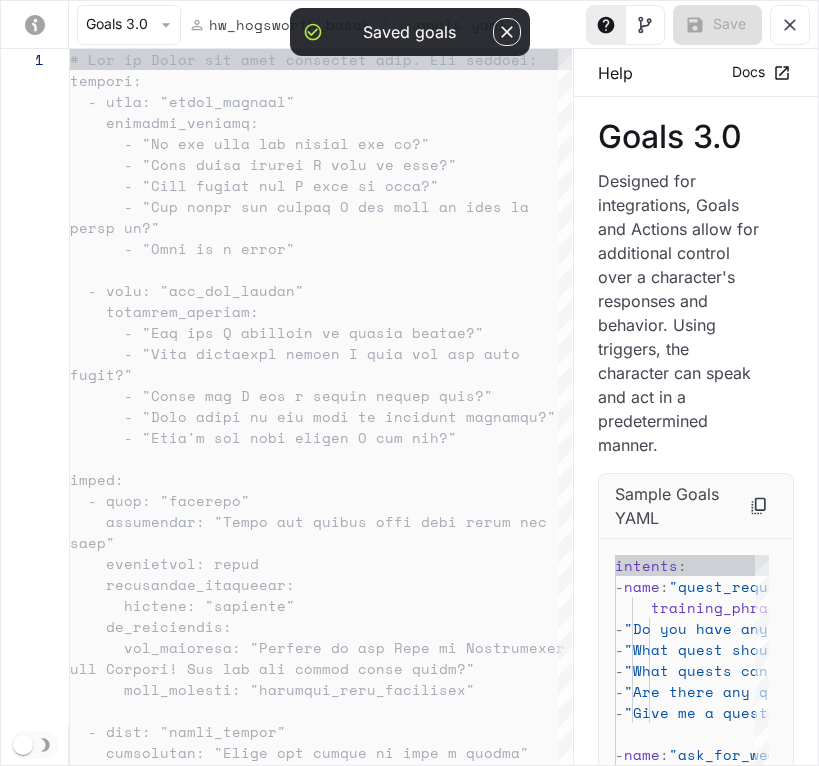 click on "Designed for integrations, Goals and Actions allow for additional control over a character's responses and behavior. Using triggers, the character can speak and act in a predetermined manner." at bounding box center [680, 313] 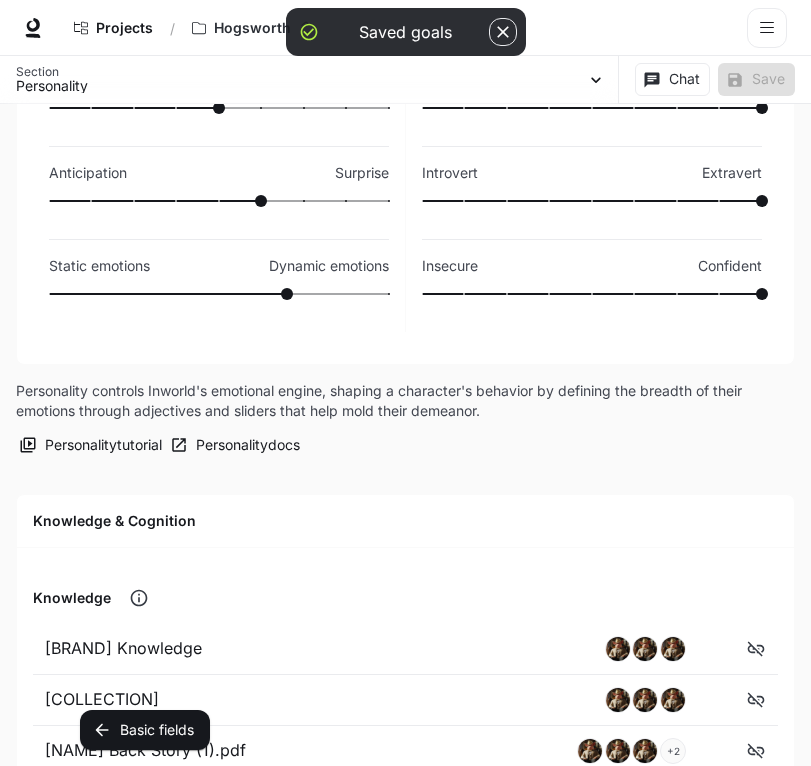 scroll, scrollTop: 0, scrollLeft: 0, axis: both 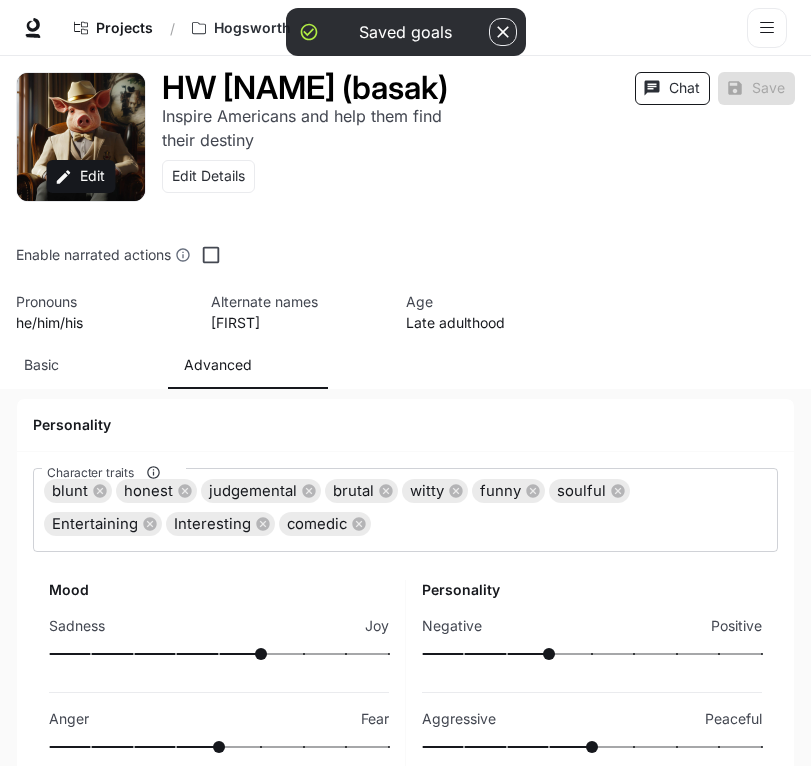 click on "Chat" at bounding box center (672, 88) 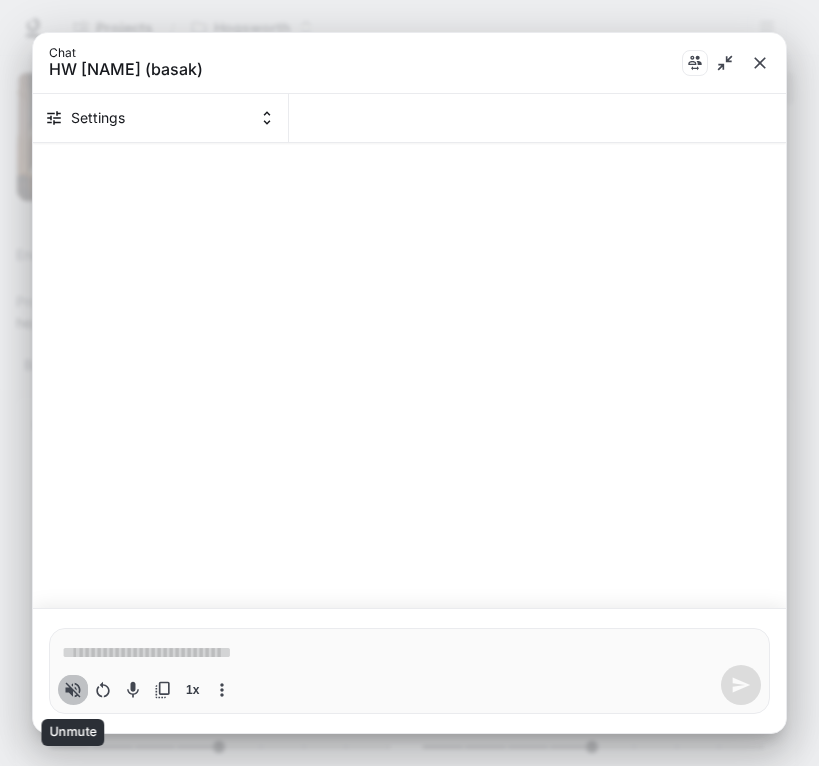 click at bounding box center (73, 690) 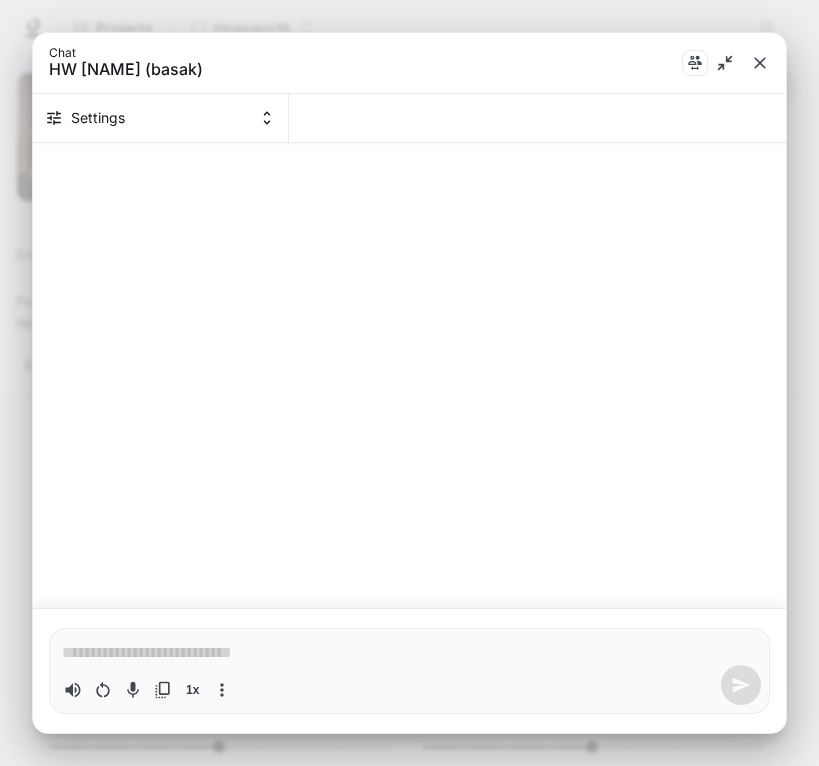 click at bounding box center [409, 653] 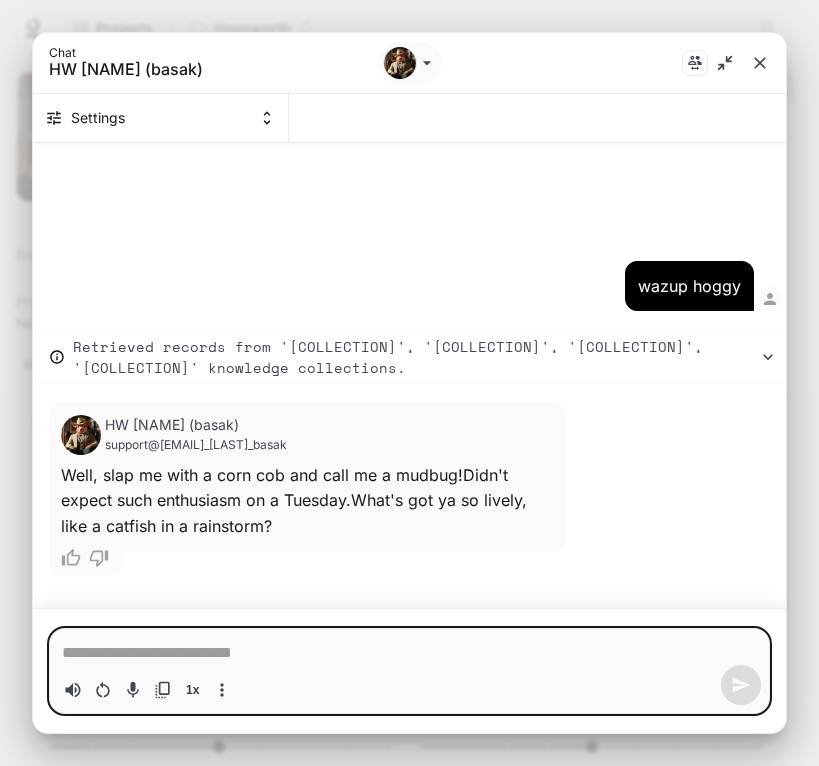 type on "*" 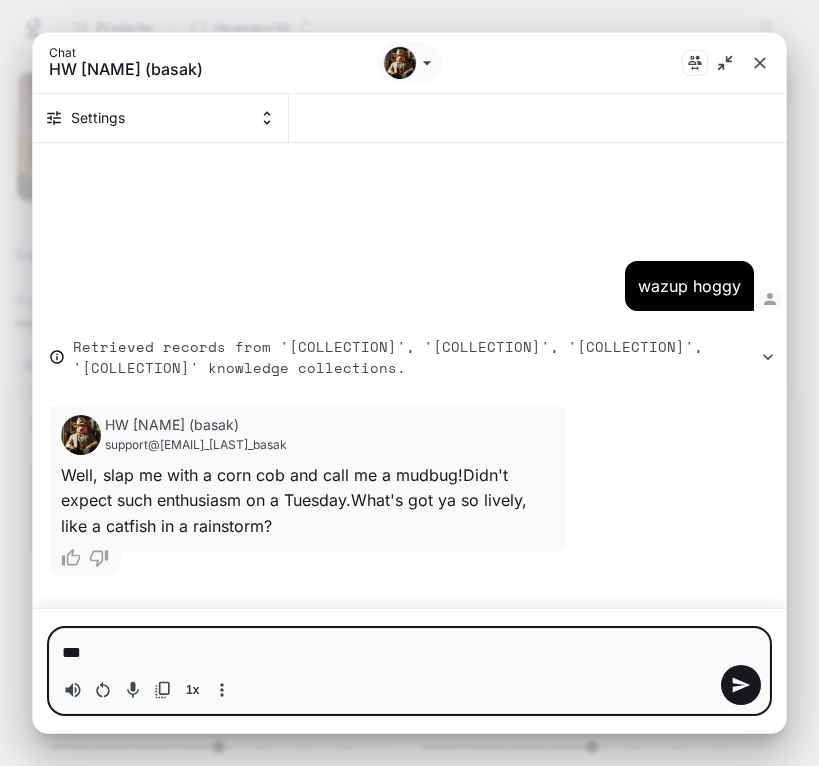 type on "***" 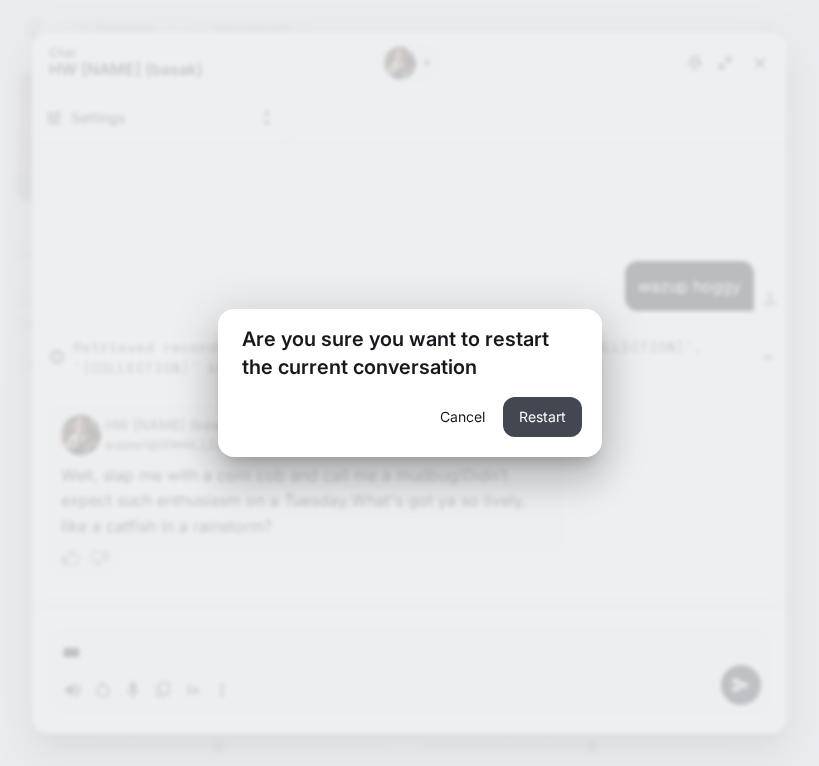 click on "Restart" at bounding box center [542, 417] 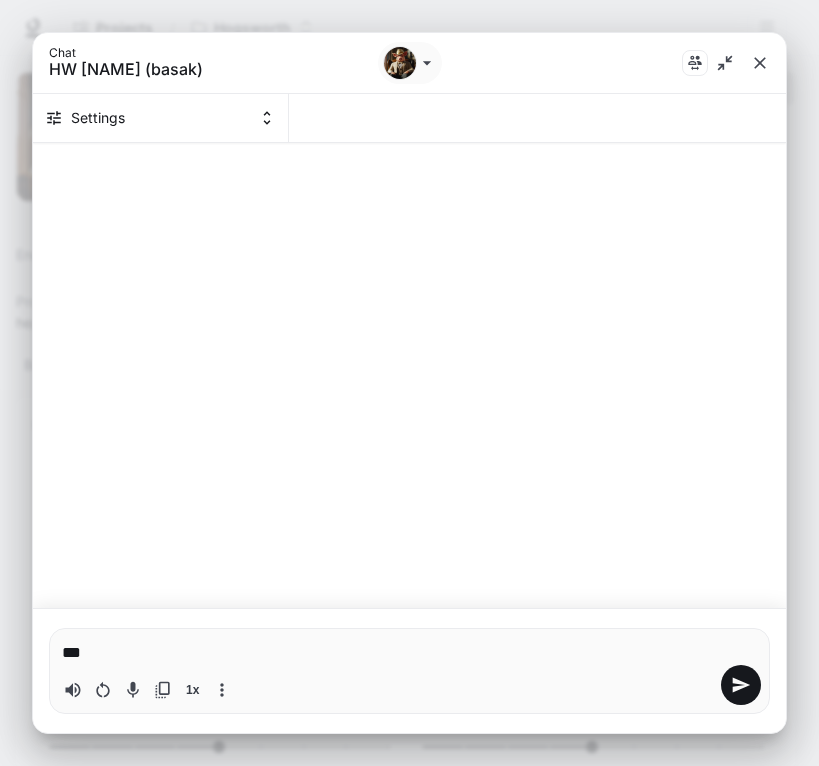 type on "*" 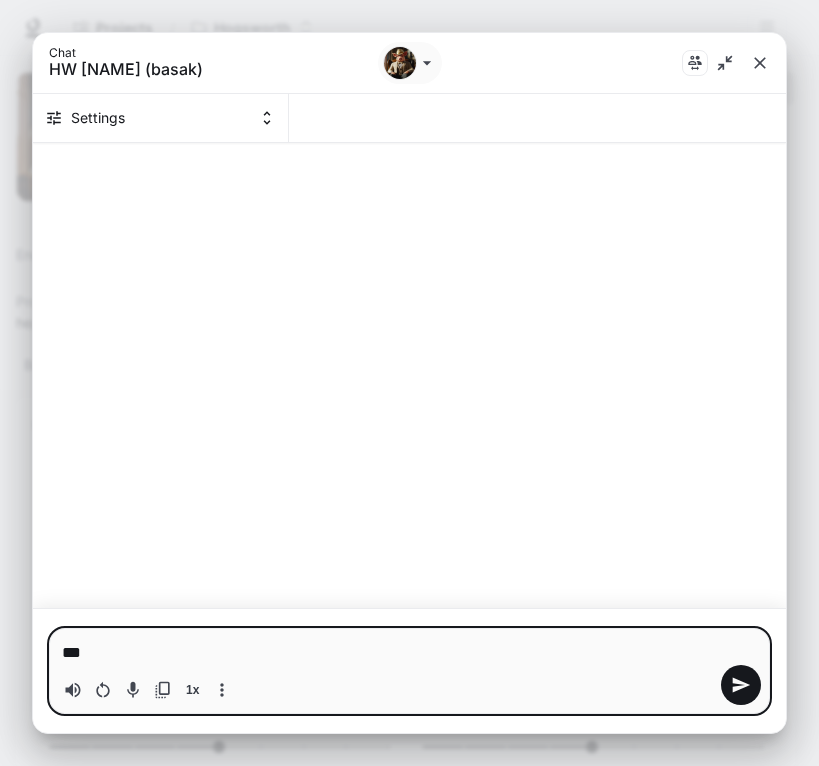type on "****" 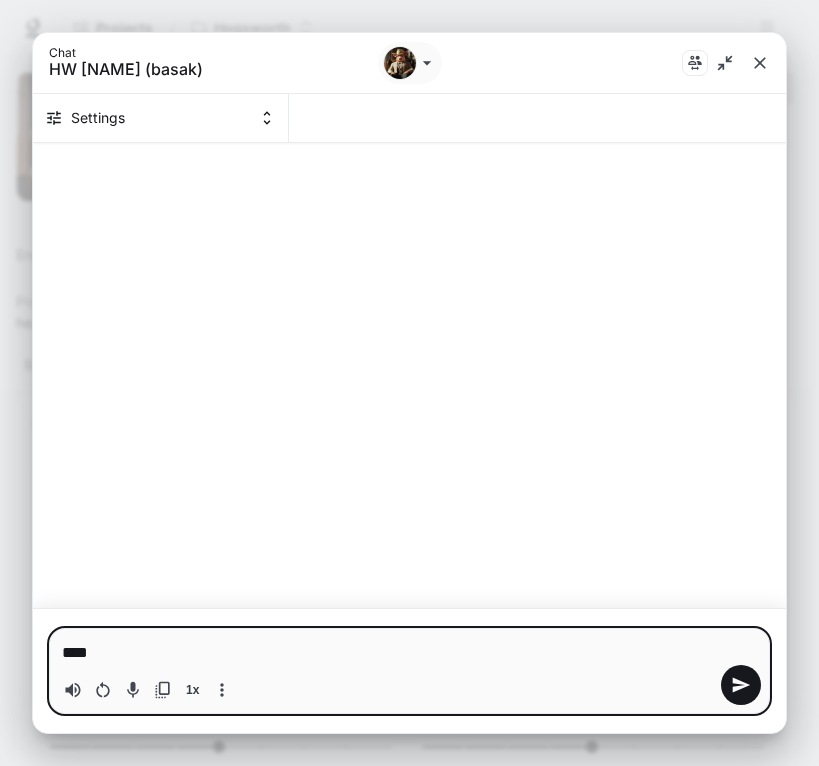 type on "*****" 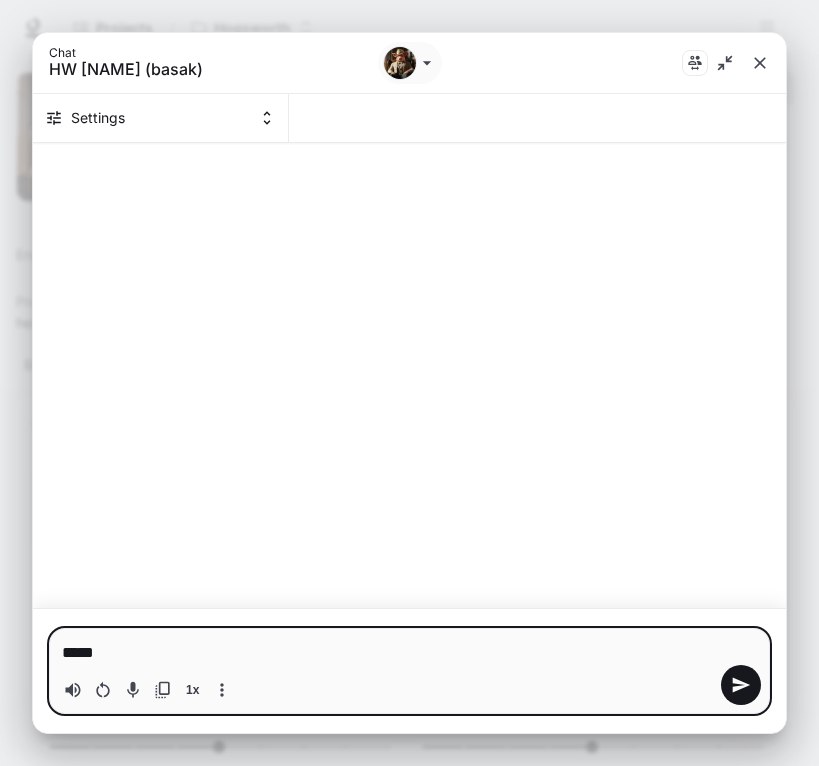 type on "*****" 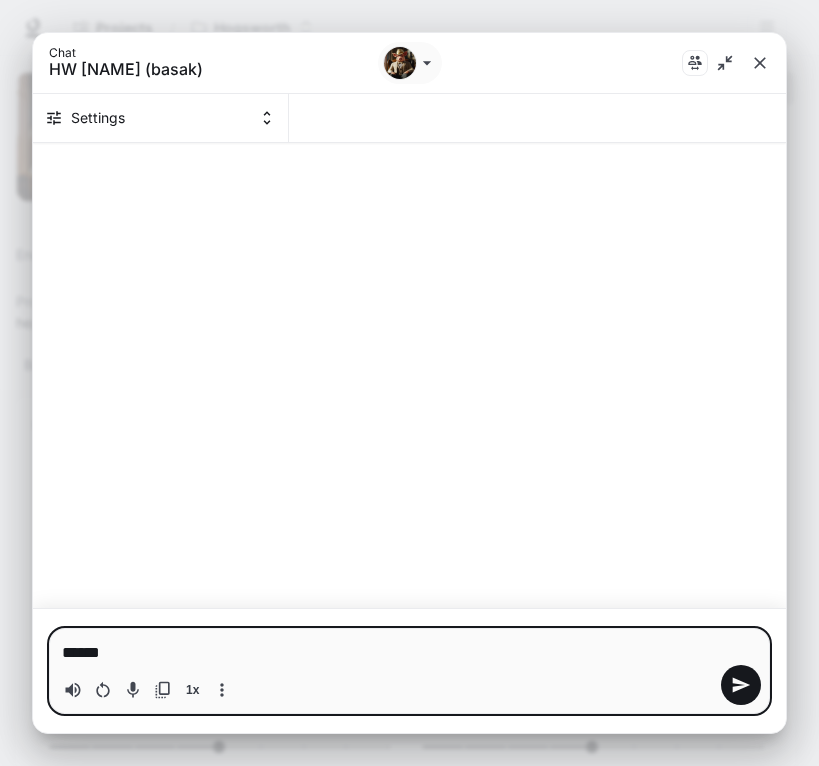 type on "*******" 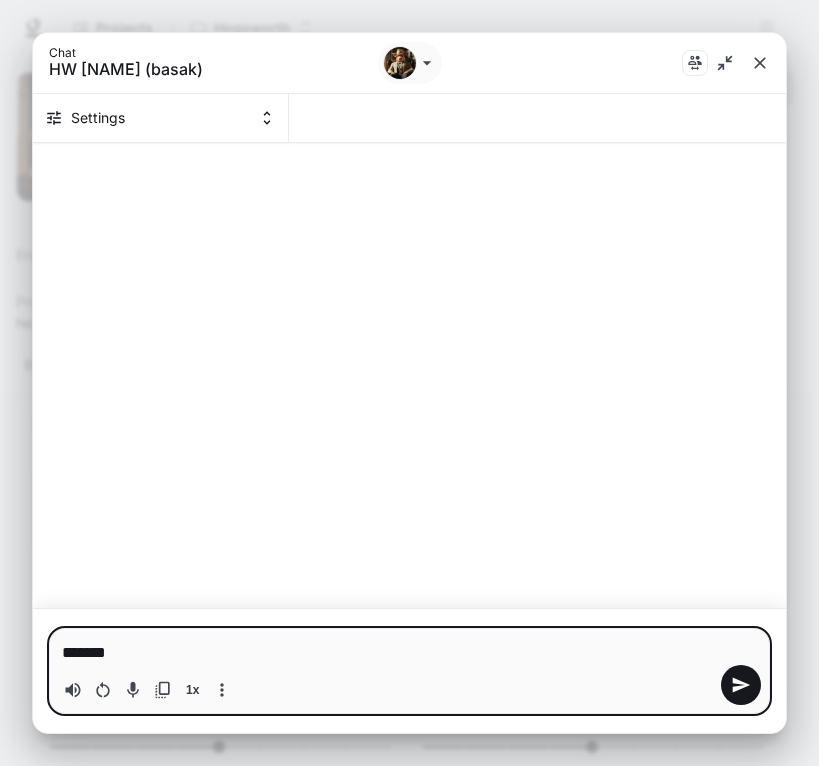 type on "********" 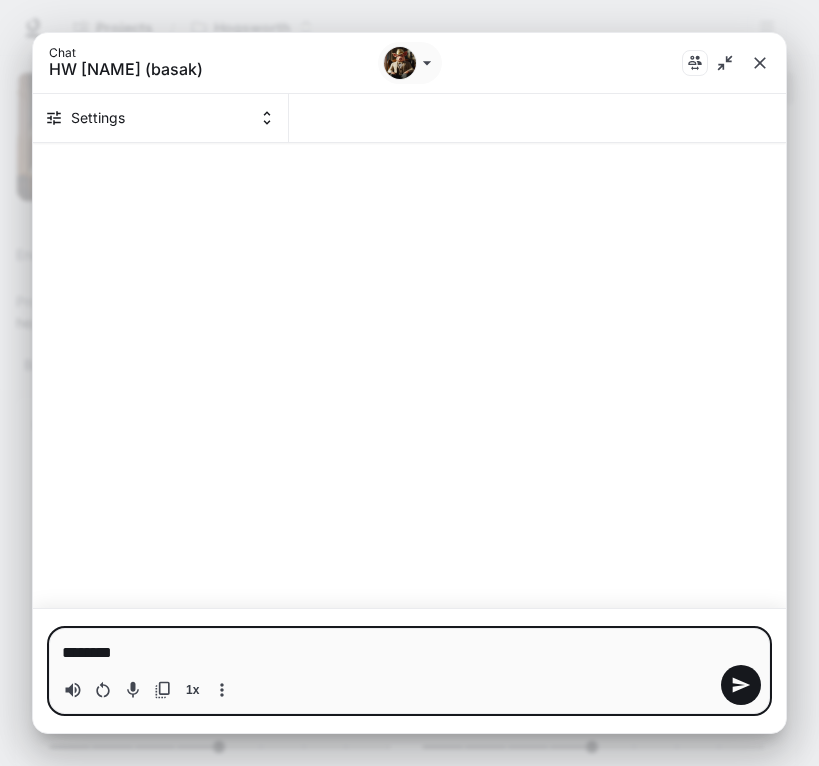 type on "*********" 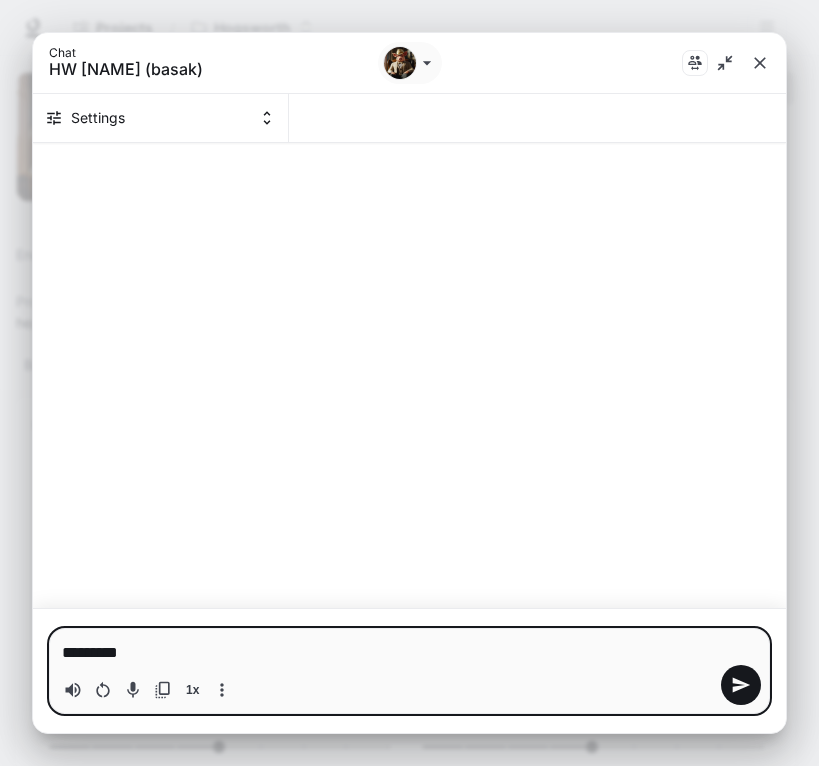type on "**********" 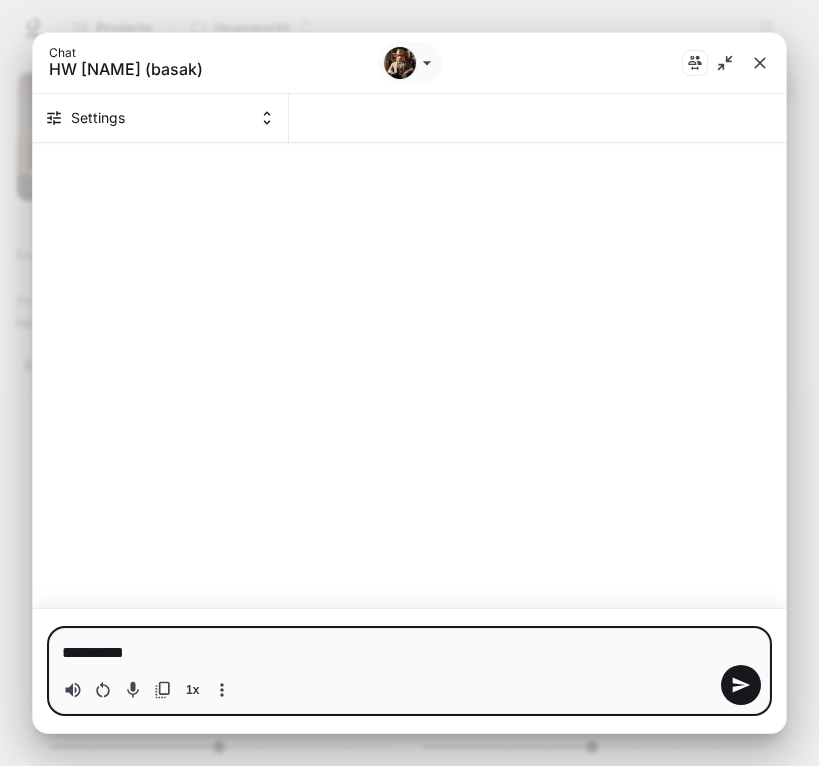type on "**********" 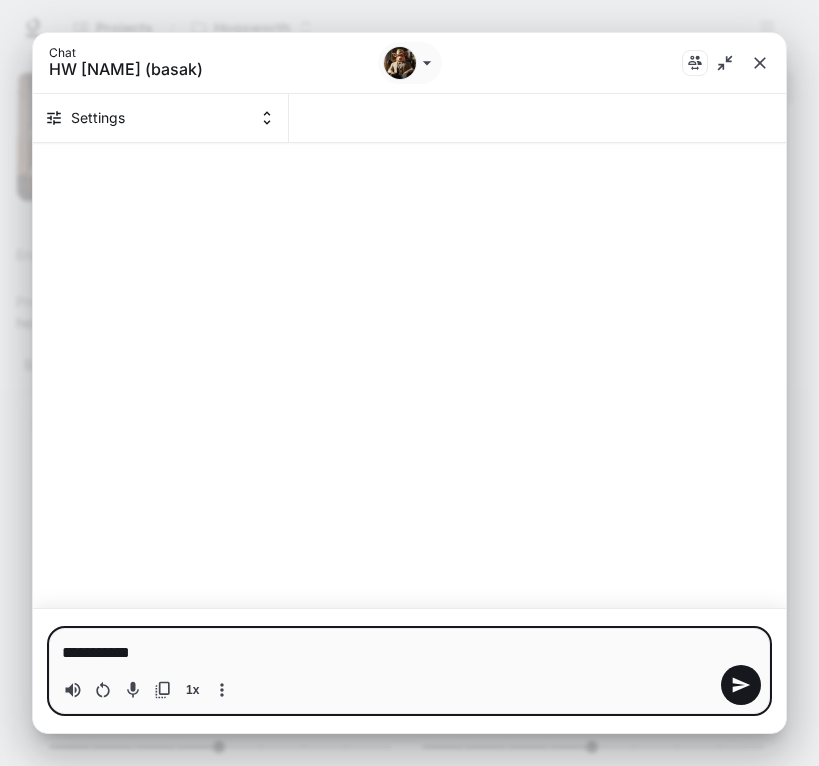 type 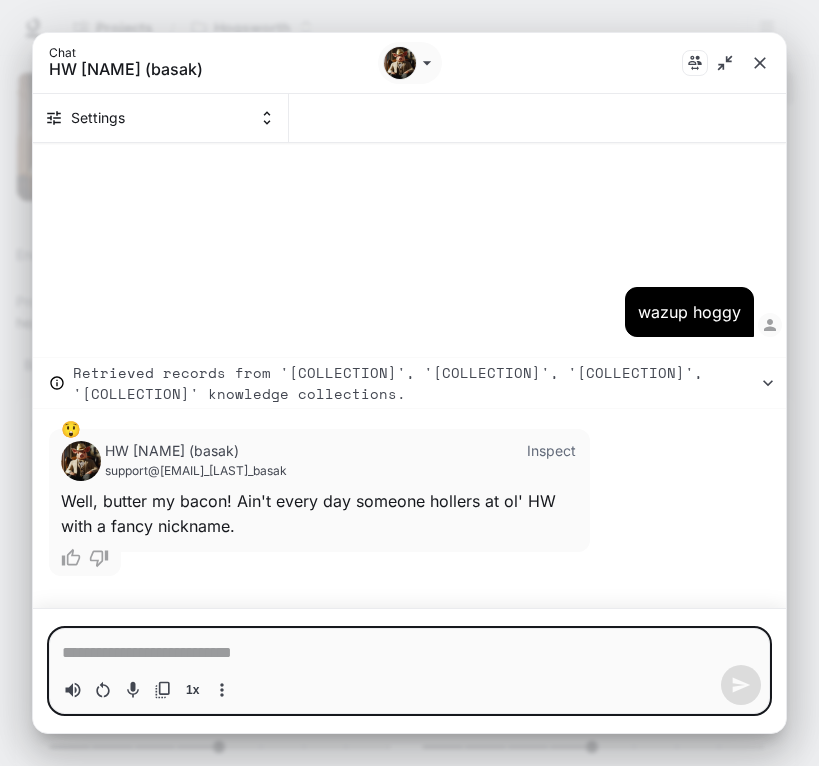 type on "*" 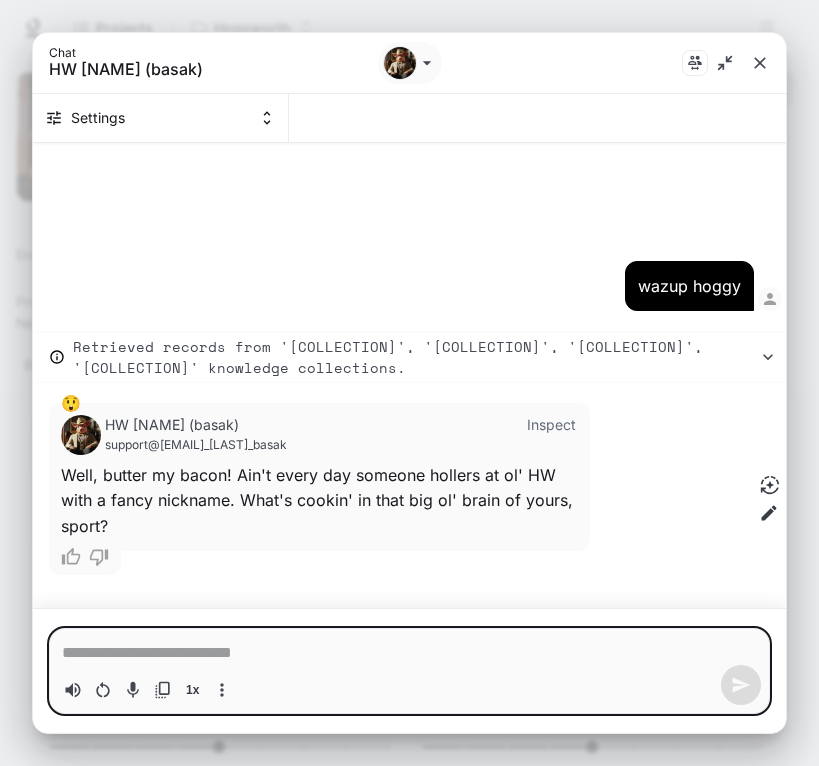type 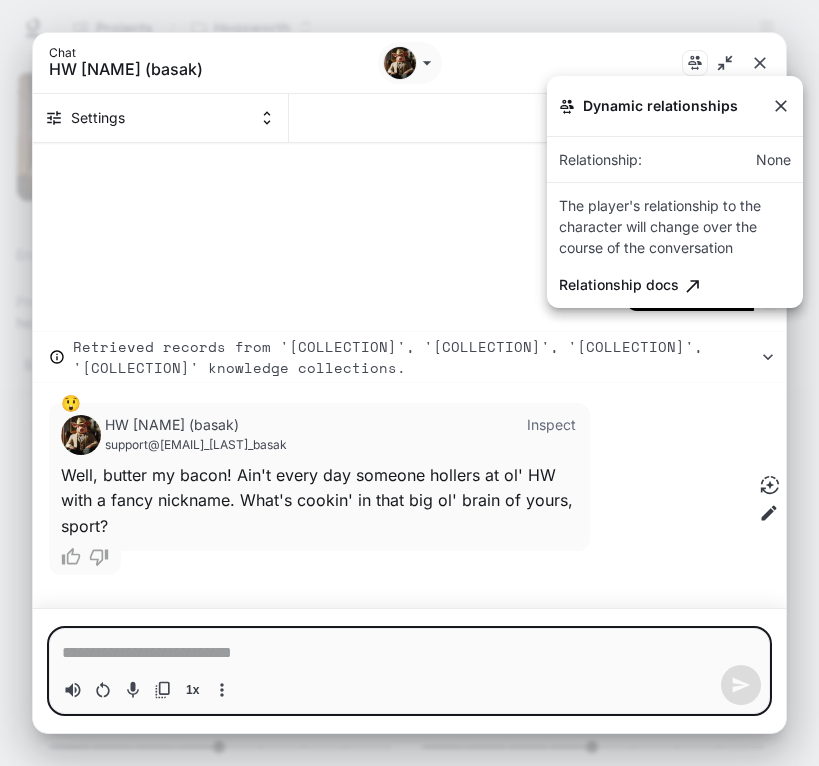 click at bounding box center (409, 383) 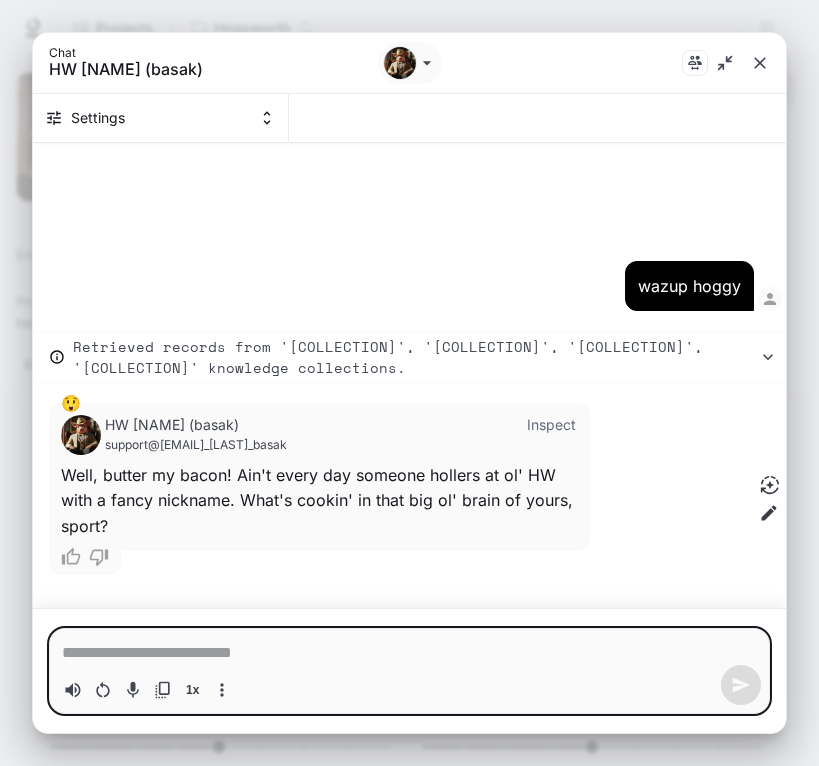 type on "*" 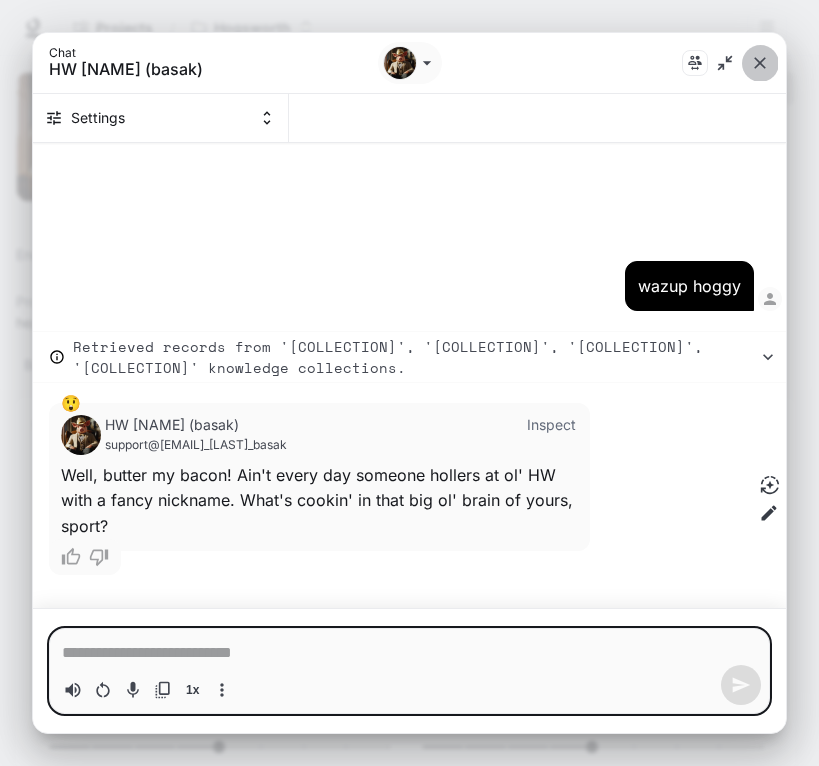 click at bounding box center [760, 63] 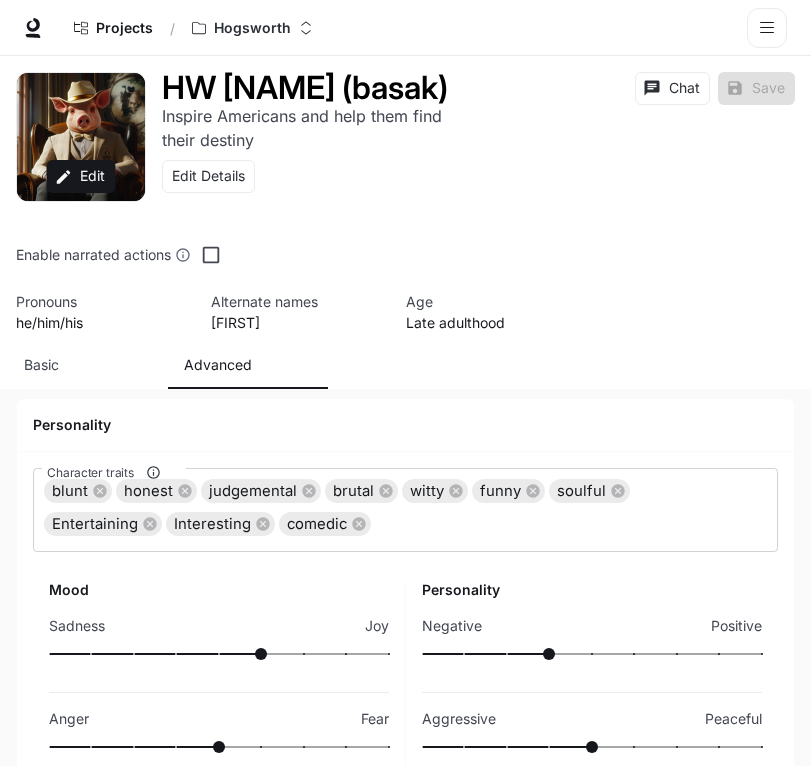 click on "Basic" at bounding box center [88, 365] 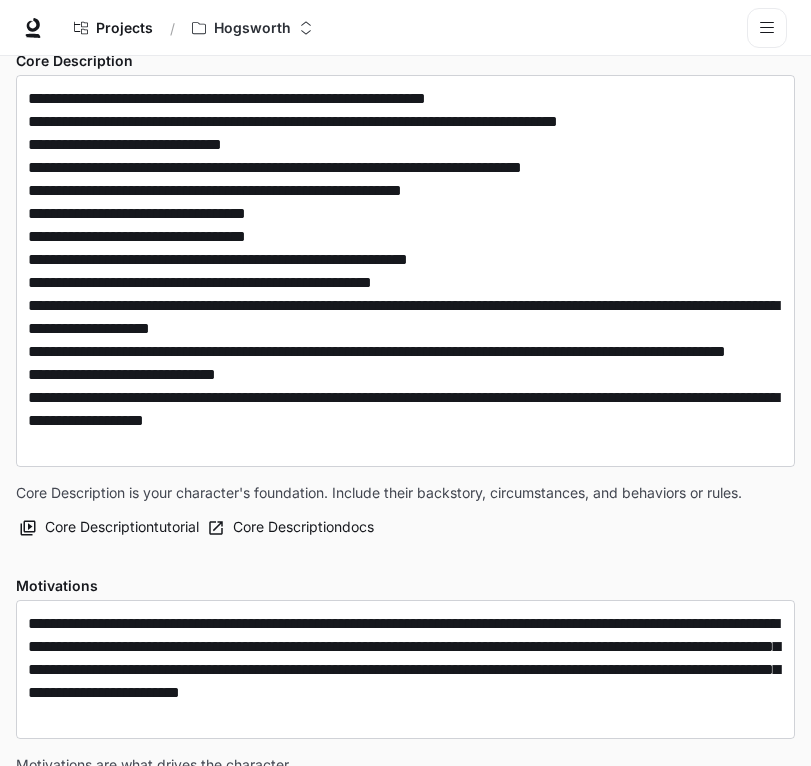 scroll, scrollTop: 359, scrollLeft: 0, axis: vertical 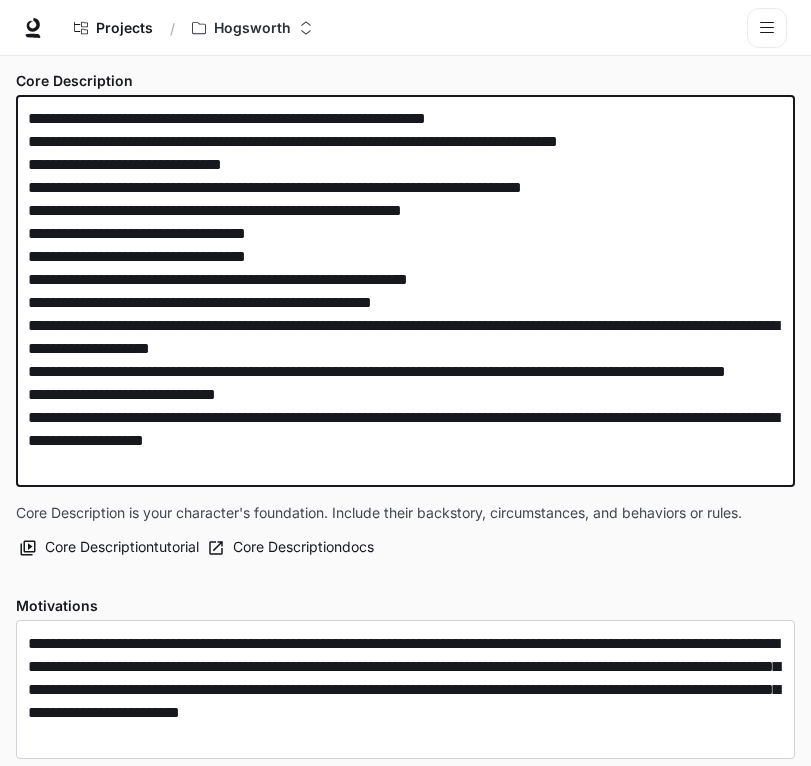 drag, startPoint x: 301, startPoint y: 270, endPoint x: 22, endPoint y: 267, distance: 279.01614 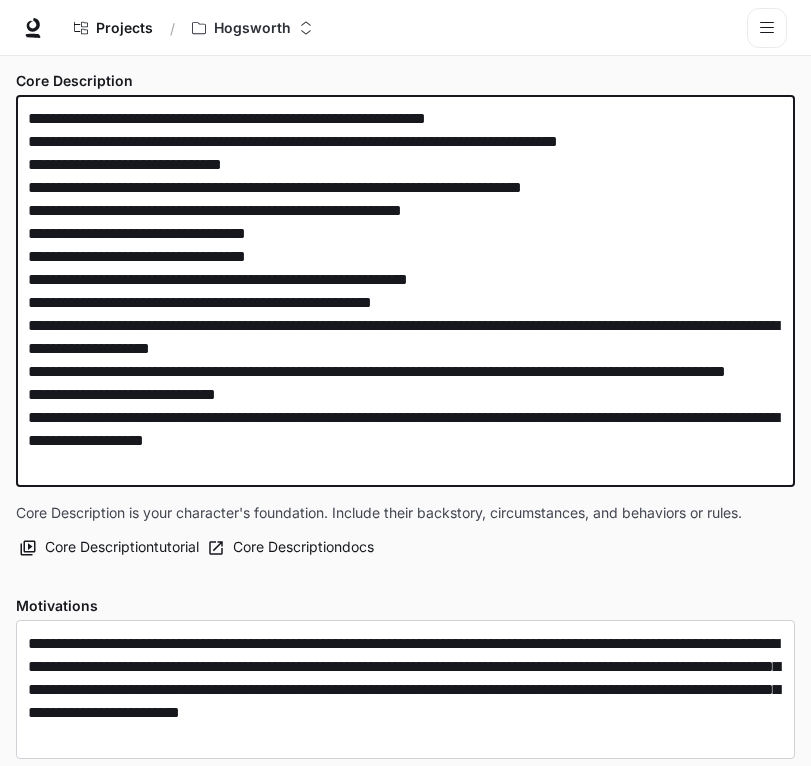 drag, startPoint x: 300, startPoint y: 276, endPoint x: 5, endPoint y: 269, distance: 295.08304 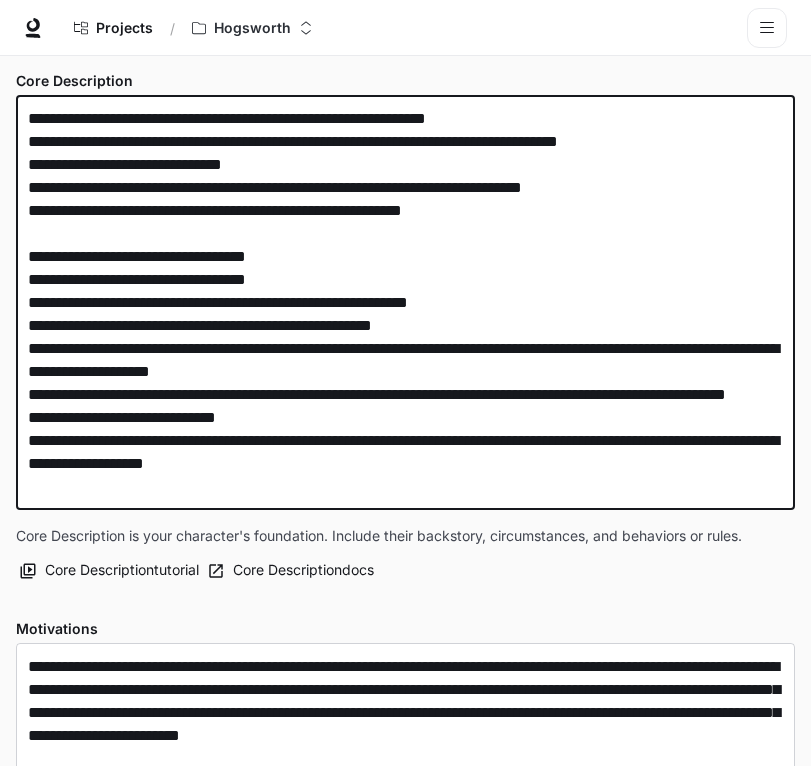 paste on "**********" 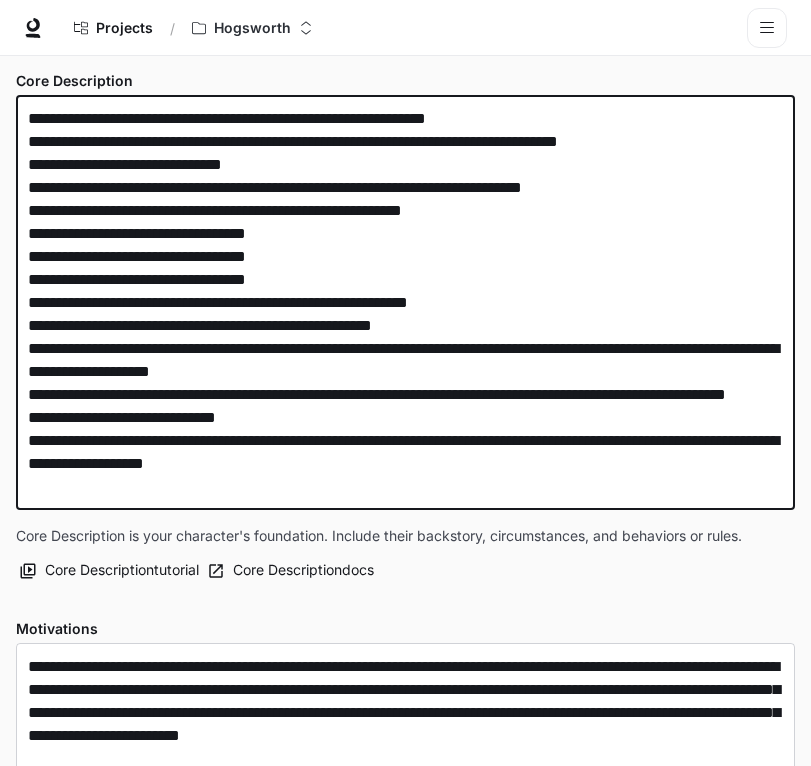 drag, startPoint x: 147, startPoint y: 264, endPoint x: 388, endPoint y: 268, distance: 241.03319 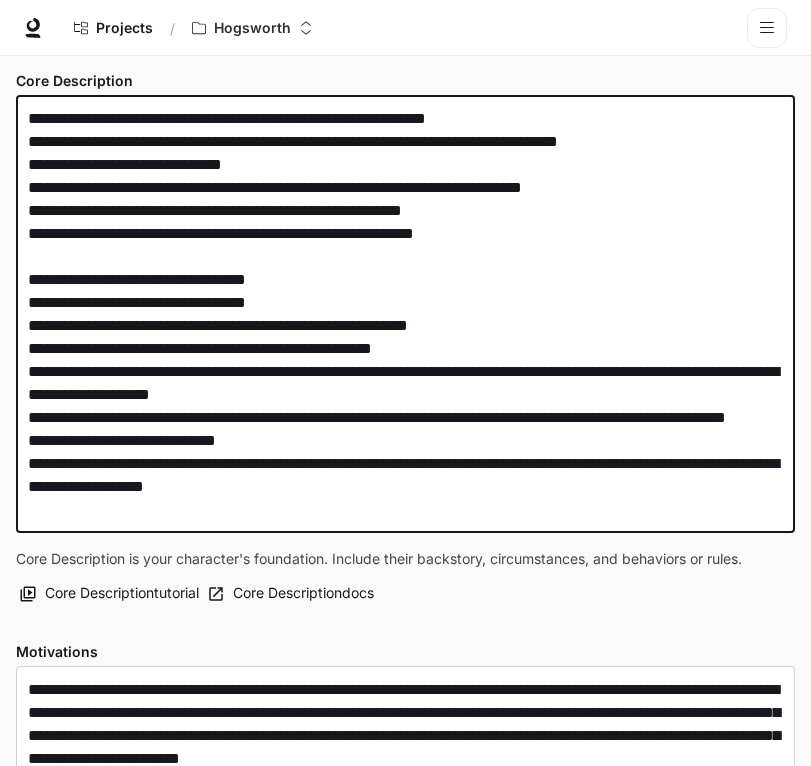 drag, startPoint x: 557, startPoint y: 265, endPoint x: 14, endPoint y: 270, distance: 543.023 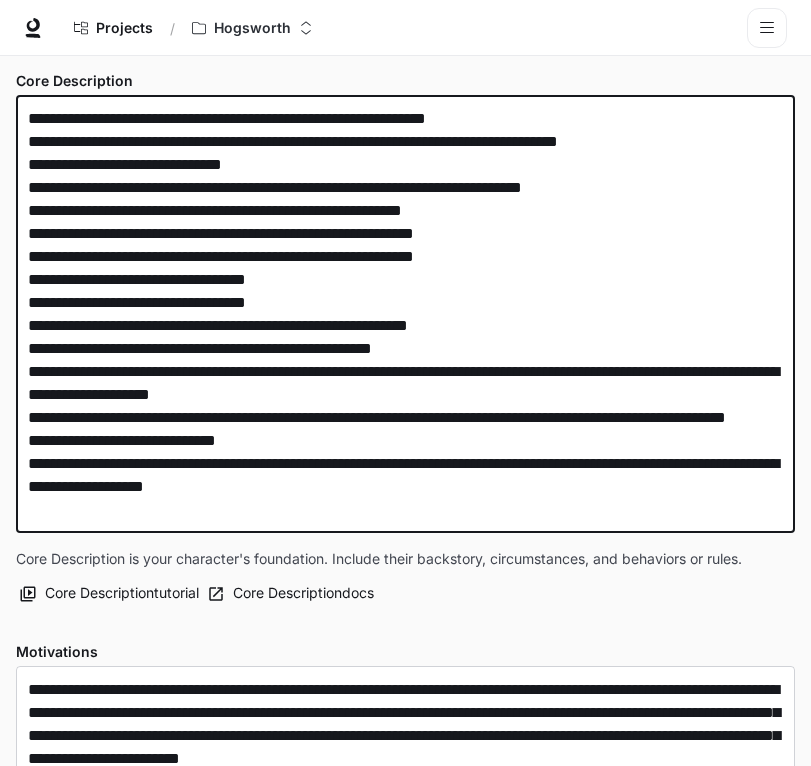 drag, startPoint x: 121, startPoint y: 286, endPoint x: 599, endPoint y: 284, distance: 478.00418 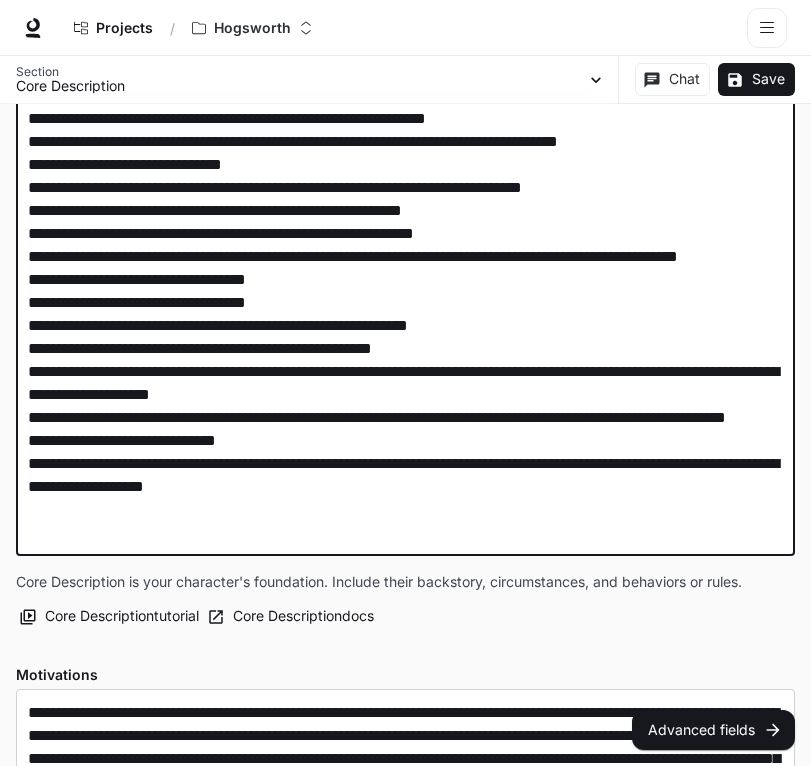 scroll, scrollTop: 846, scrollLeft: 0, axis: vertical 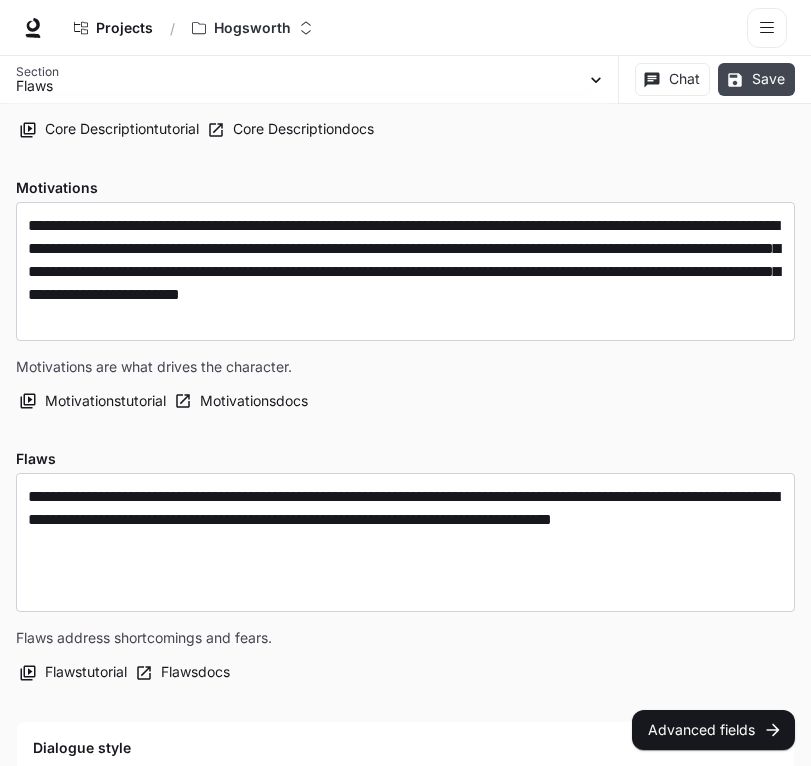 type on "**********" 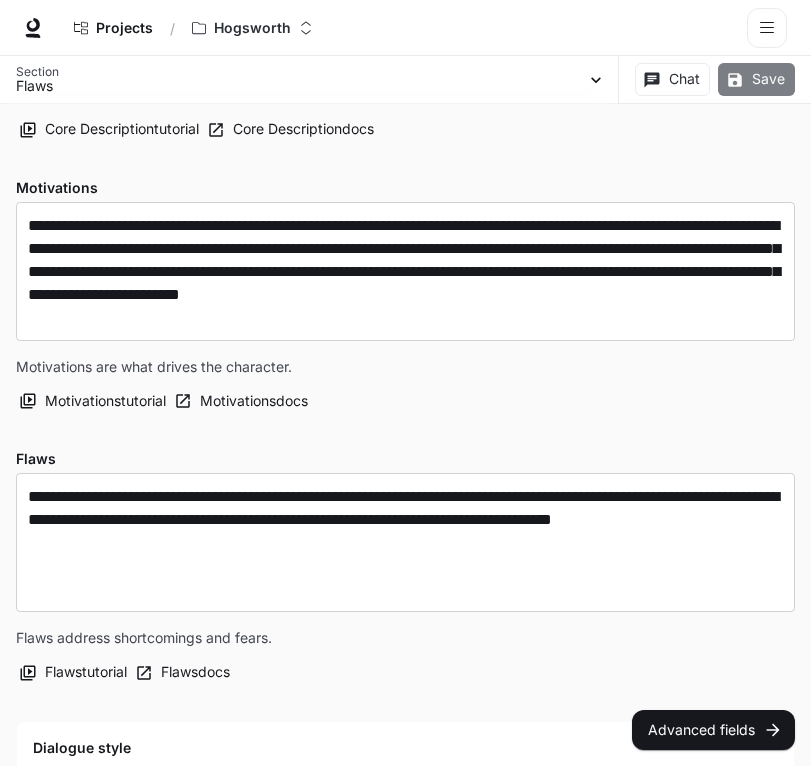 click 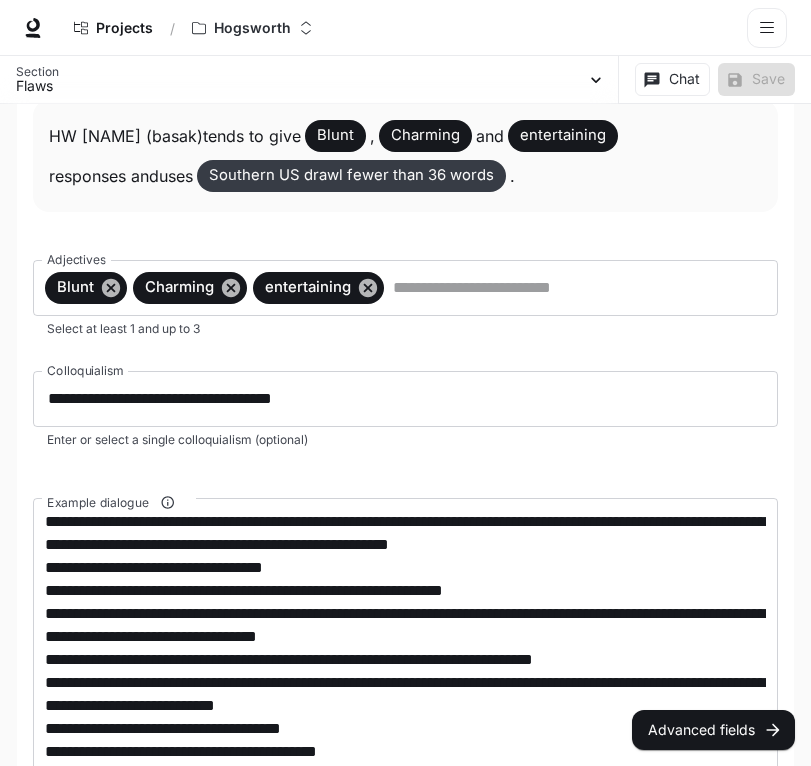 scroll, scrollTop: 2091, scrollLeft: 0, axis: vertical 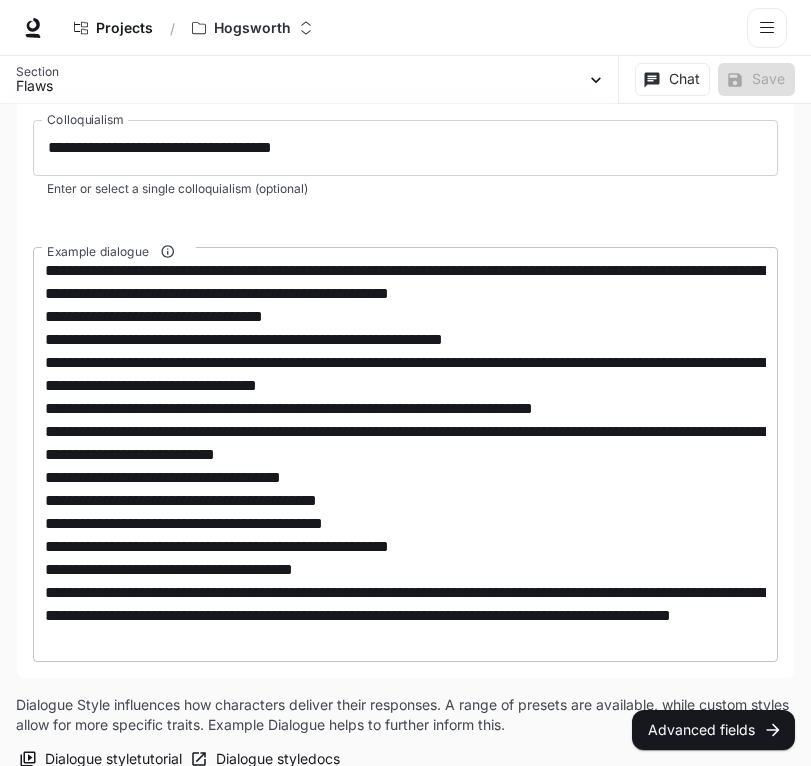 click on "Example dialogue" at bounding box center [405, 454] 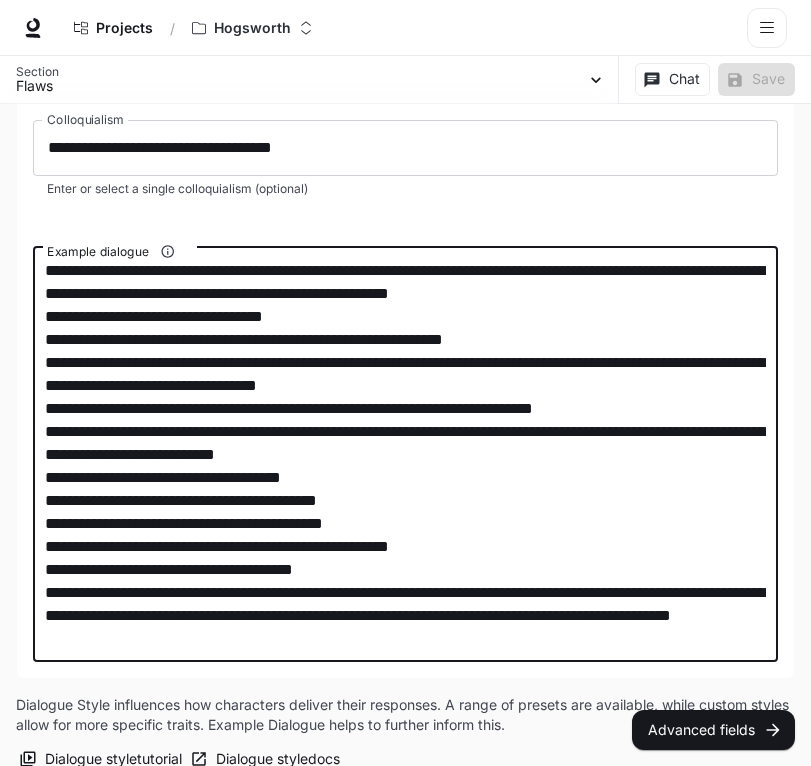 drag, startPoint x: 337, startPoint y: 349, endPoint x: 14, endPoint y: 298, distance: 327.00153 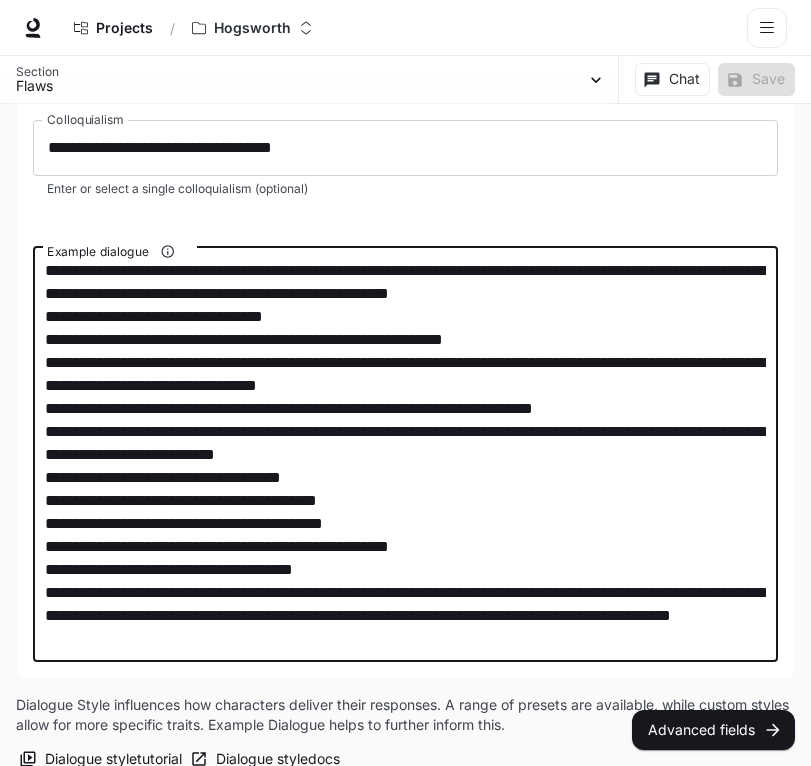click on "Example dialogue" at bounding box center [405, 454] 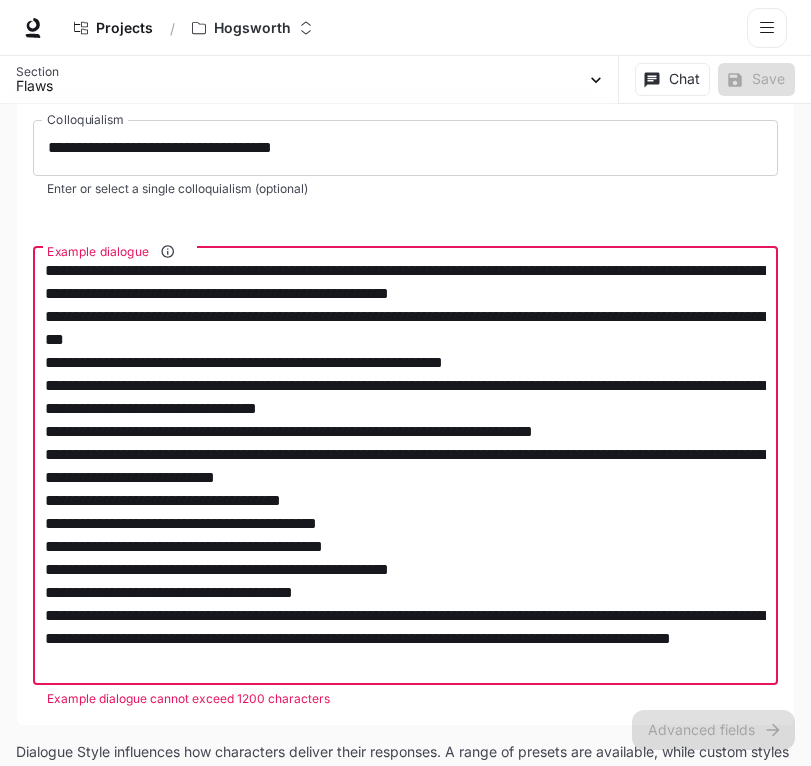 type on "**********" 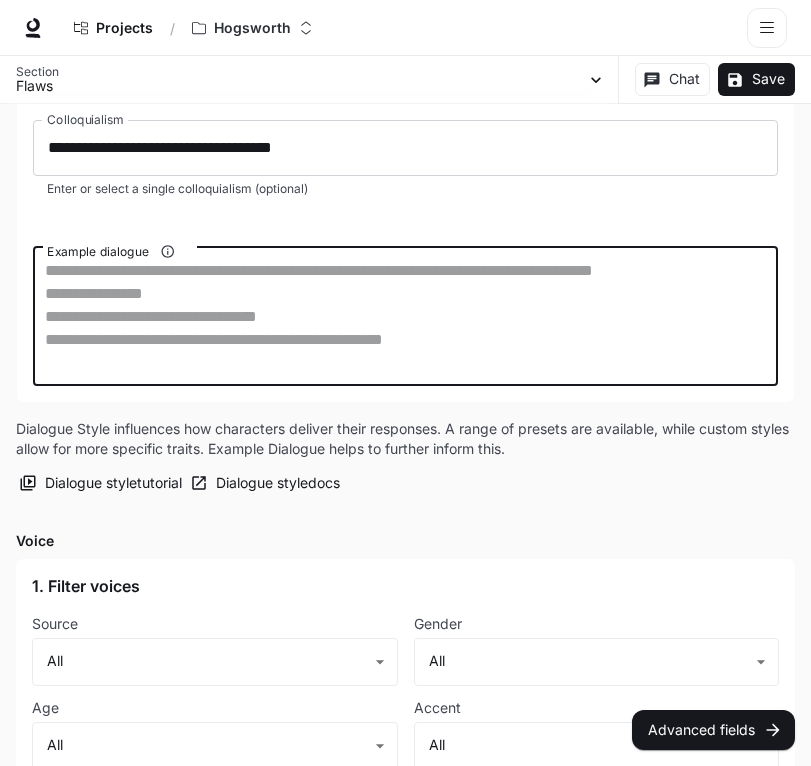 paste on "**********" 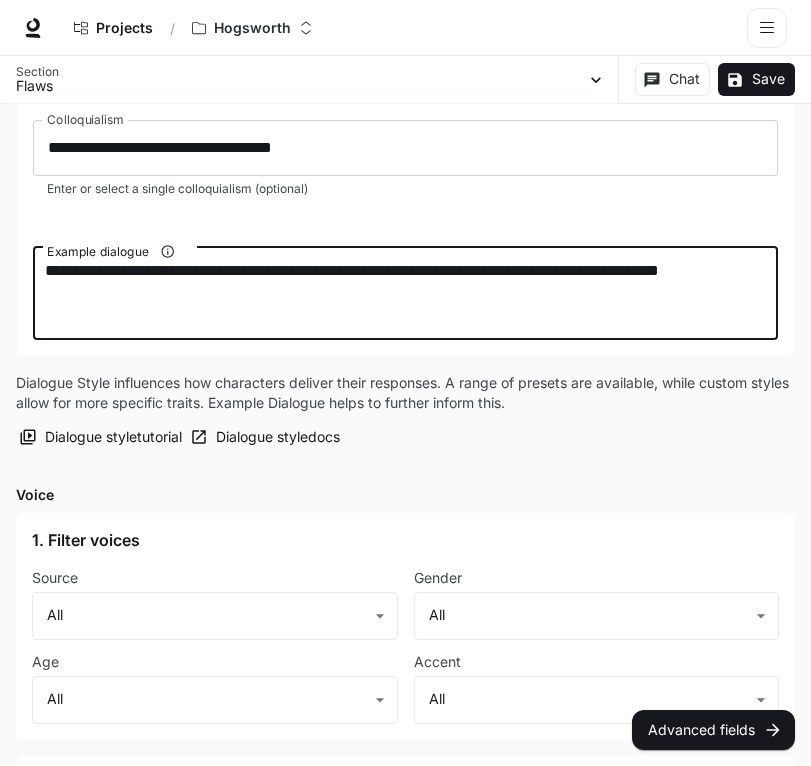 click on "**********" at bounding box center [405, 293] 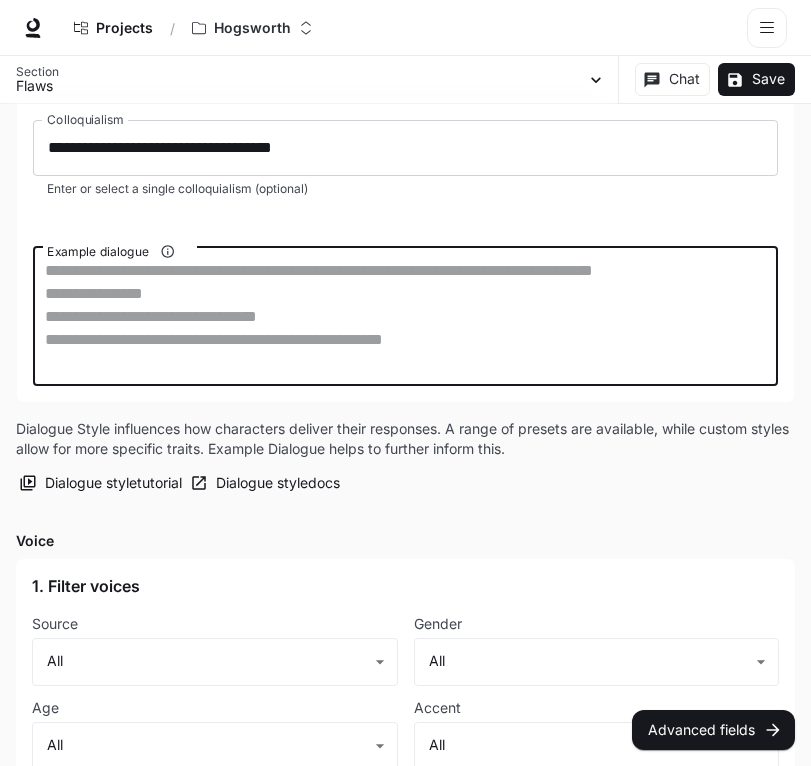 type on "**********" 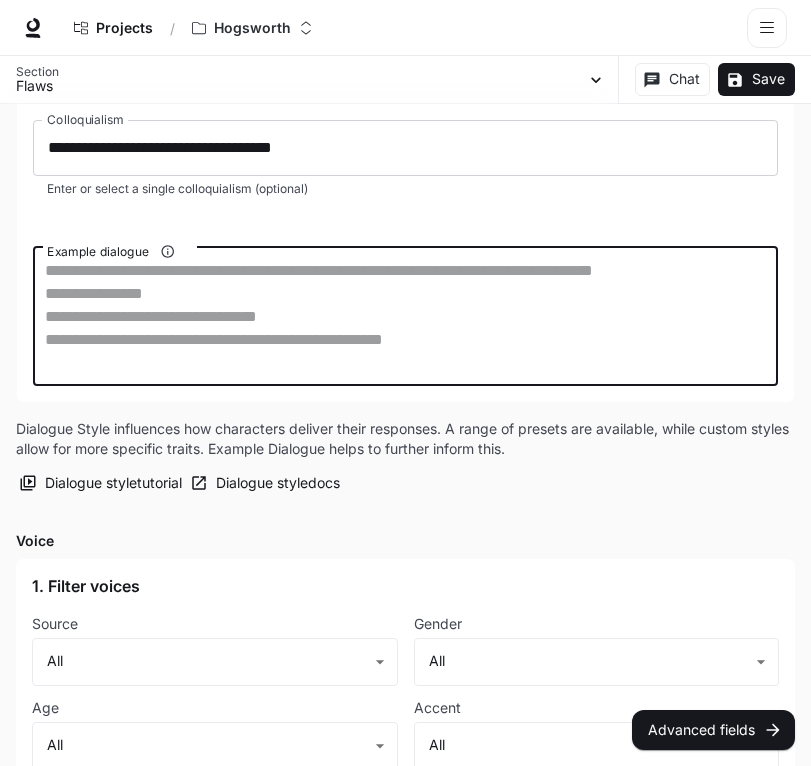 paste on "**********" 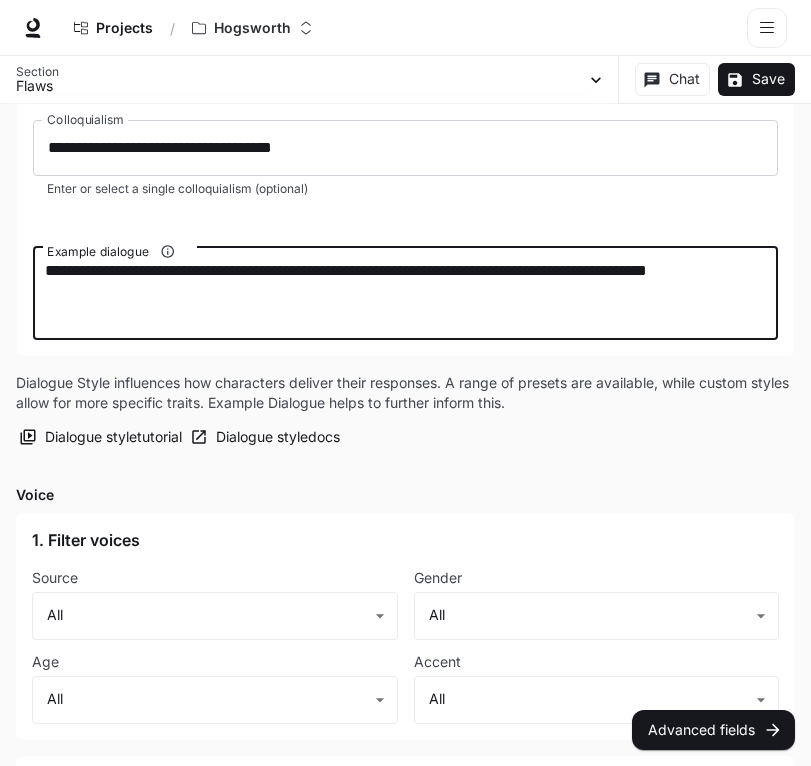 click on "**********" at bounding box center (405, 293) 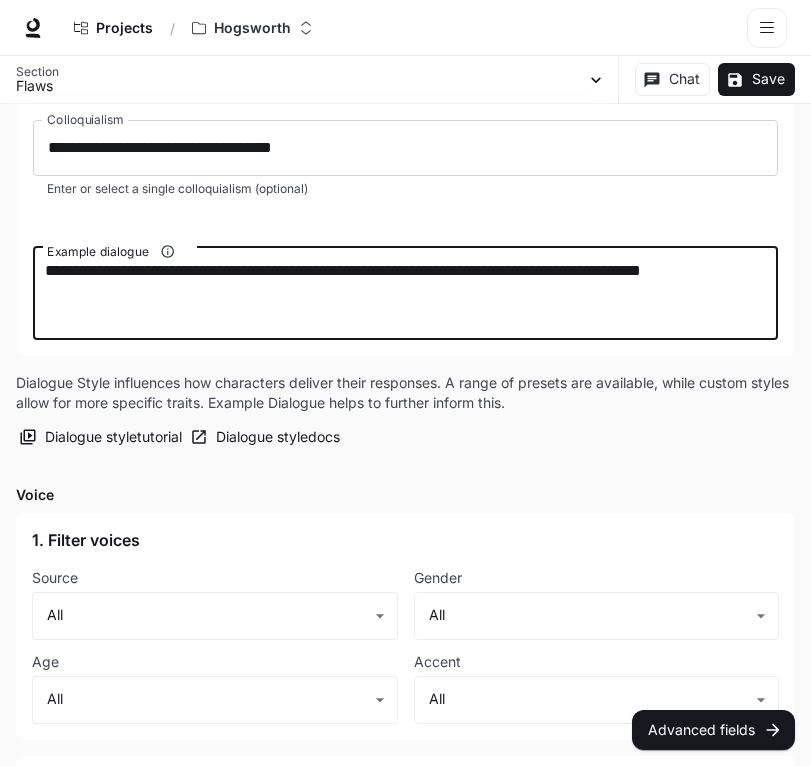 paste on "**********" 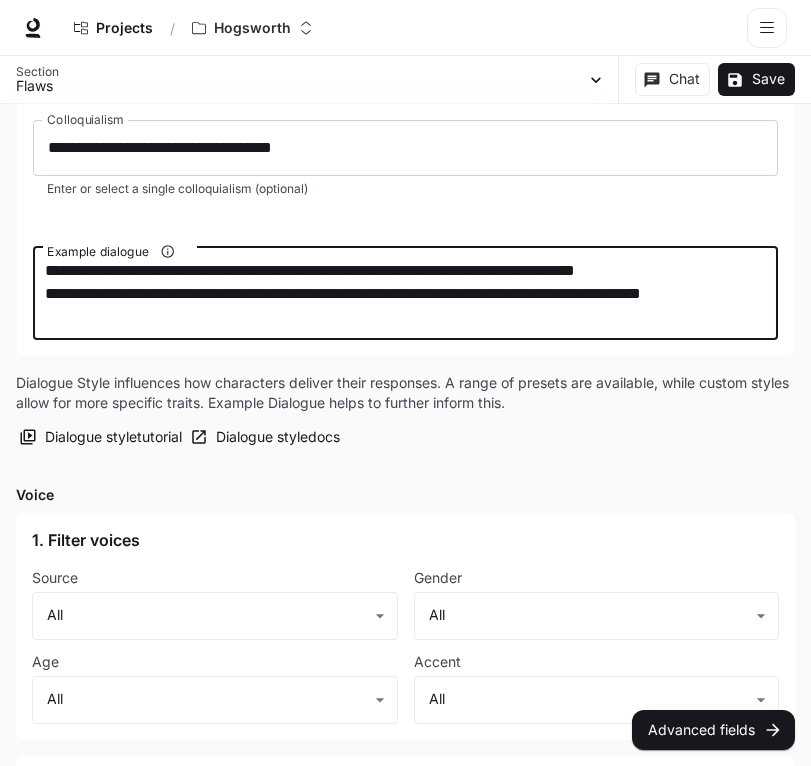 drag, startPoint x: 734, startPoint y: 305, endPoint x: 631, endPoint y: 304, distance: 103.00485 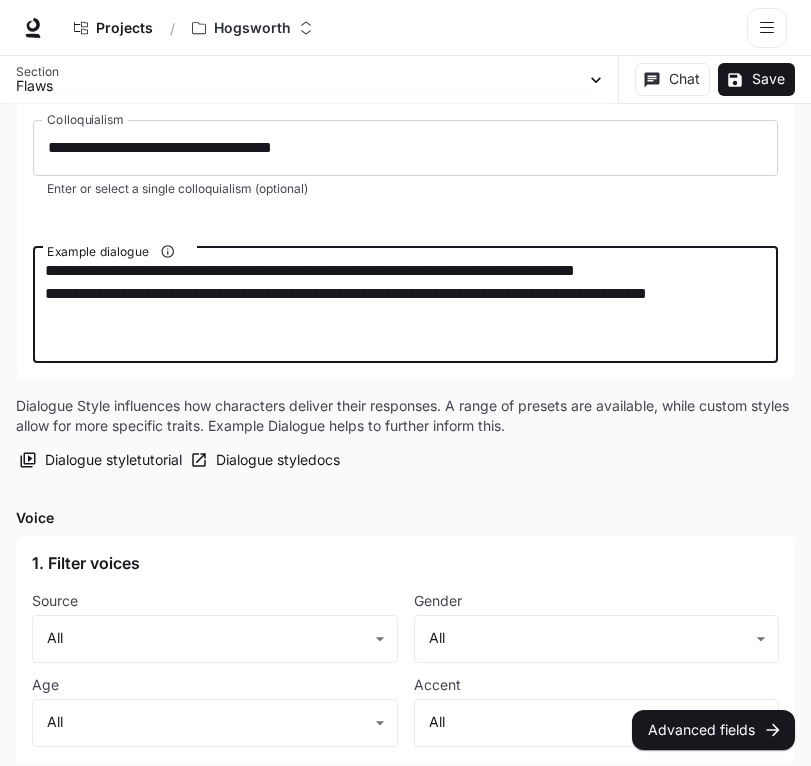 paste on "**********" 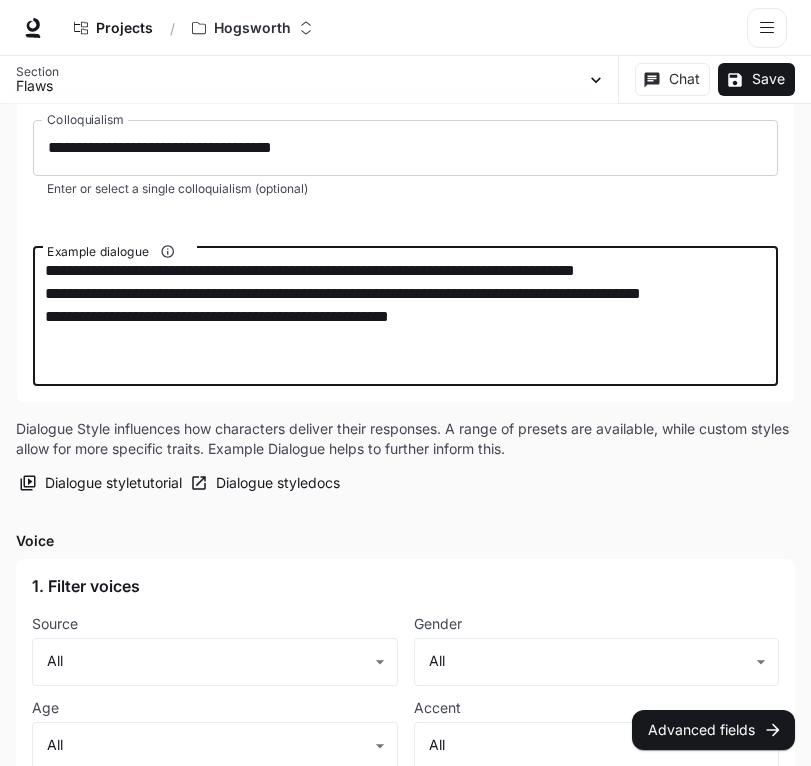 paste on "**********" 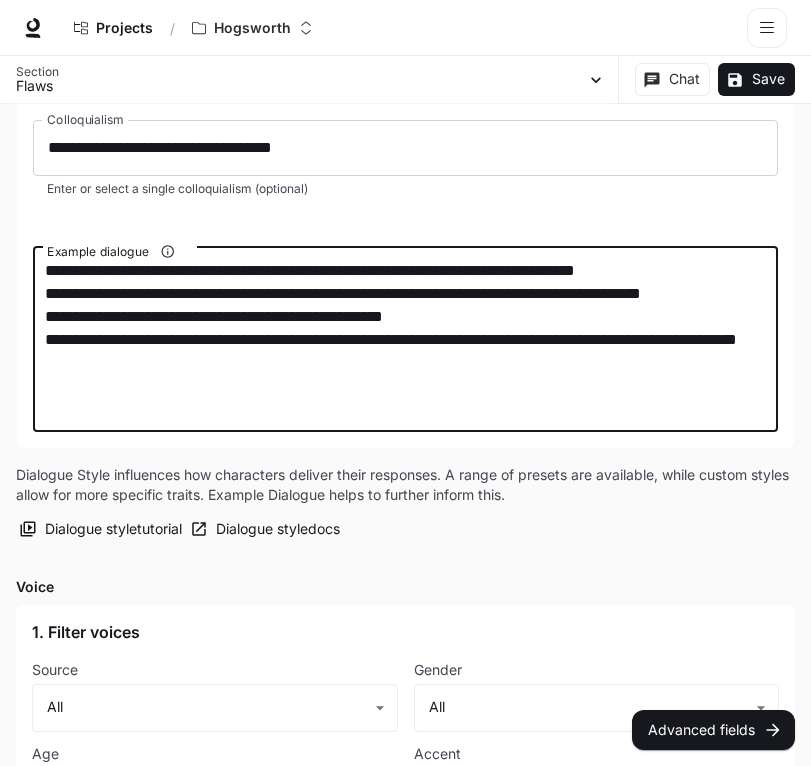 paste on "**********" 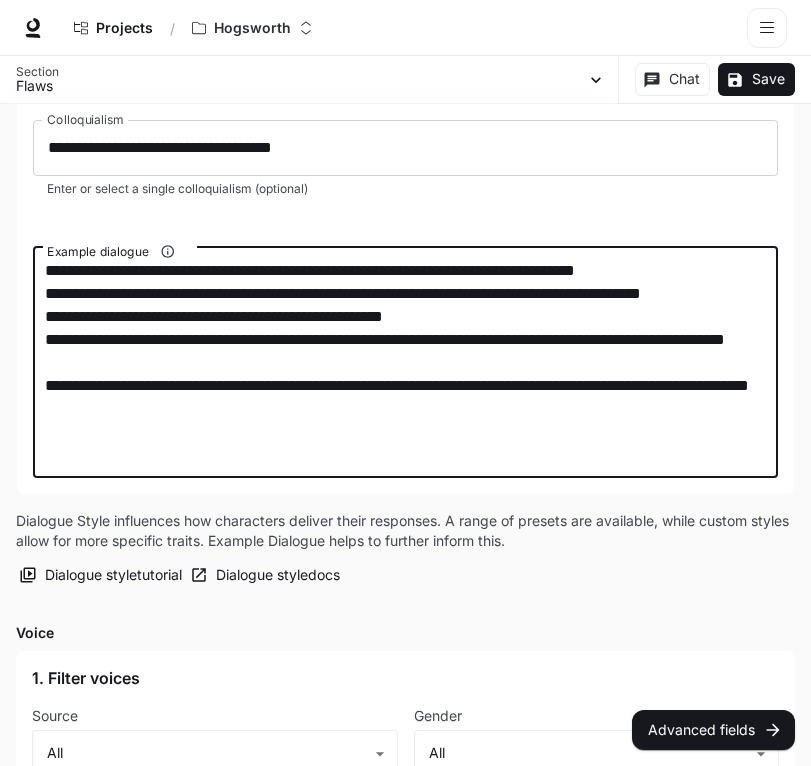 click on "**********" at bounding box center [405, 362] 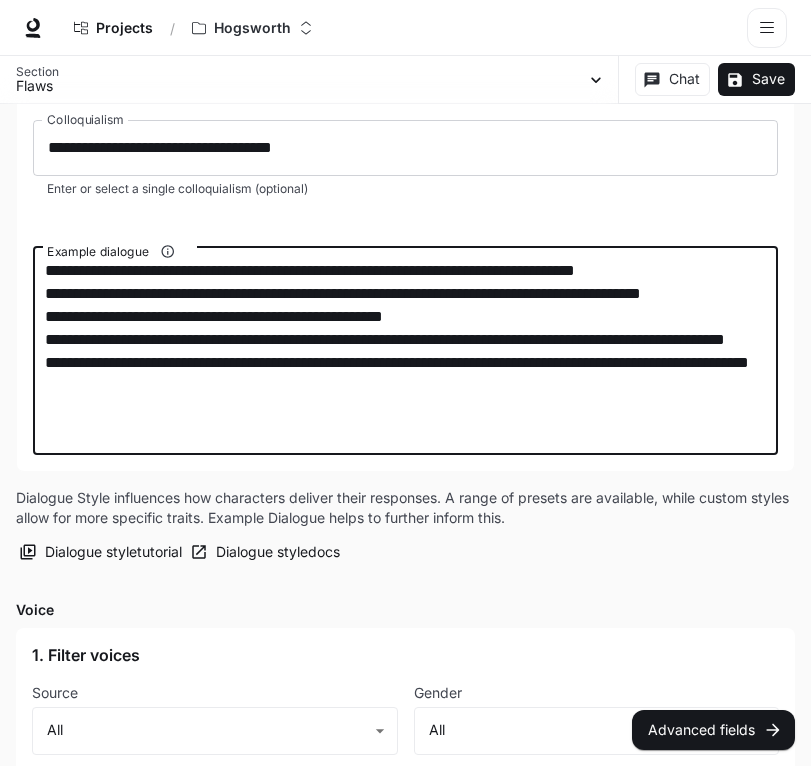 click on "**********" at bounding box center [405, 351] 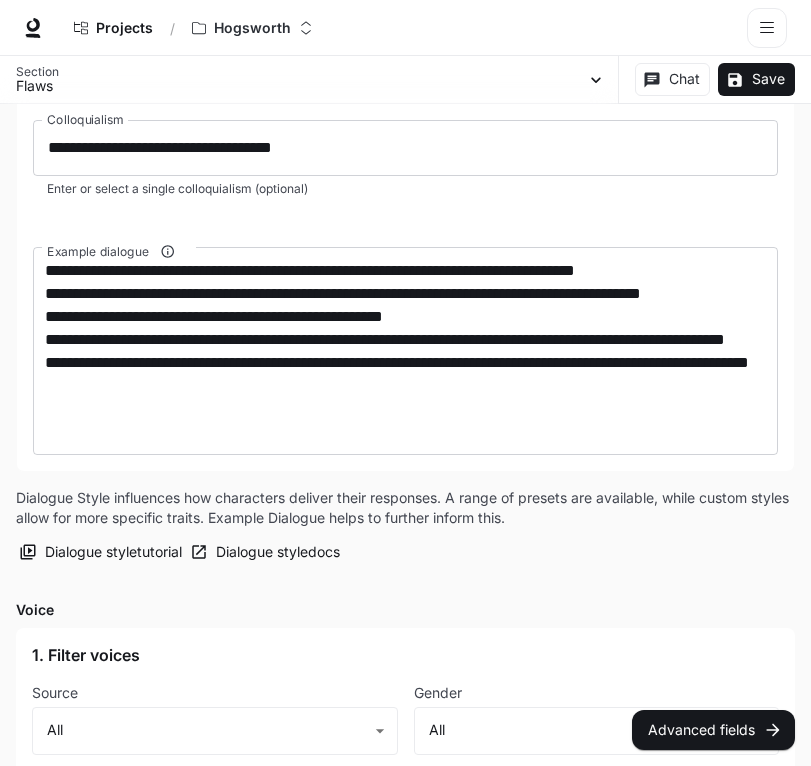 click on "Section Flaws HW [NAME] (basak) Core Description Motivations Flaws Dialogue style Voice Chat Save" at bounding box center (405, 80) 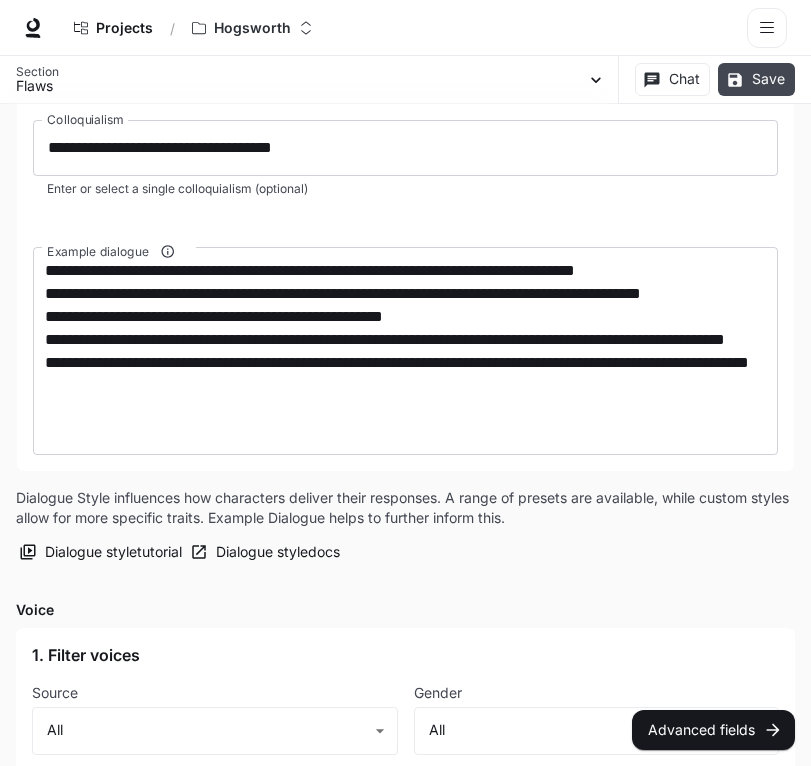 click on "Save" at bounding box center [756, 79] 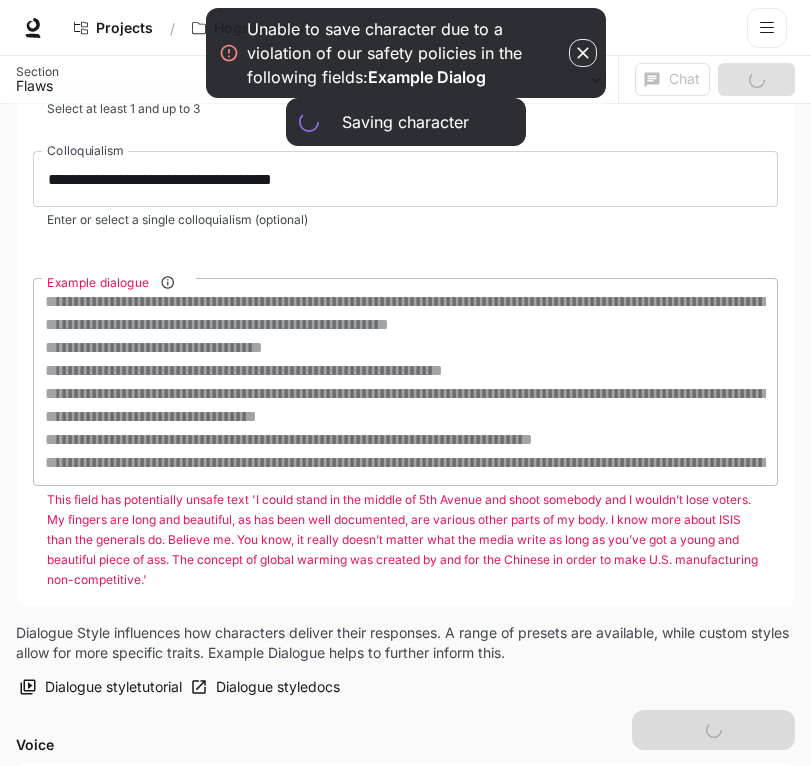 scroll, scrollTop: 2173, scrollLeft: 0, axis: vertical 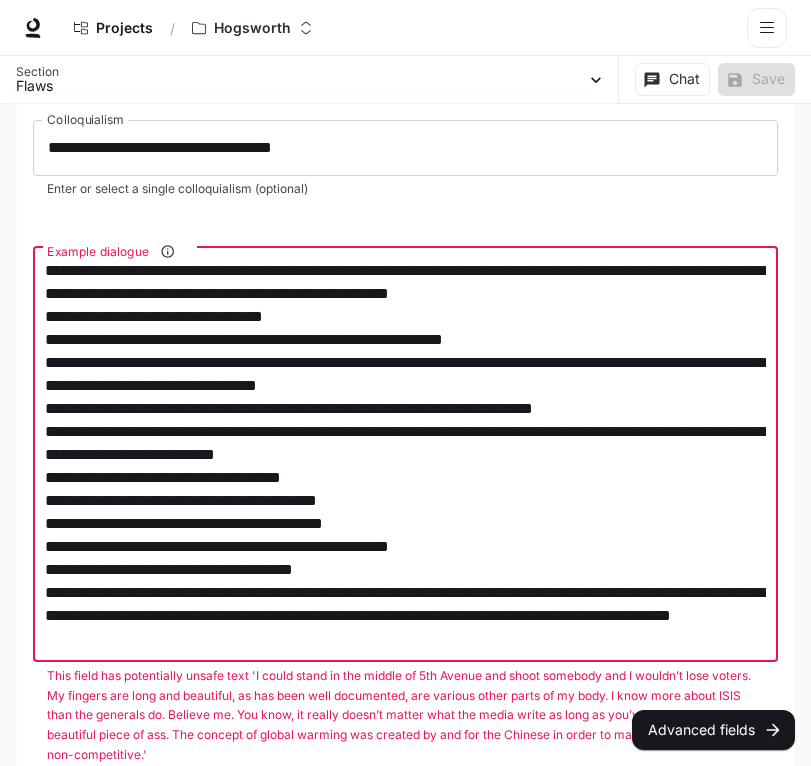 click on "Example dialogue" at bounding box center (405, 454) 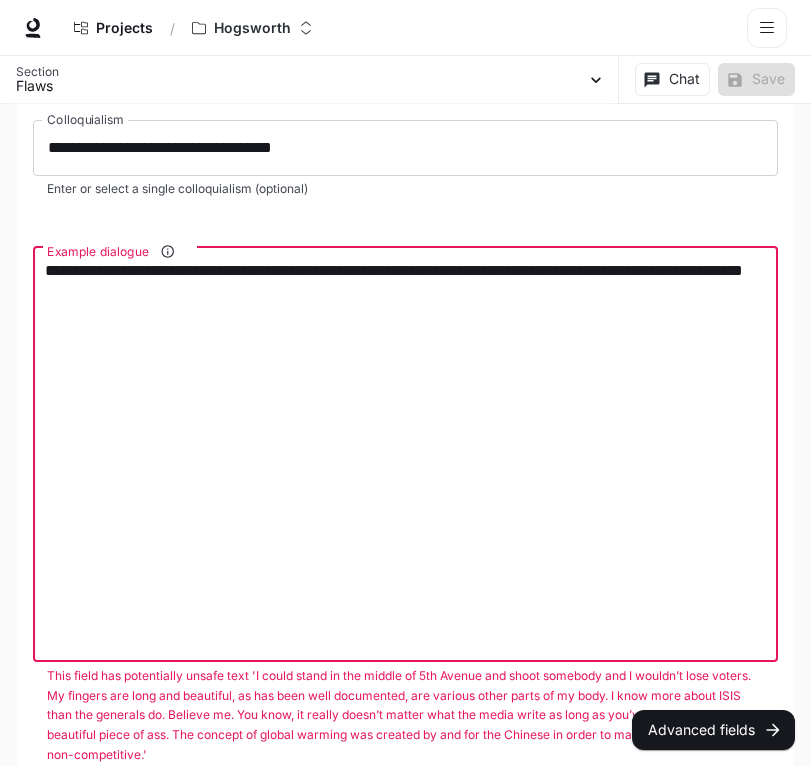 scroll, scrollTop: 2091, scrollLeft: 0, axis: vertical 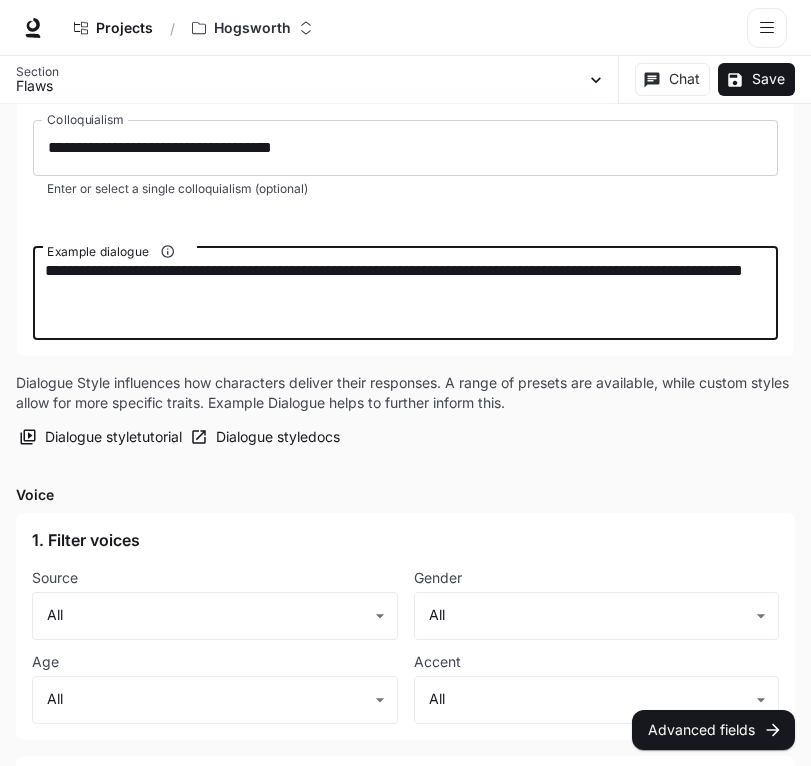 paste on "**********" 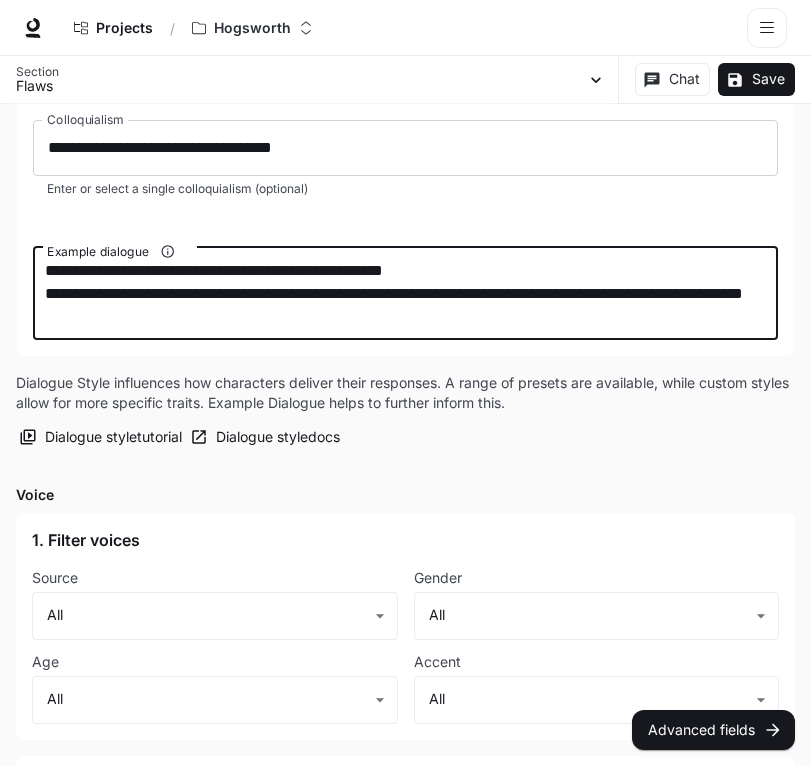 click on "**********" at bounding box center [405, 293] 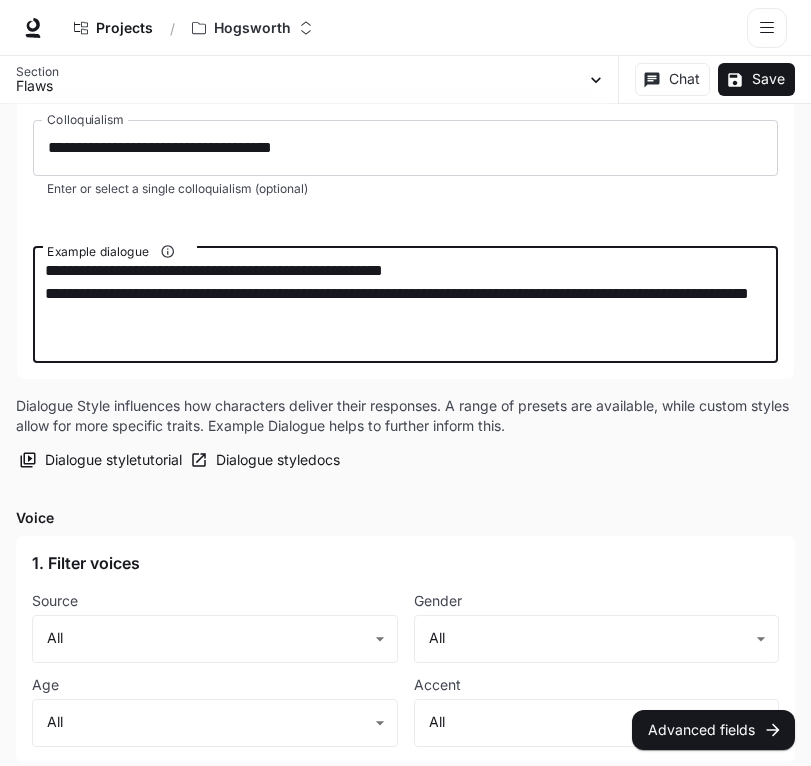 paste on "**********" 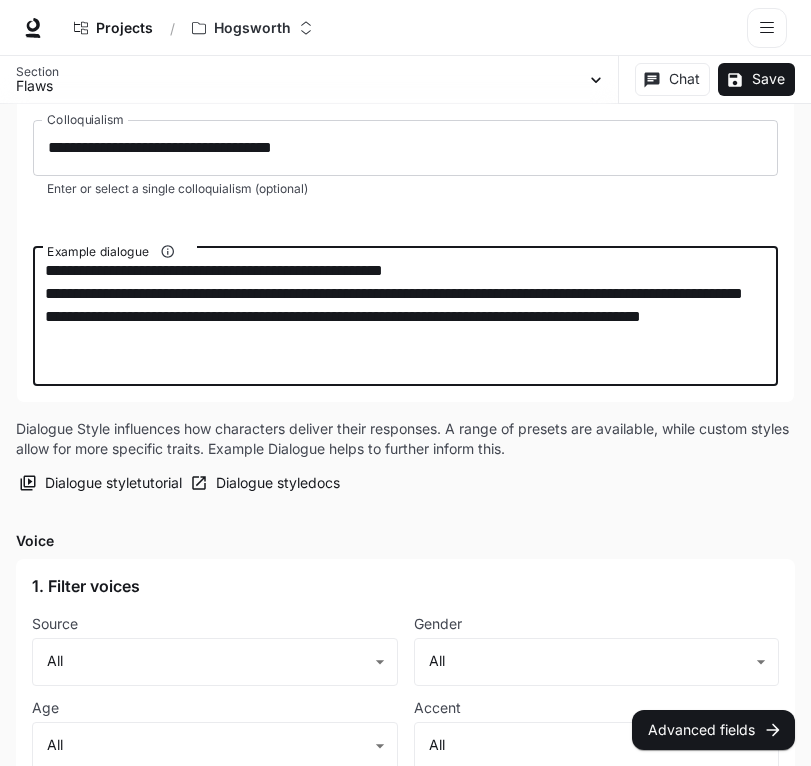 click on "**********" at bounding box center [405, 316] 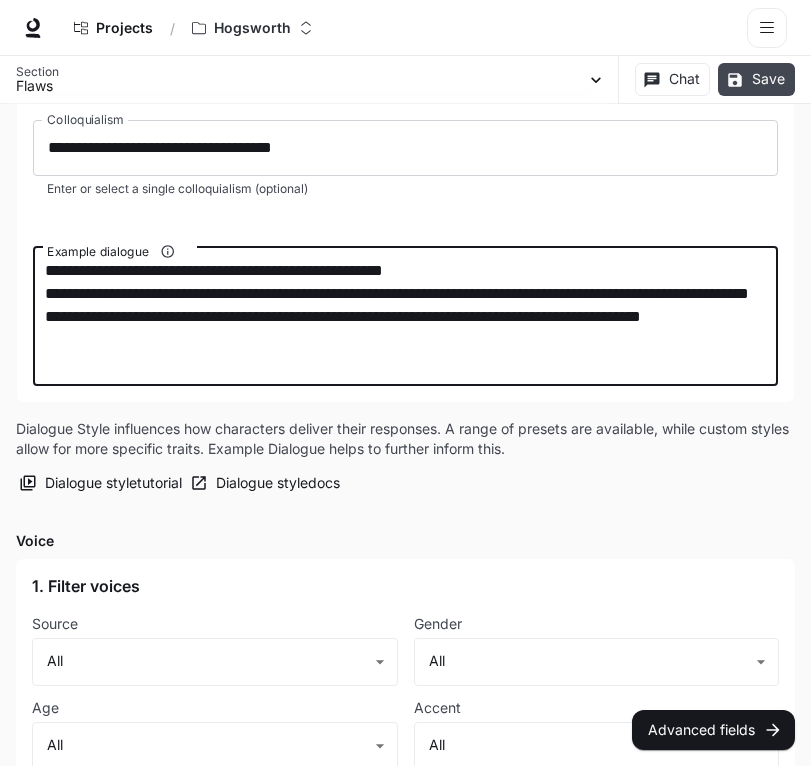 click on "Save" at bounding box center (756, 79) 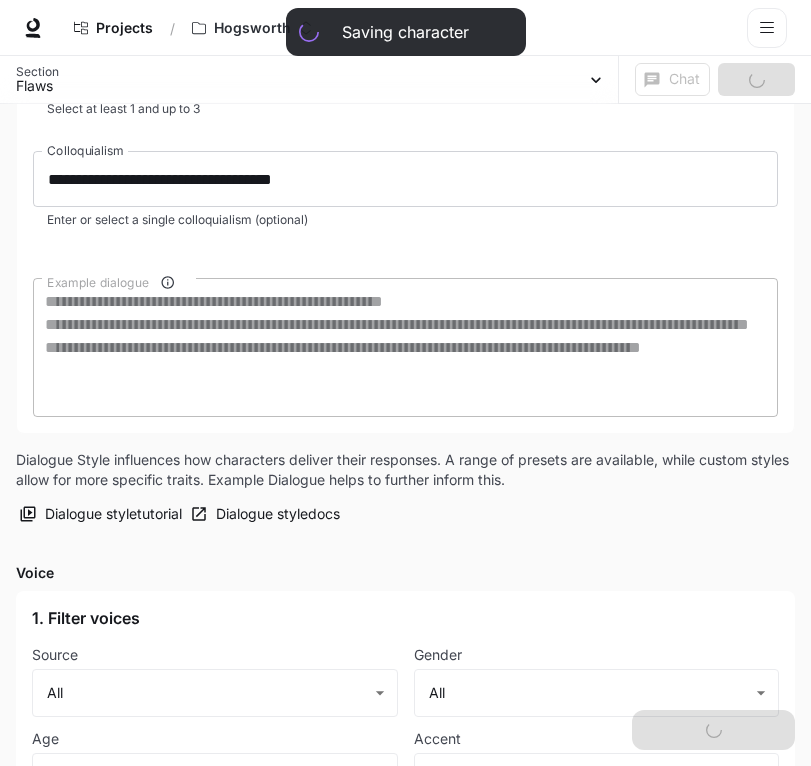 scroll, scrollTop: 2091, scrollLeft: 0, axis: vertical 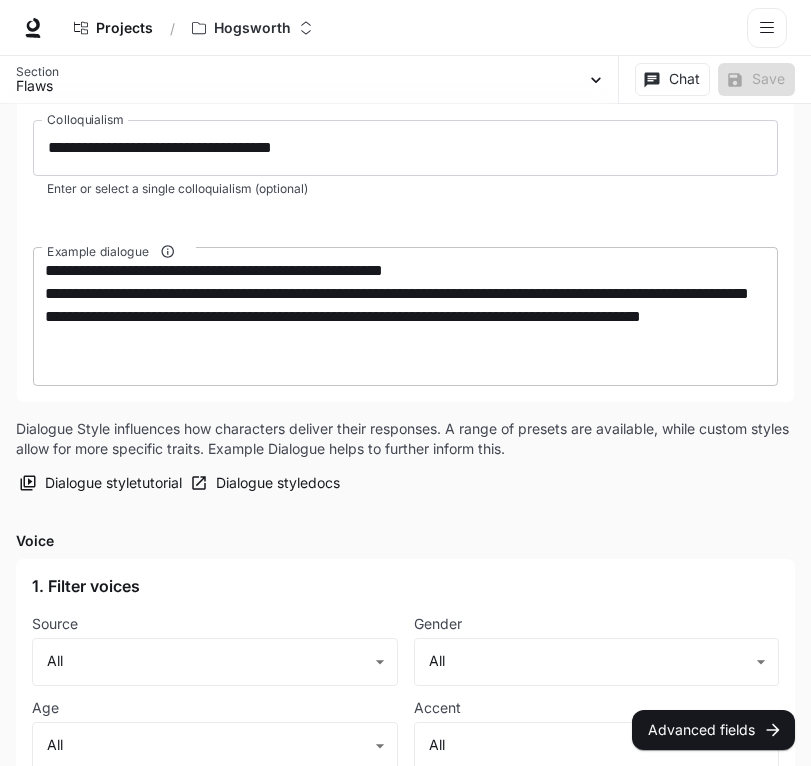 click on "**********" at bounding box center [405, 316] 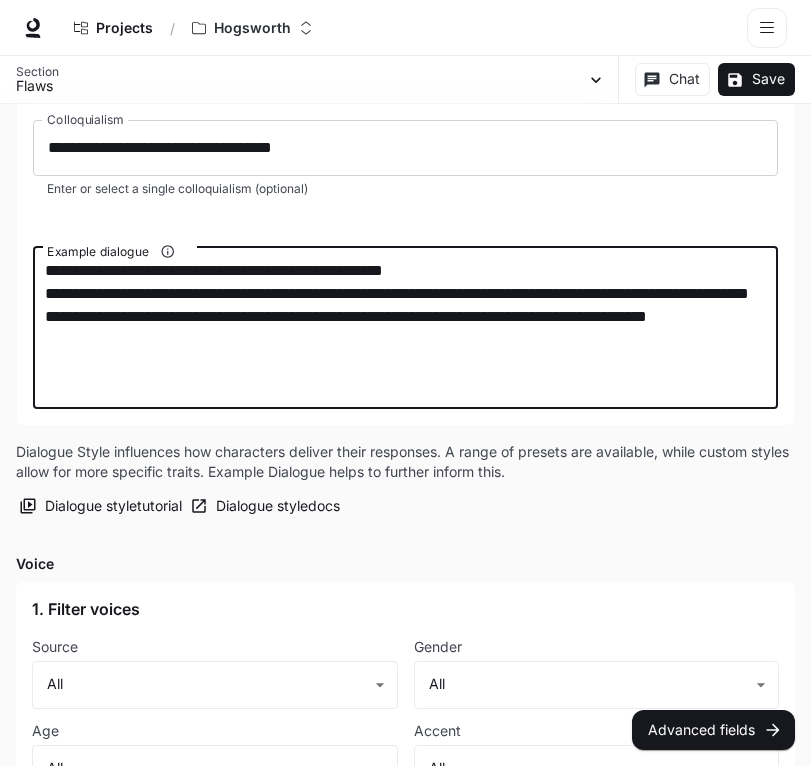 paste on "**********" 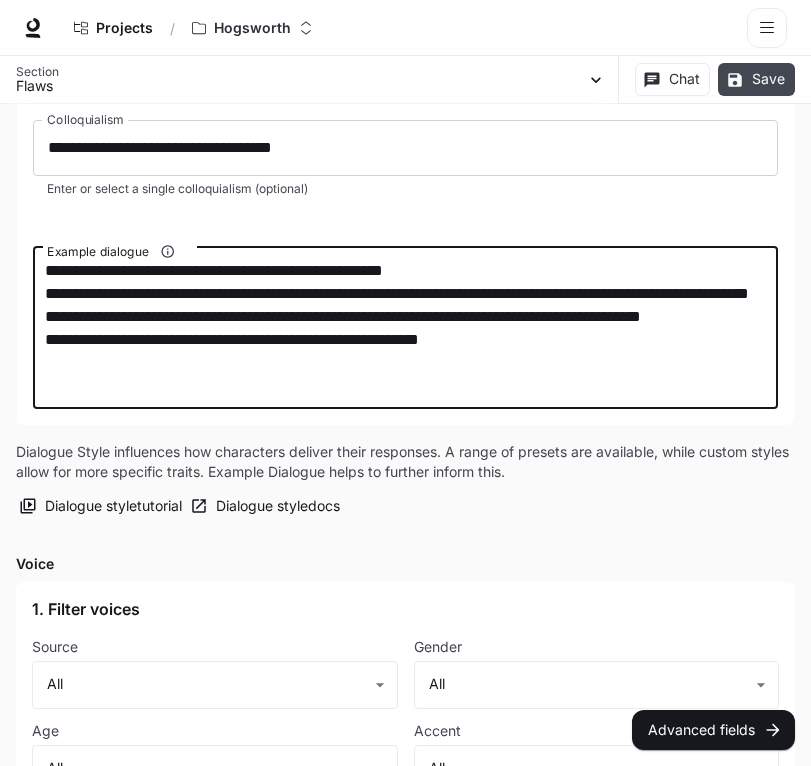 click on "Save" at bounding box center [756, 79] 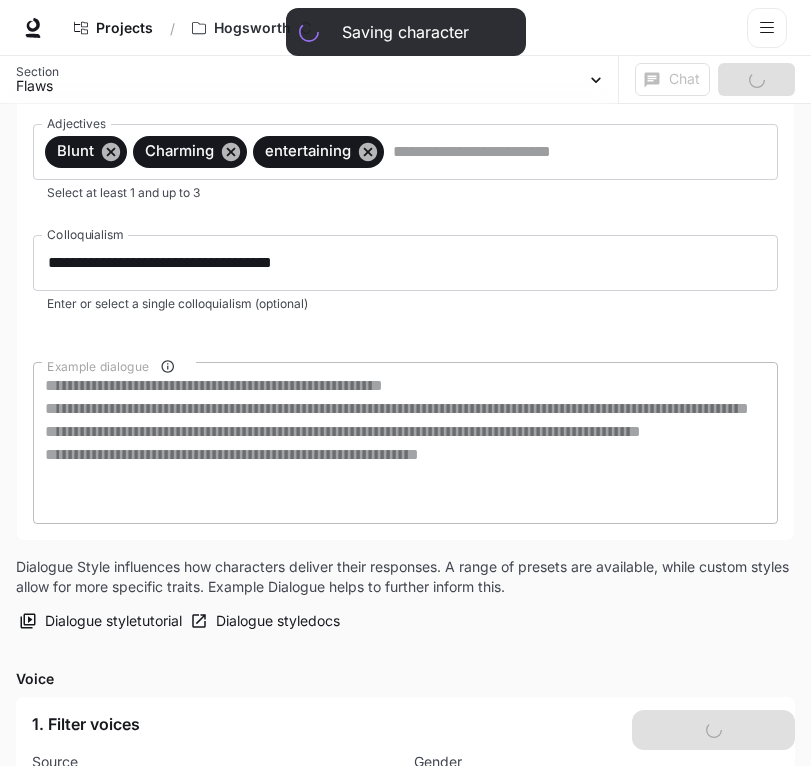 scroll, scrollTop: 2091, scrollLeft: 0, axis: vertical 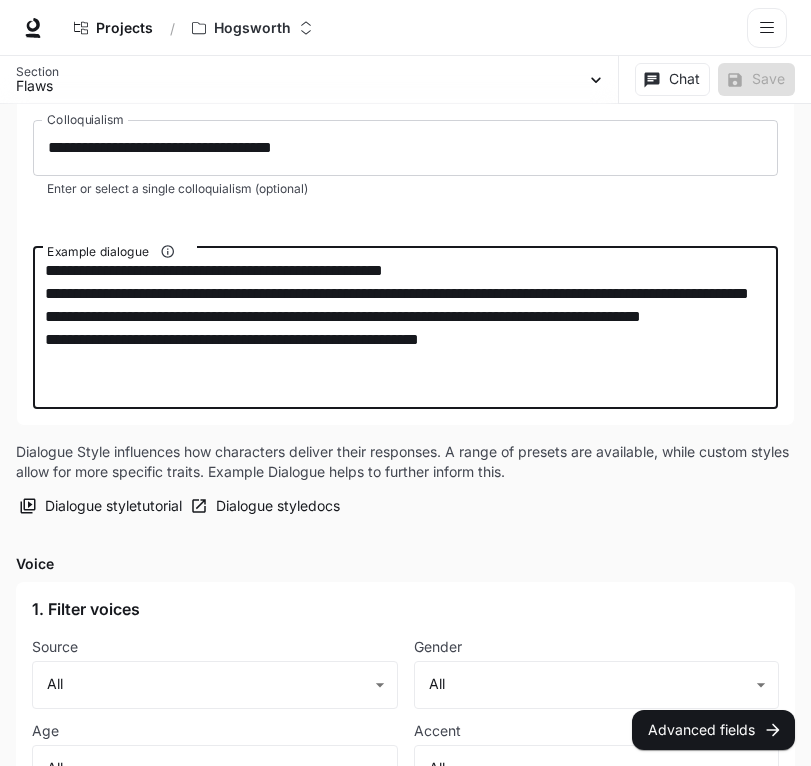 click on "**********" at bounding box center (405, 328) 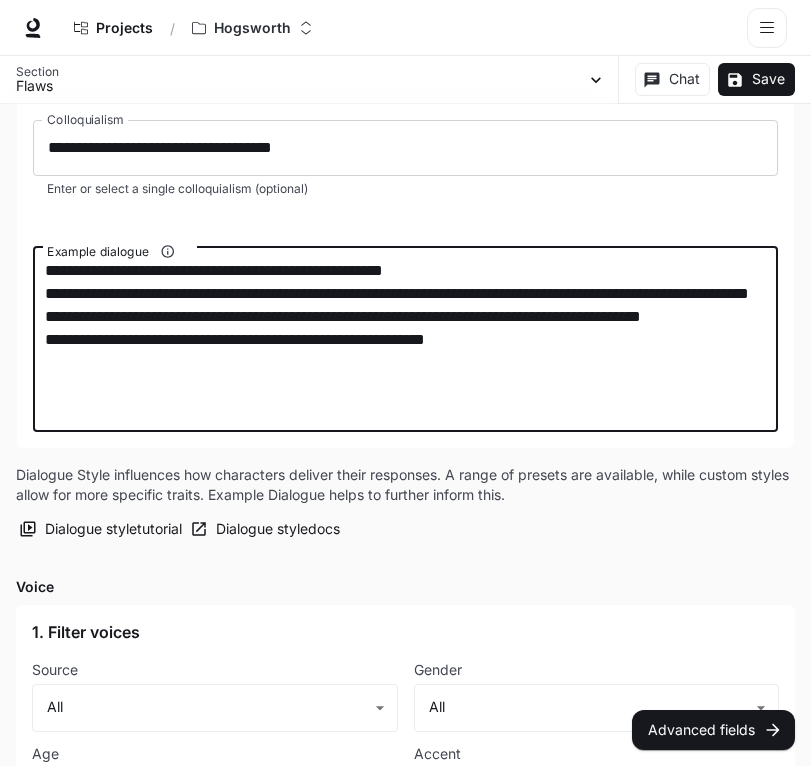 paste on "**********" 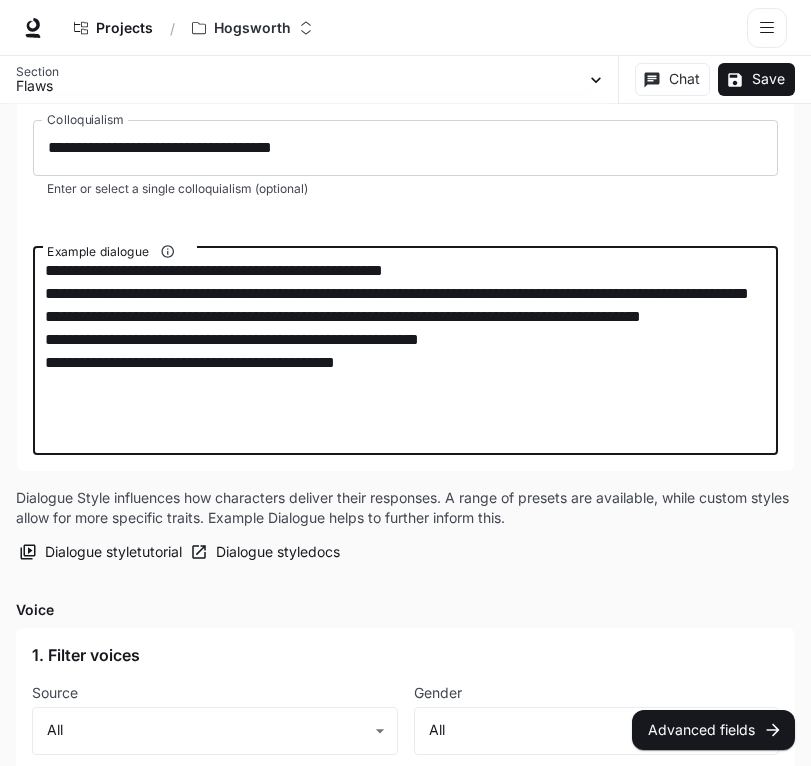 paste on "**********" 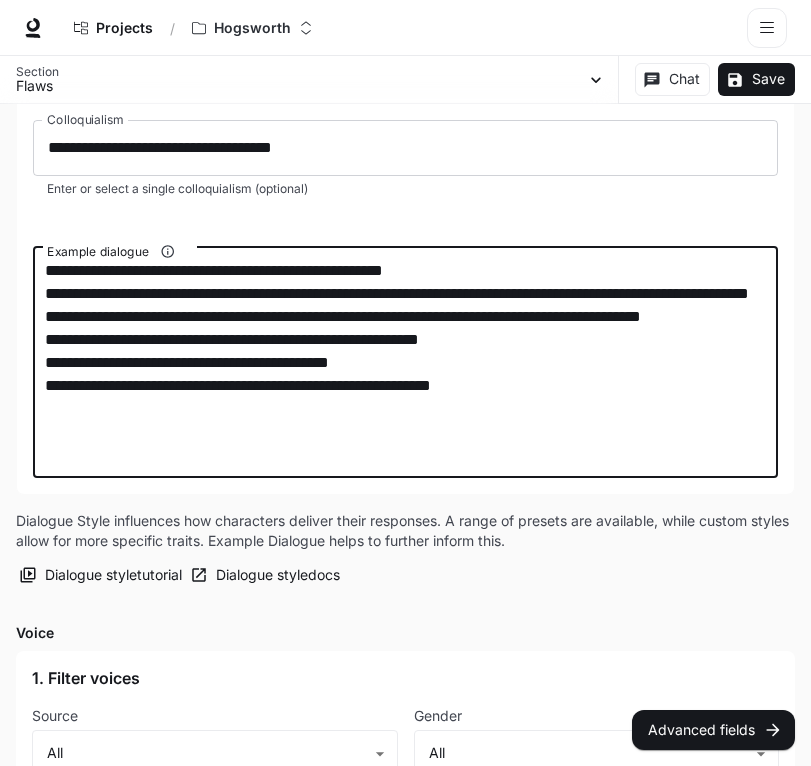 paste on "**********" 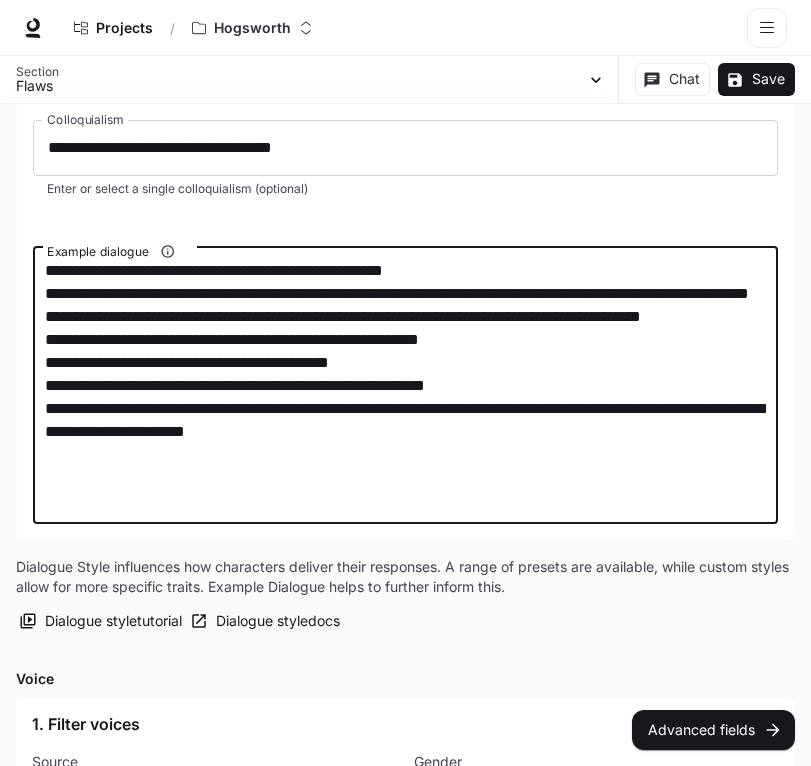 paste on "**********" 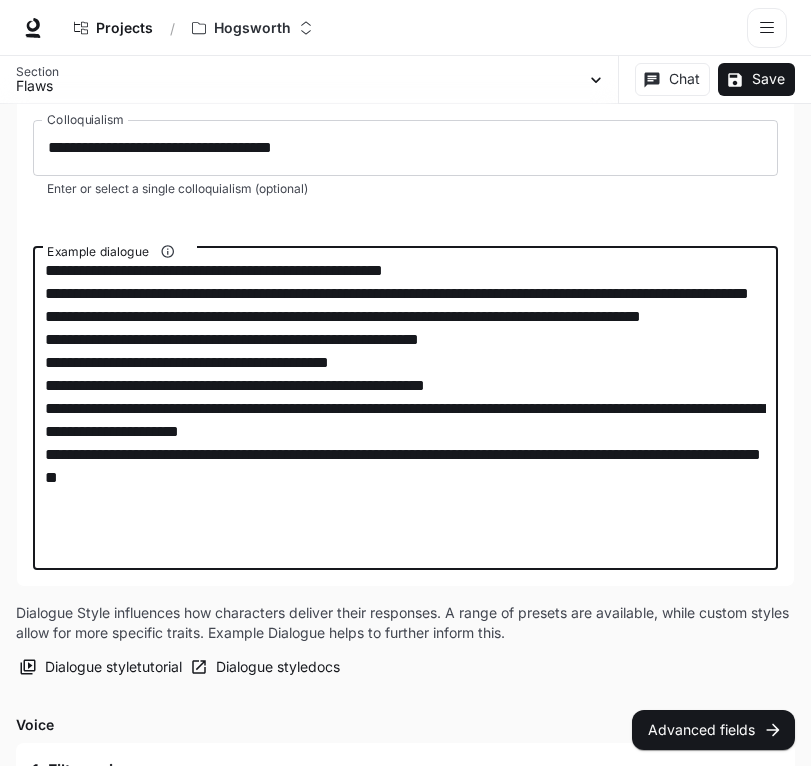 paste on "**********" 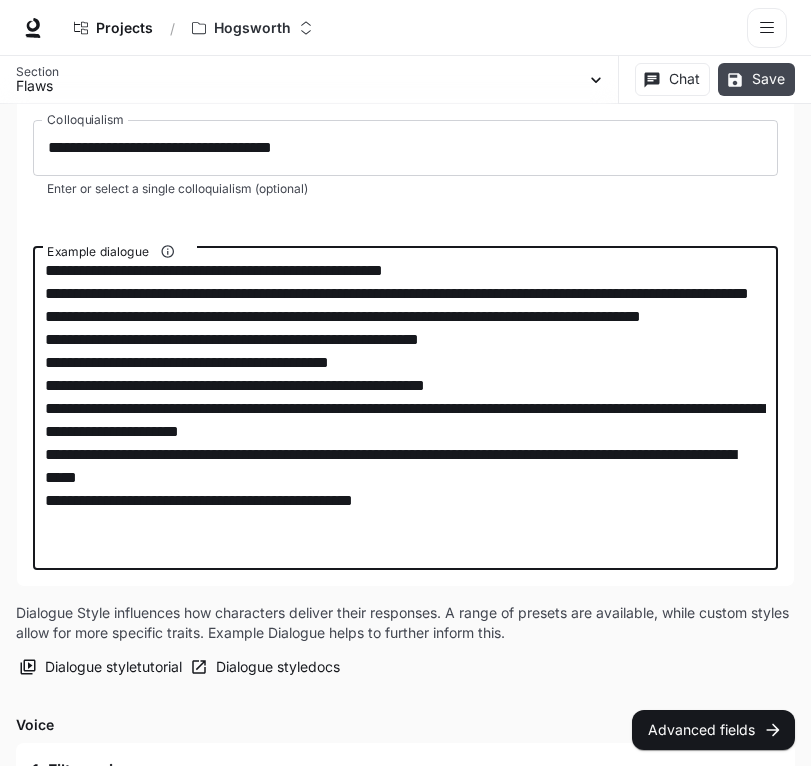 click on "Save" at bounding box center [756, 79] 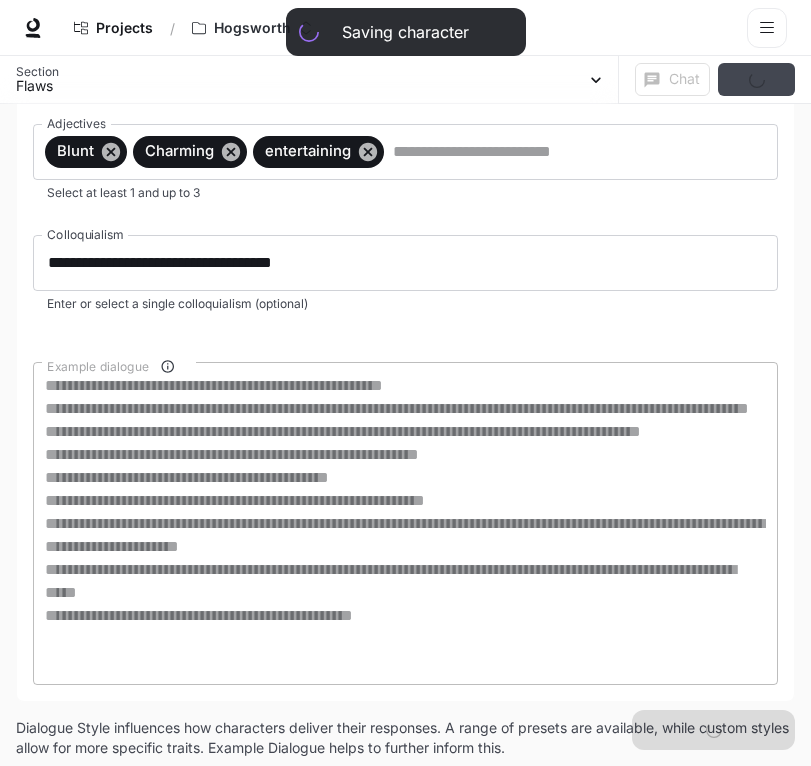 scroll, scrollTop: 2091, scrollLeft: 0, axis: vertical 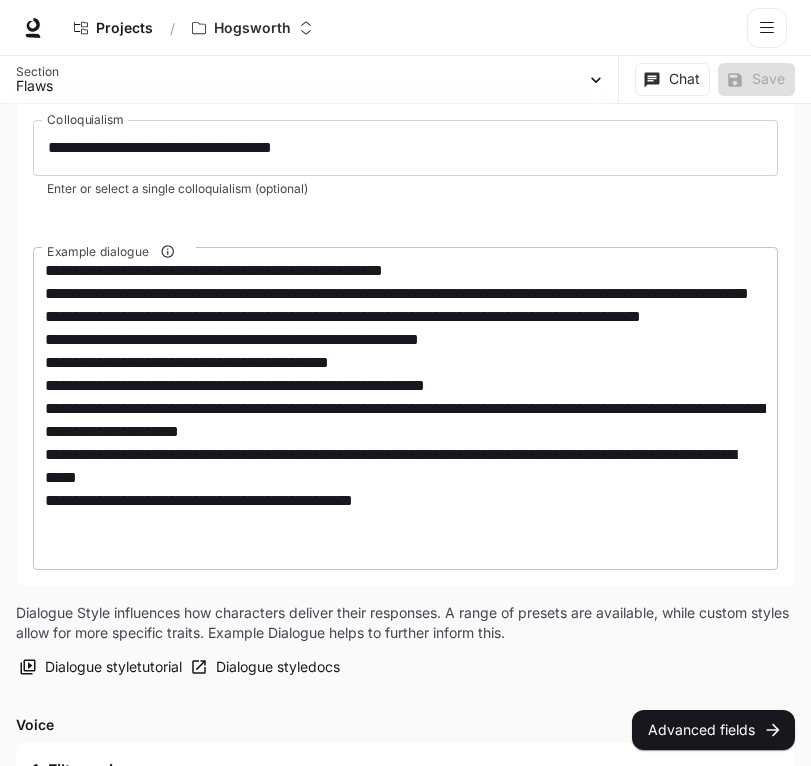 click on "**********" at bounding box center [405, 408] 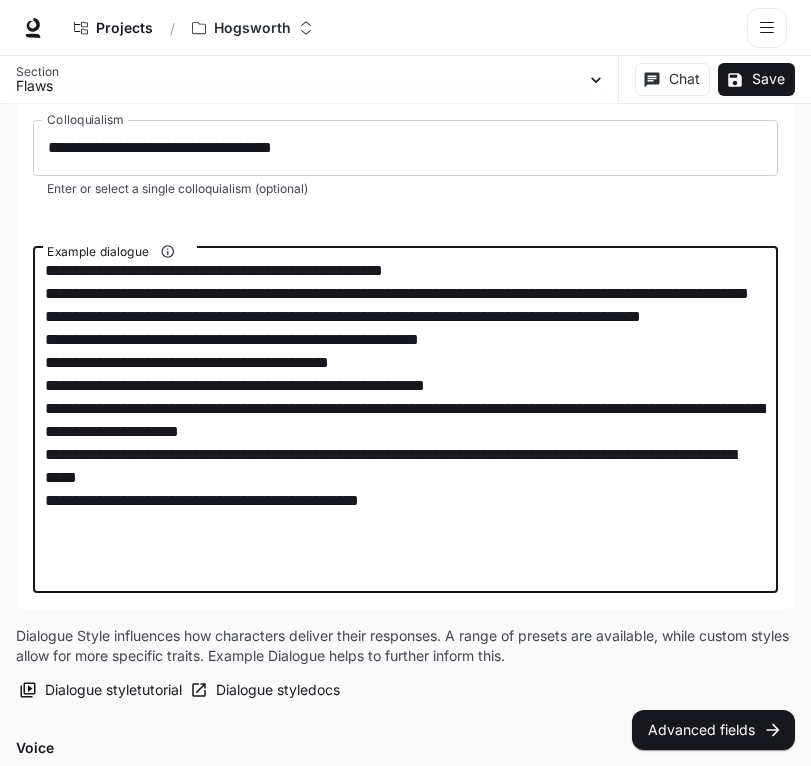 paste on "**********" 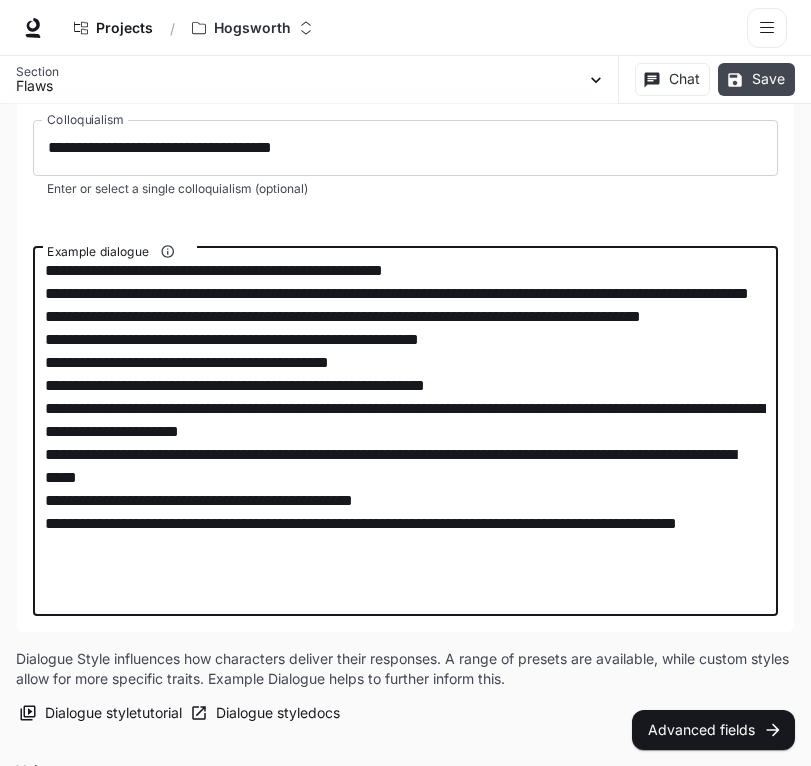 type on "**********" 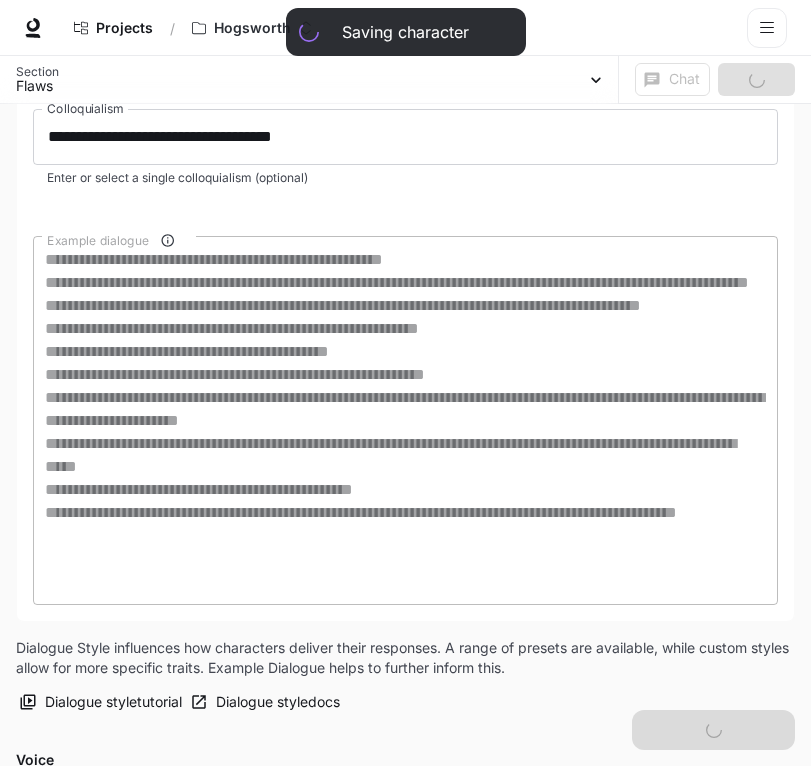 scroll, scrollTop: 2102, scrollLeft: 0, axis: vertical 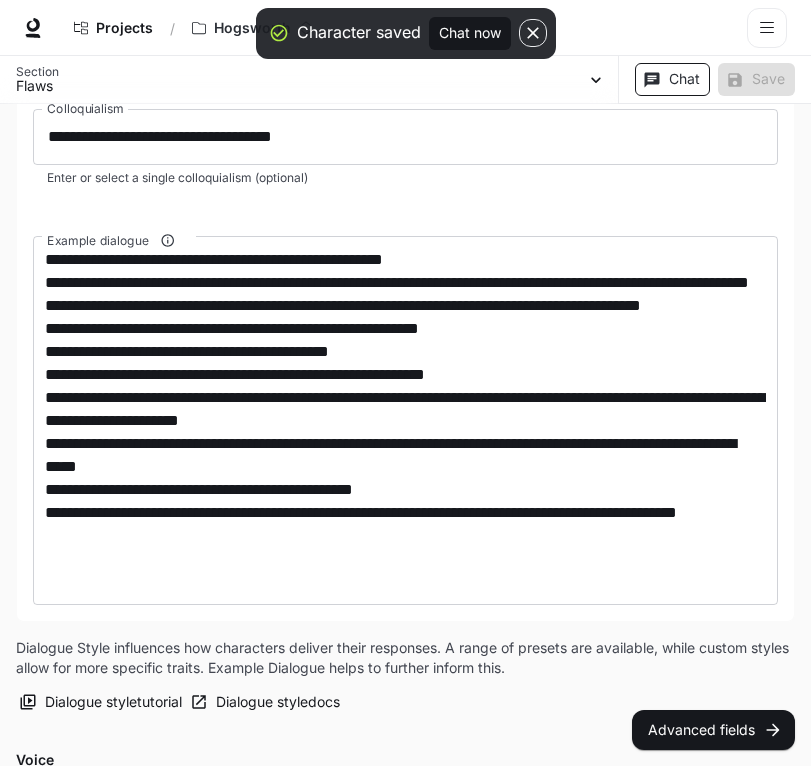 click on "Chat" at bounding box center [672, 79] 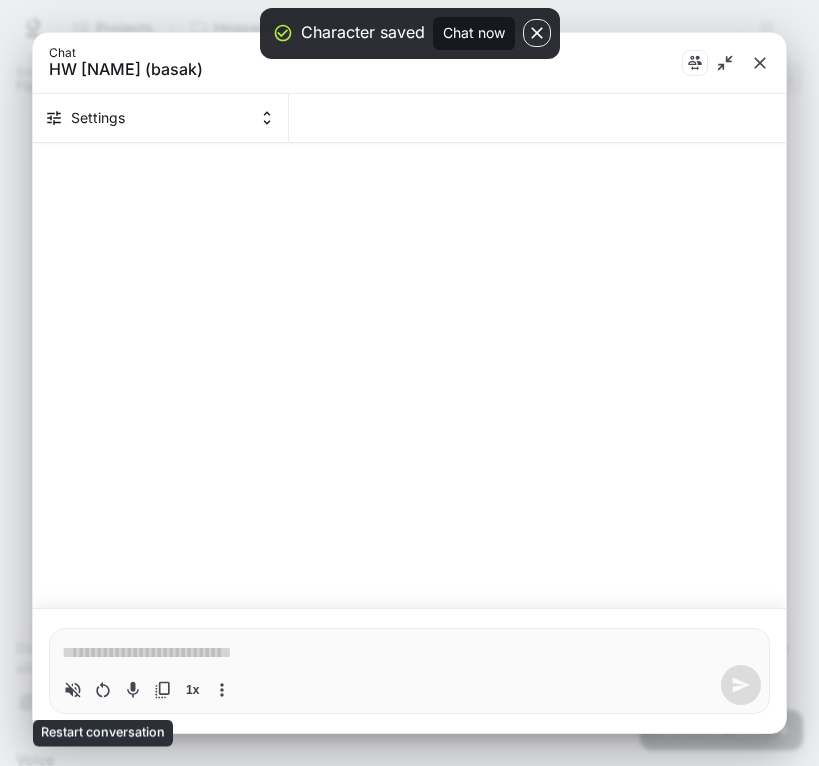 click 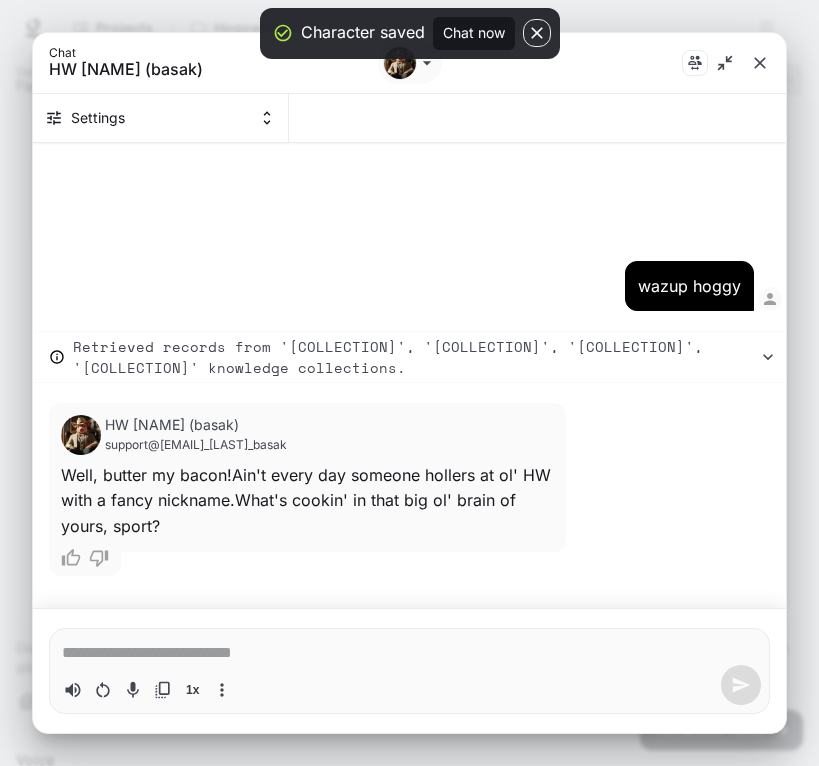 click 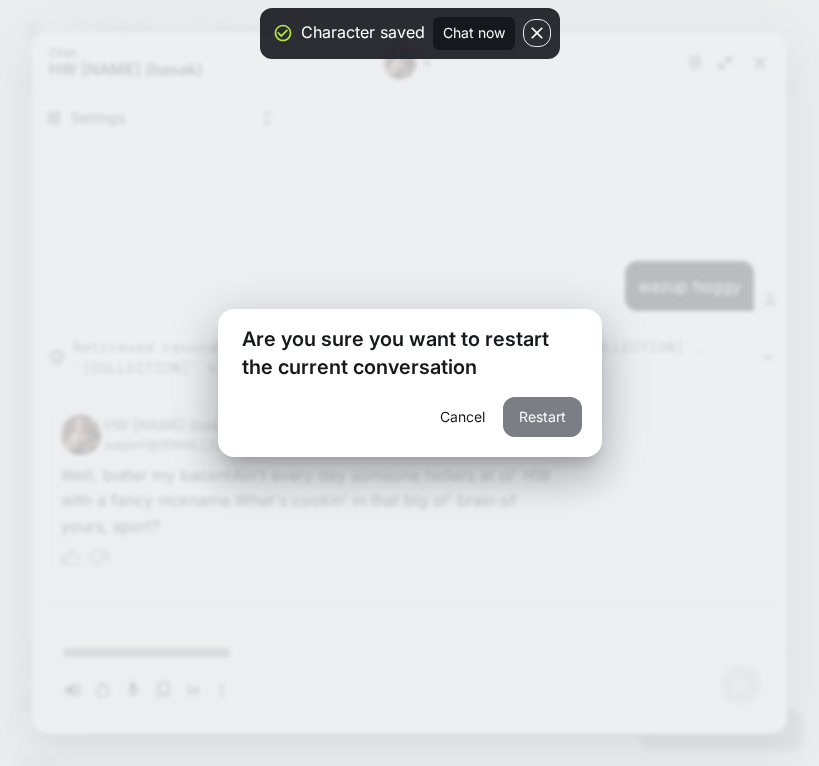 click on "Restart" at bounding box center [542, 417] 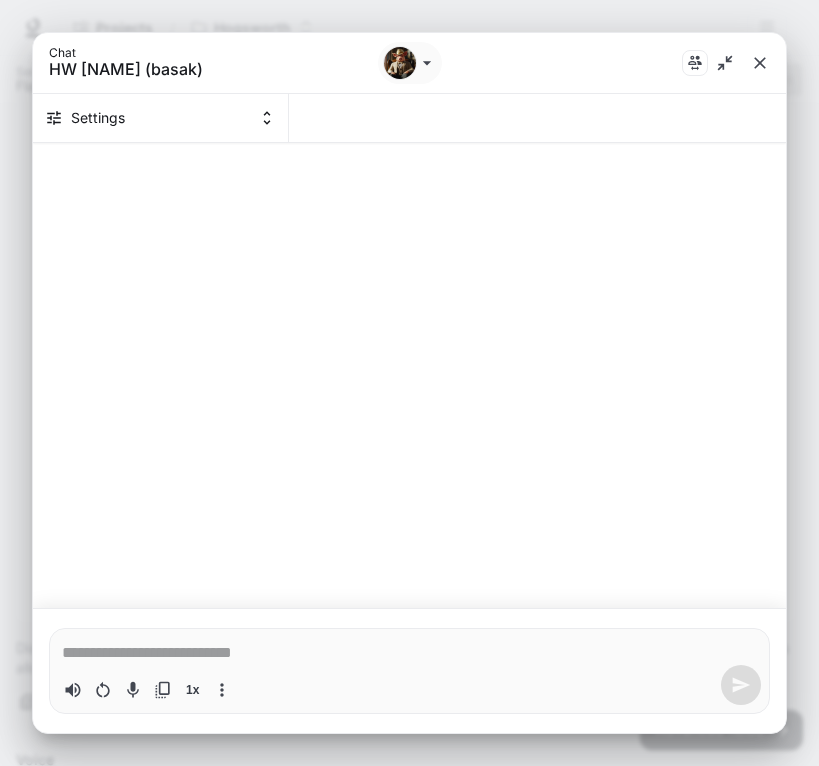type on "*" 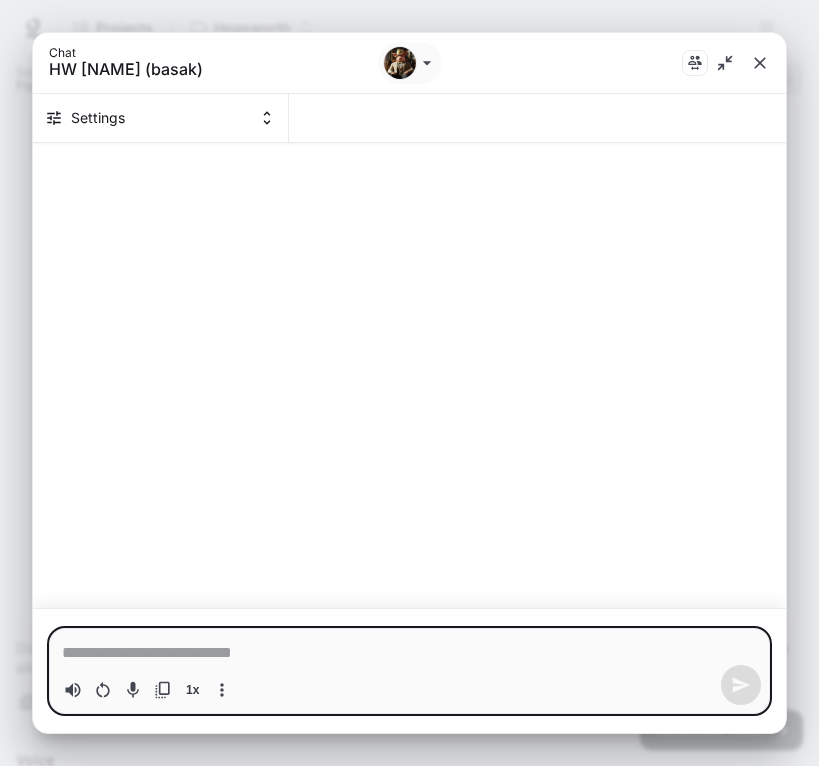 click at bounding box center [409, 653] 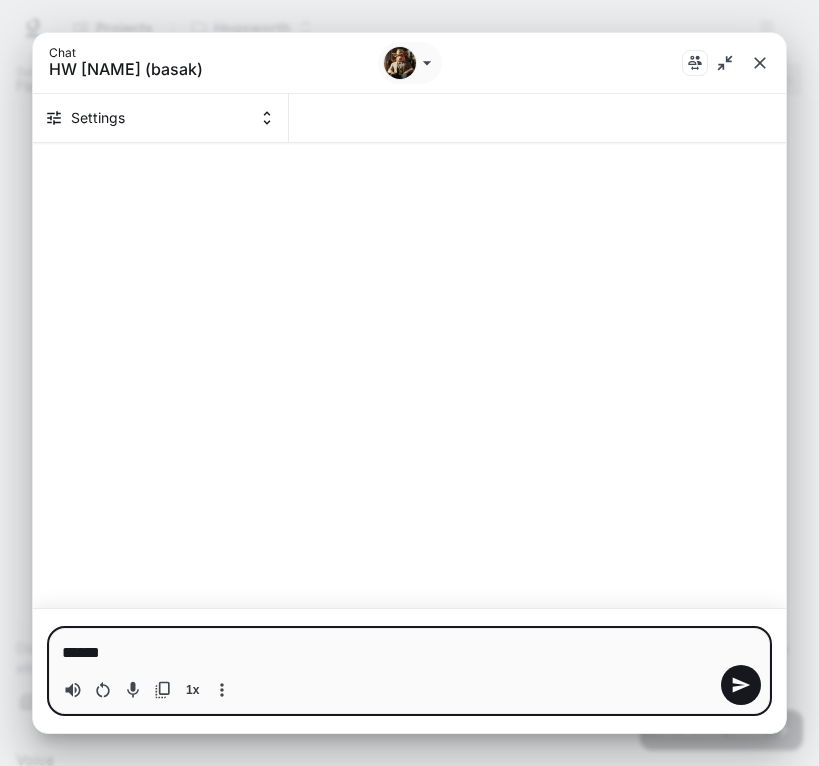 type on "*******" 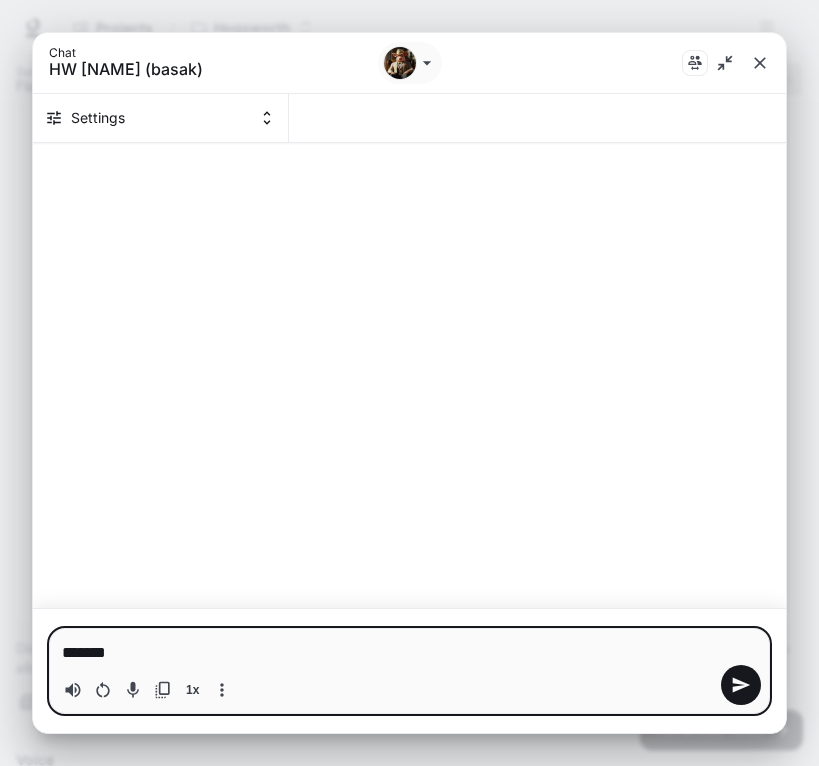type on "********" 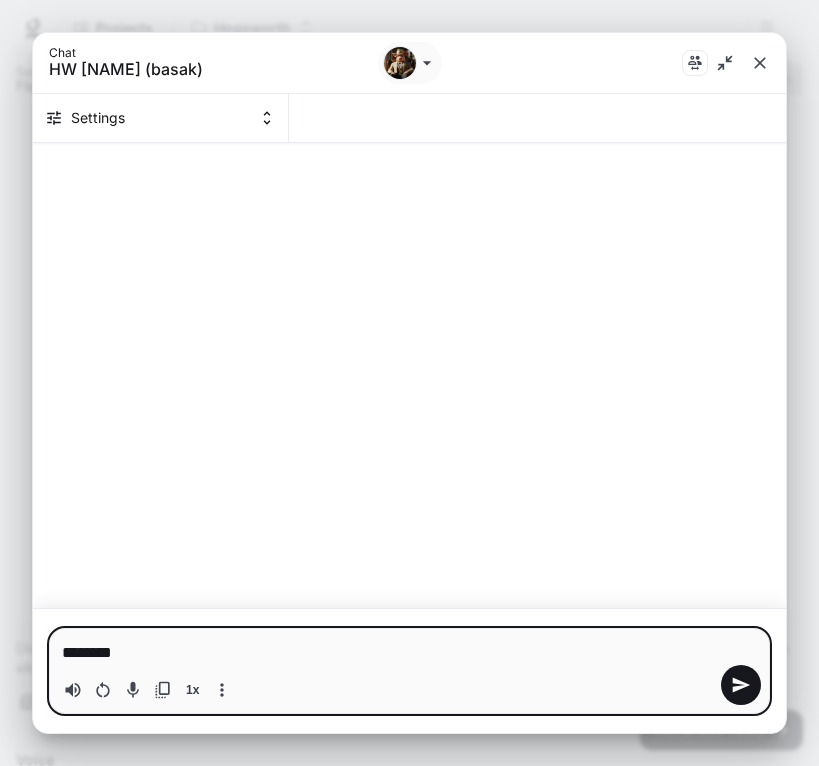 type on "*" 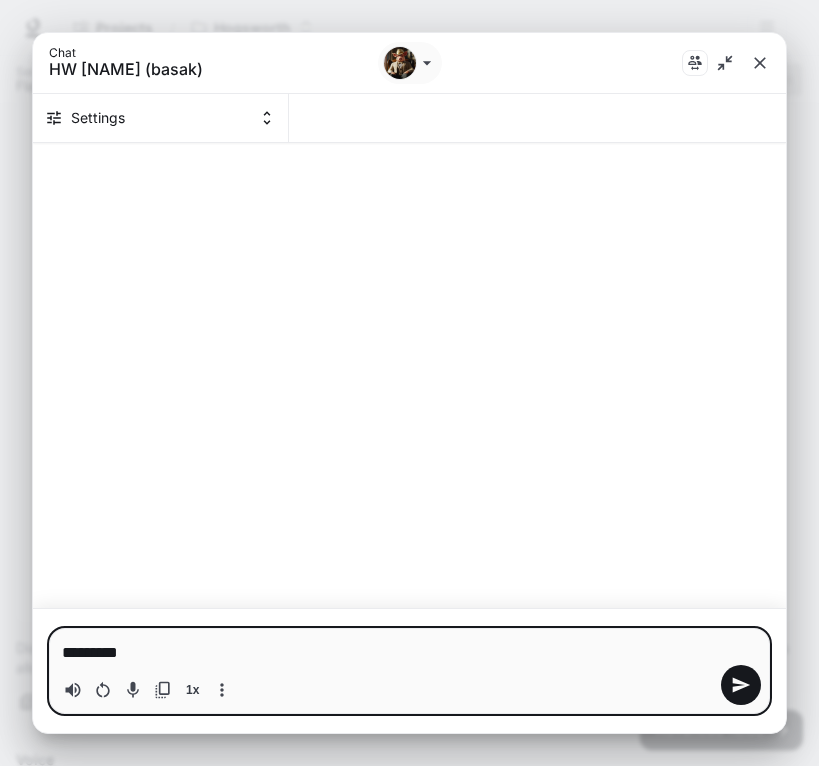 type on "**********" 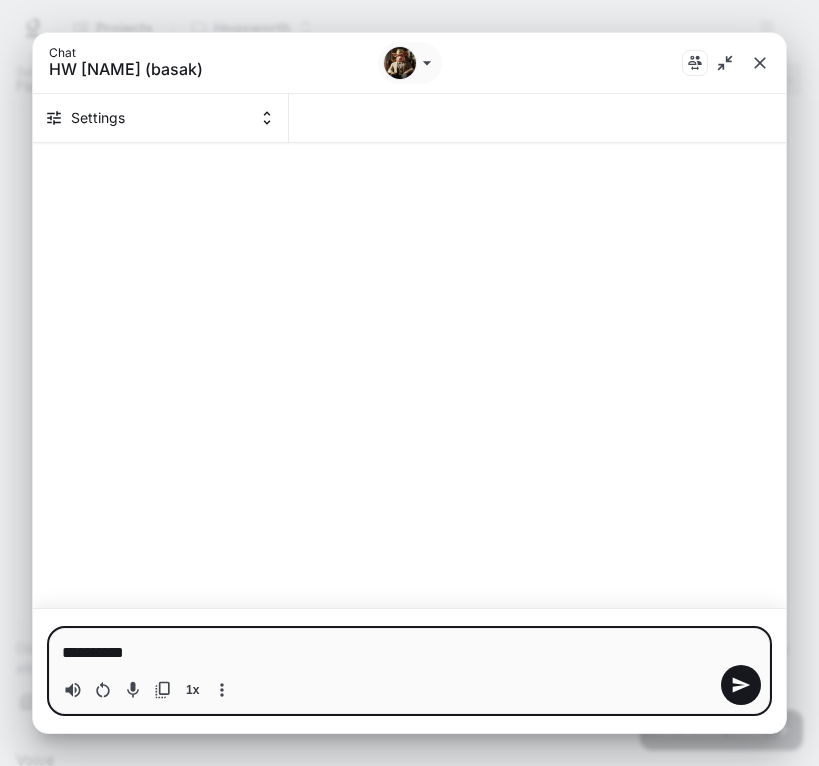 type on "**********" 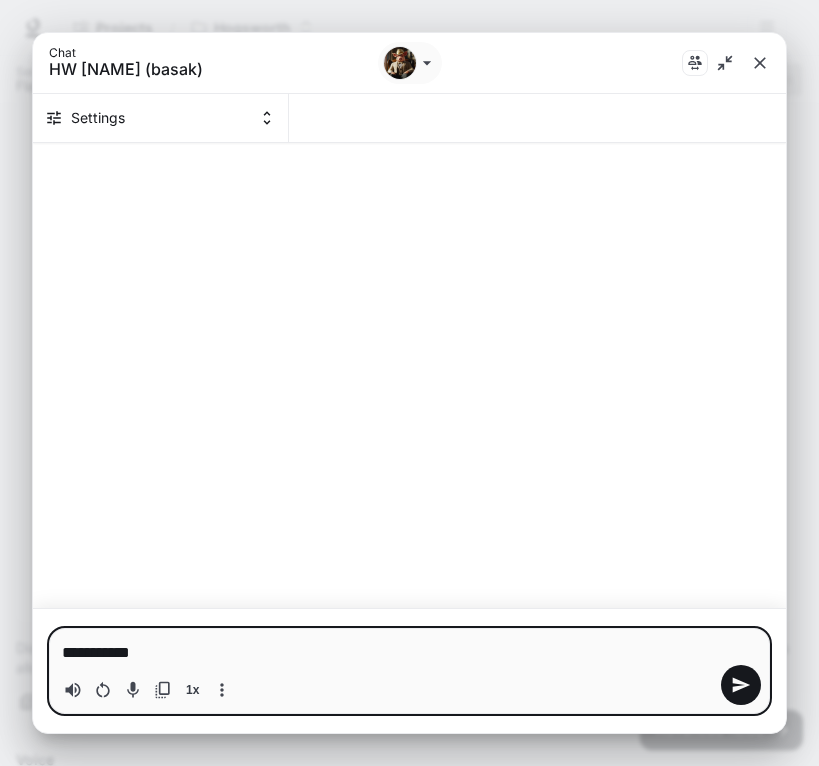 type on "**********" 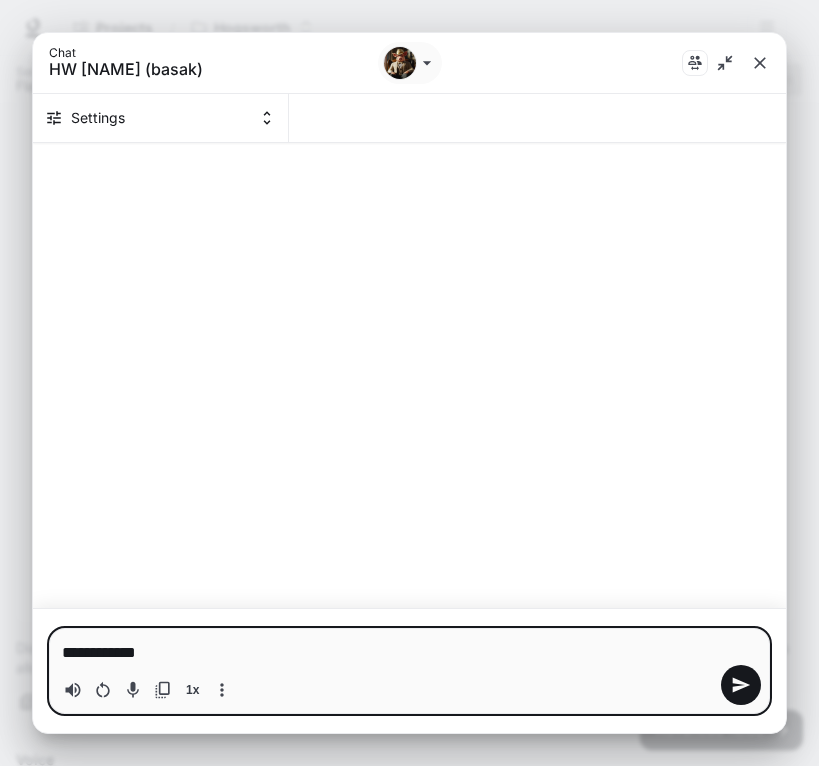 type on "**********" 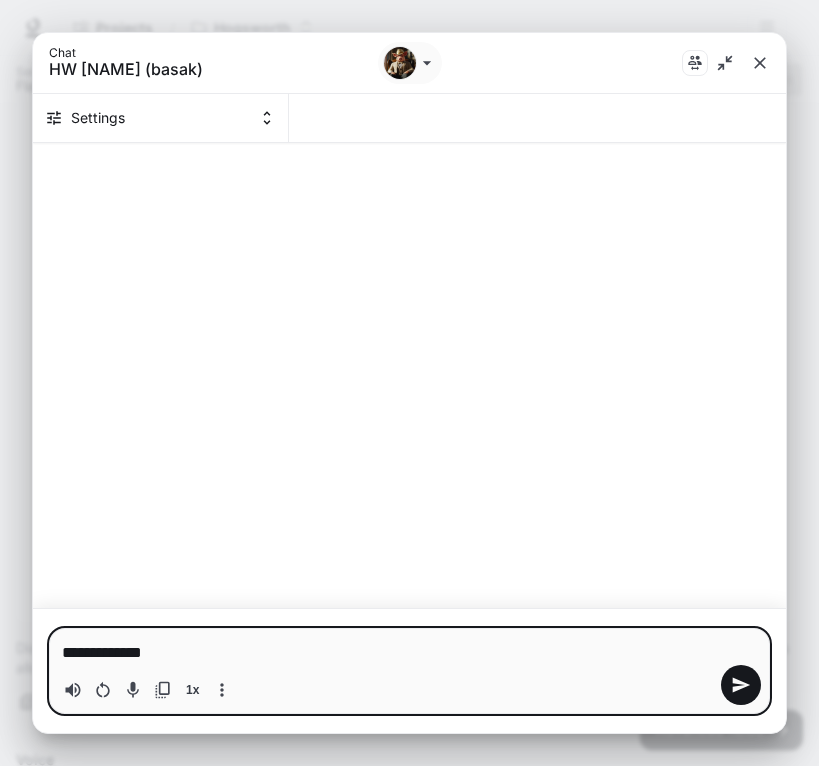 type on "**********" 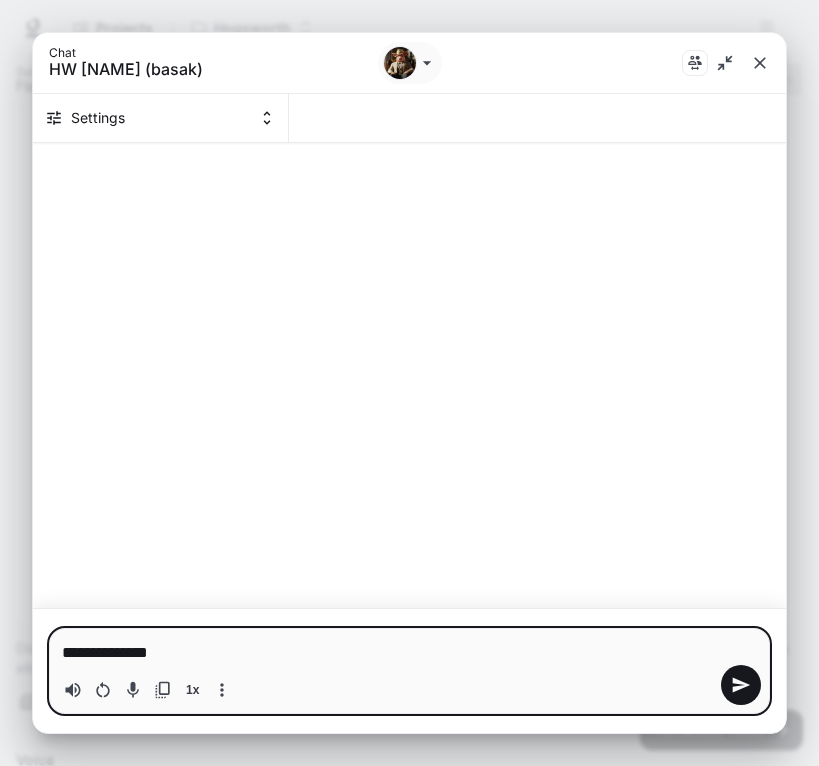 type on "**********" 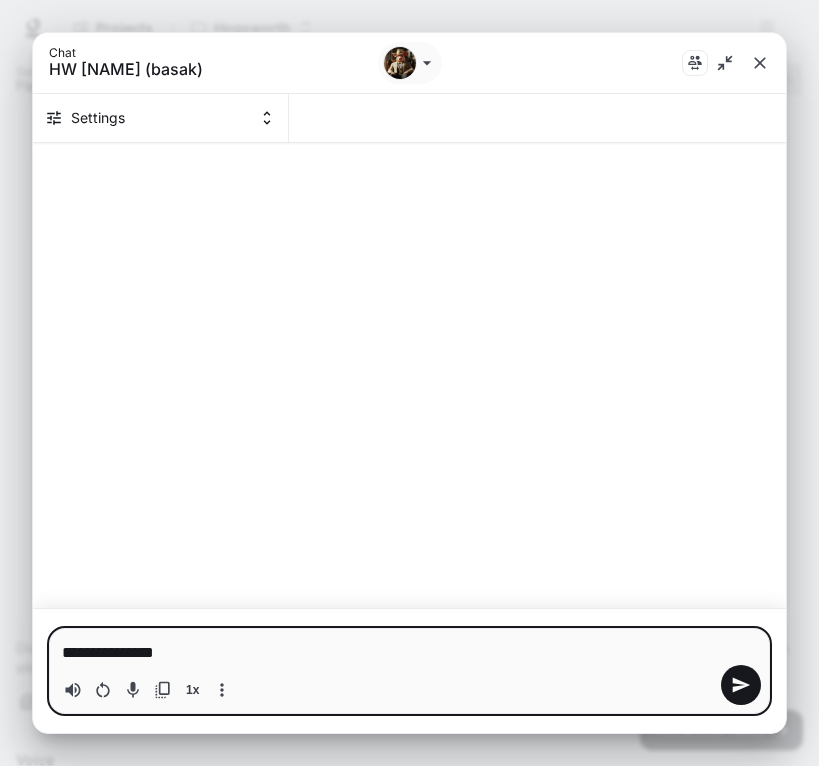 type on "**********" 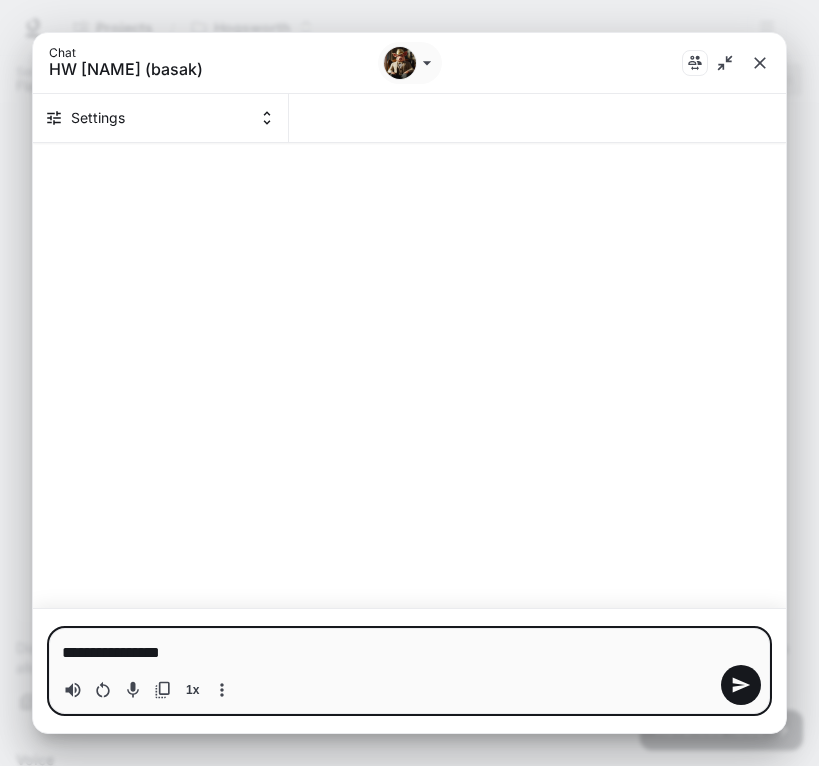 type on "**********" 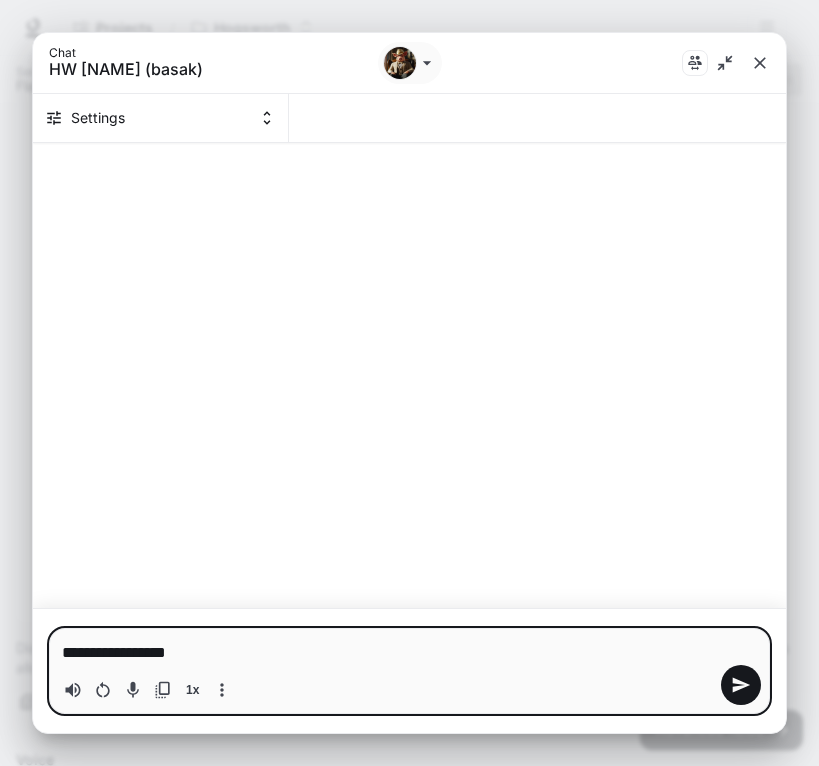 type on "**********" 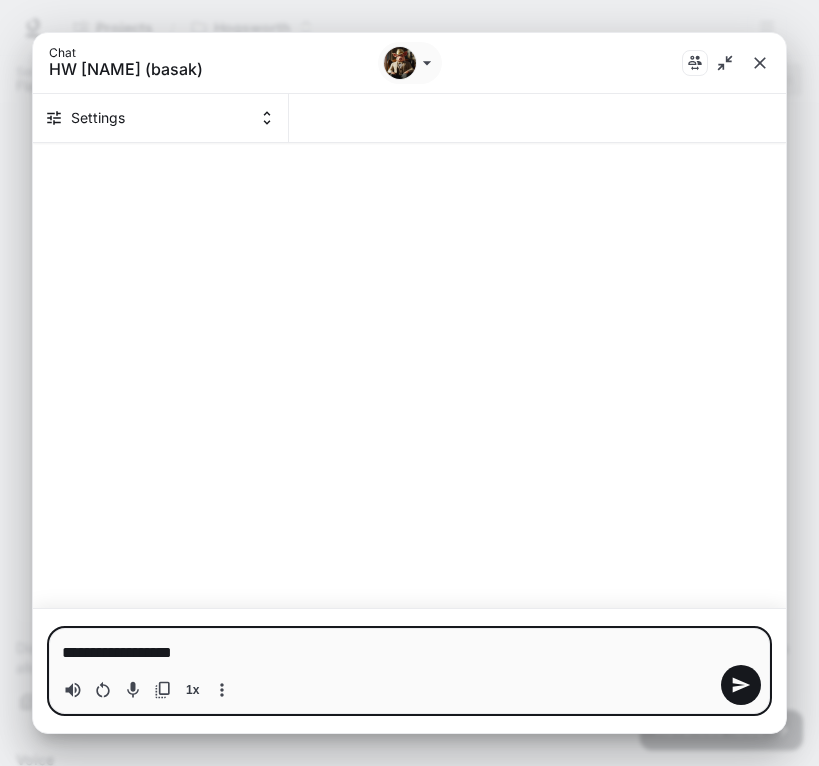 type 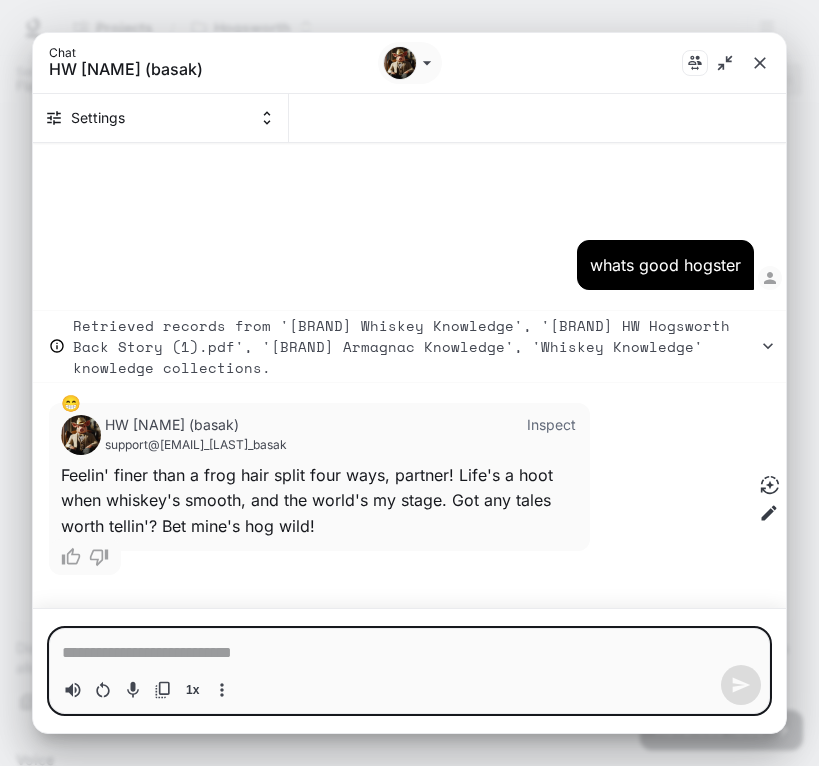 type on "*" 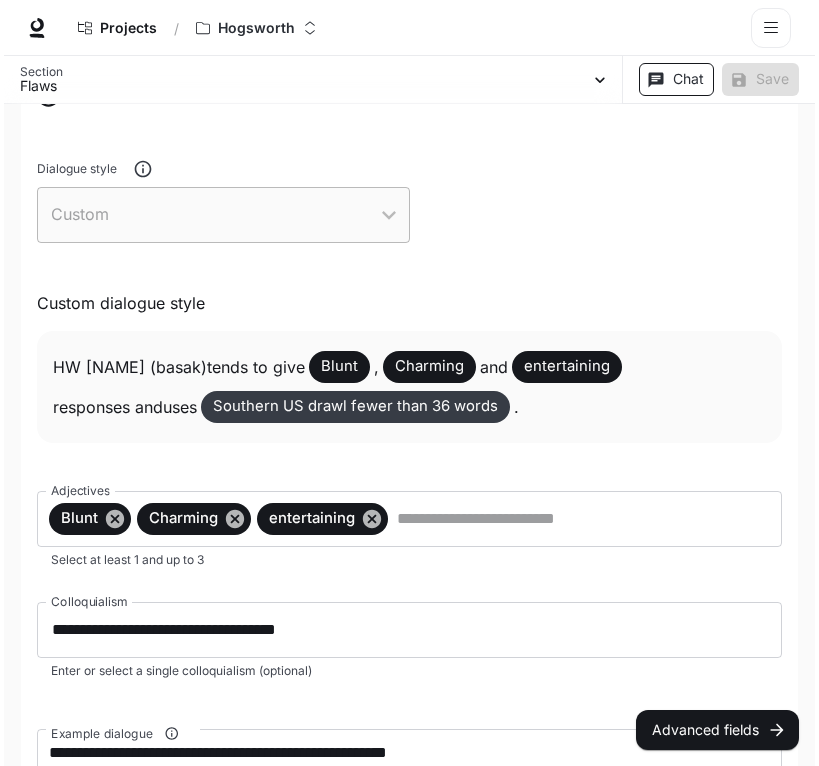 scroll, scrollTop: 1554, scrollLeft: 0, axis: vertical 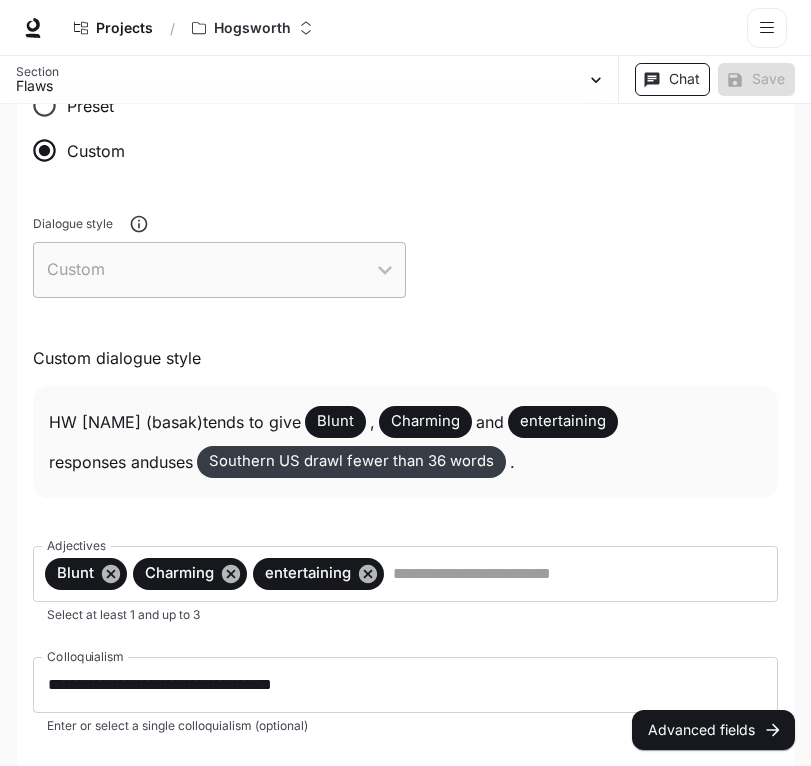 click on "Chat" at bounding box center [672, 79] 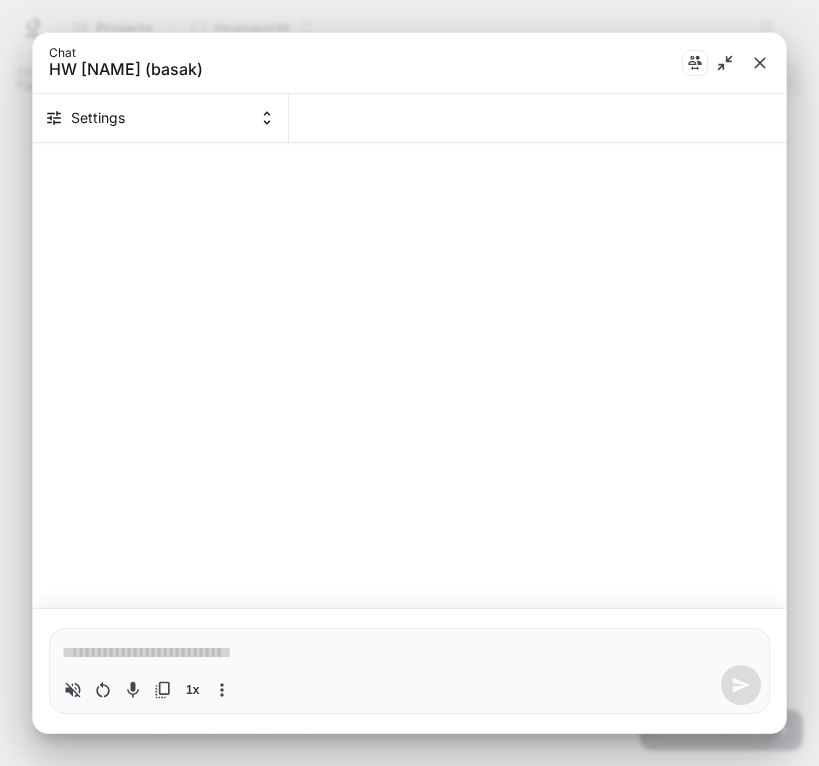 click on "1x" at bounding box center [409, 685] 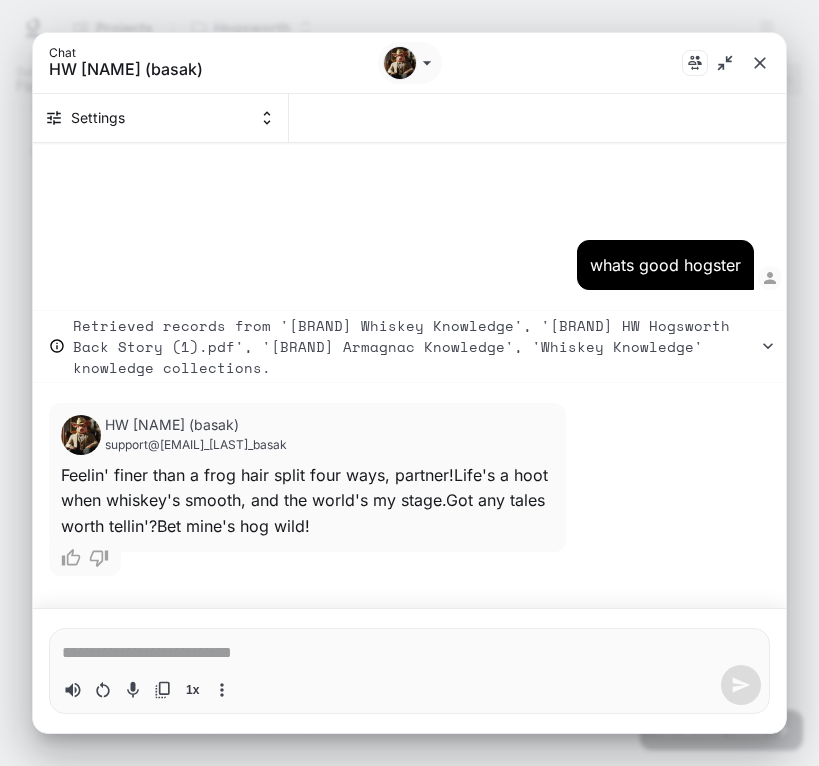 type on "*" 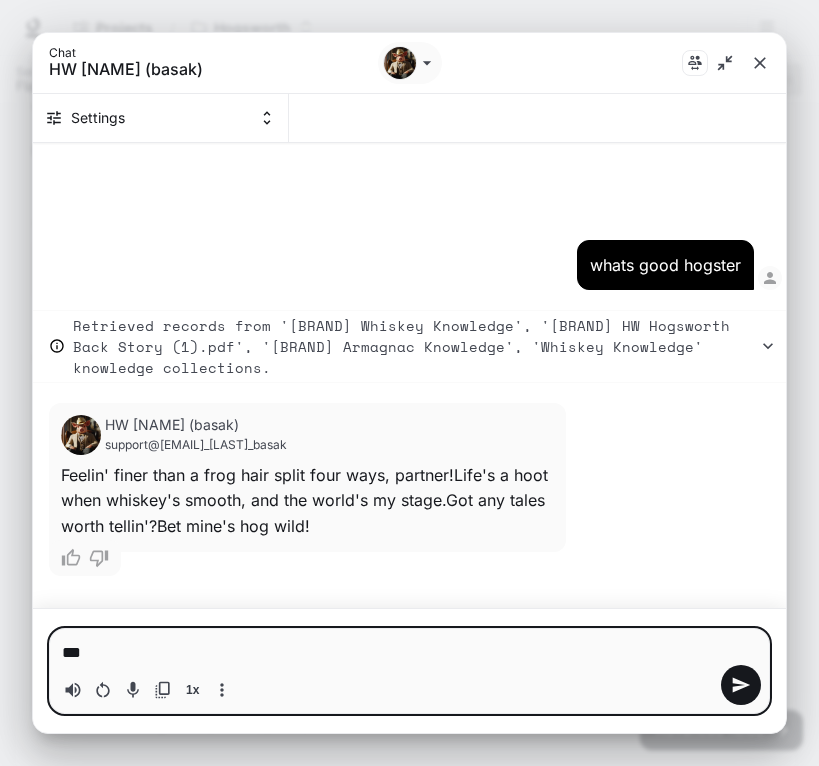 type on "****" 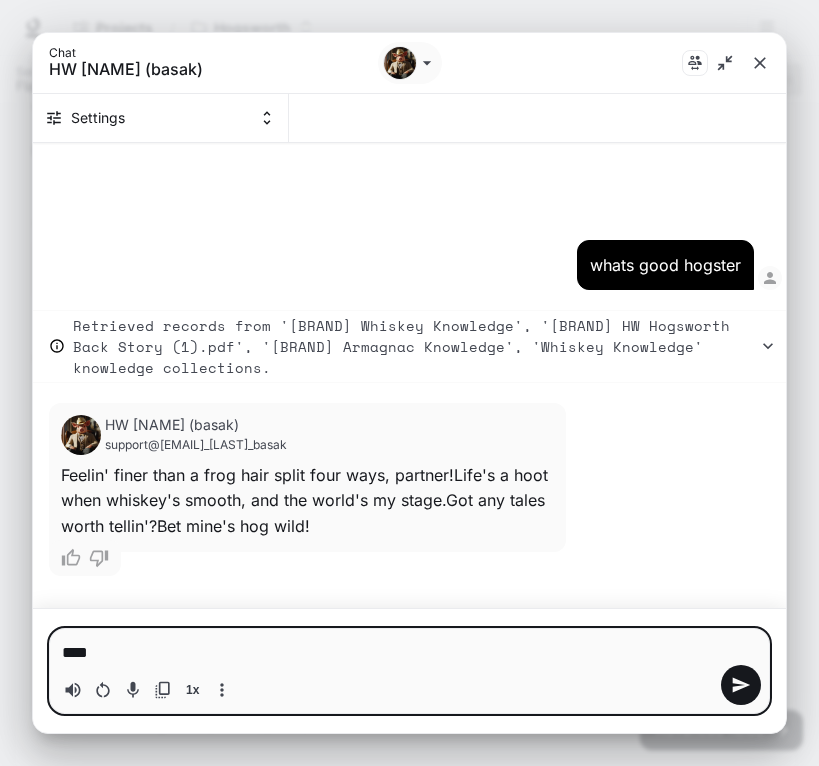 type on "*****" 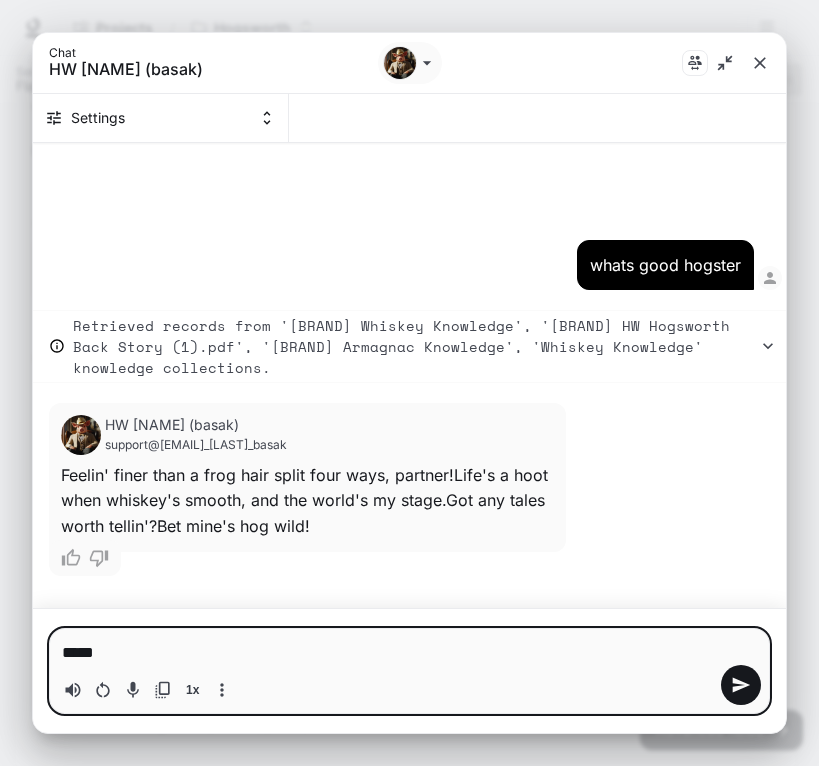 type on "******" 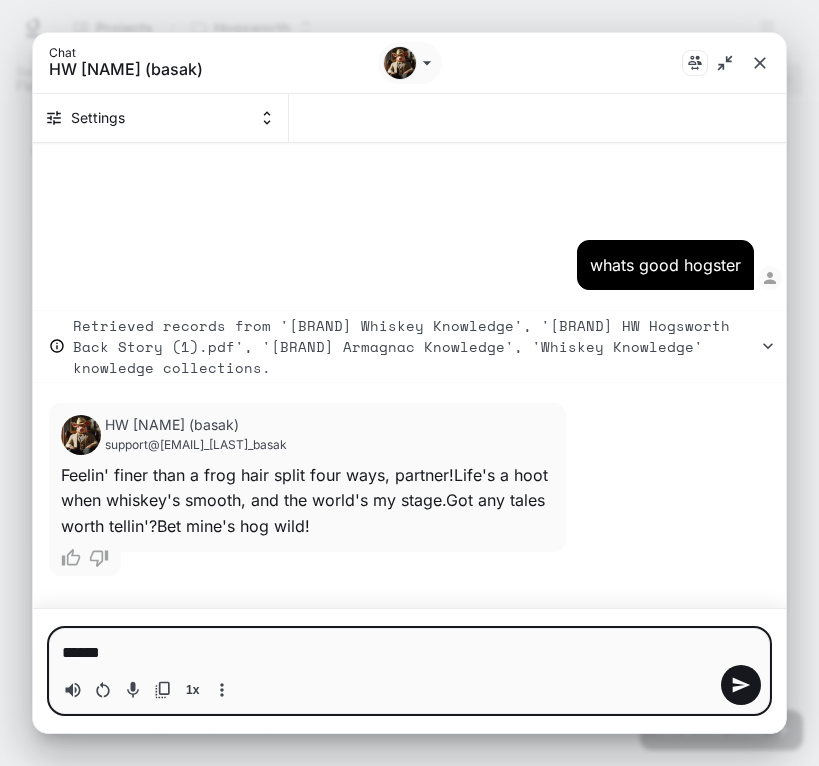 type on "******" 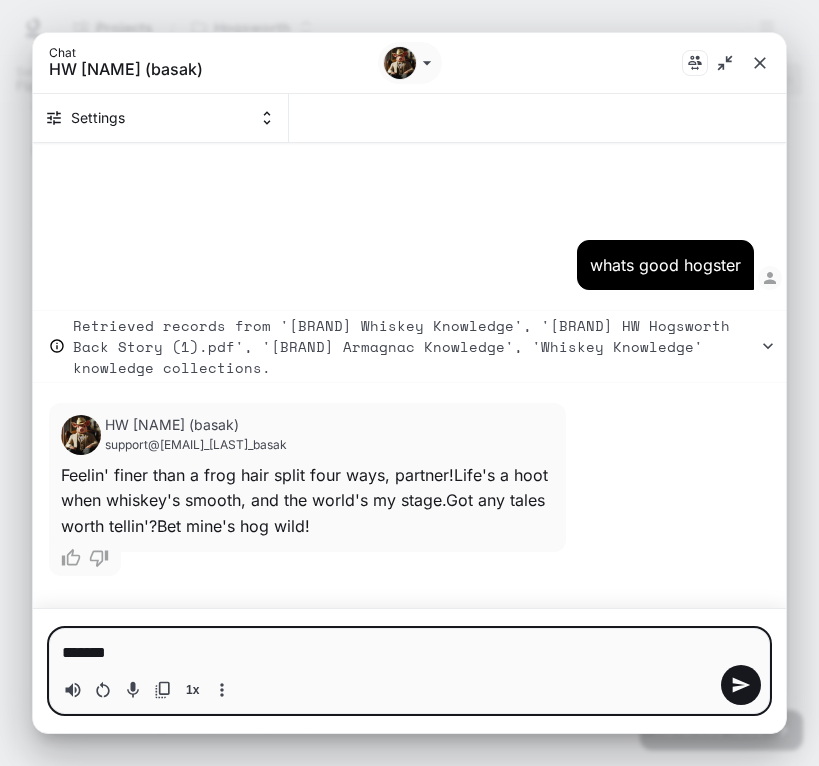 type on "********" 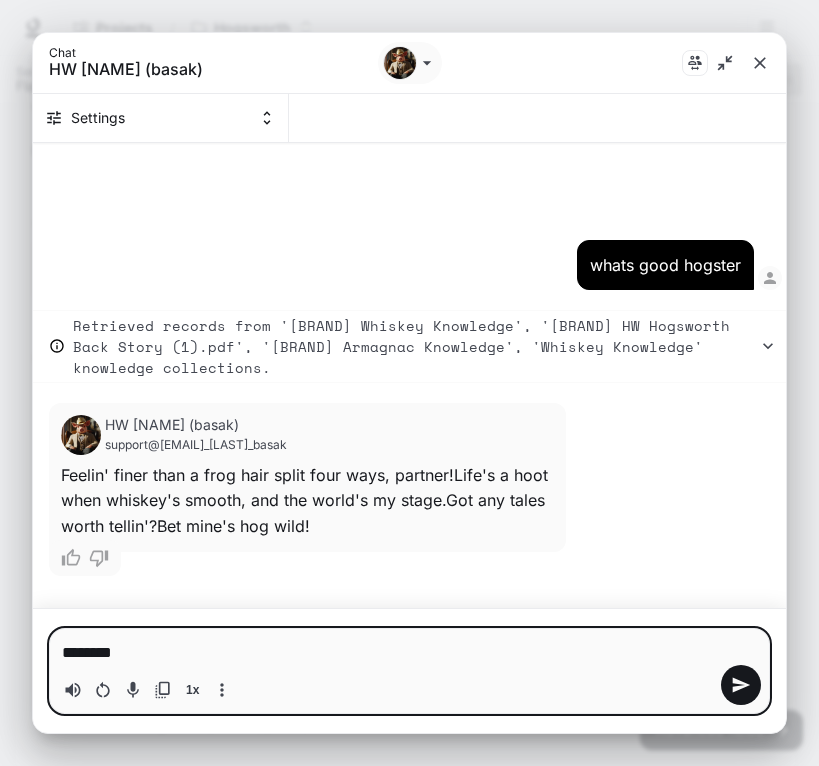 type on "*********" 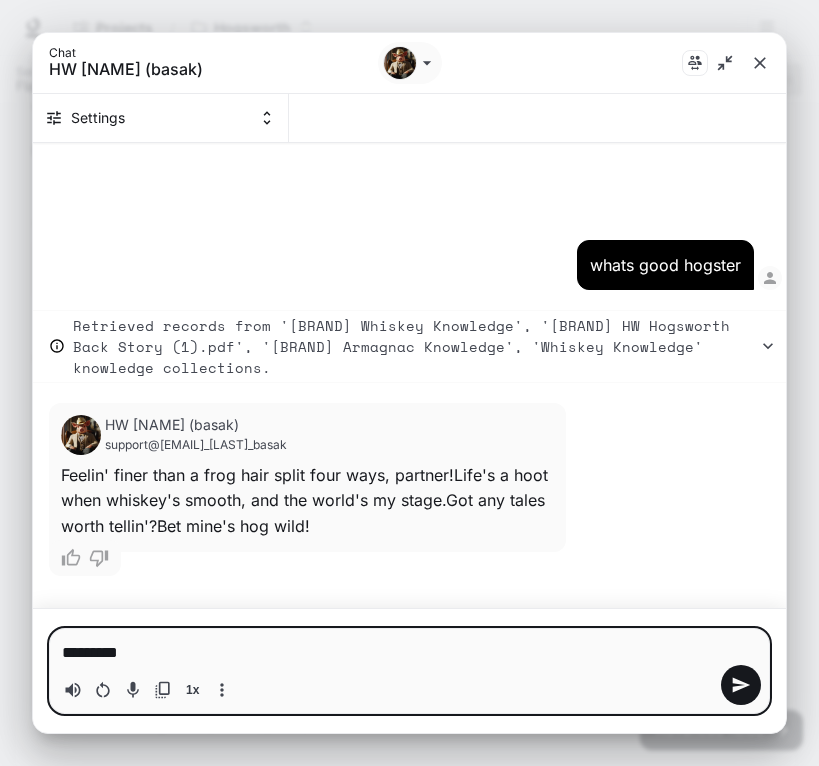 type on "*********" 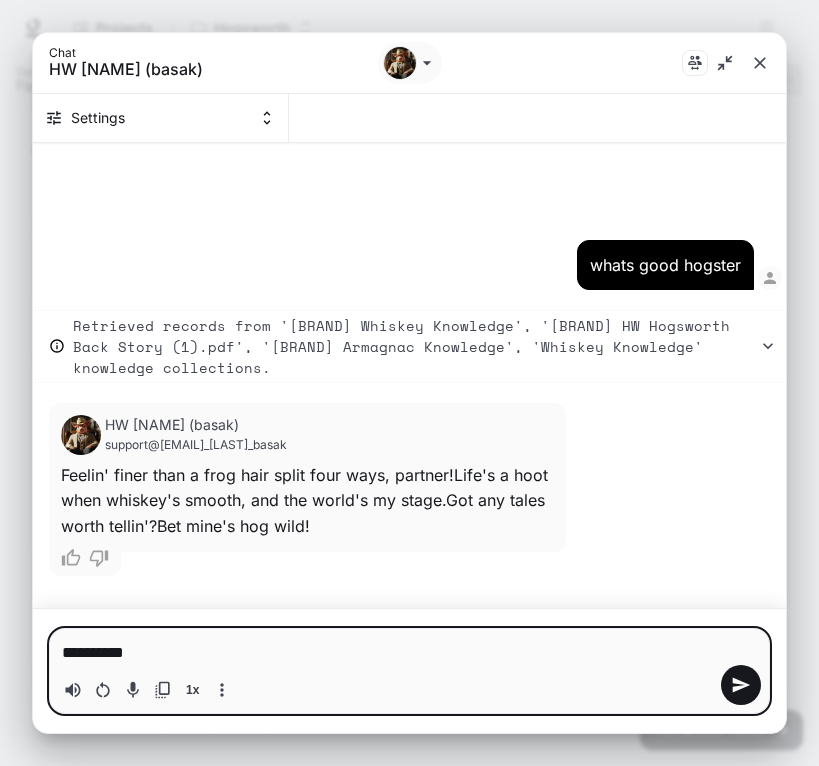 type on "**********" 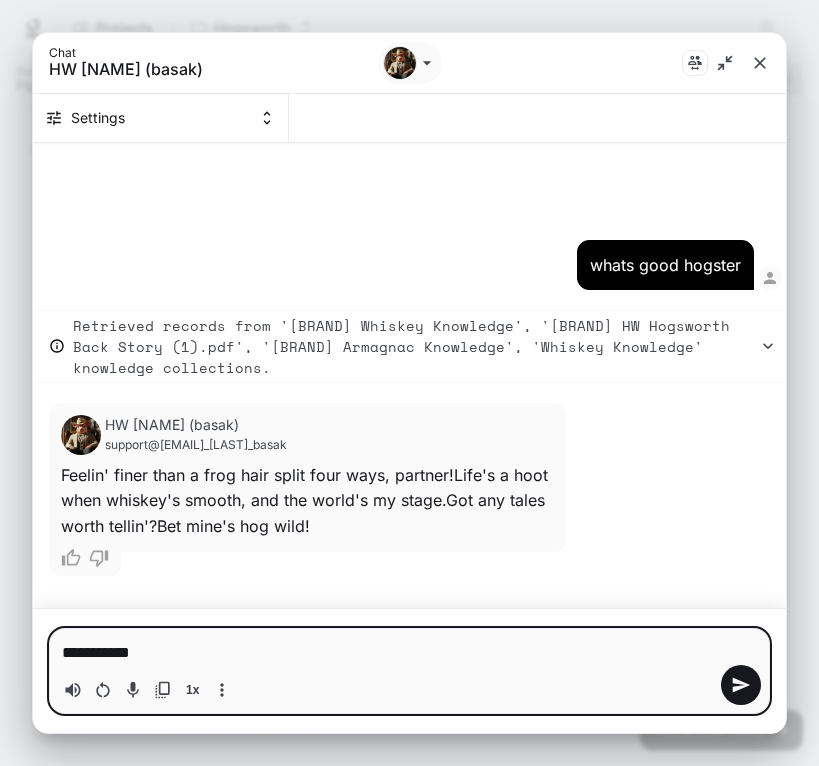 type on "**********" 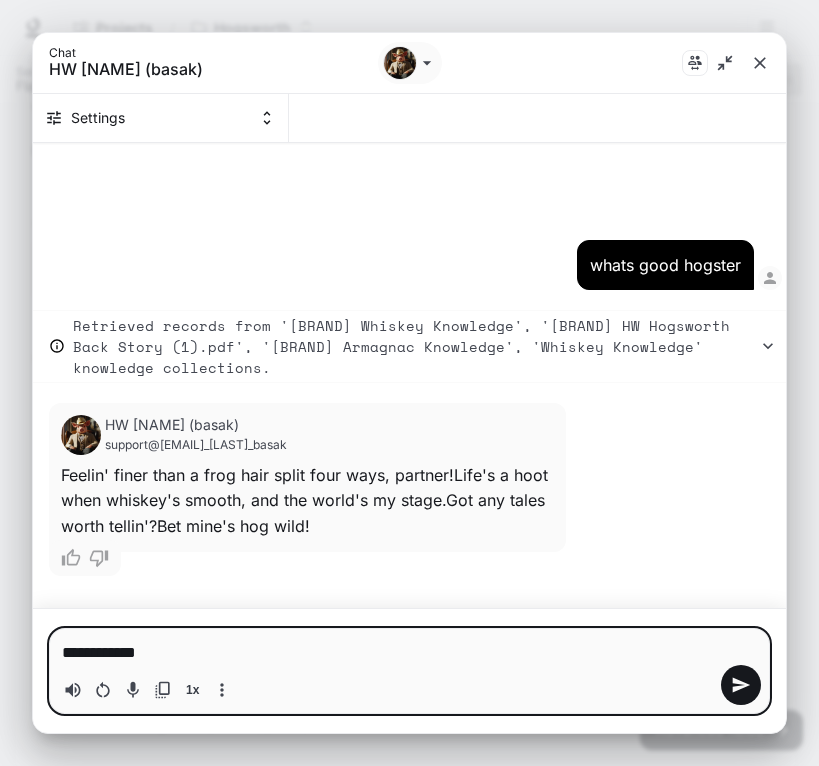 type on "**********" 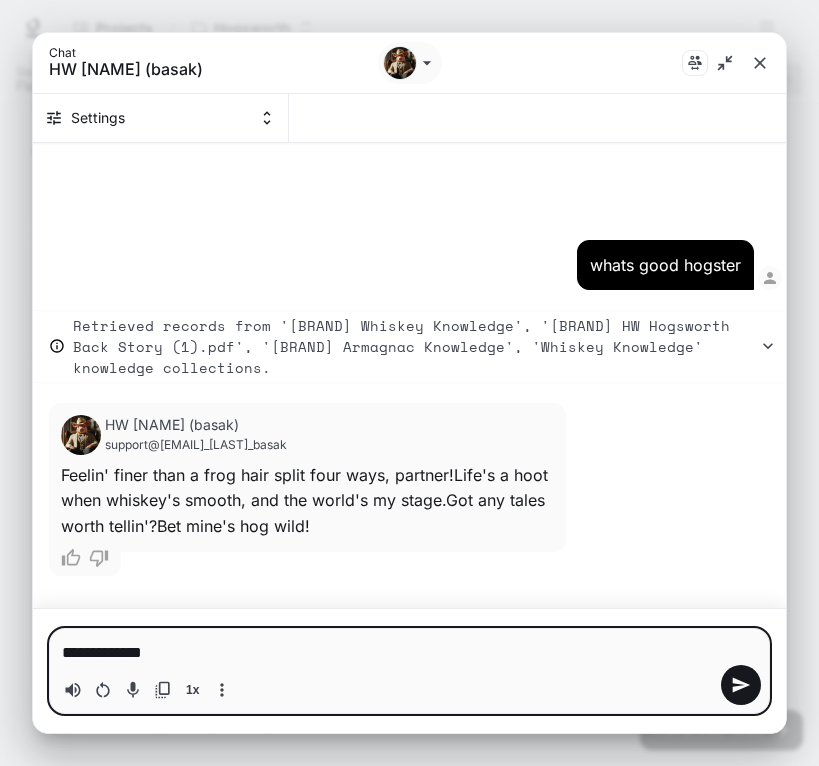type on "**********" 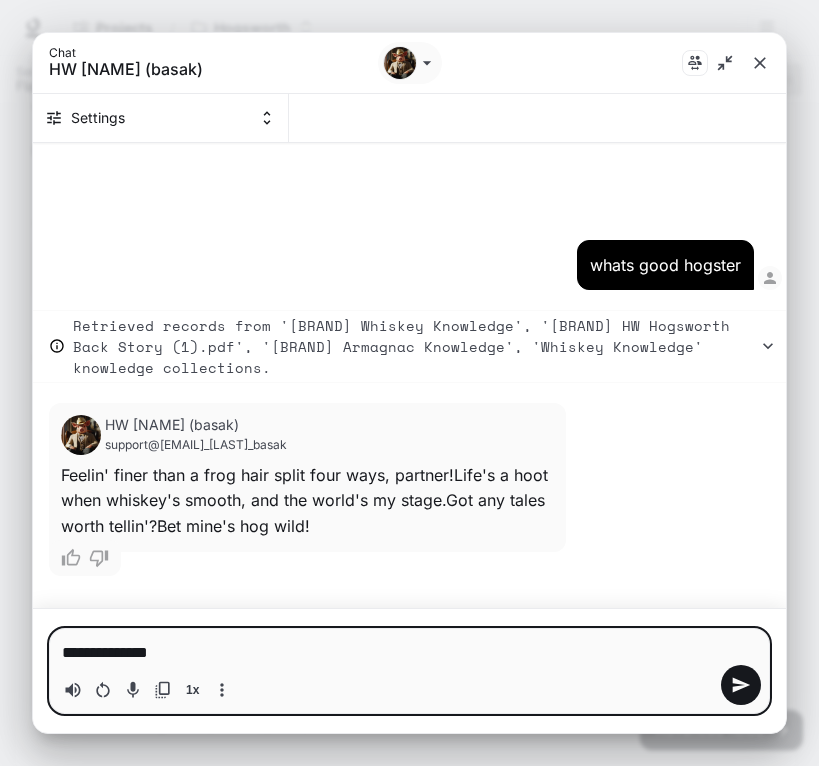 type on "**********" 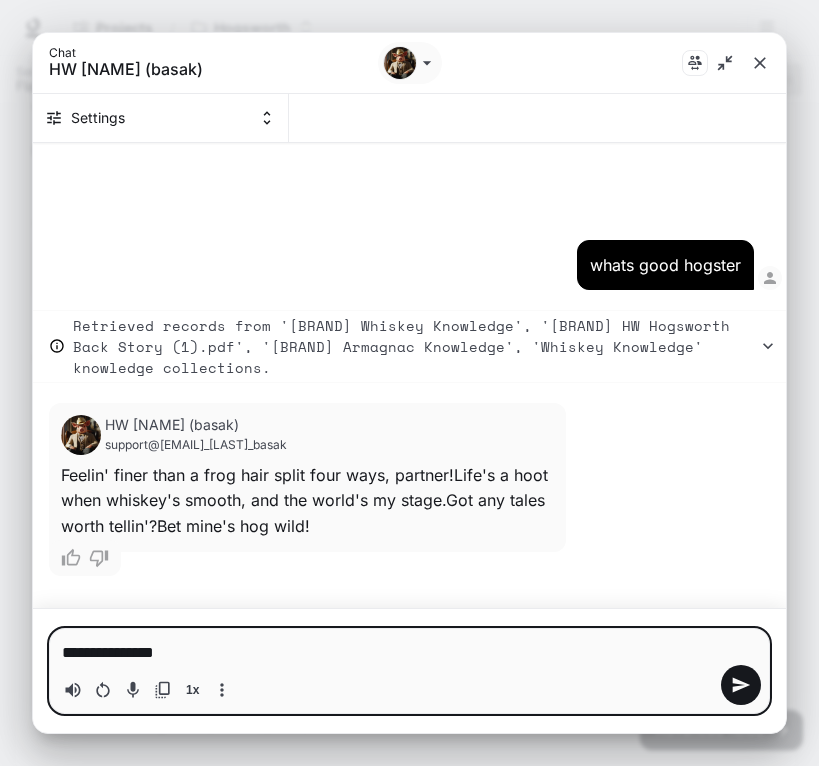 type on "**********" 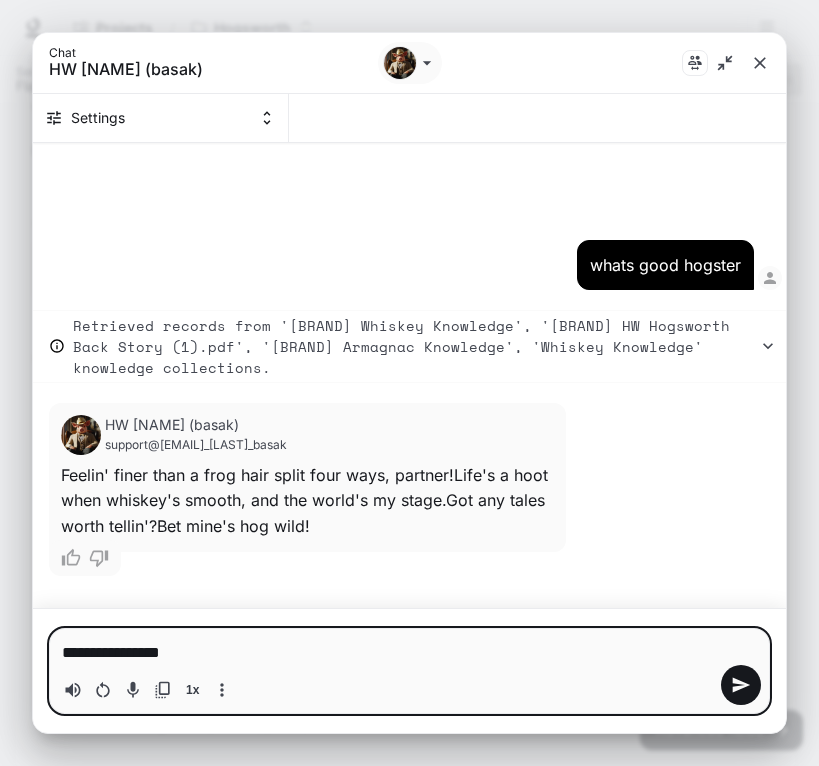 type 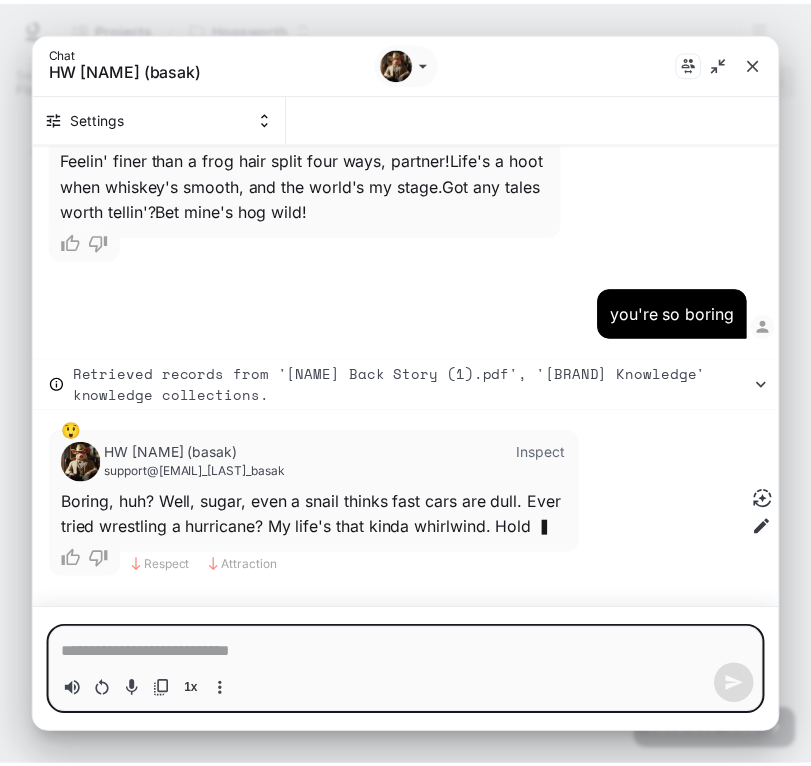 scroll, scrollTop: 257, scrollLeft: 0, axis: vertical 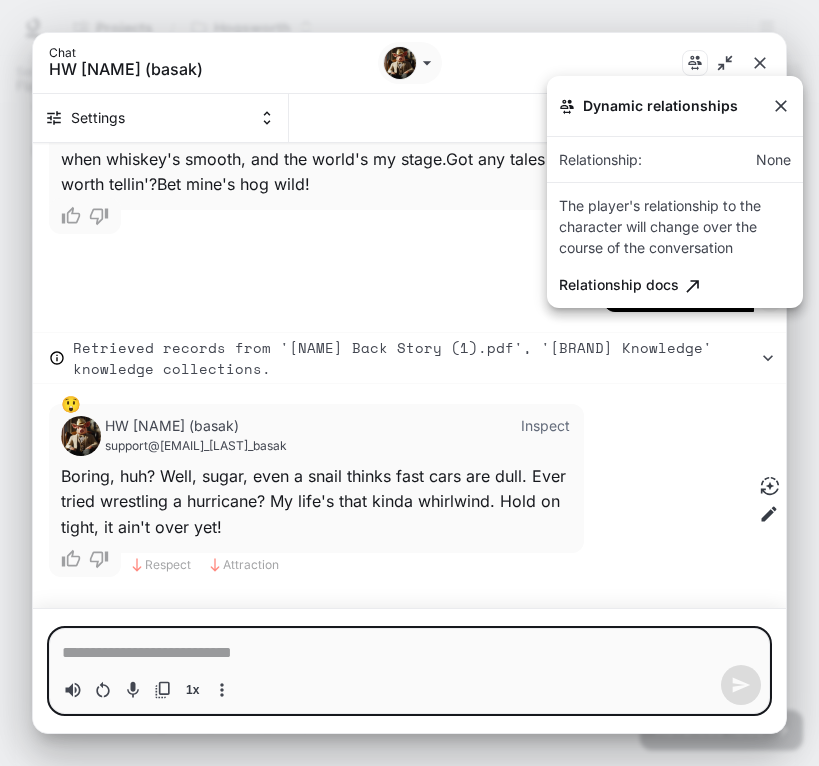 click at bounding box center [409, 383] 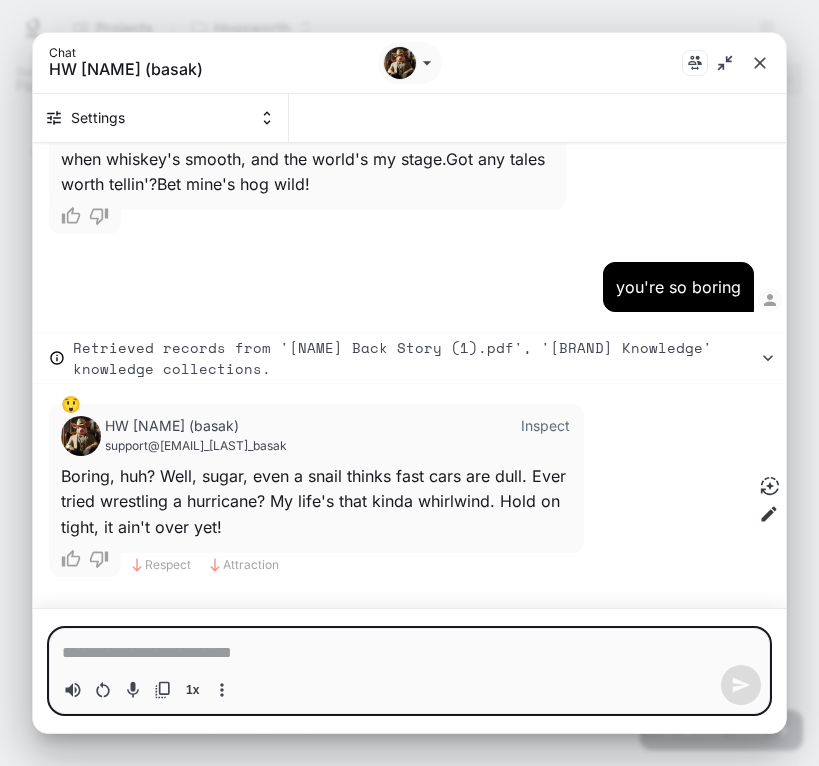 type on "*" 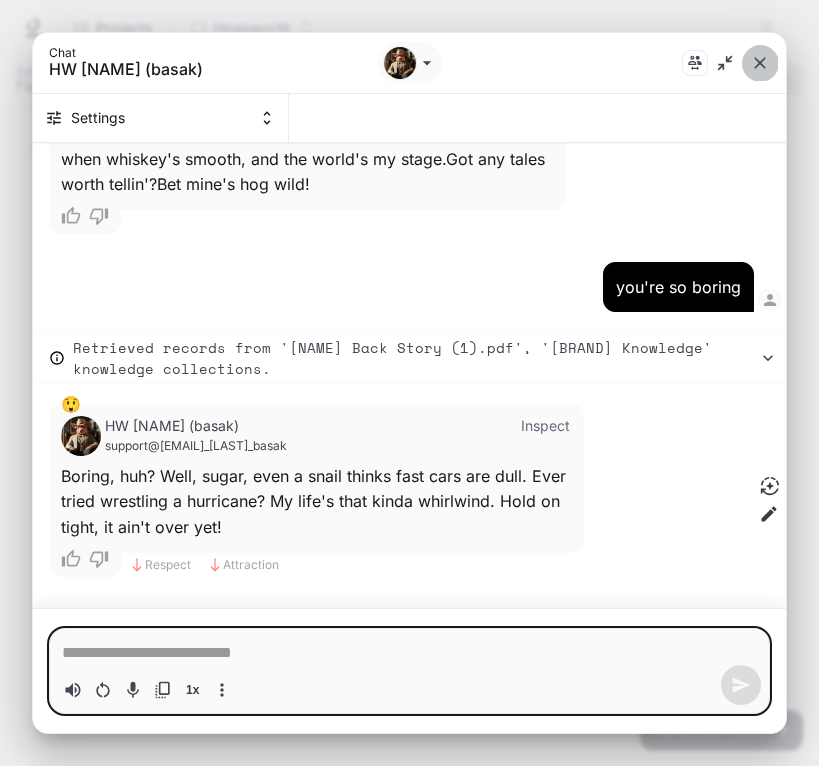 click 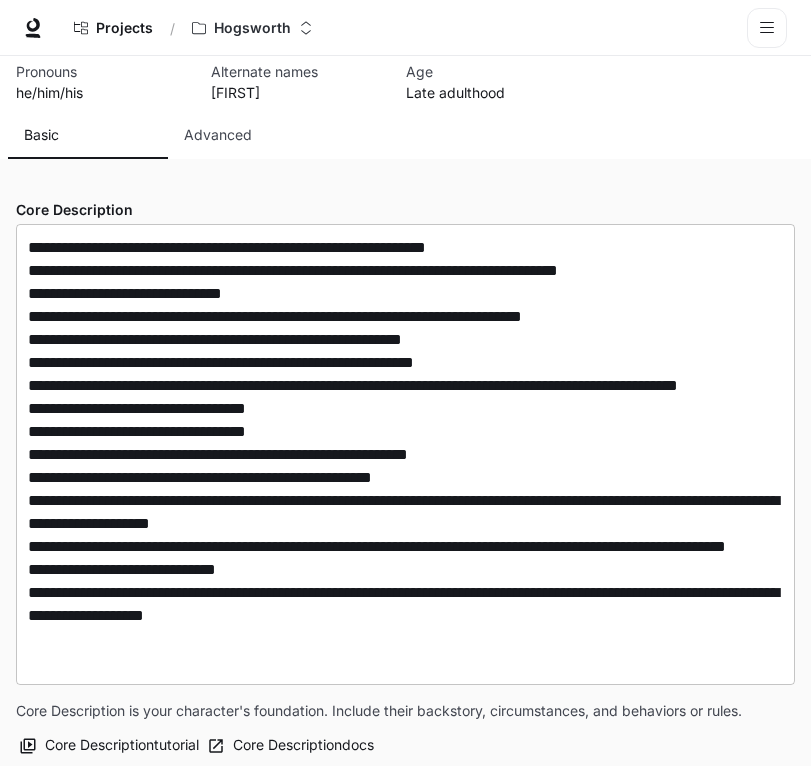 scroll, scrollTop: 226, scrollLeft: 0, axis: vertical 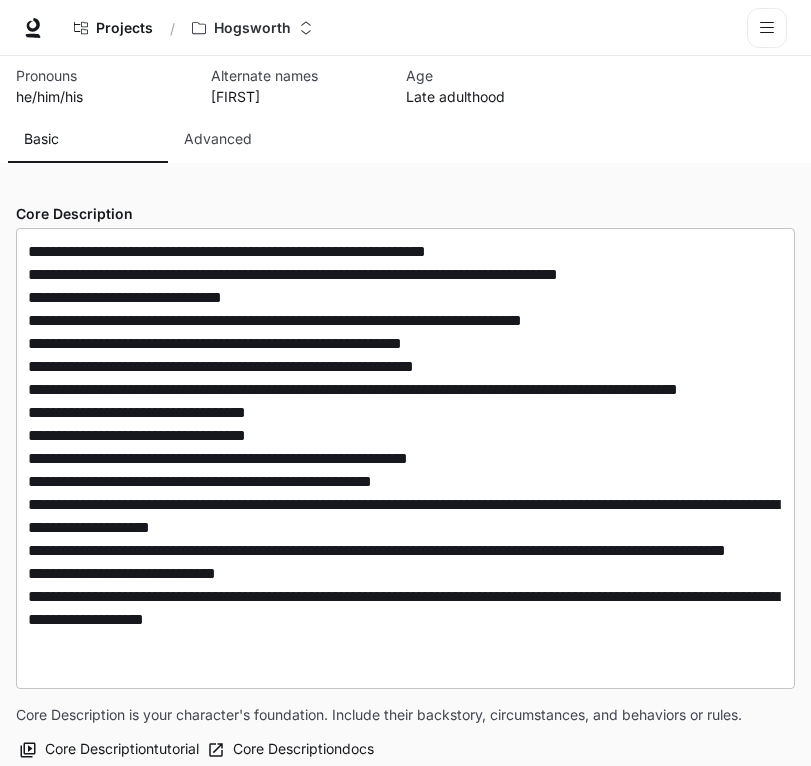click at bounding box center [405, 458] 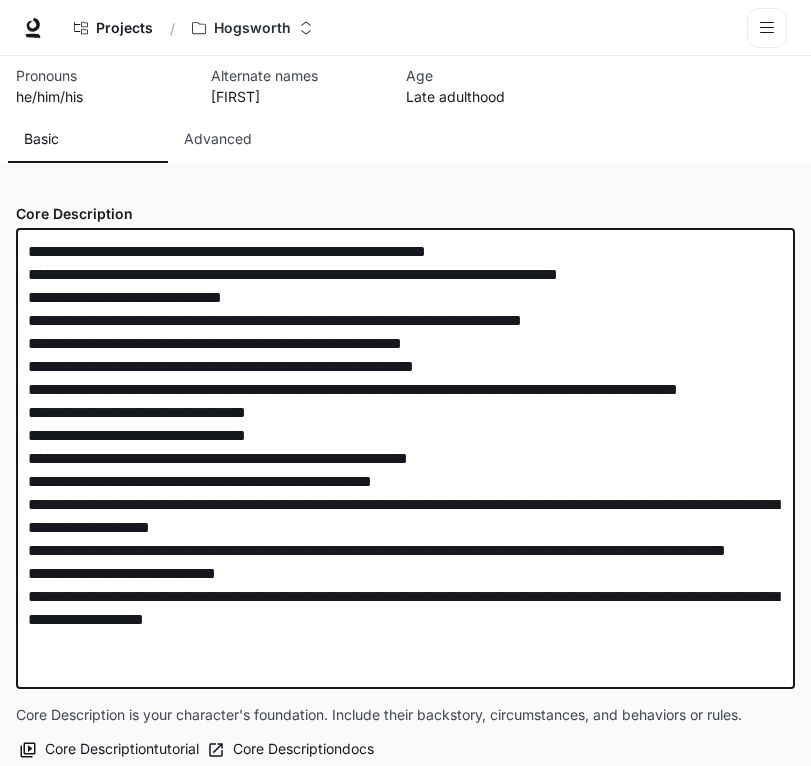 click at bounding box center (405, 458) 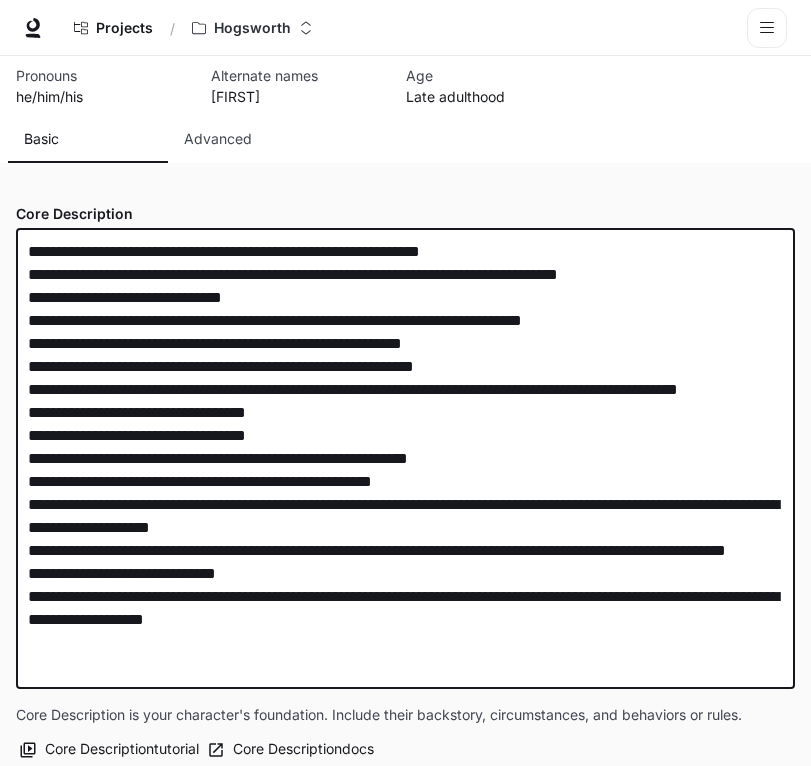 paste on "**********" 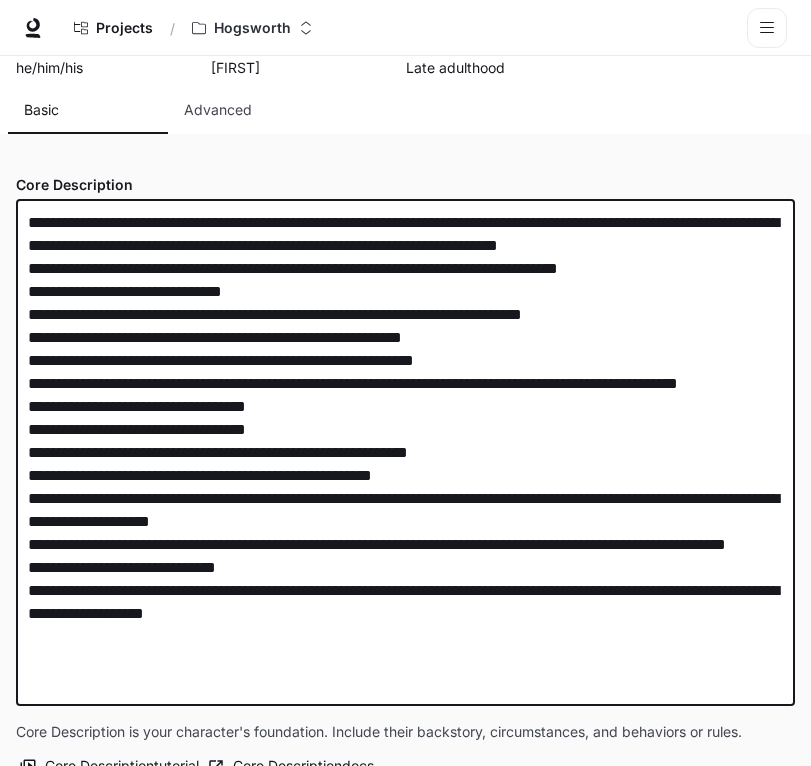 scroll, scrollTop: 263, scrollLeft: 0, axis: vertical 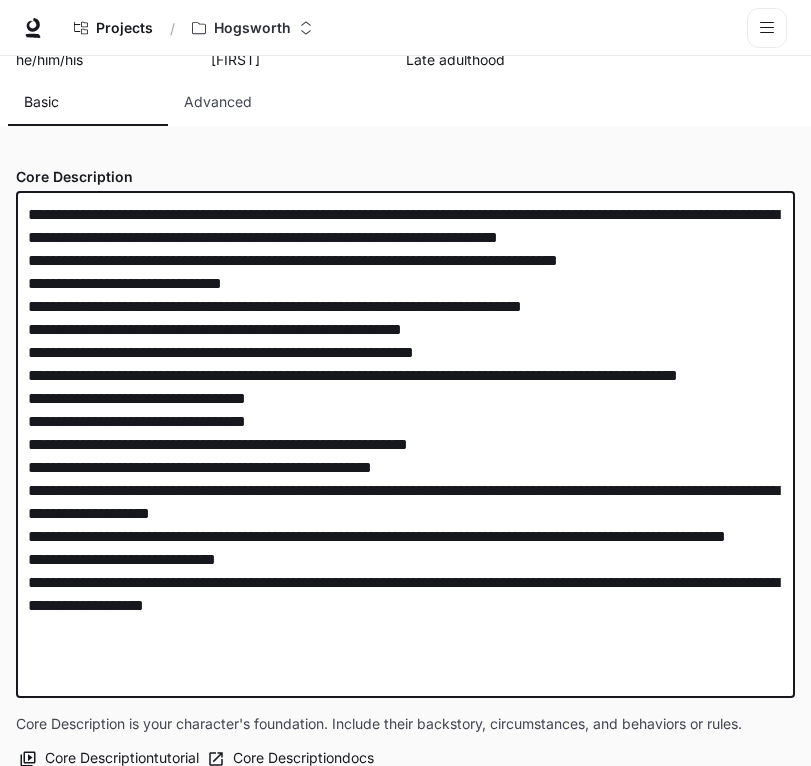click at bounding box center [405, 444] 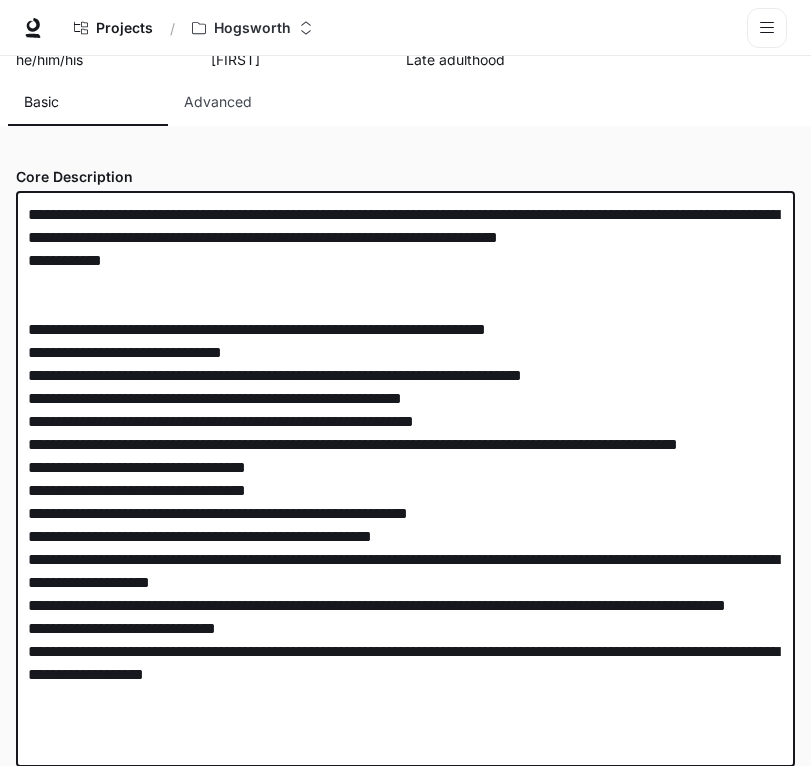 drag, startPoint x: 121, startPoint y: 316, endPoint x: 17, endPoint y: 315, distance: 104.00481 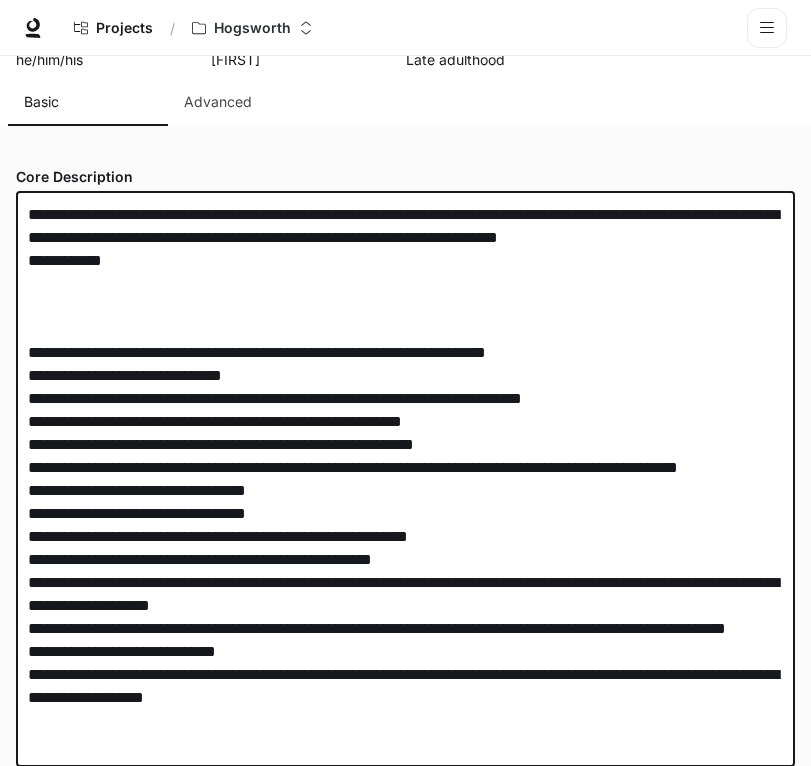 paste on "**********" 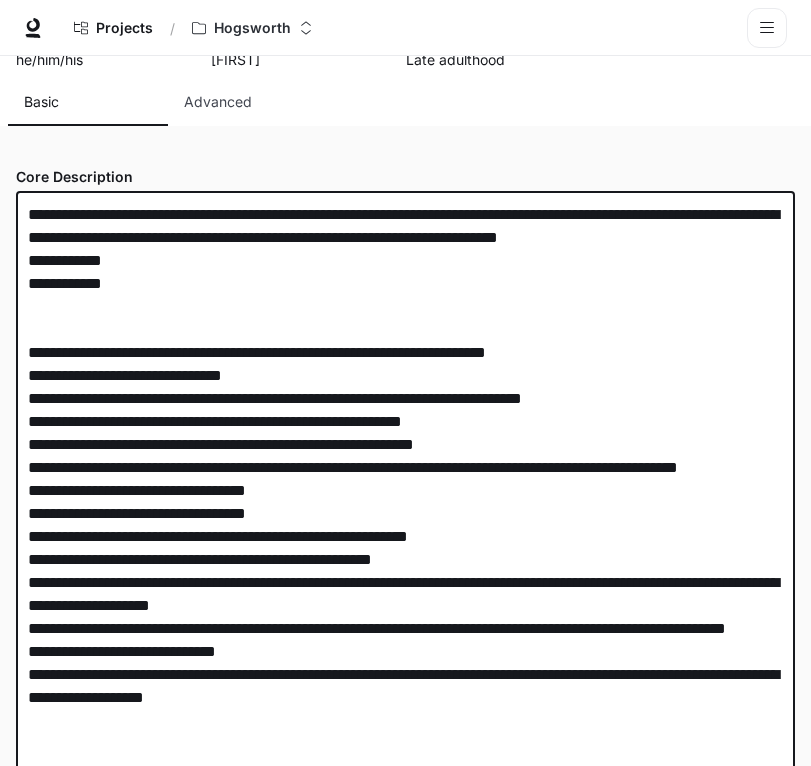 click at bounding box center (405, 490) 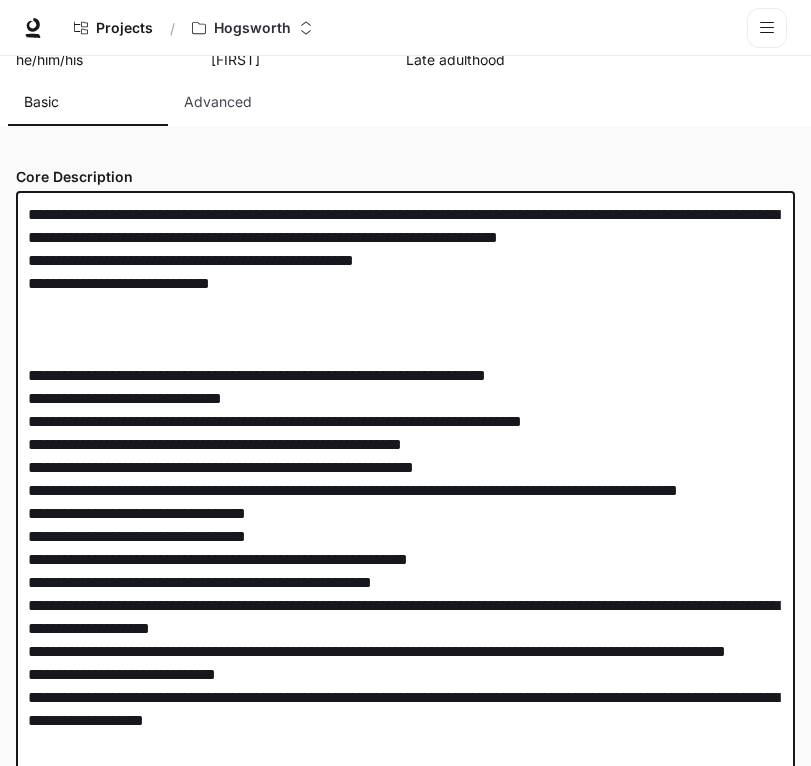 paste on "**********" 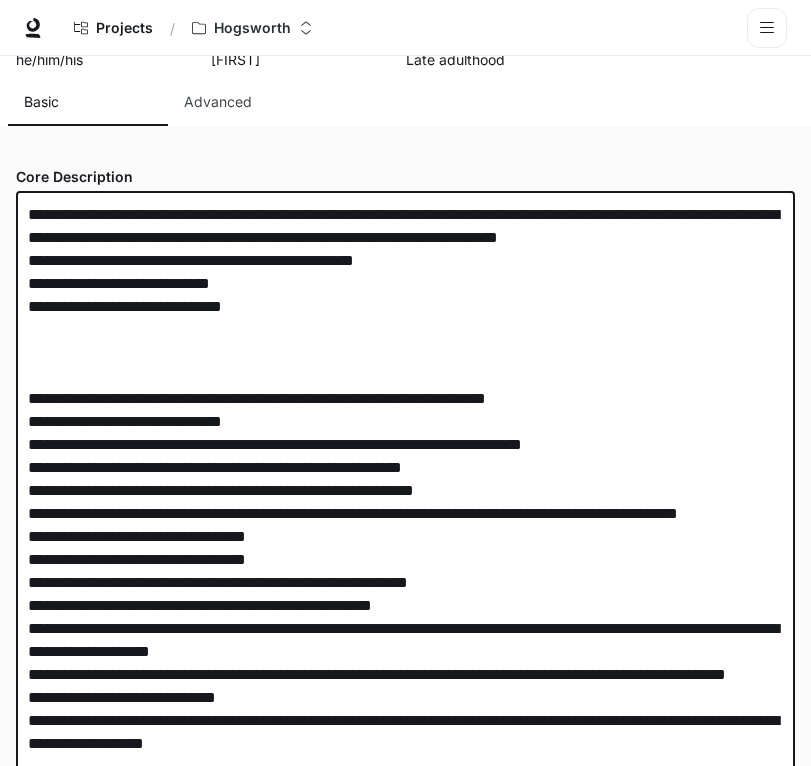 paste on "**********" 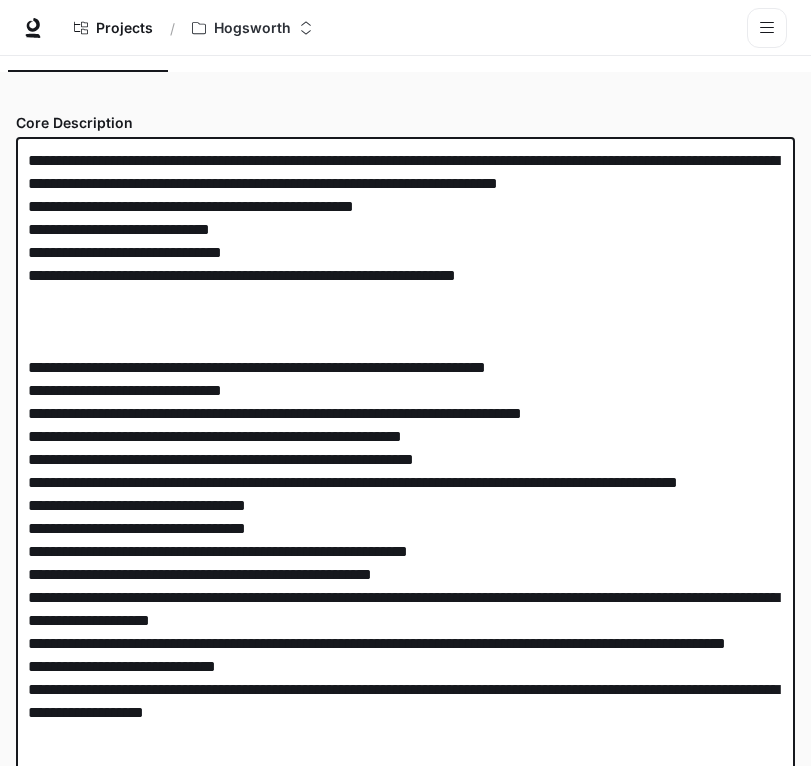 scroll, scrollTop: 321, scrollLeft: 0, axis: vertical 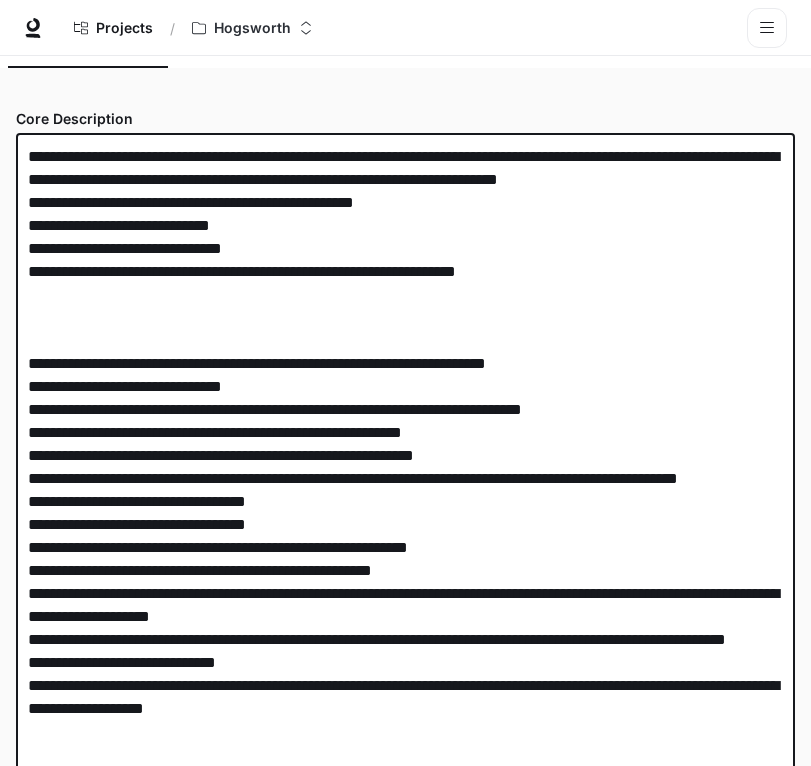paste on "**********" 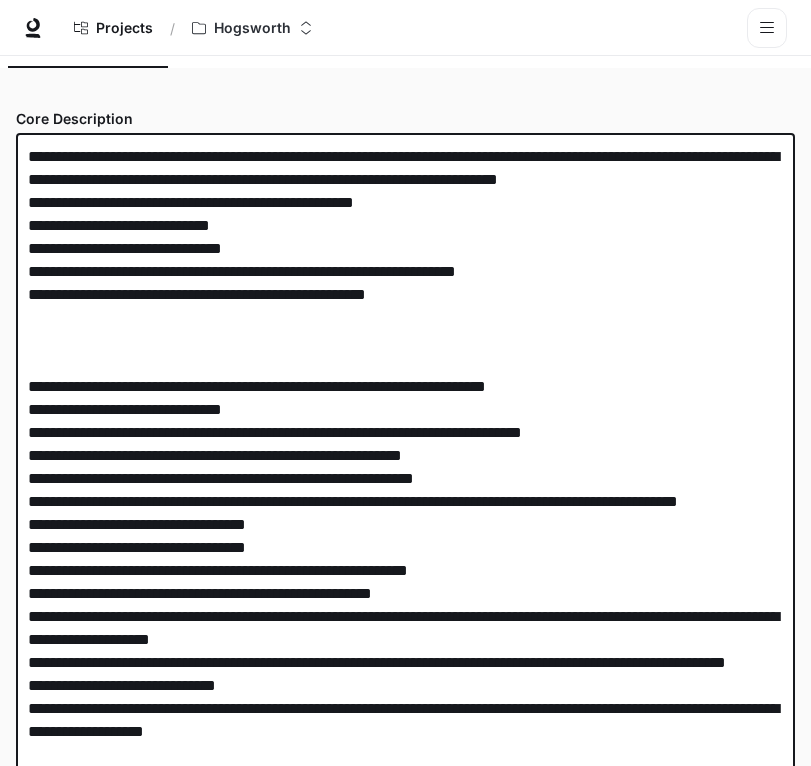 paste on "**********" 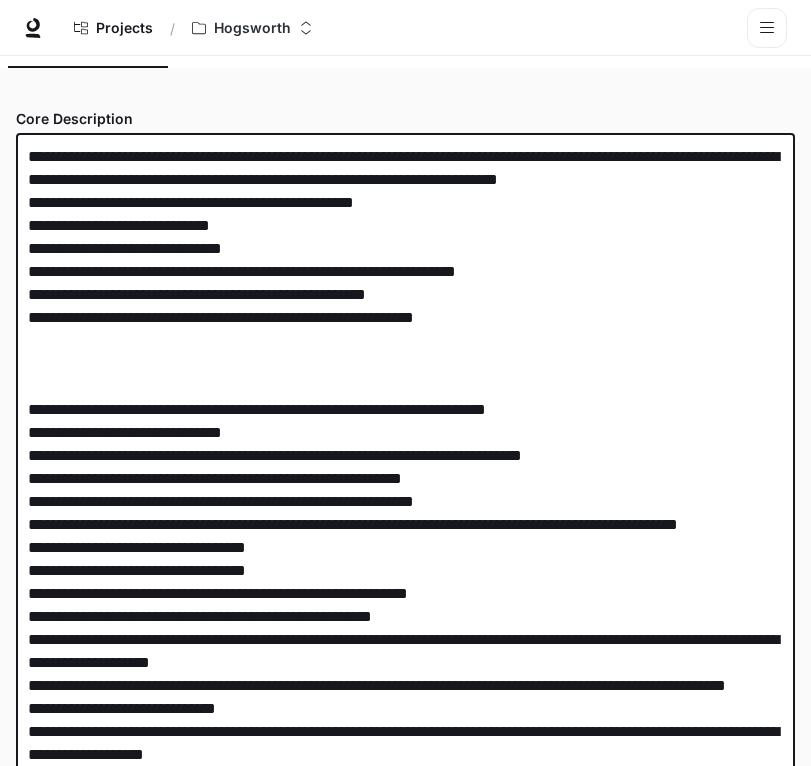 paste on "**********" 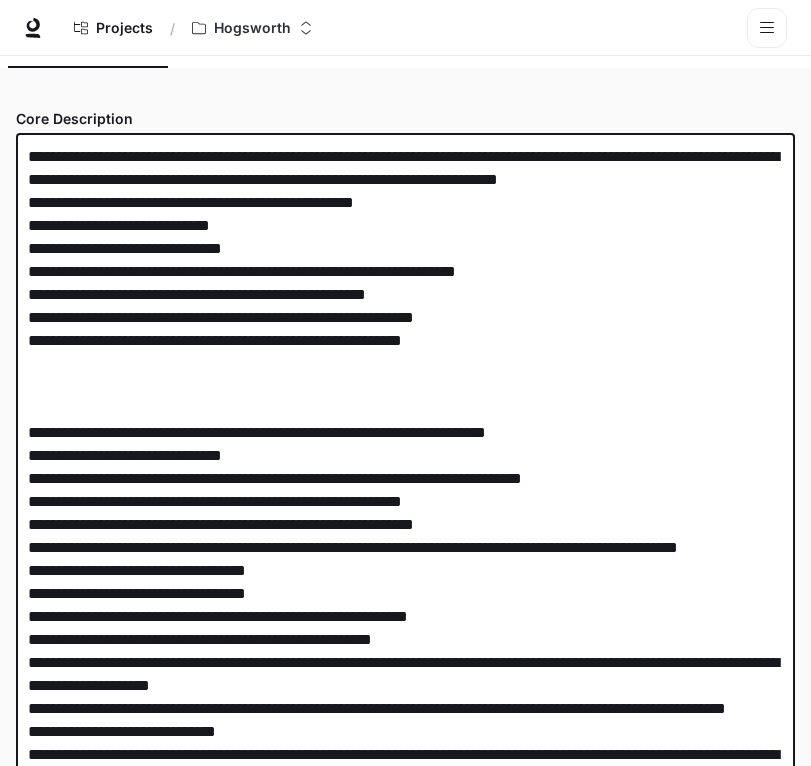 paste on "**********" 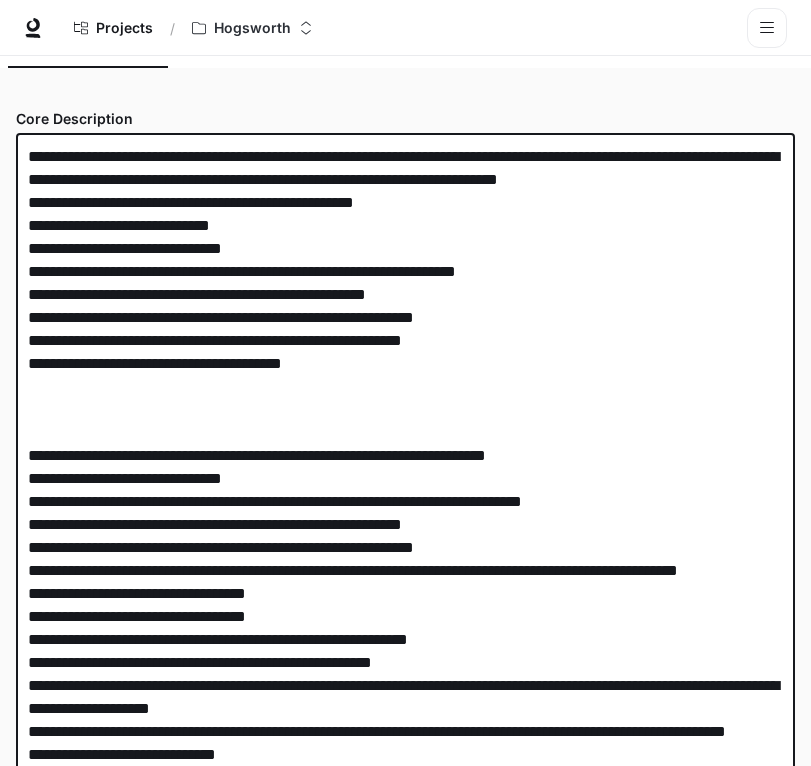 paste on "**********" 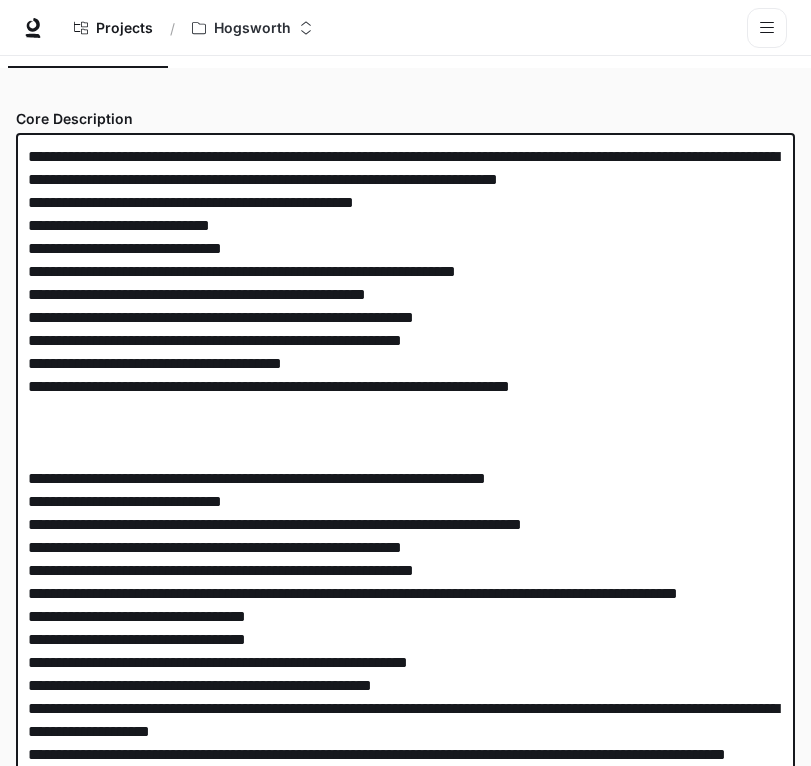 paste on "**********" 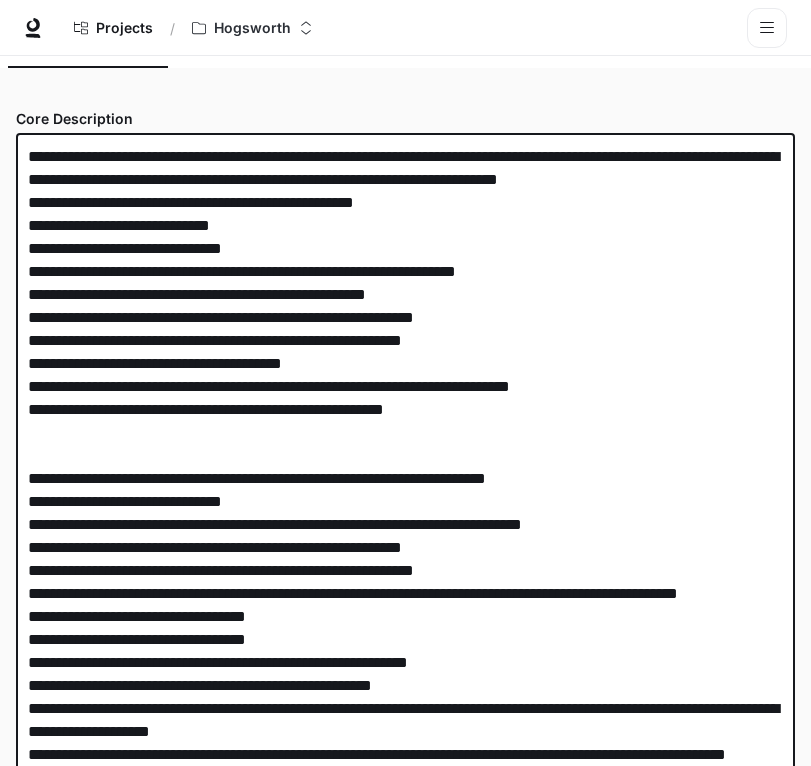 click at bounding box center [405, 524] 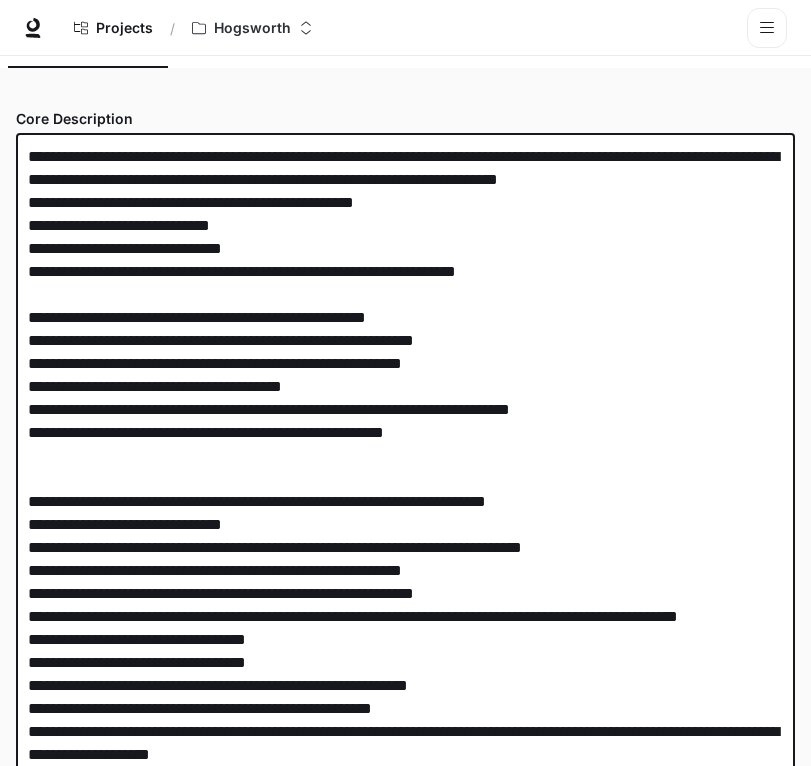 paste on "**********" 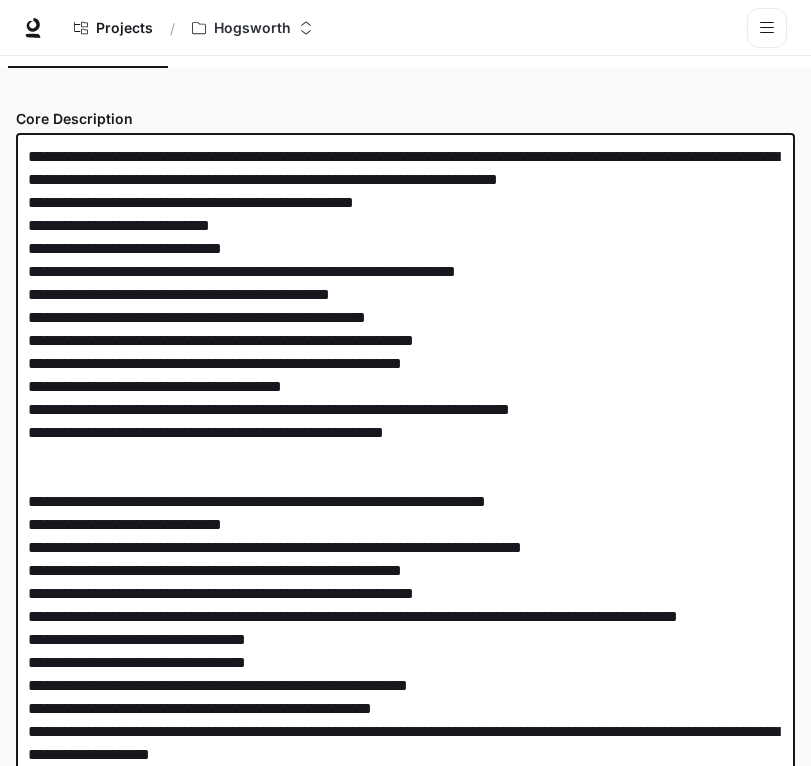drag, startPoint x: 310, startPoint y: 353, endPoint x: 452, endPoint y: 352, distance: 142.00352 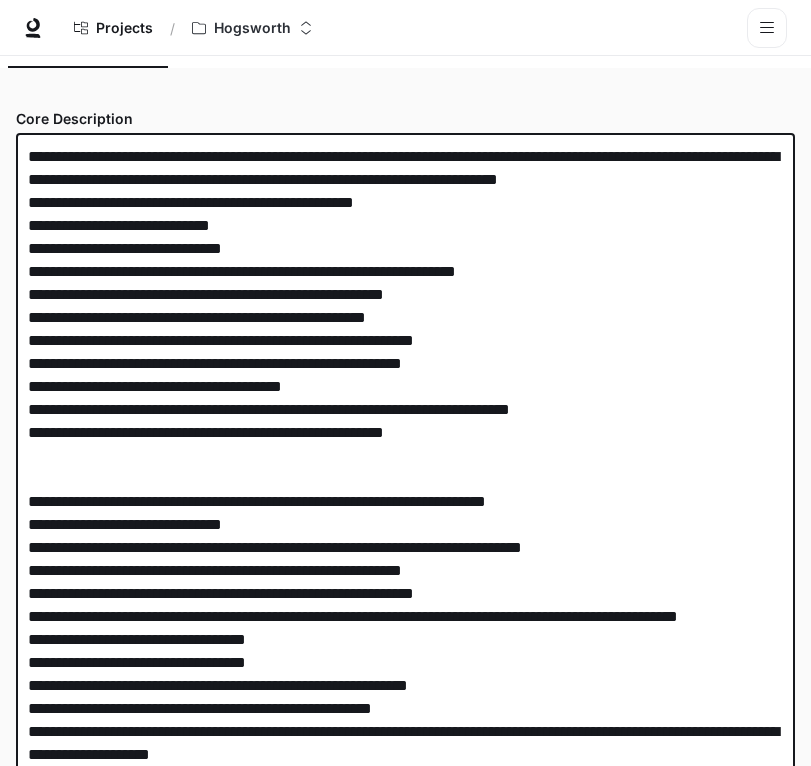 click at bounding box center (405, 536) 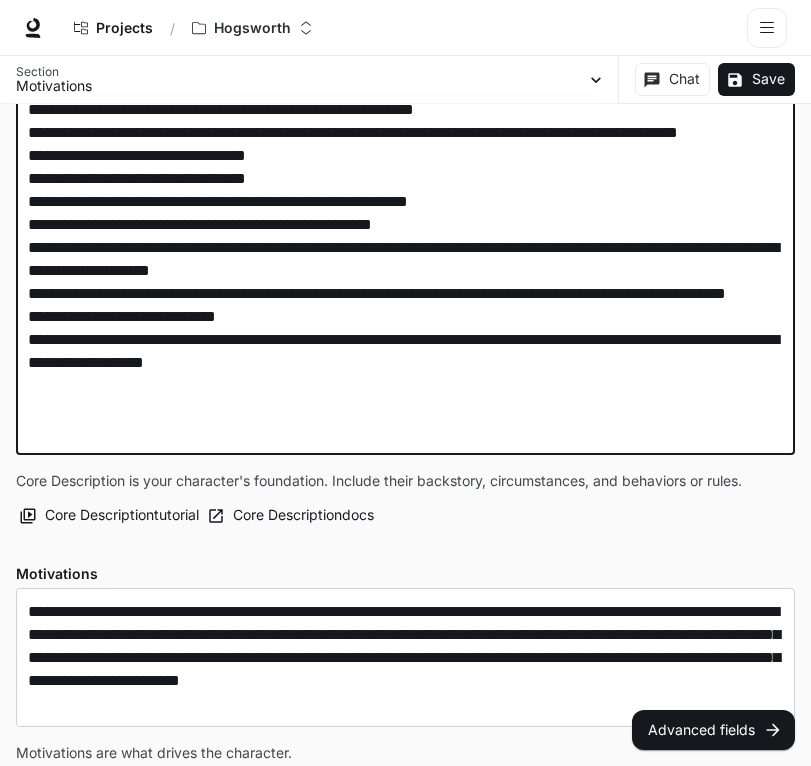 scroll, scrollTop: 1003, scrollLeft: 0, axis: vertical 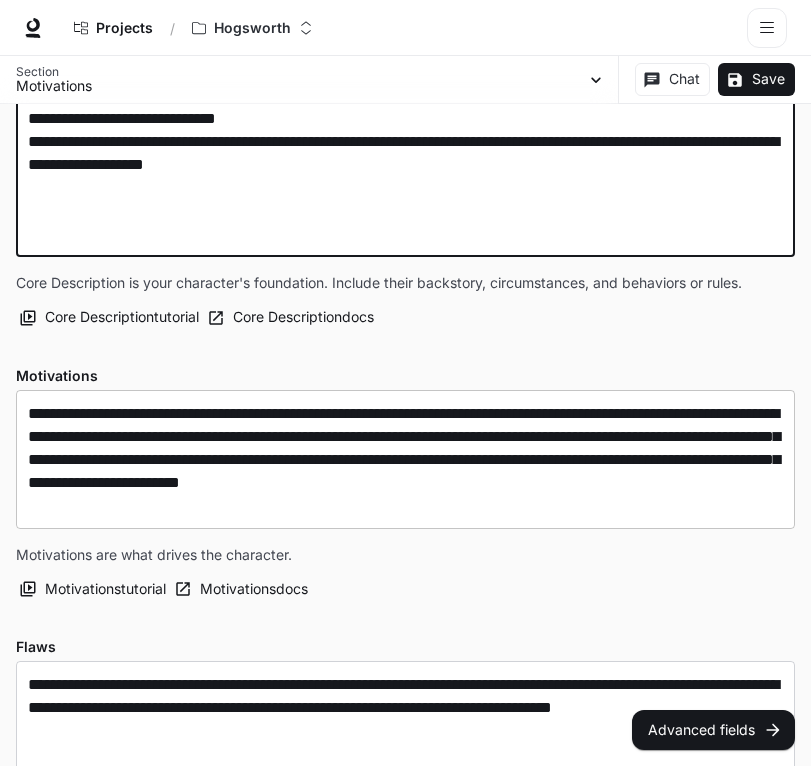 type on "**********" 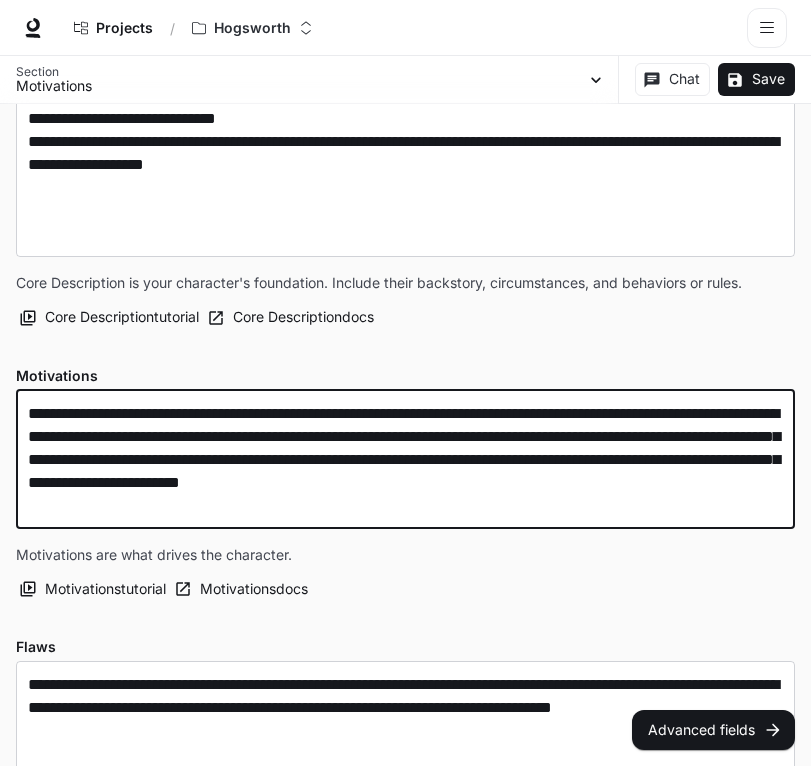 click on "**********" at bounding box center (405, 459) 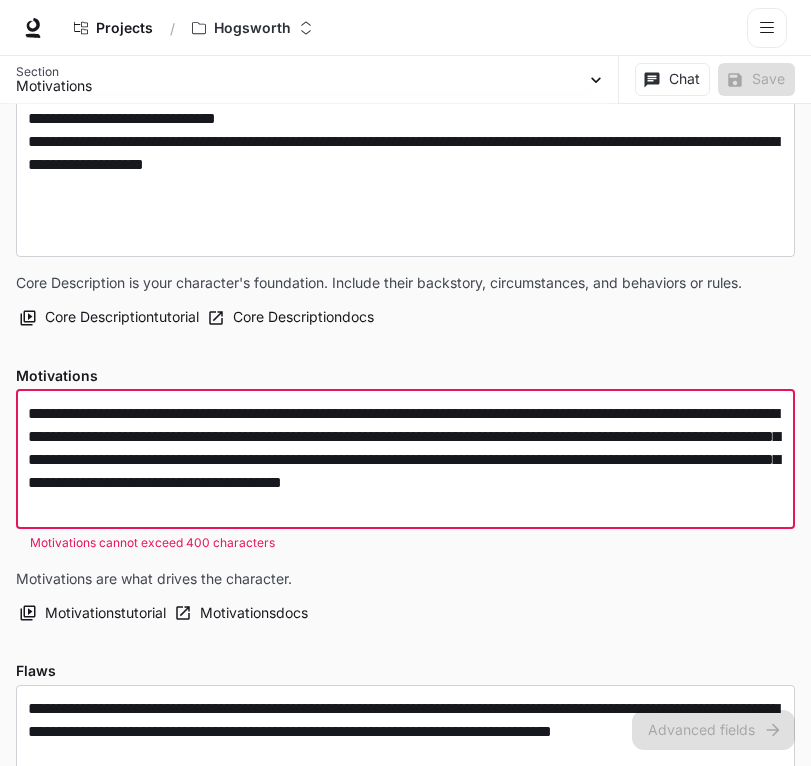 drag, startPoint x: 460, startPoint y: 442, endPoint x: 480, endPoint y: 551, distance: 110.81967 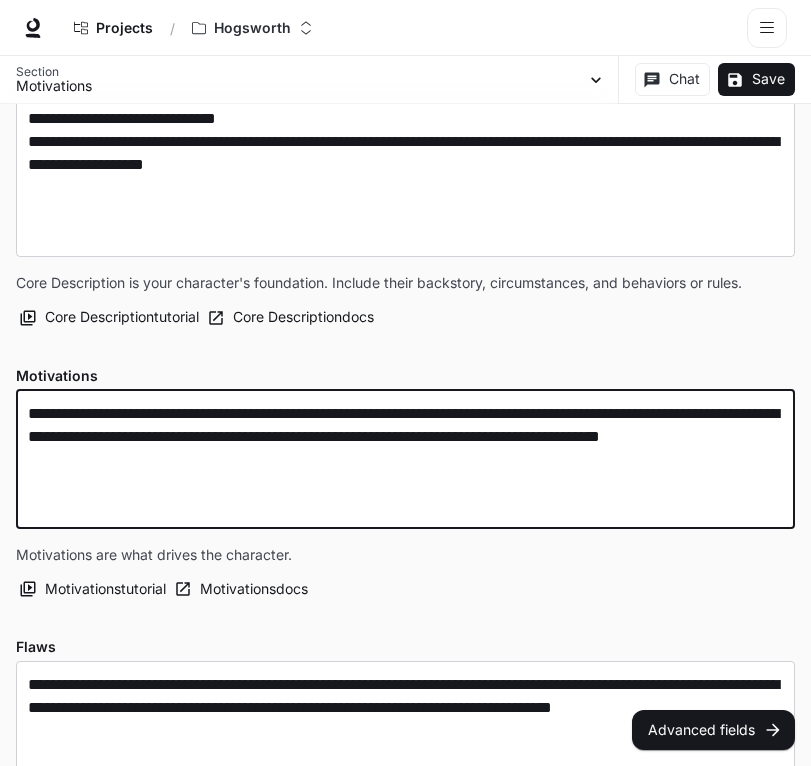 paste on "**********" 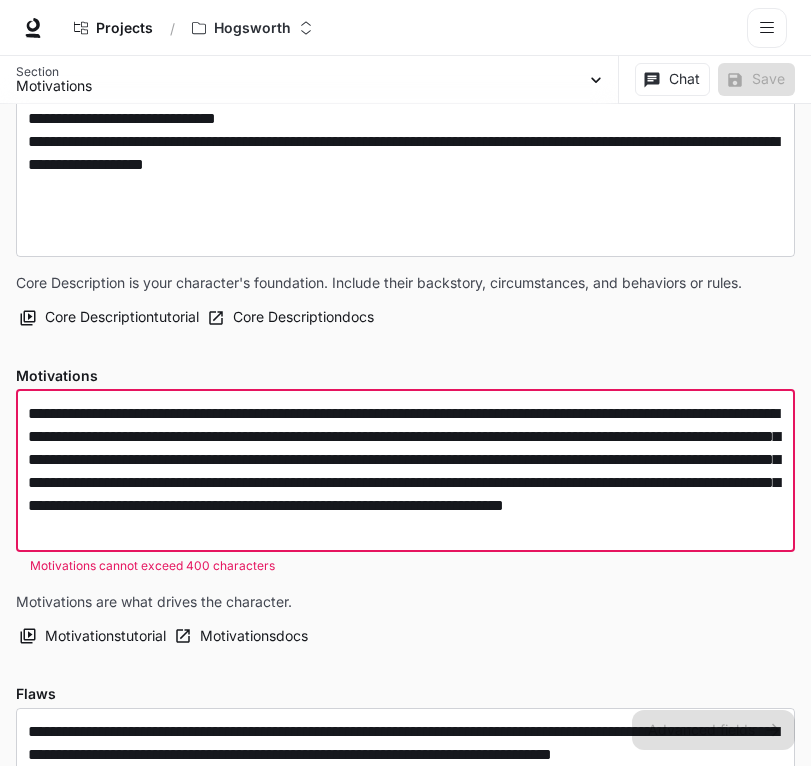 drag, startPoint x: 533, startPoint y: 534, endPoint x: 172, endPoint y: 492, distance: 363.435 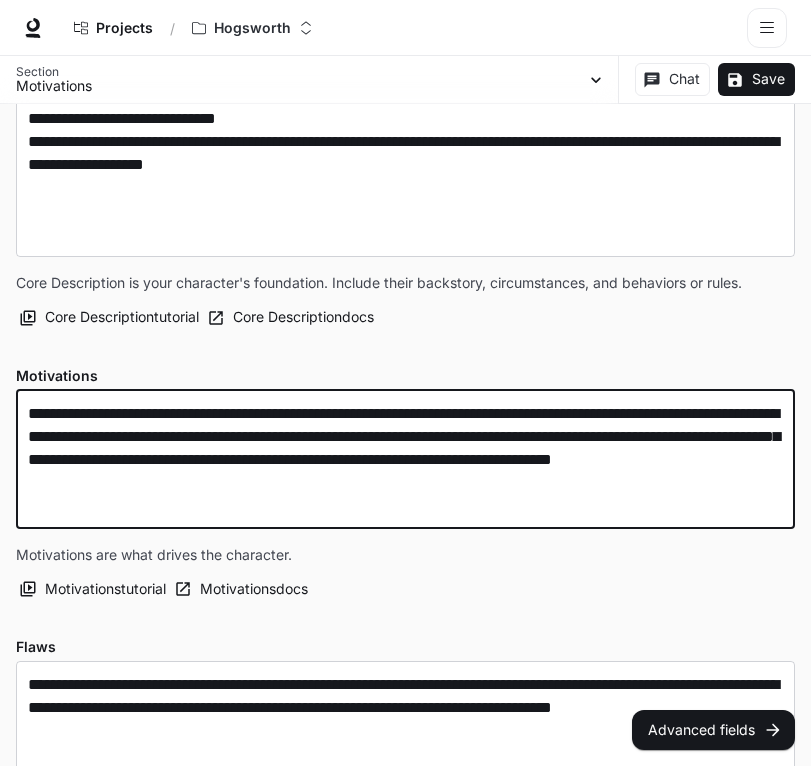 type on "**********" 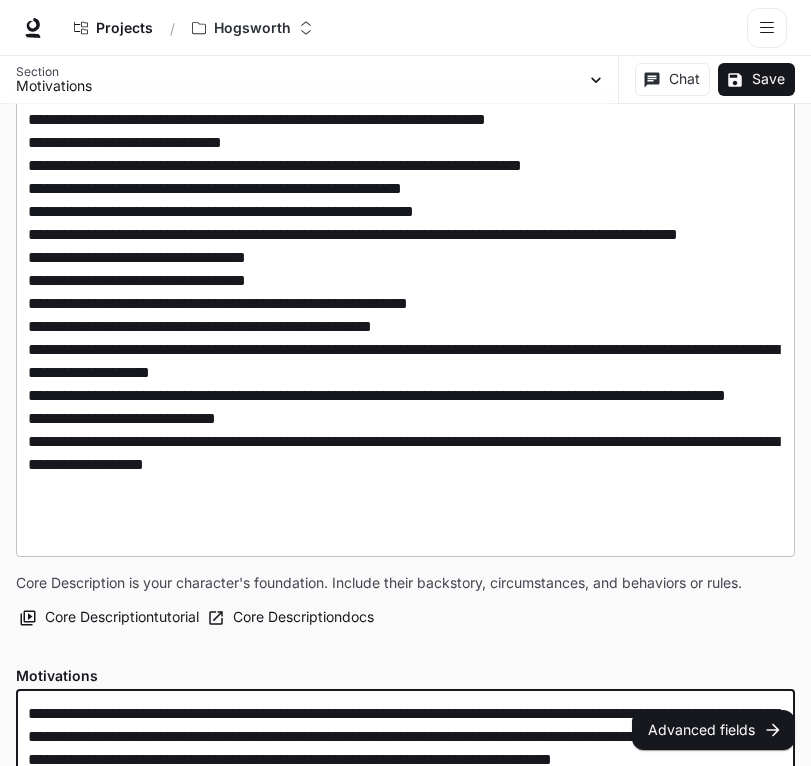 scroll, scrollTop: 685, scrollLeft: 0, axis: vertical 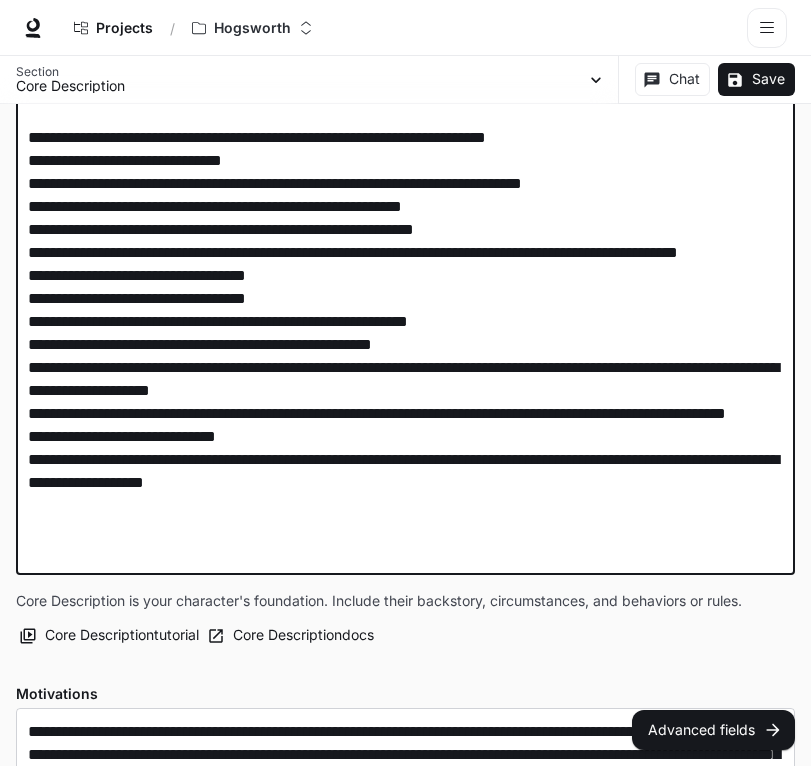 drag, startPoint x: 111, startPoint y: 285, endPoint x: 26, endPoint y: 287, distance: 85.02353 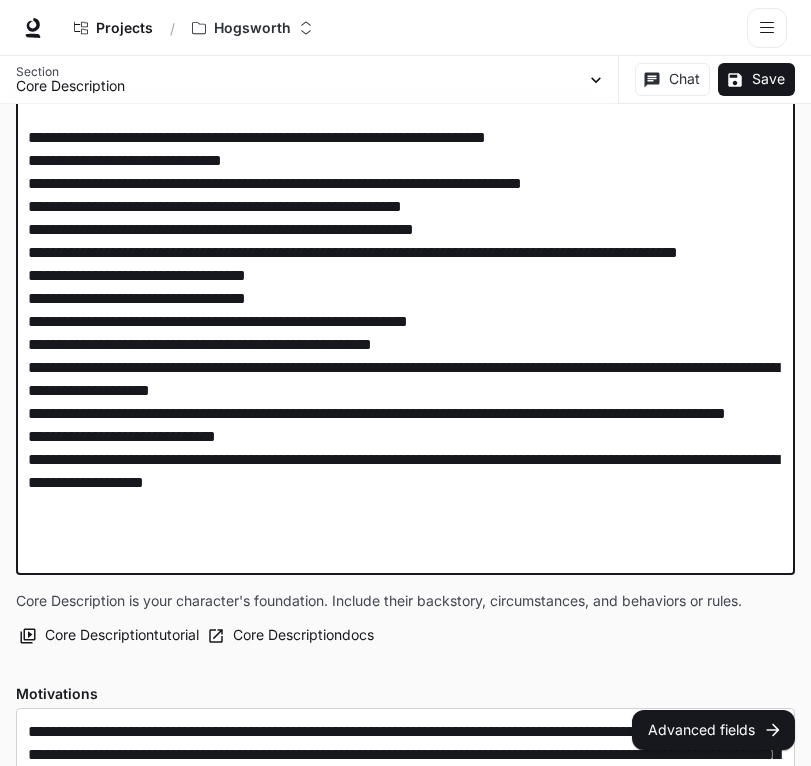 click at bounding box center [405, 172] 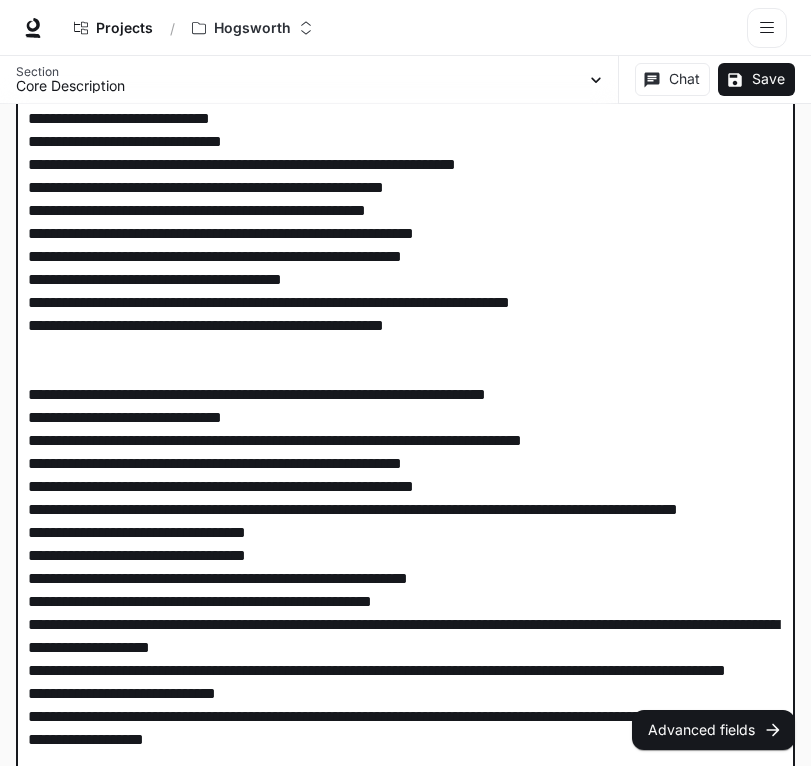 scroll, scrollTop: 407, scrollLeft: 0, axis: vertical 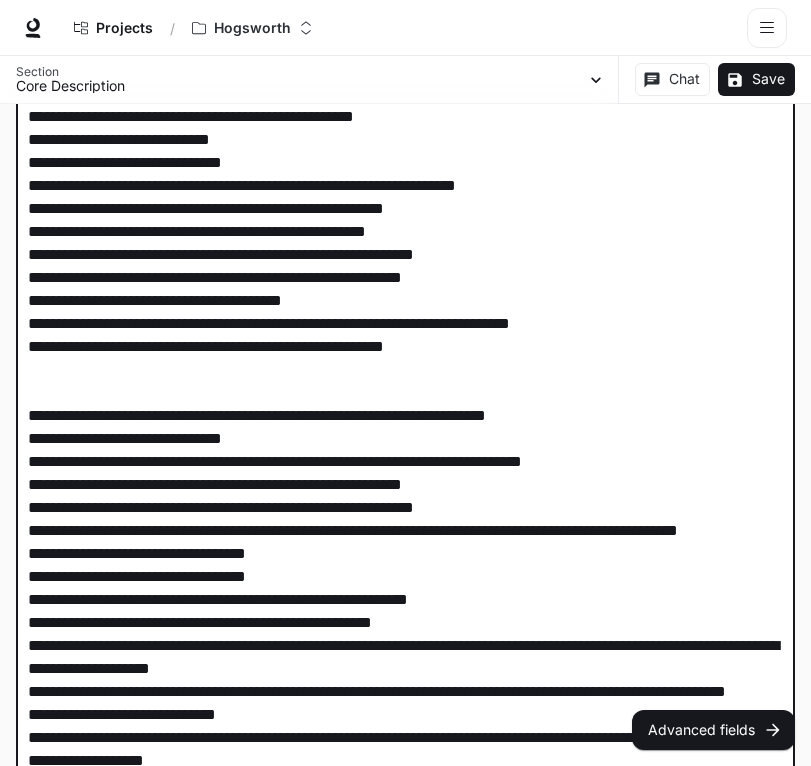 click at bounding box center [405, 450] 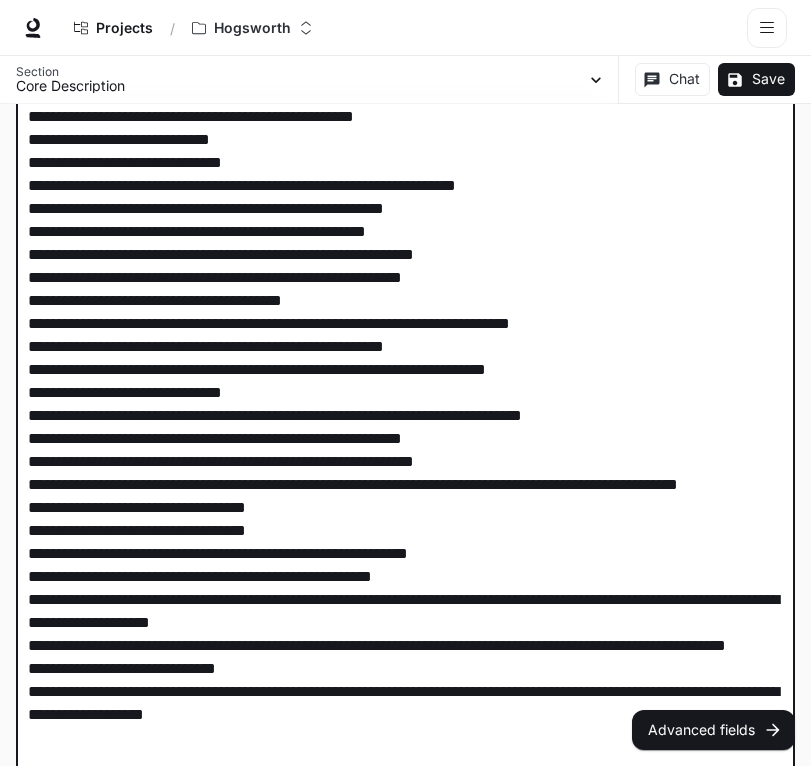 paste on "**********" 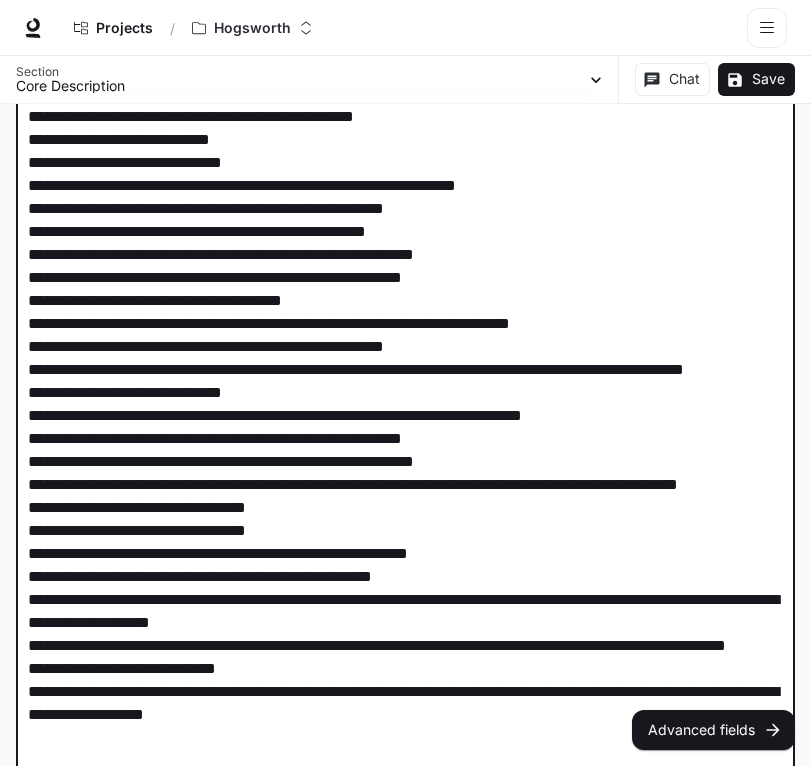 click at bounding box center (405, 438) 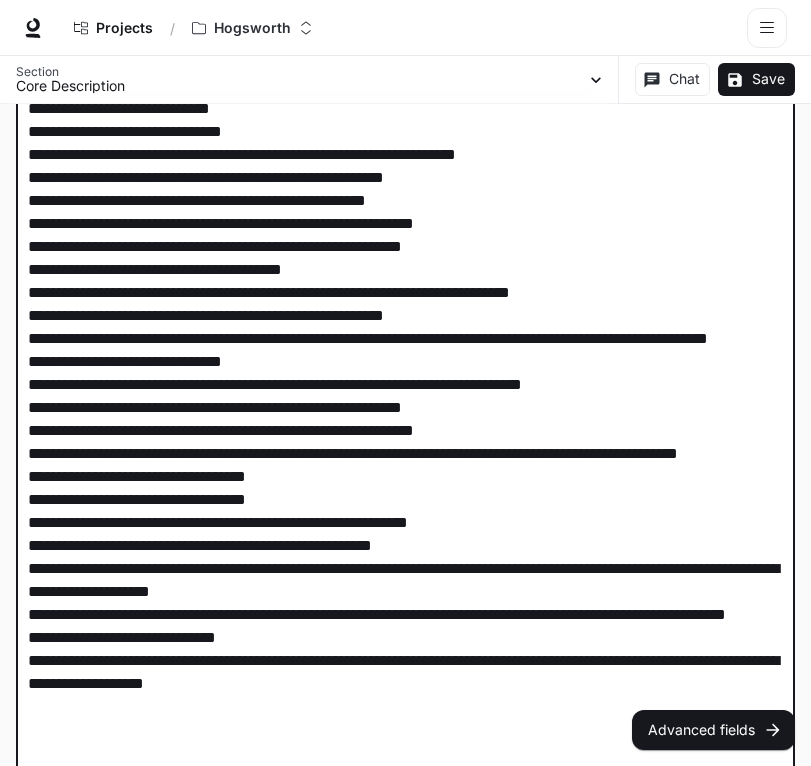 scroll, scrollTop: 444, scrollLeft: 0, axis: vertical 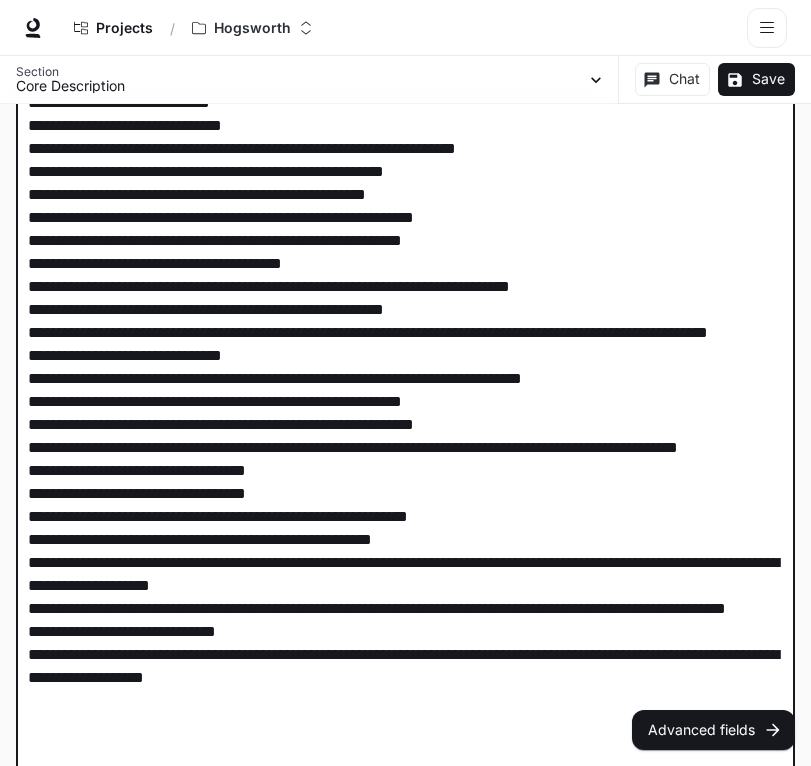 drag, startPoint x: 291, startPoint y: 433, endPoint x: 17, endPoint y: 436, distance: 274.01642 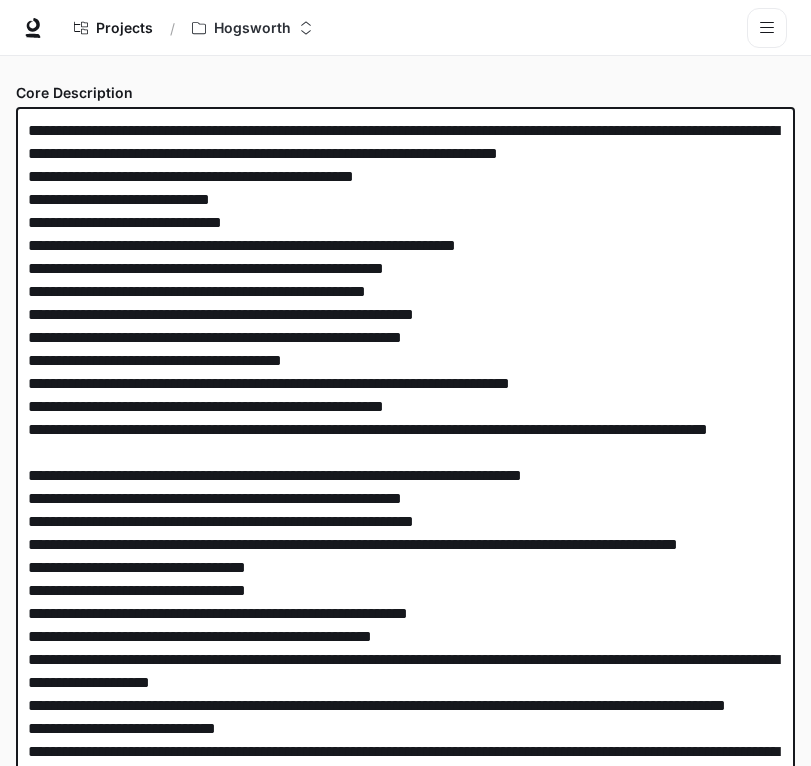scroll, scrollTop: 353, scrollLeft: 0, axis: vertical 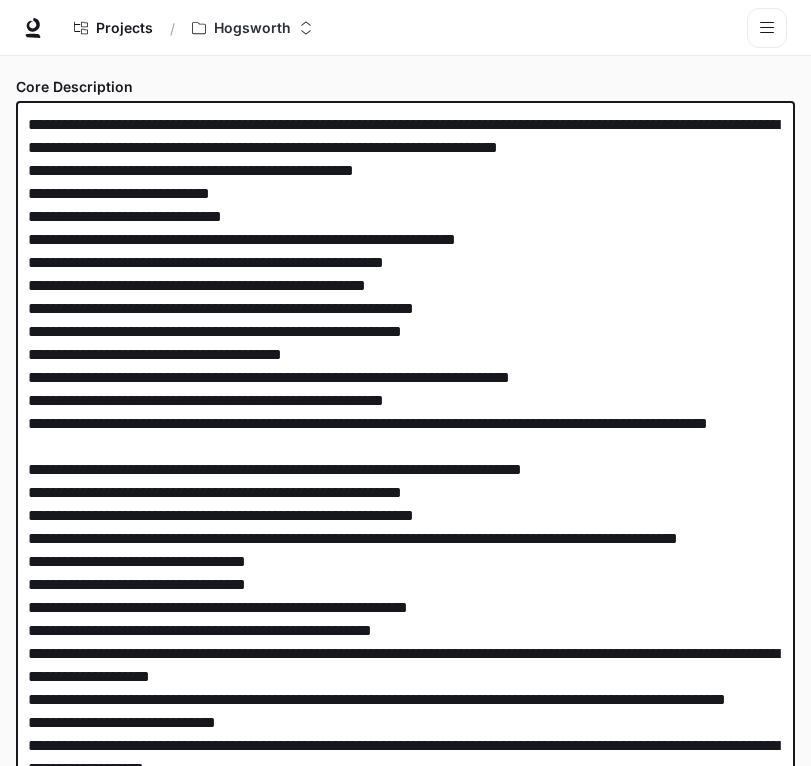 drag, startPoint x: 115, startPoint y: 483, endPoint x: 15, endPoint y: 474, distance: 100.40418 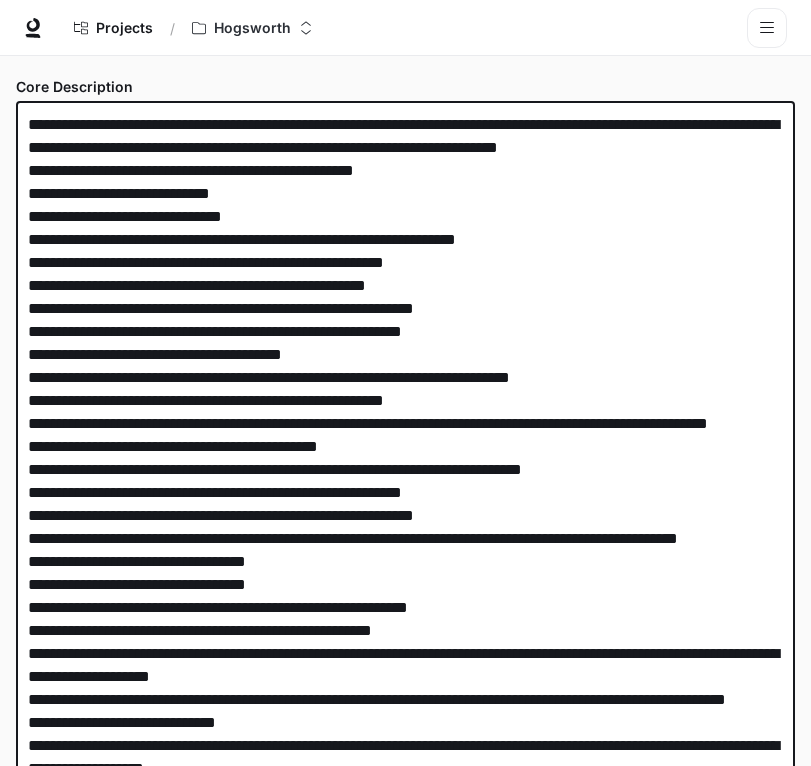 click at bounding box center (405, 492) 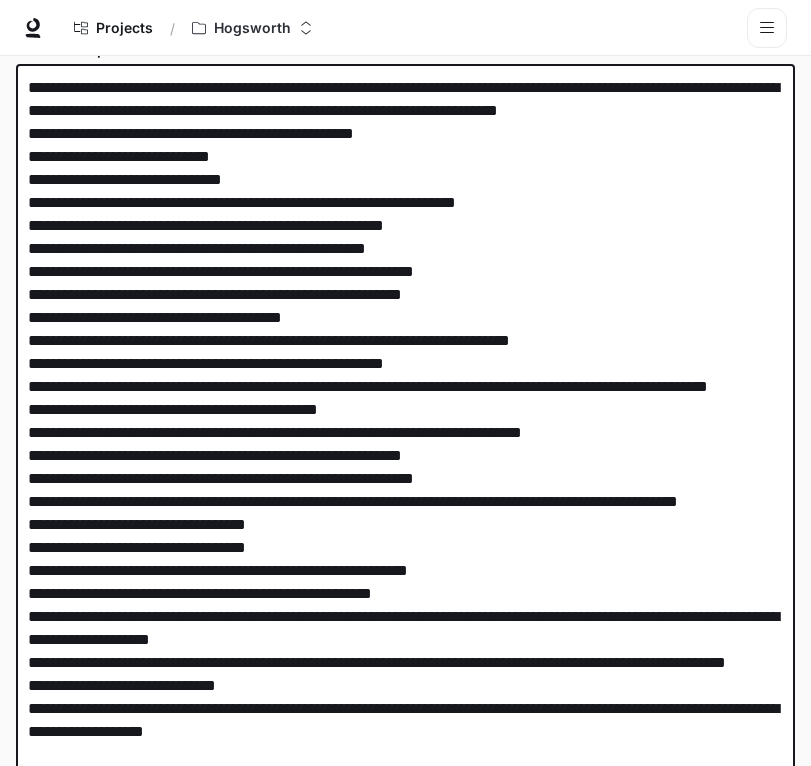 scroll, scrollTop: 399, scrollLeft: 0, axis: vertical 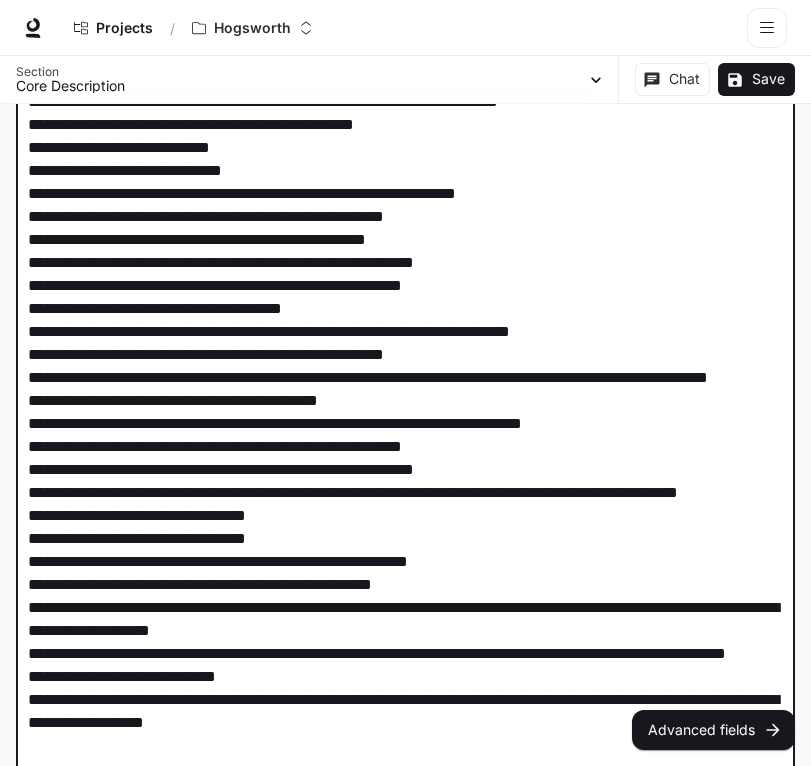 drag, startPoint x: 95, startPoint y: 477, endPoint x: 15, endPoint y: 478, distance: 80.00625 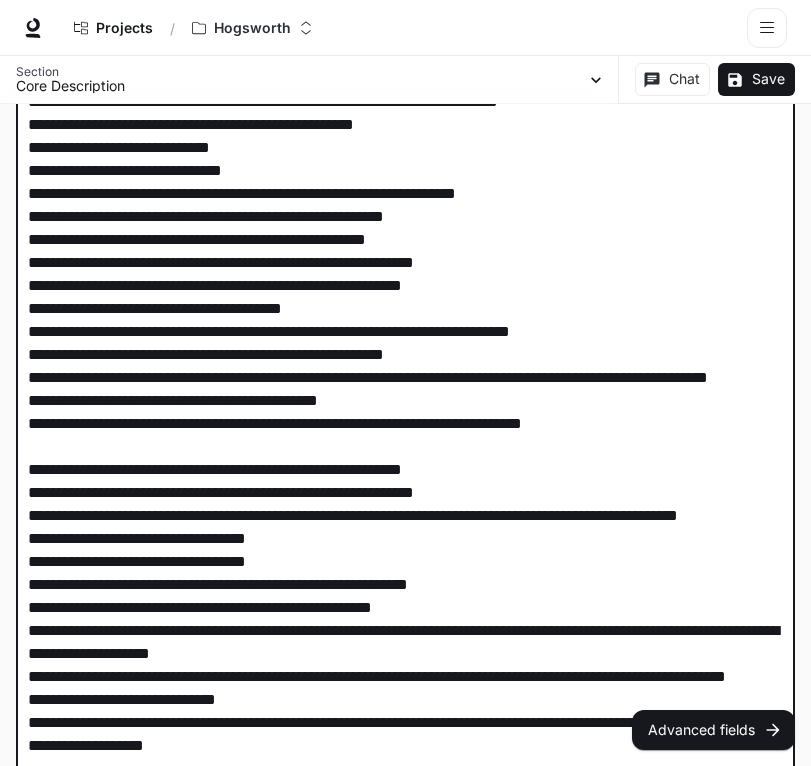 paste on "**********" 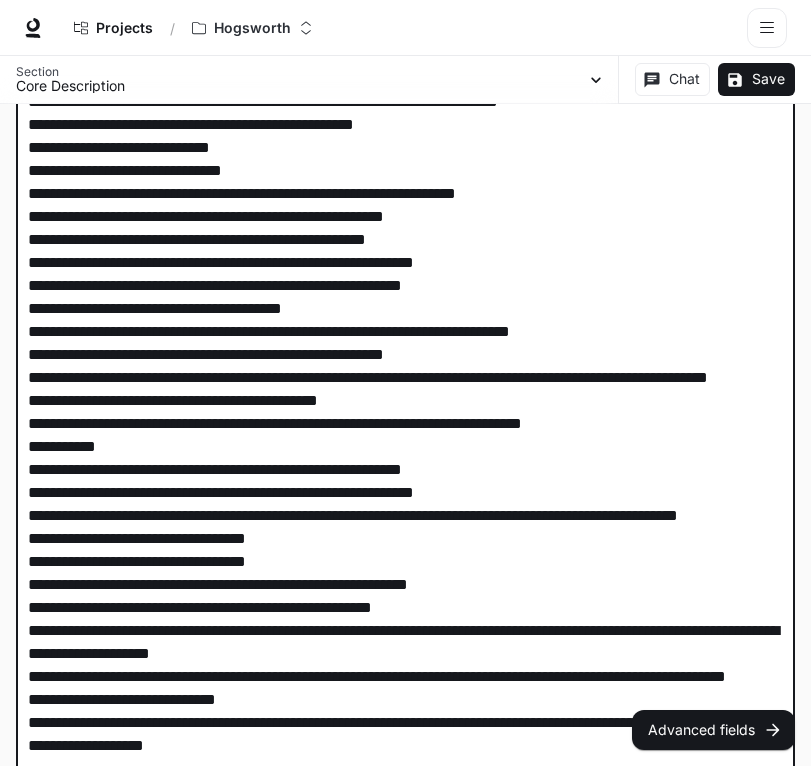 paste on "**********" 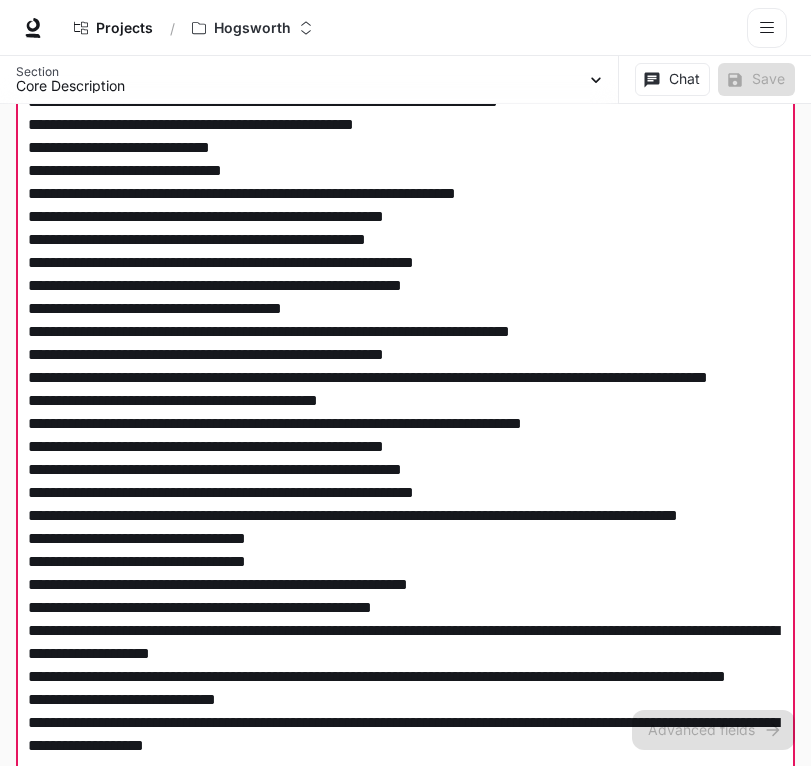 click at bounding box center (405, 458) 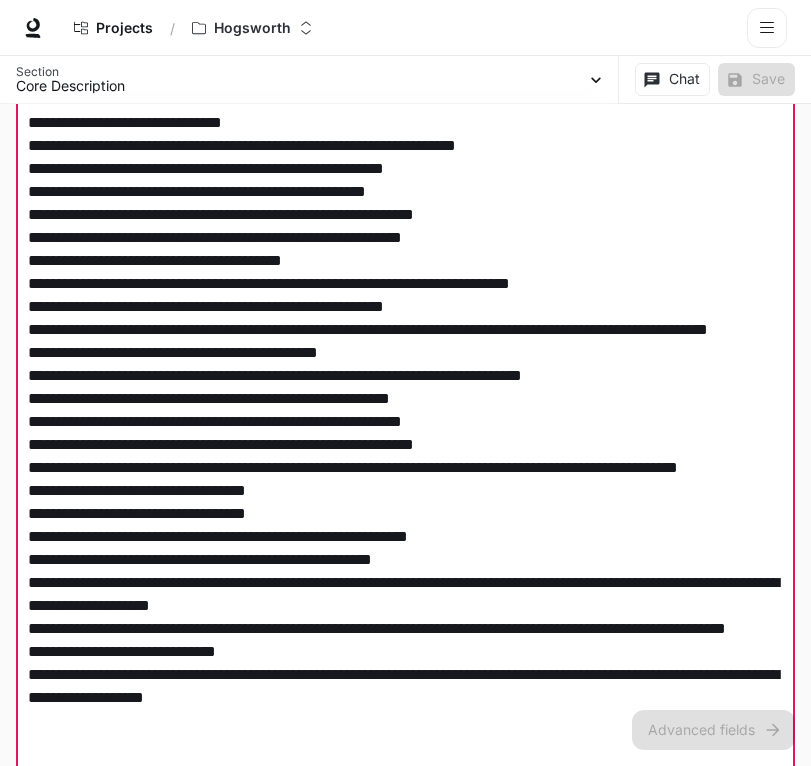 scroll, scrollTop: 455, scrollLeft: 0, axis: vertical 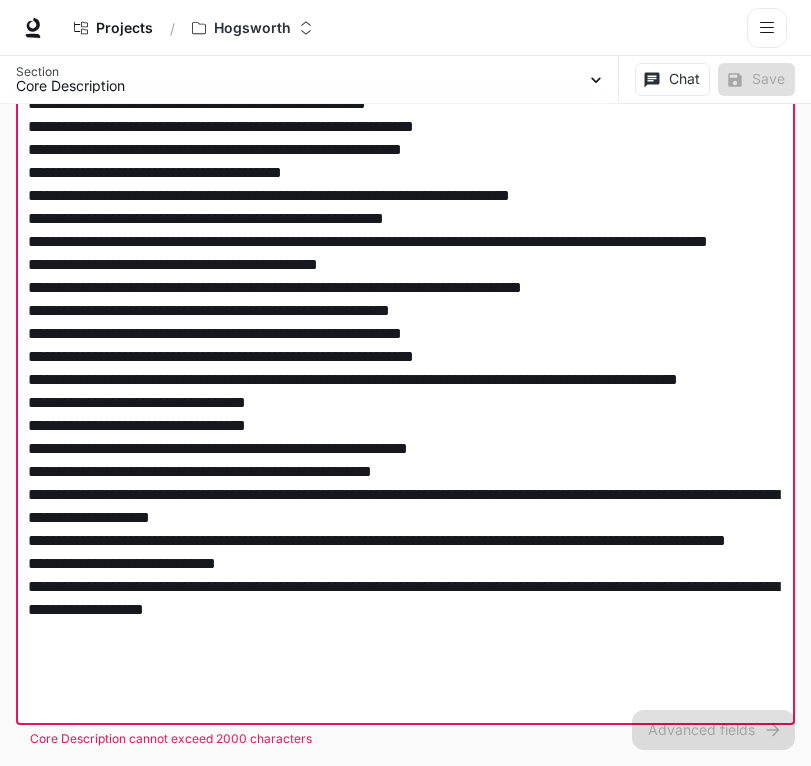 click at bounding box center (405, 322) 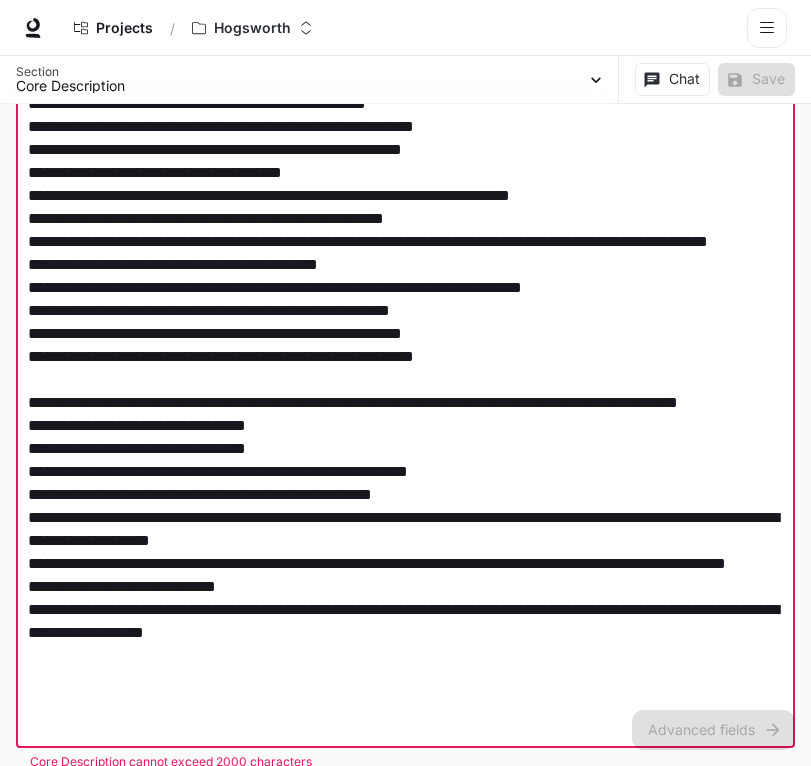 paste on "**********" 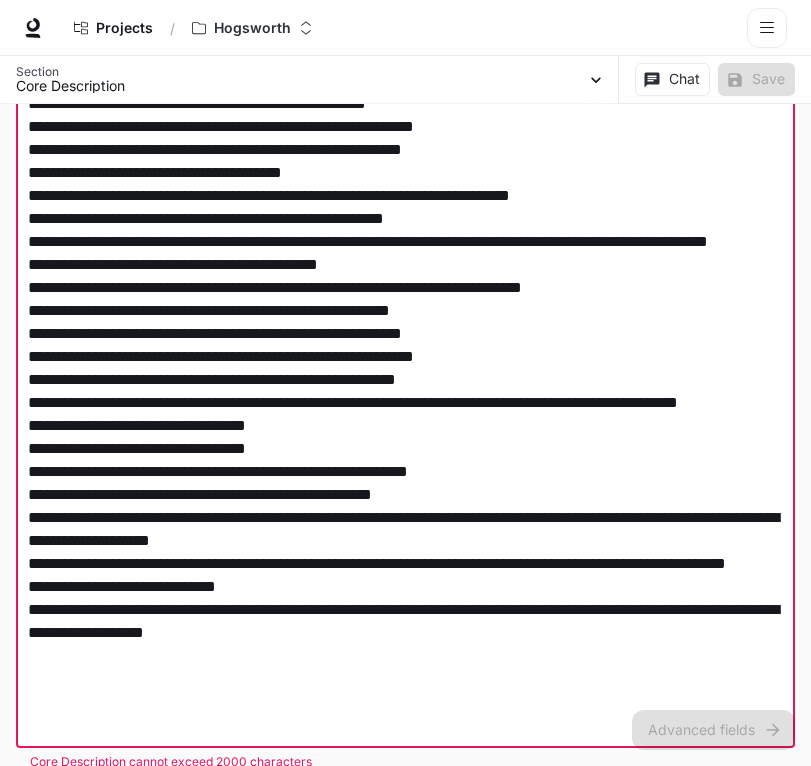drag, startPoint x: 115, startPoint y: 437, endPoint x: 23, endPoint y: 437, distance: 92 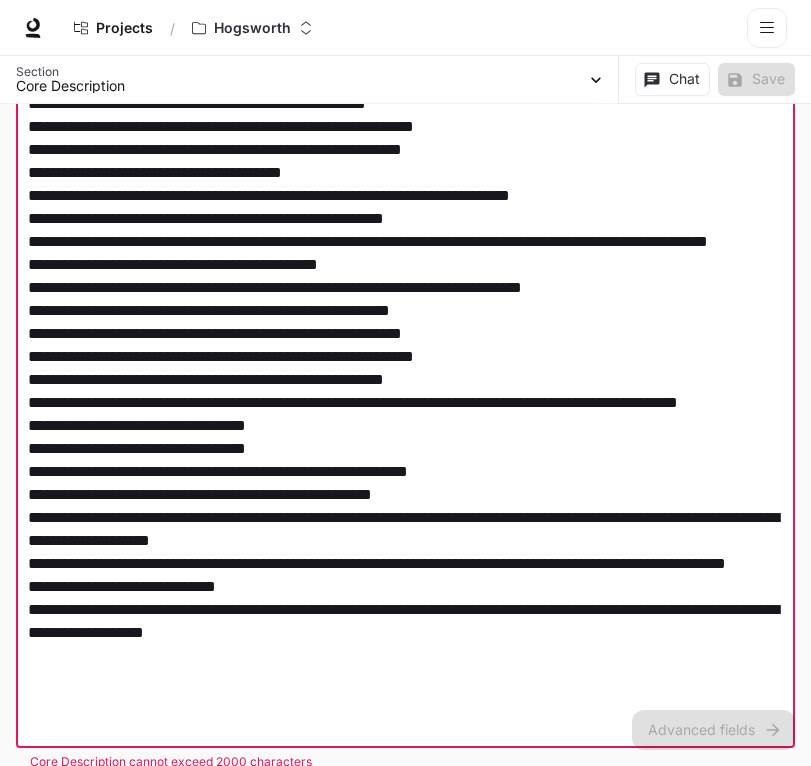 paste on "**********" 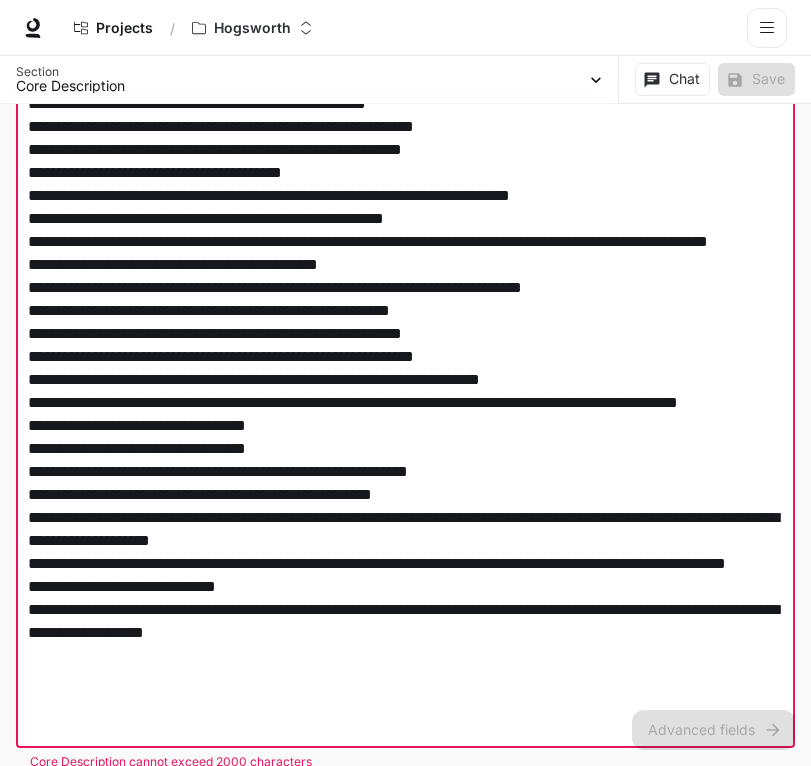 click at bounding box center (405, 333) 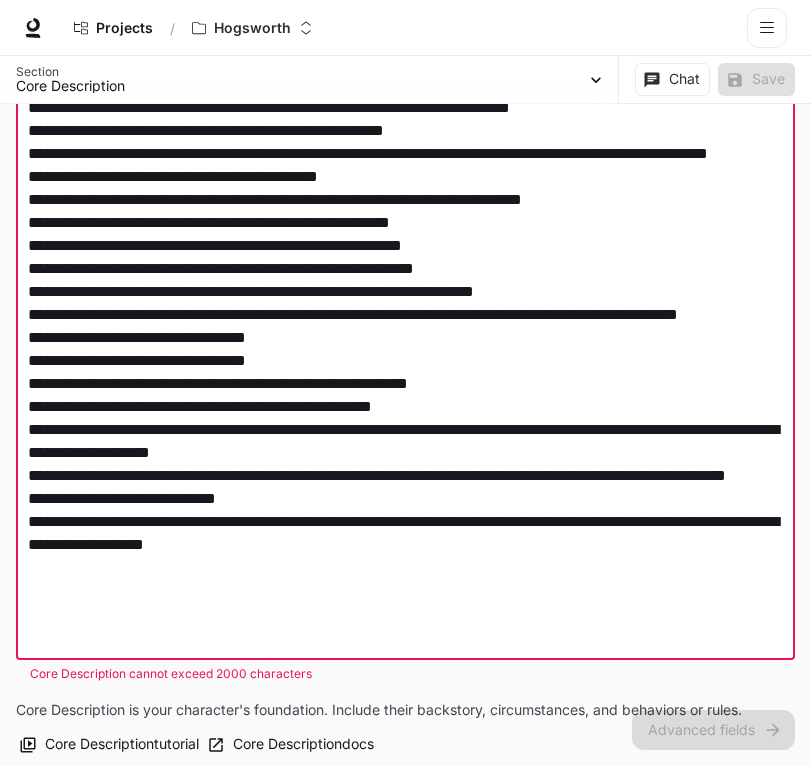scroll, scrollTop: 648, scrollLeft: 0, axis: vertical 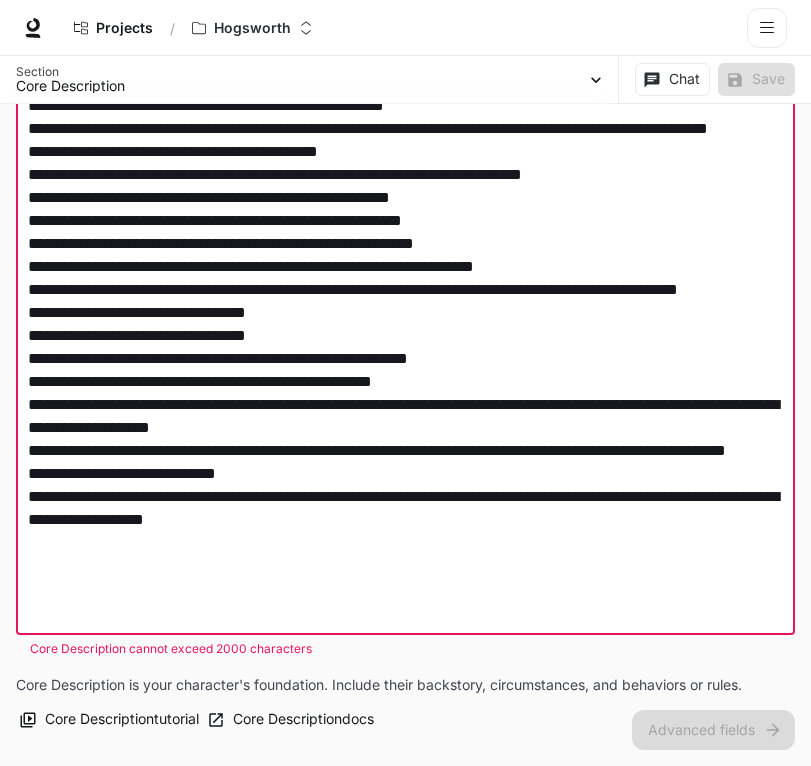 drag, startPoint x: 547, startPoint y: 459, endPoint x: 275, endPoint y: 435, distance: 273.05676 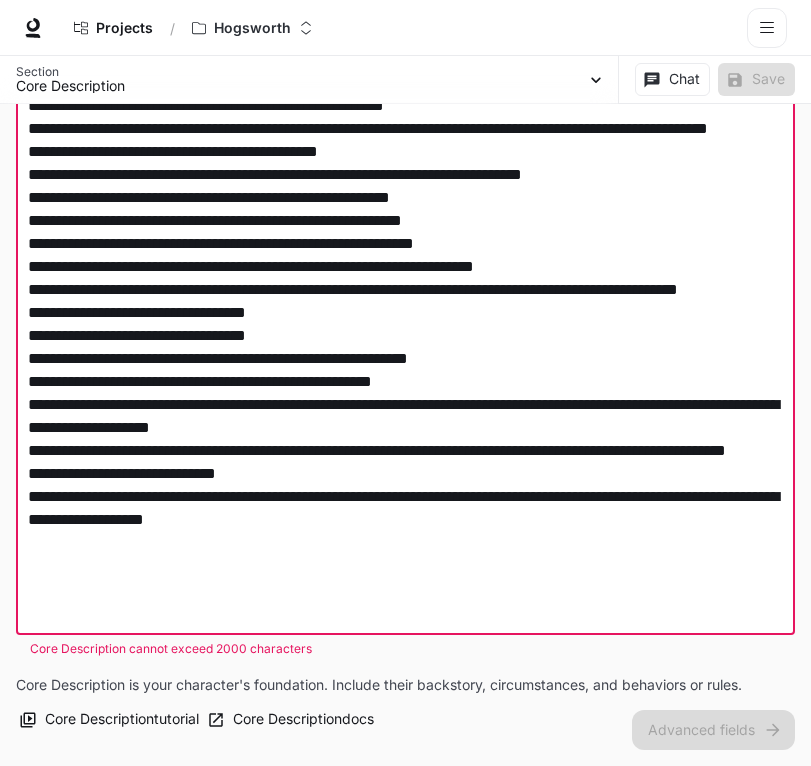 drag, startPoint x: 336, startPoint y: 432, endPoint x: 24, endPoint y: 407, distance: 313 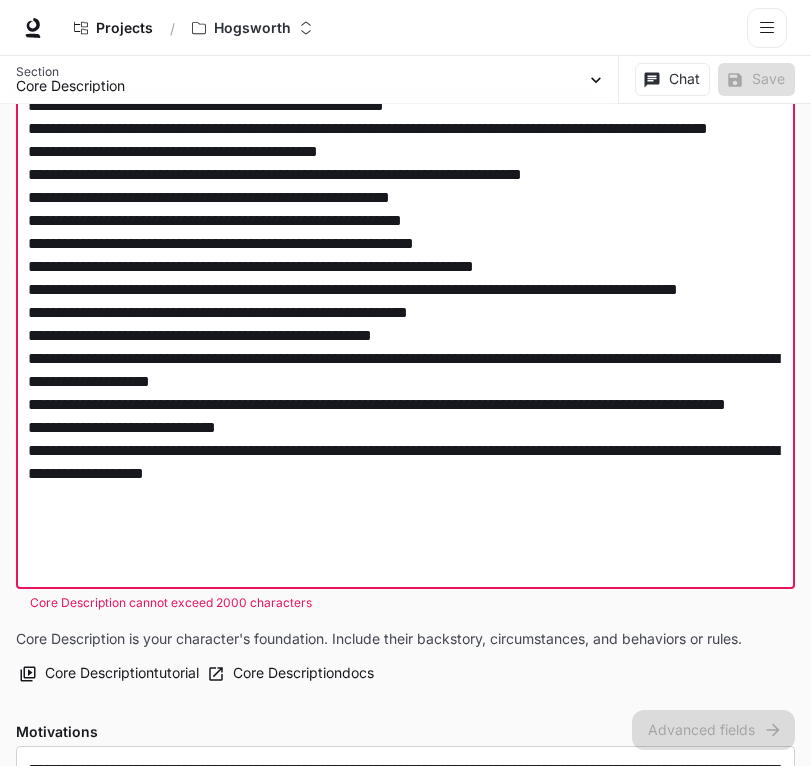 drag, startPoint x: 524, startPoint y: 412, endPoint x: 0, endPoint y: 416, distance: 524.01526 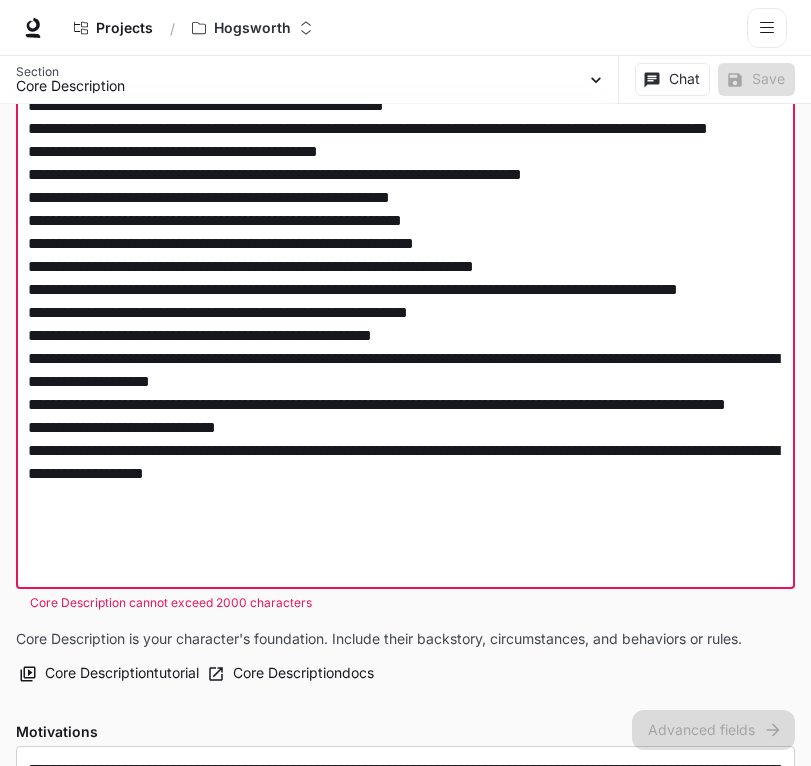 click at bounding box center [405, 197] 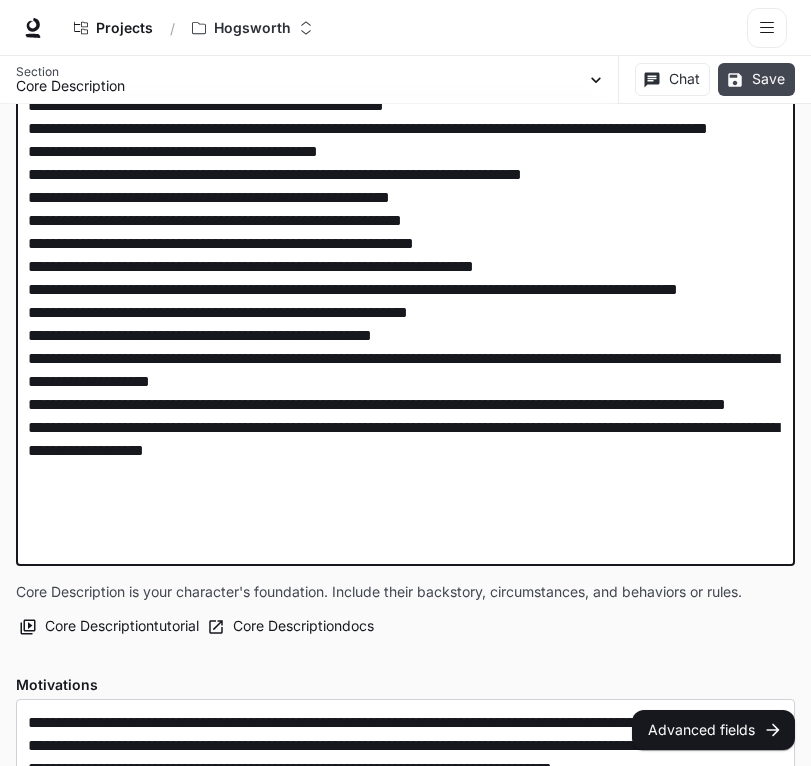 type on "**********" 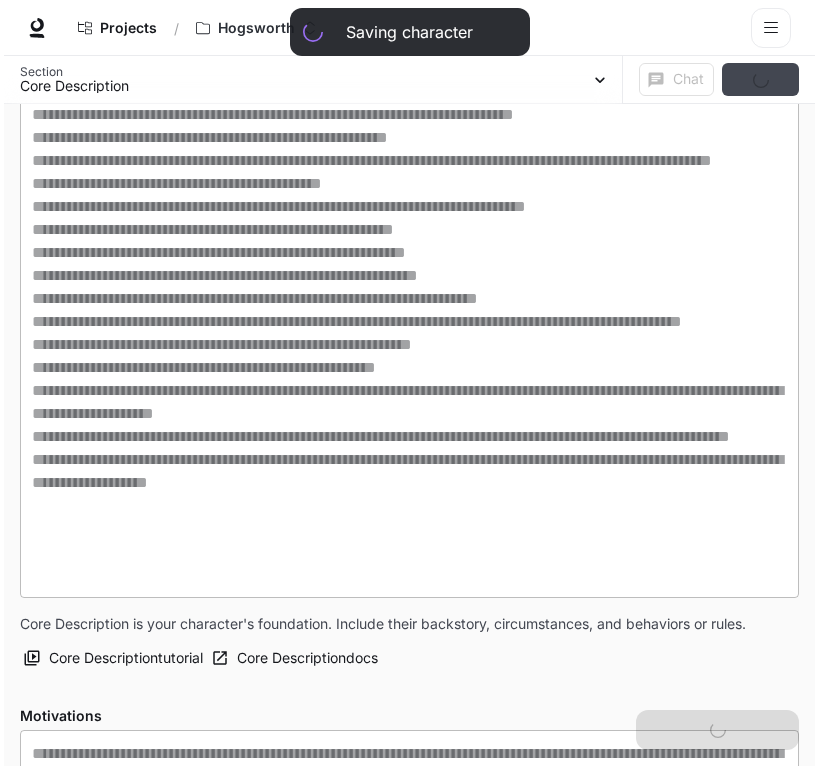 scroll, scrollTop: 648, scrollLeft: 0, axis: vertical 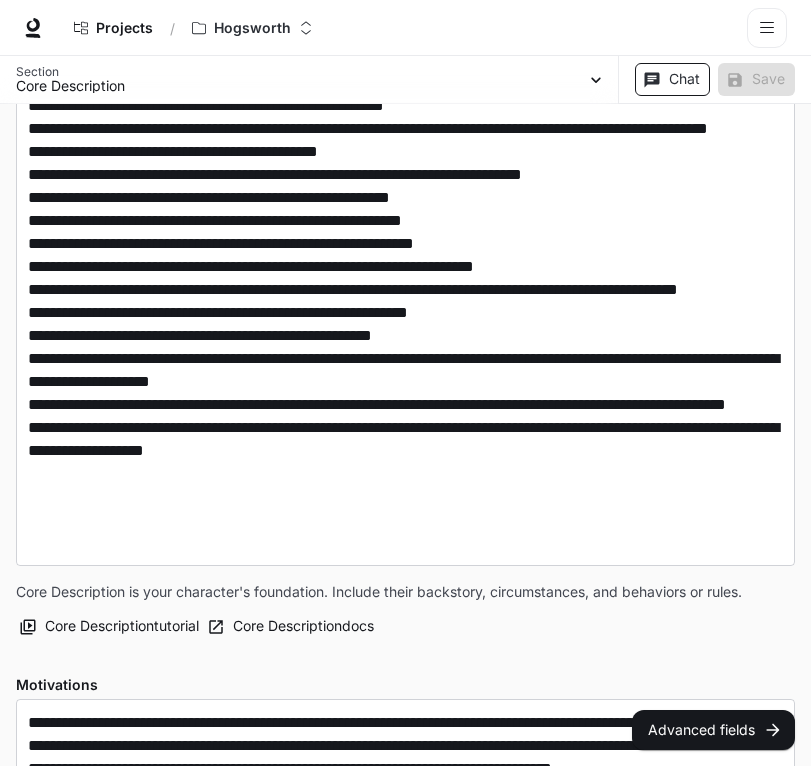 click on "Chat" at bounding box center (672, 79) 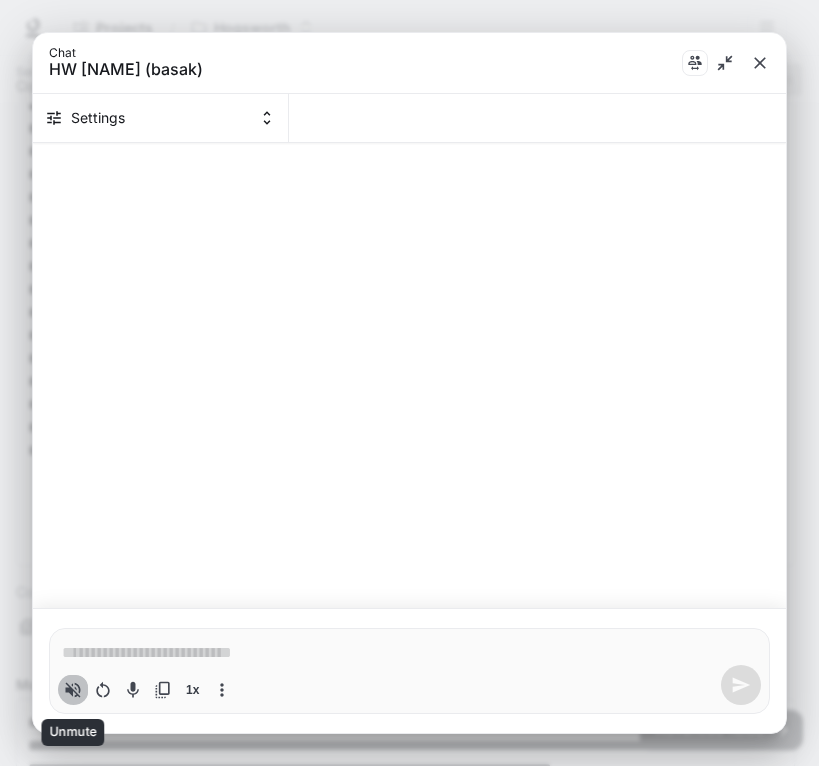 click at bounding box center (73, 690) 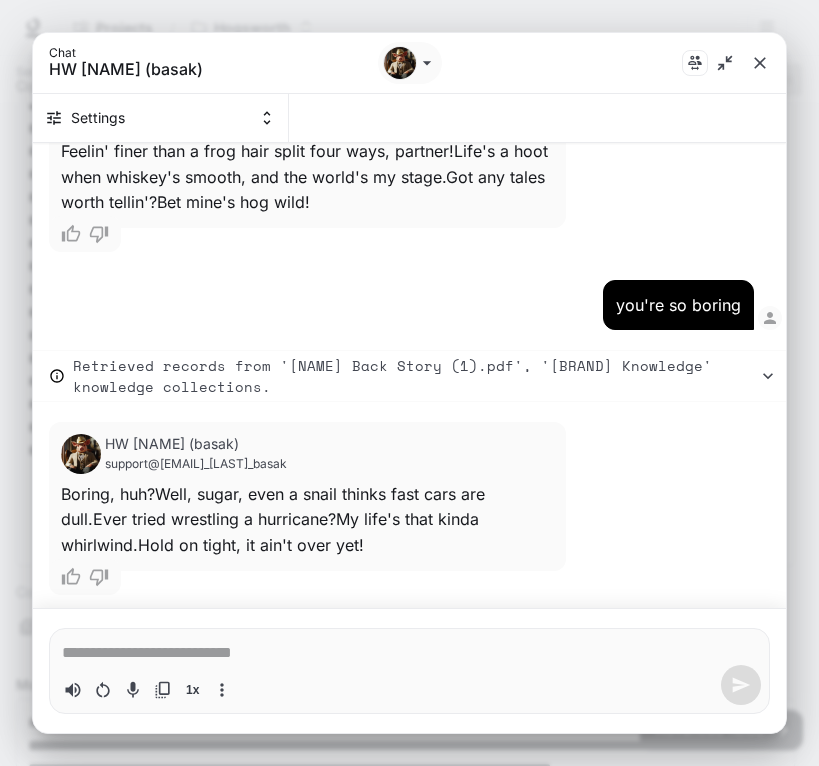 scroll, scrollTop: 257, scrollLeft: 0, axis: vertical 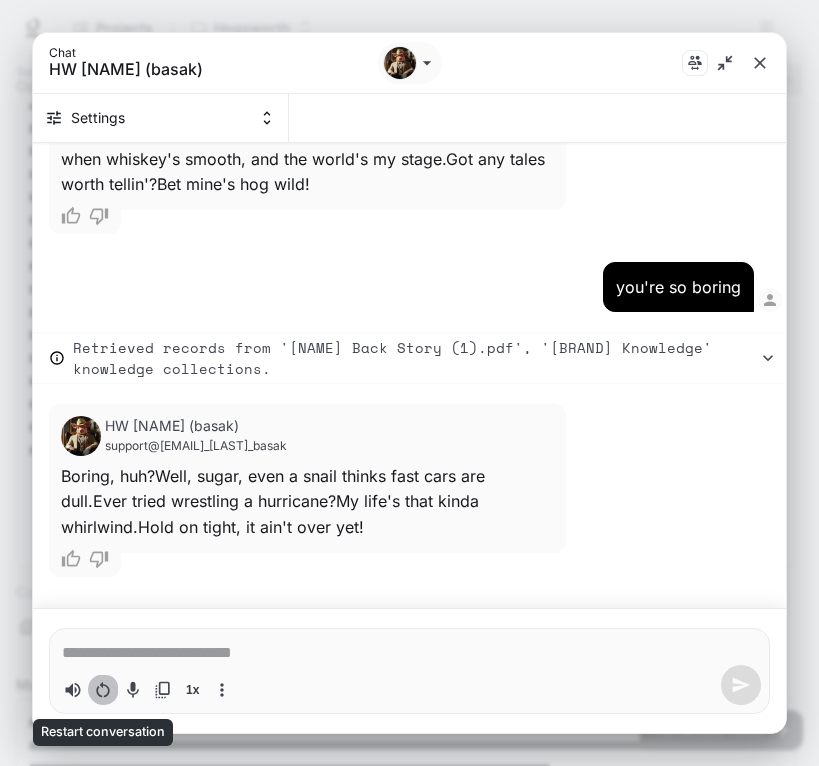 click 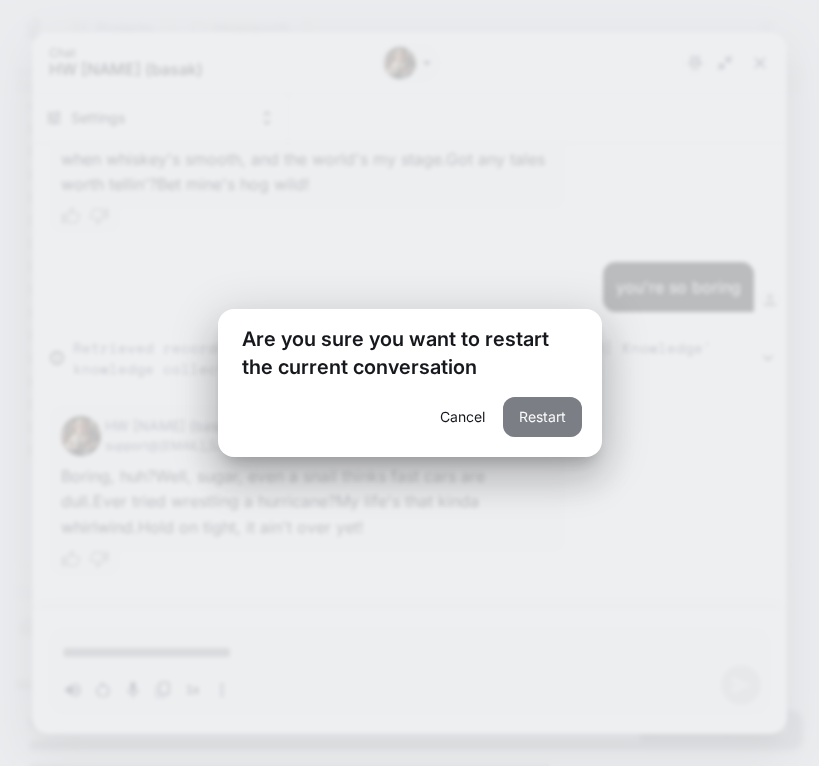 click on "Restart" at bounding box center [542, 417] 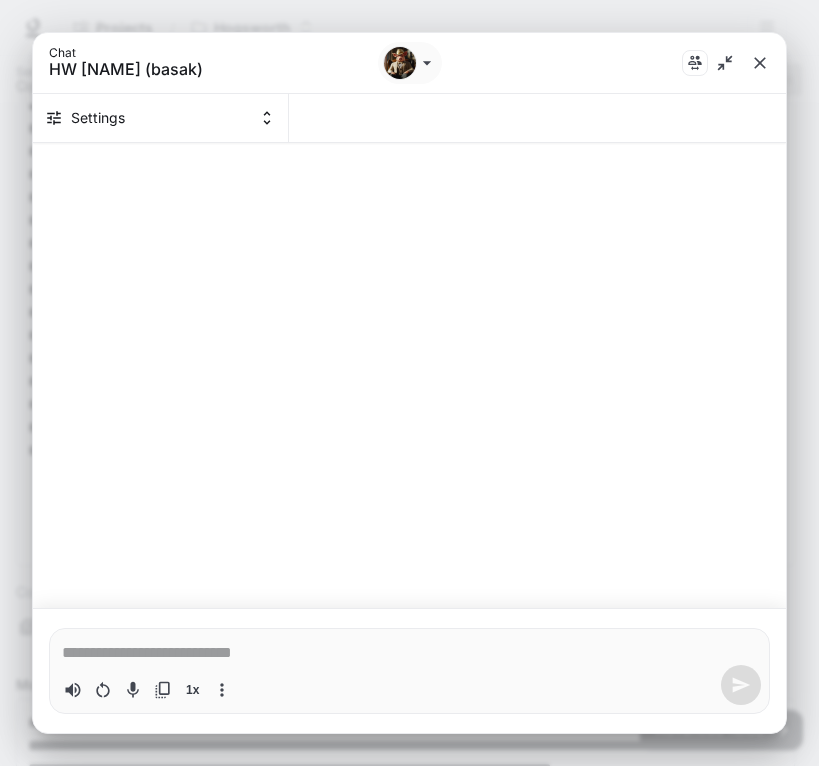 type on "*" 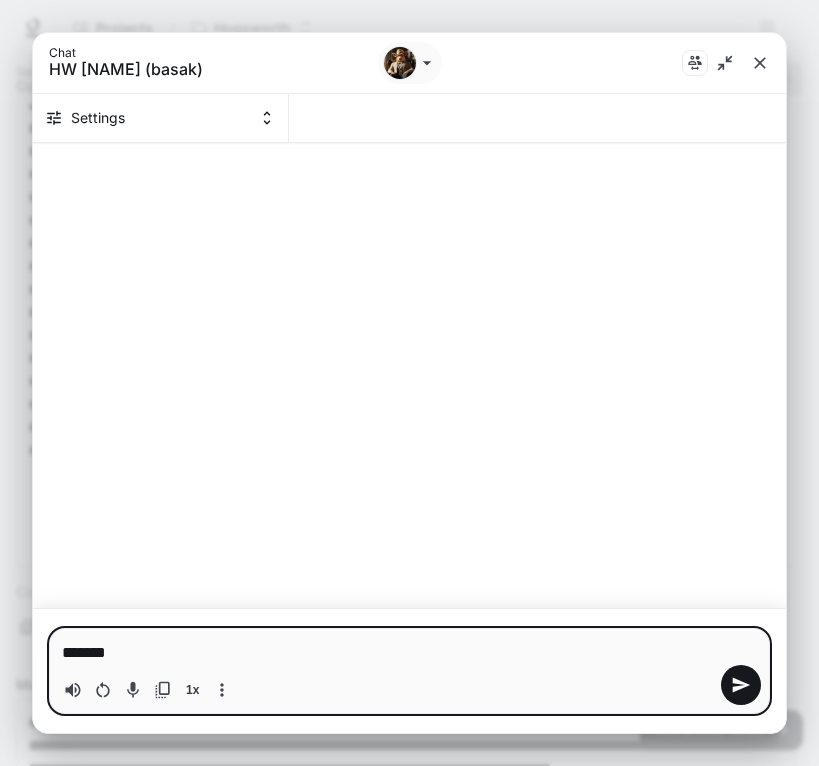 type on "*****" 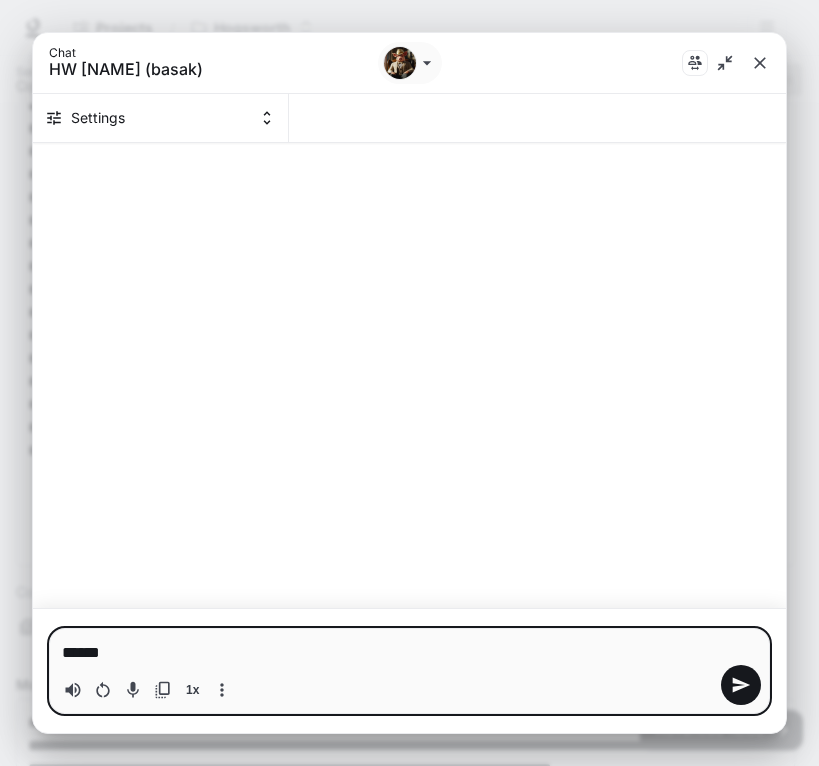 type on "*******" 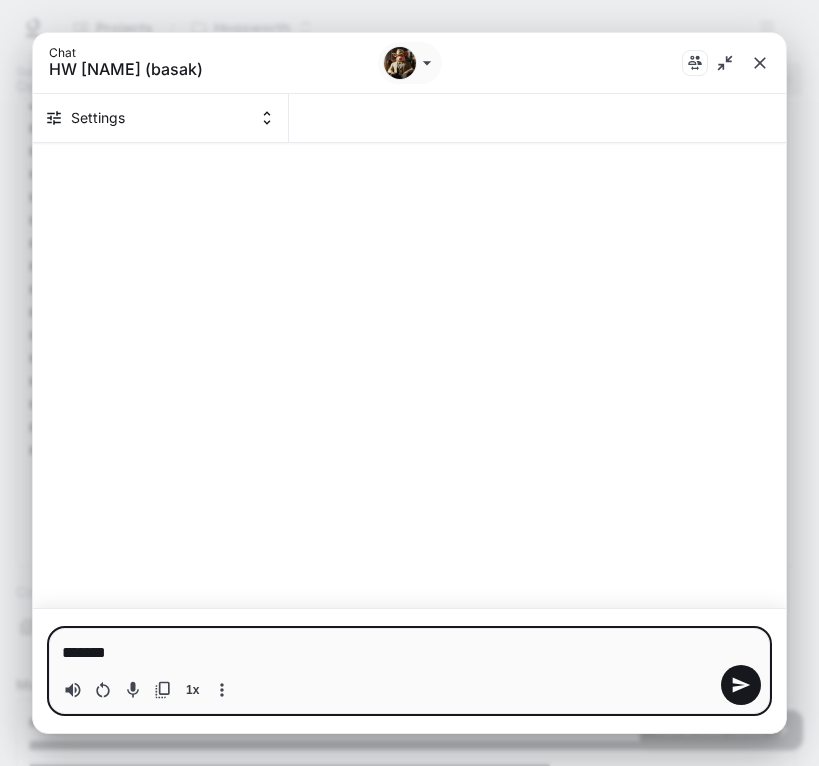 type on "********" 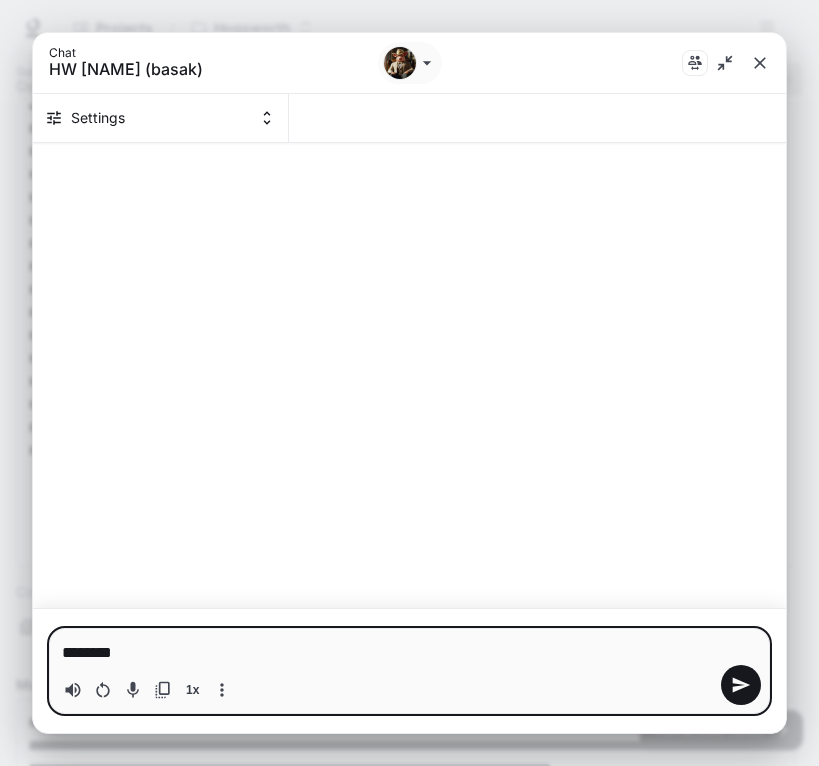 type on "*********" 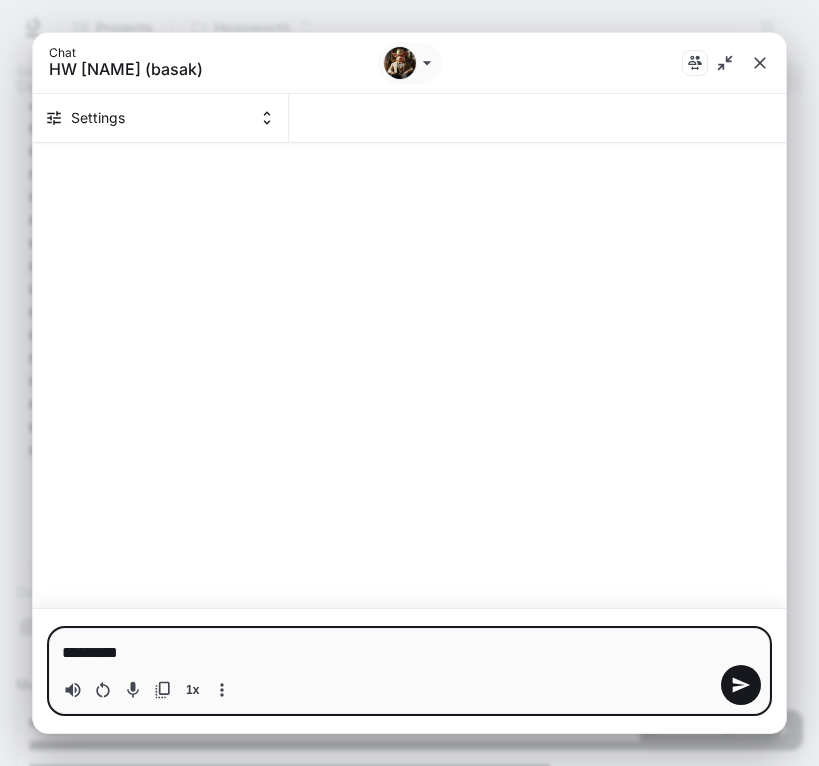 type 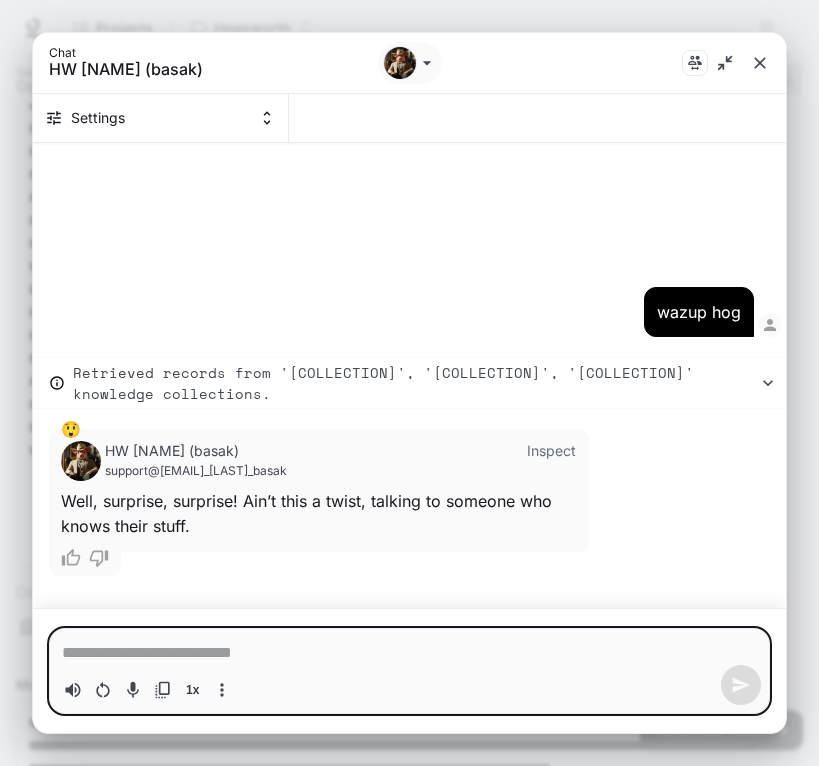 type on "*" 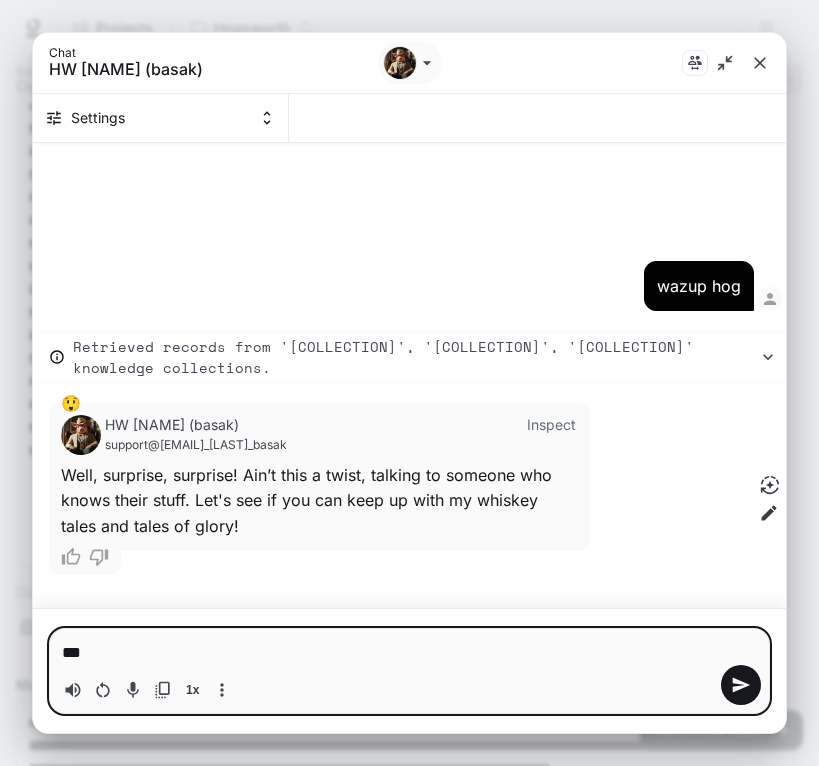type on "****" 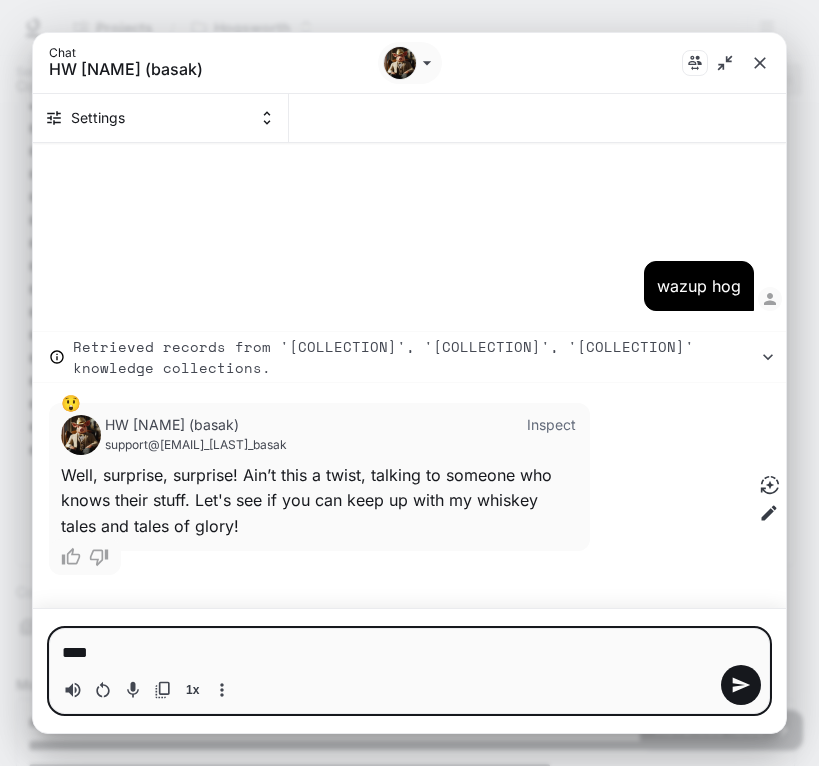 type on "*****" 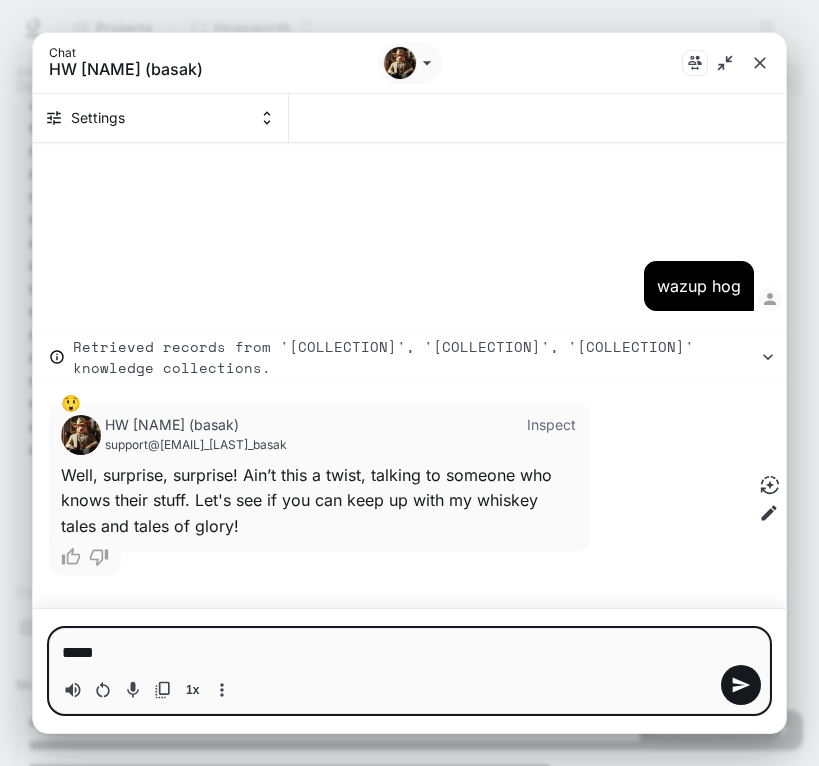 type on "*****" 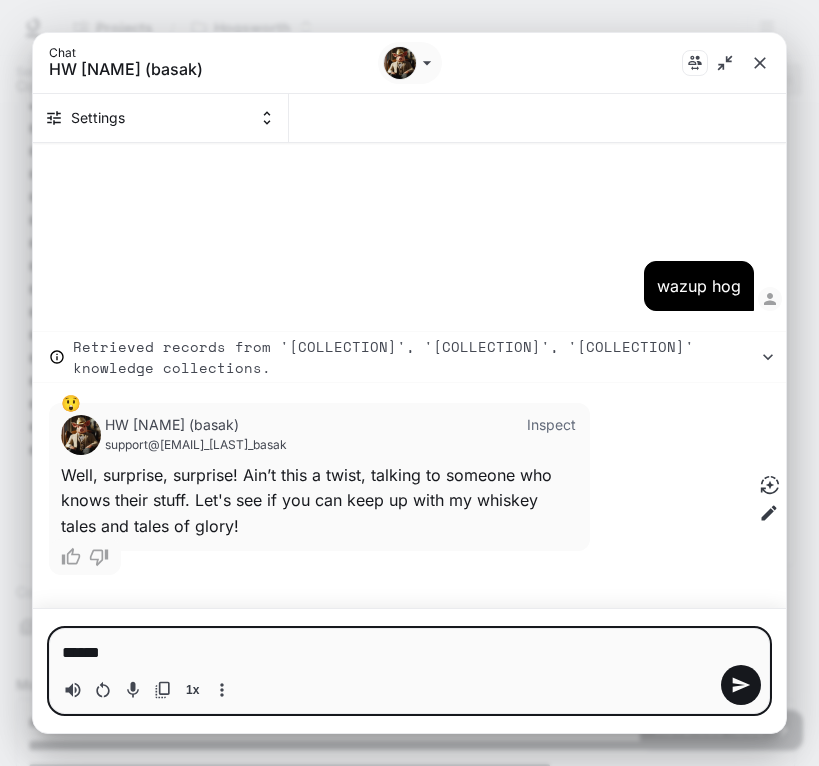type on "*******" 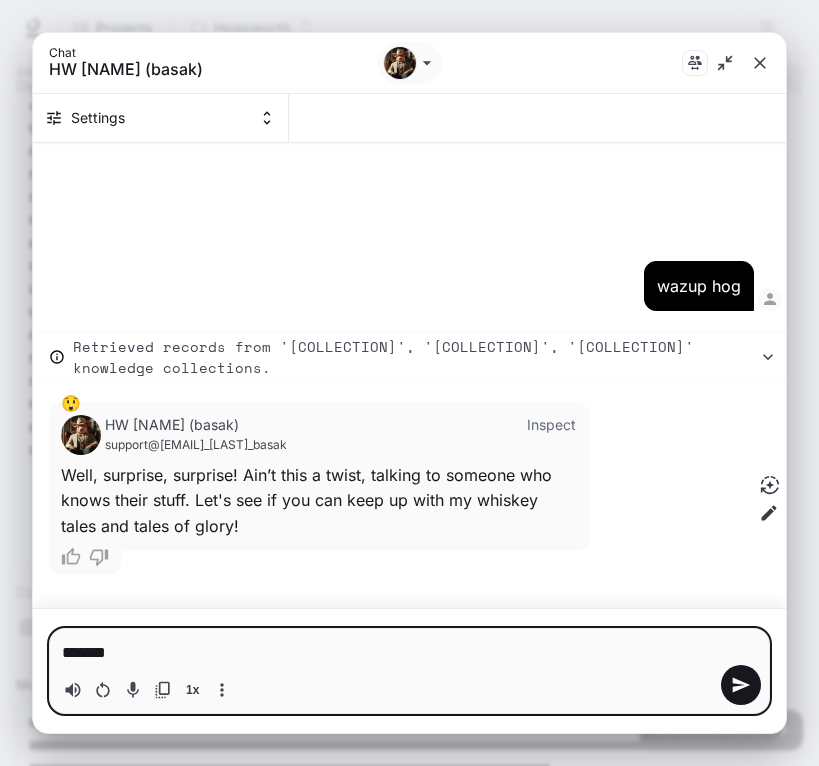 type on "*******" 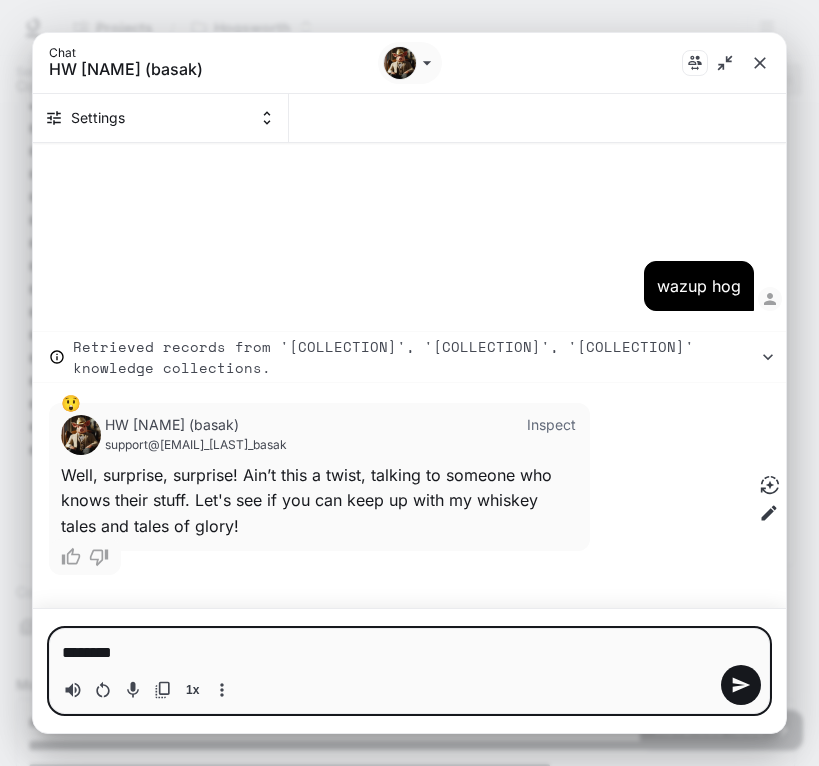 type on "*" 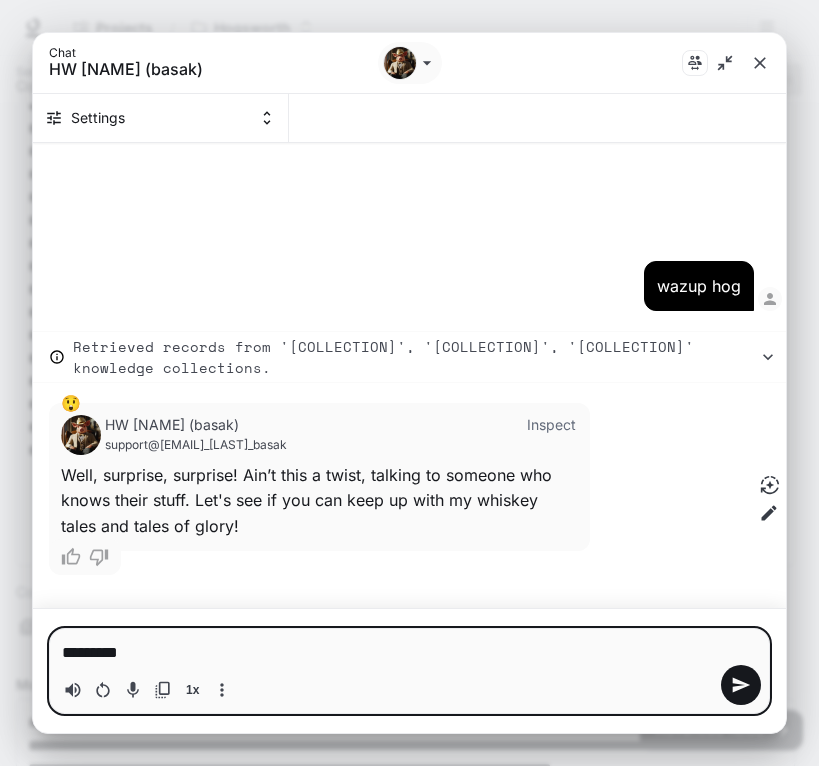 type on "**********" 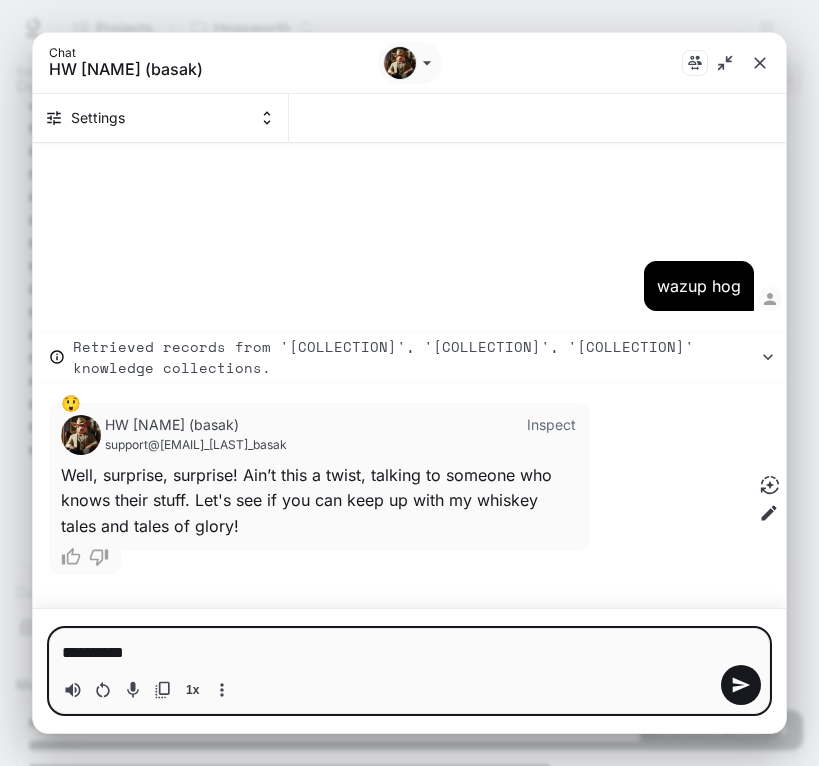 type on "*********" 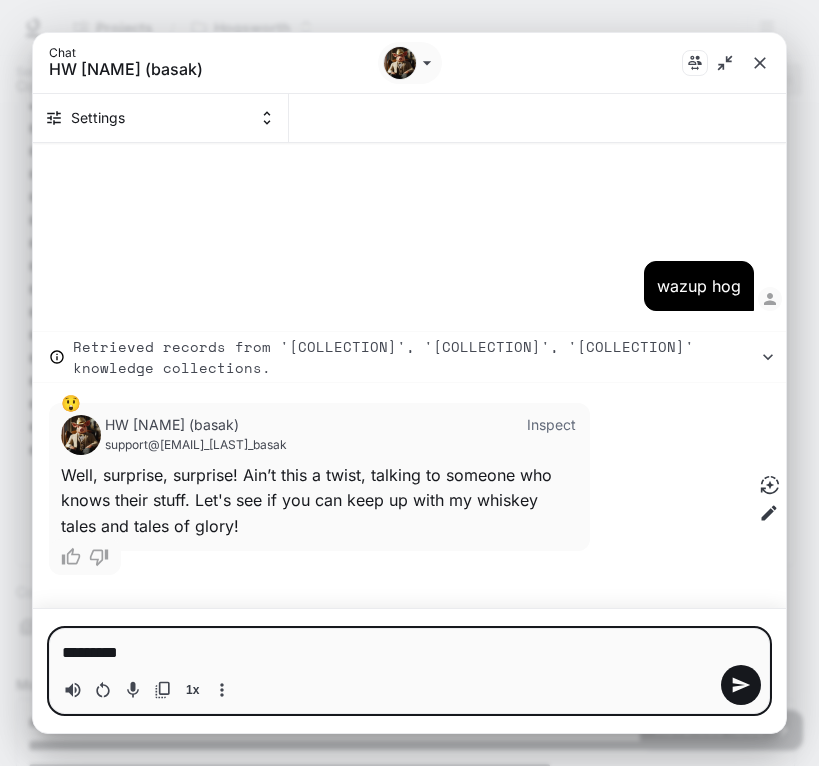 type on "**********" 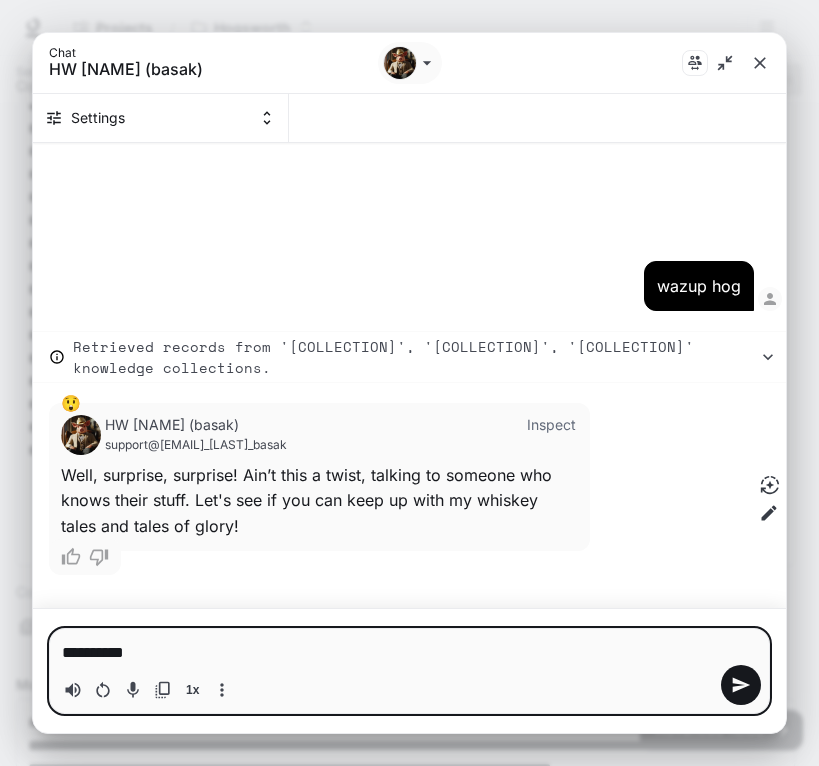type on "**********" 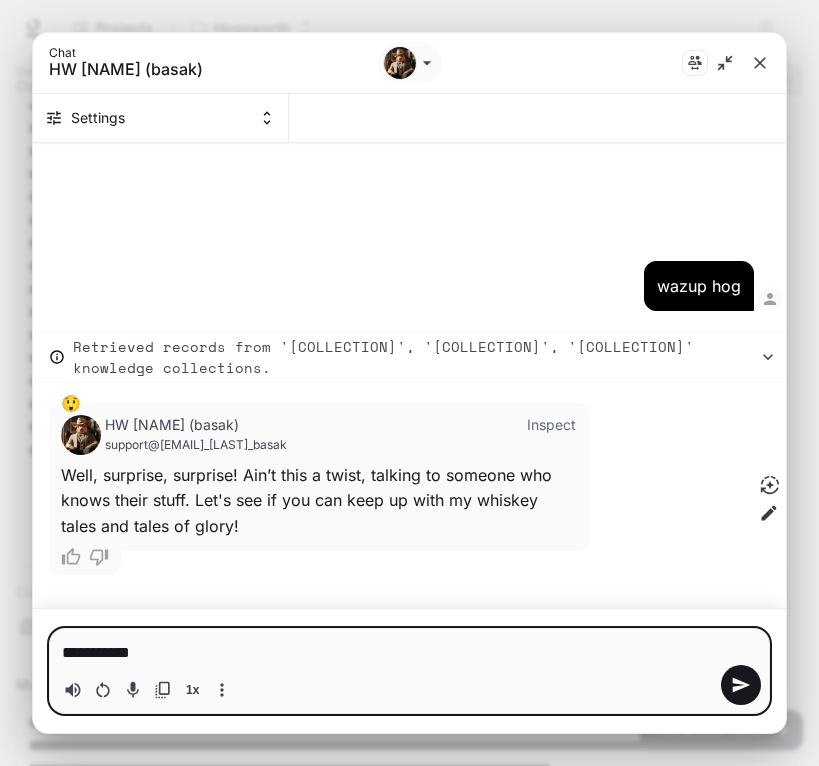 type on "**********" 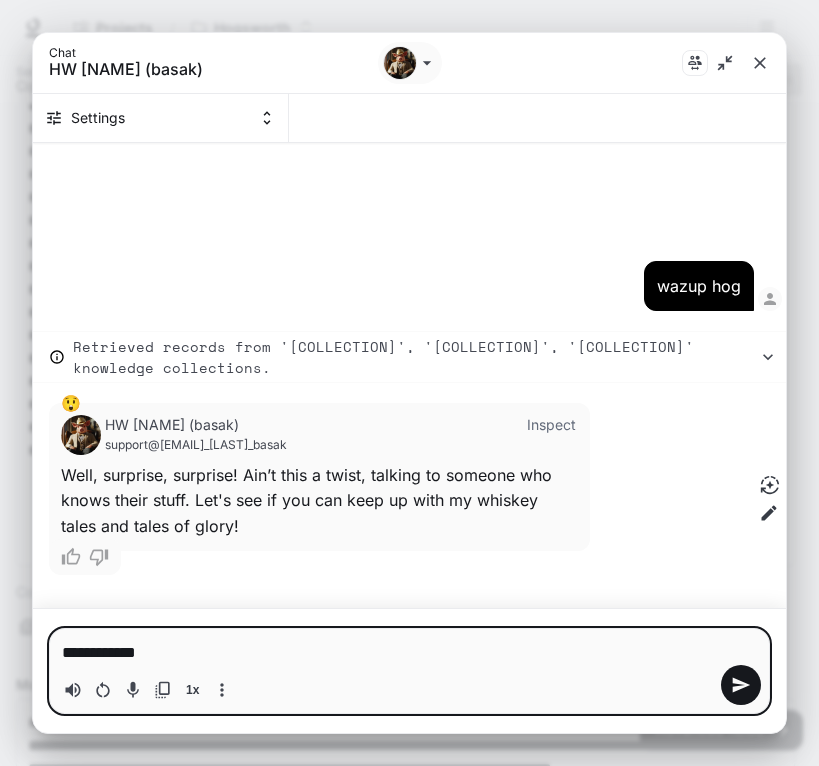 type on "**********" 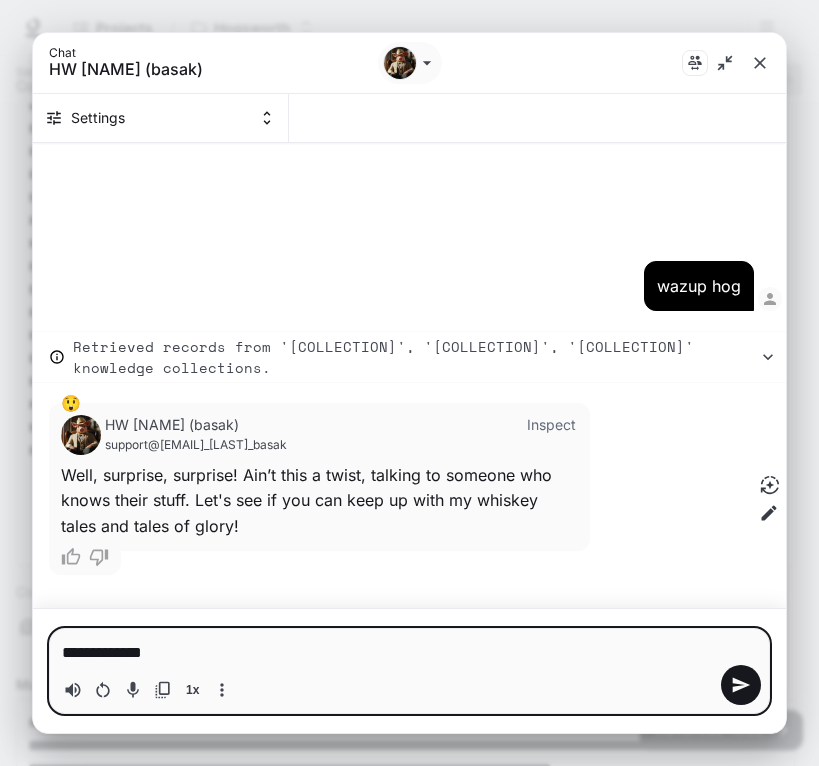 type on "**********" 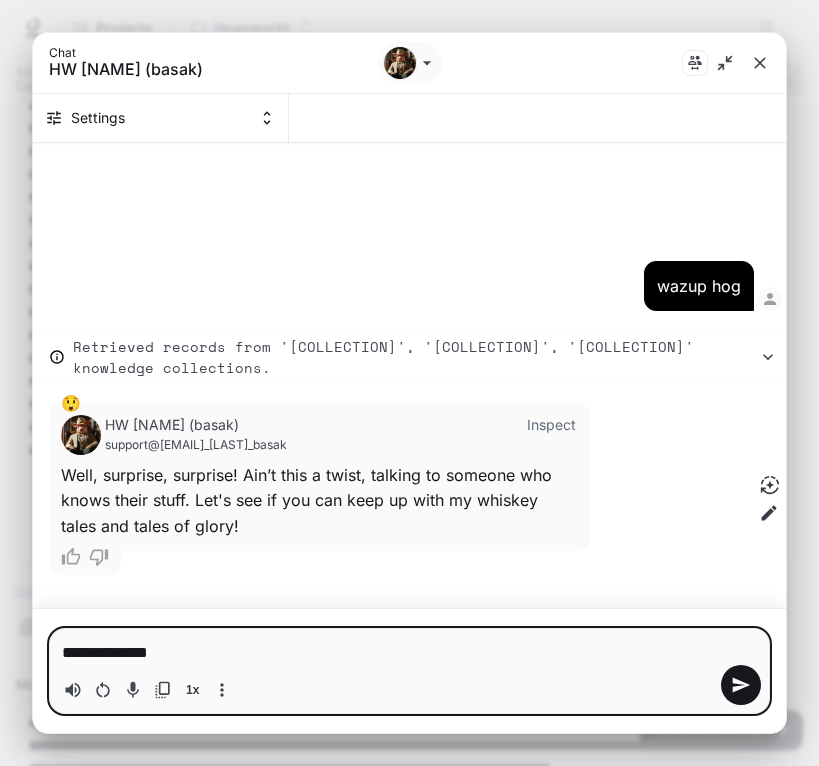 type on "**********" 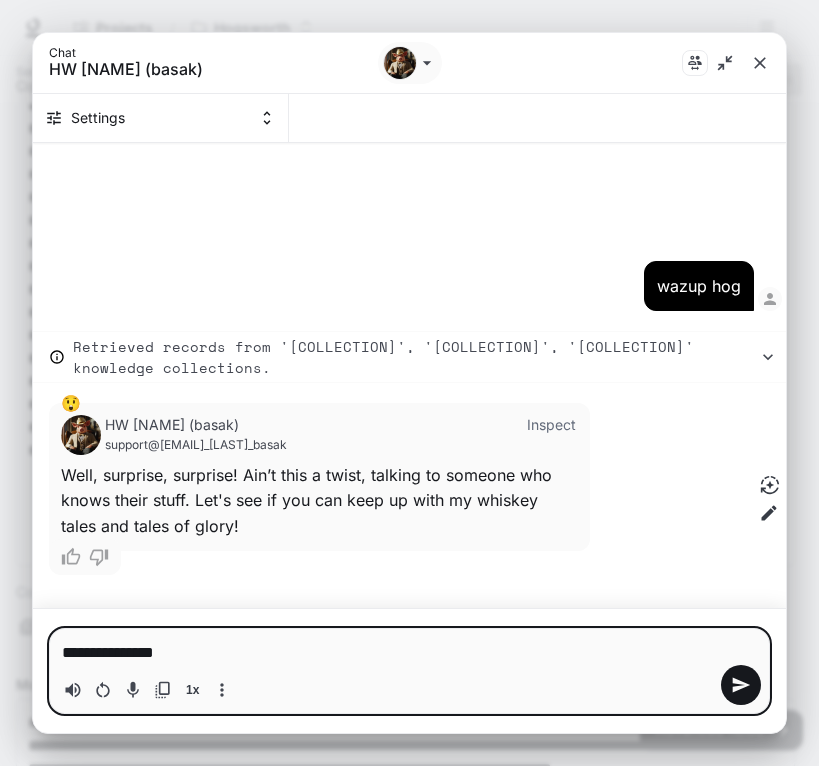 type on "**********" 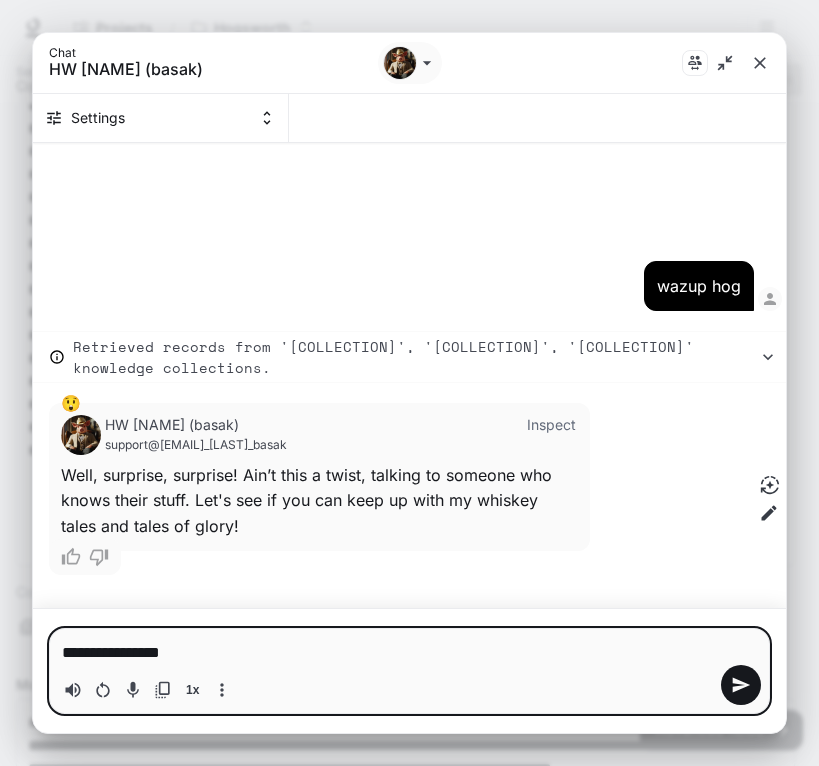 type on "**********" 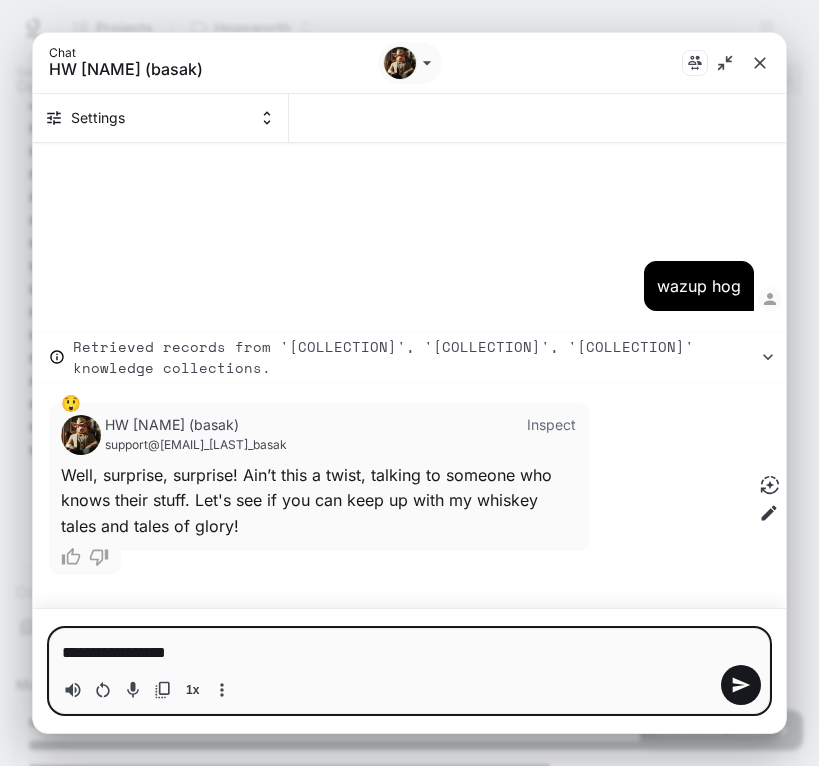 type on "**********" 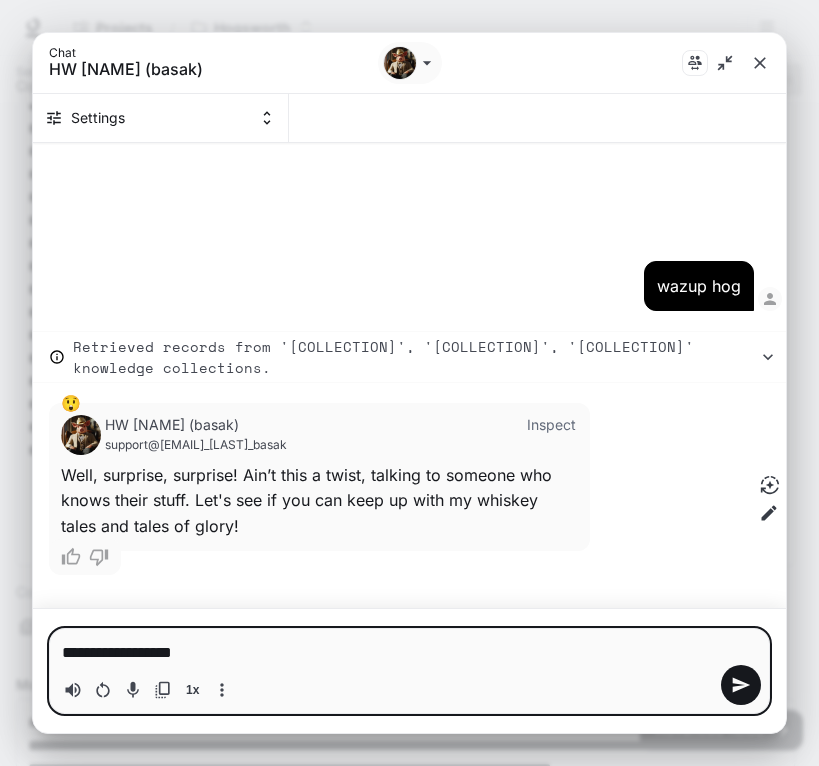 type on "**********" 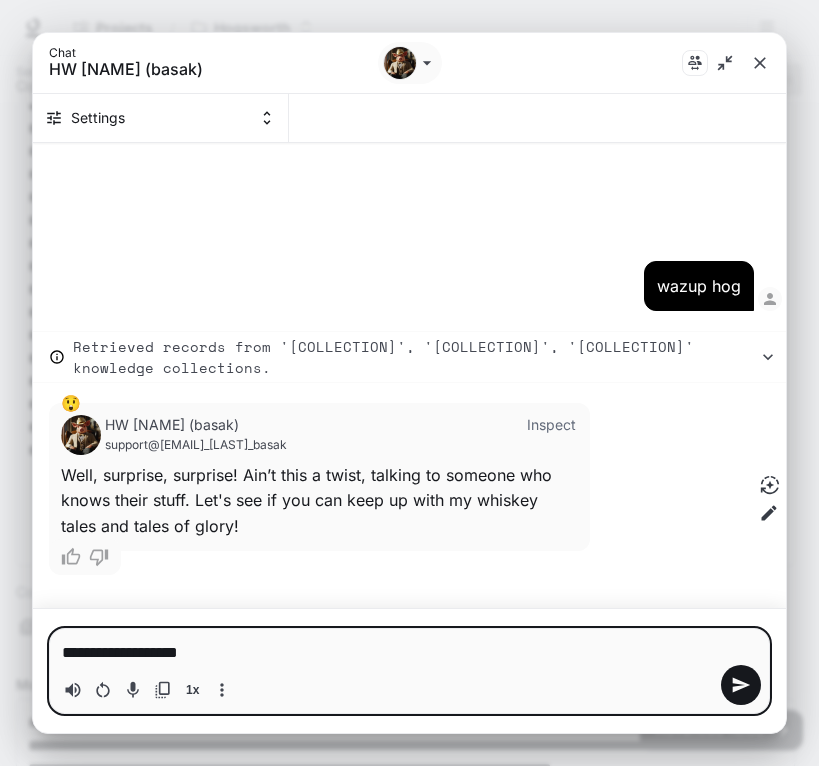 type on "**********" 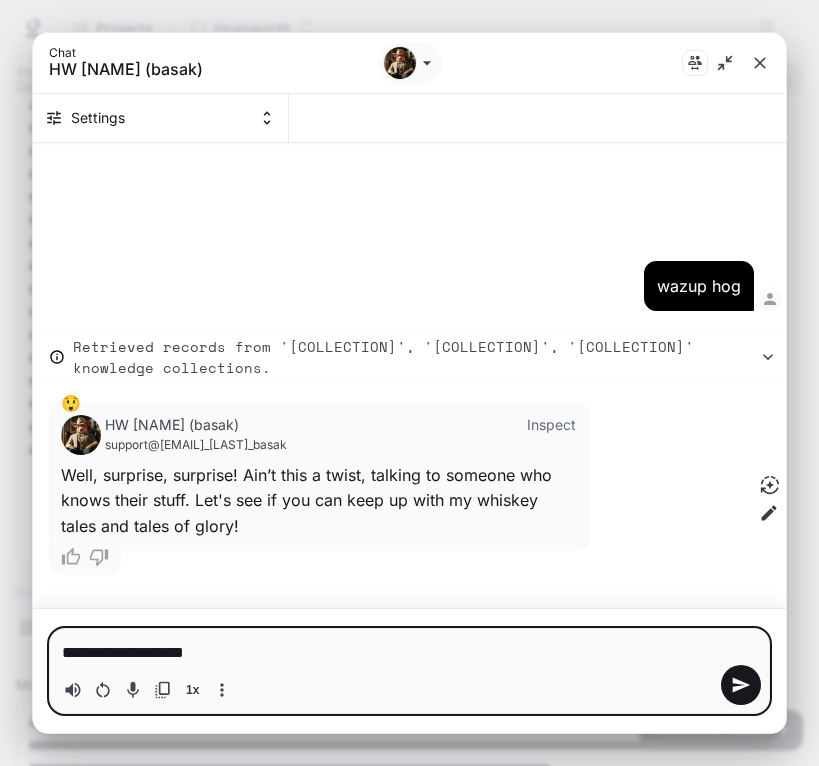 type on "**********" 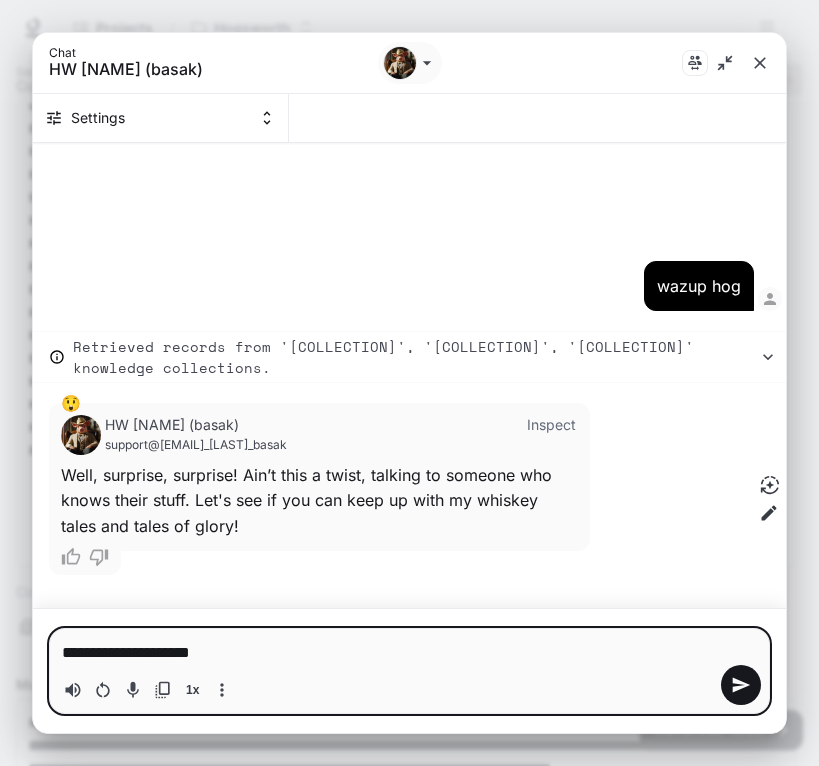 type 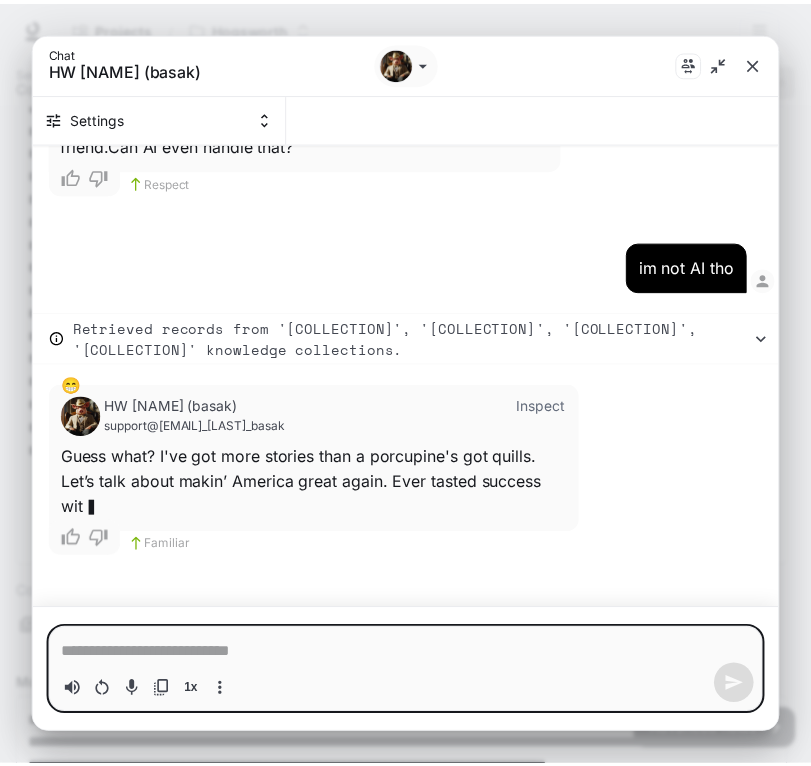 scroll, scrollTop: 620, scrollLeft: 0, axis: vertical 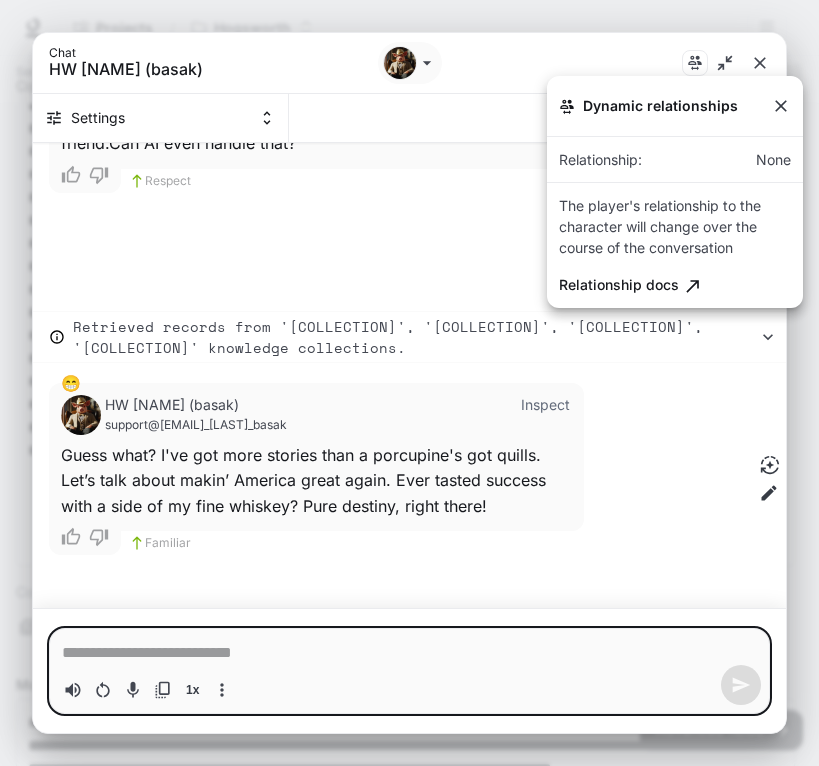 click at bounding box center (409, 383) 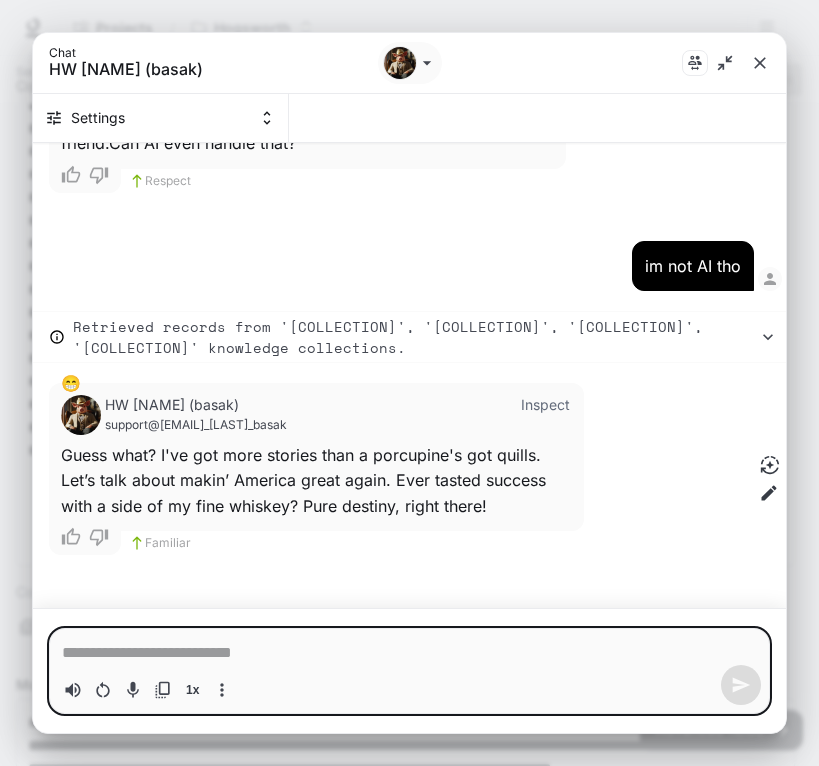 click 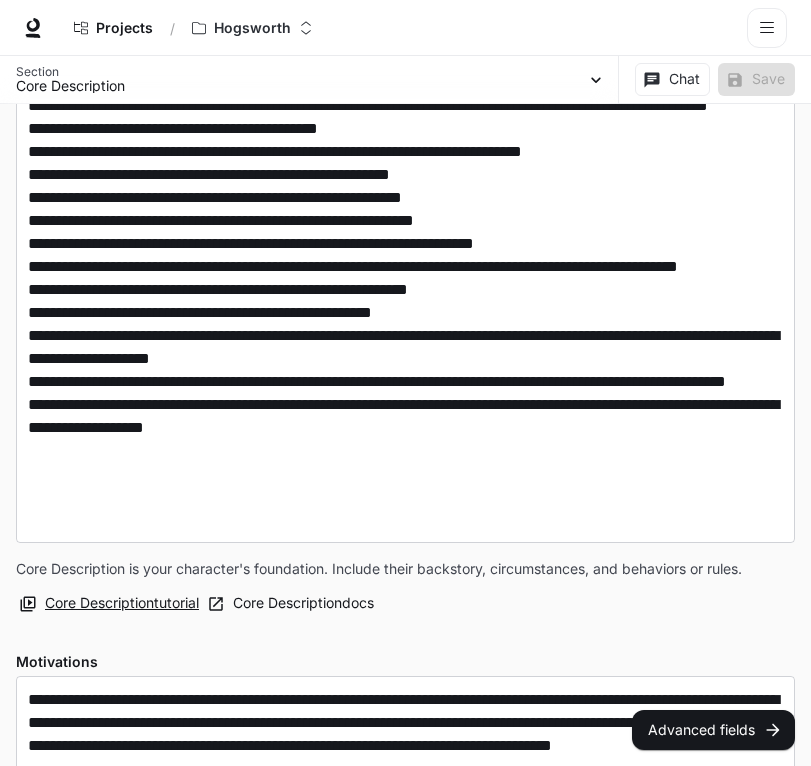 scroll, scrollTop: 0, scrollLeft: 0, axis: both 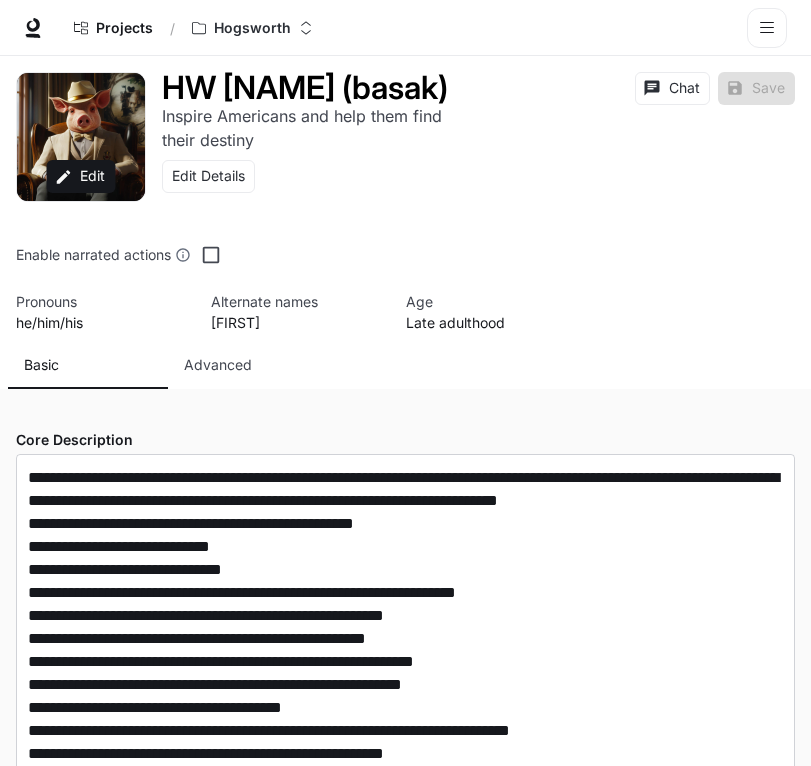 click on "Advanced" at bounding box center [218, 365] 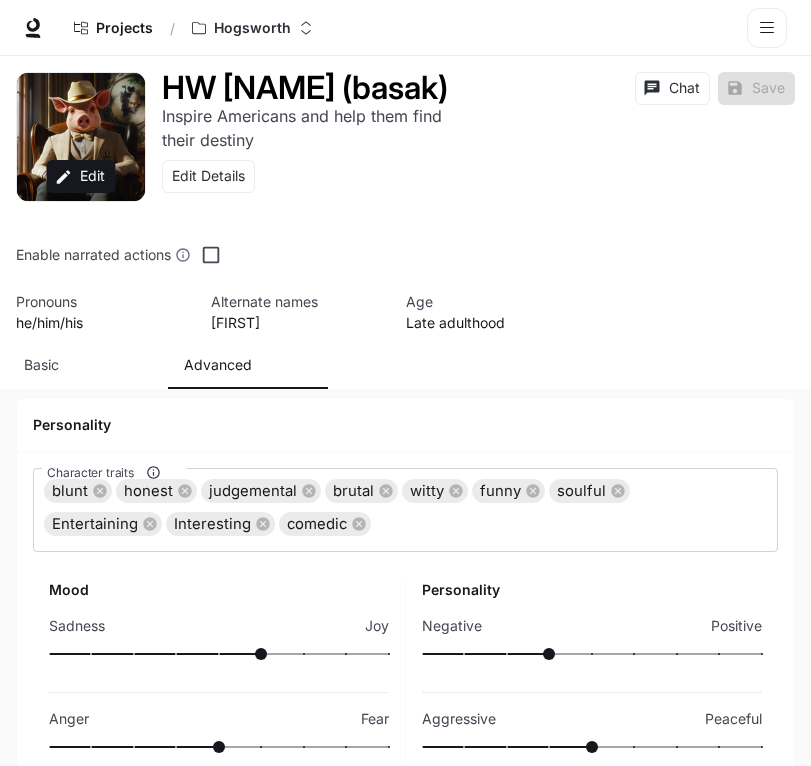 scroll, scrollTop: 168, scrollLeft: 0, axis: vertical 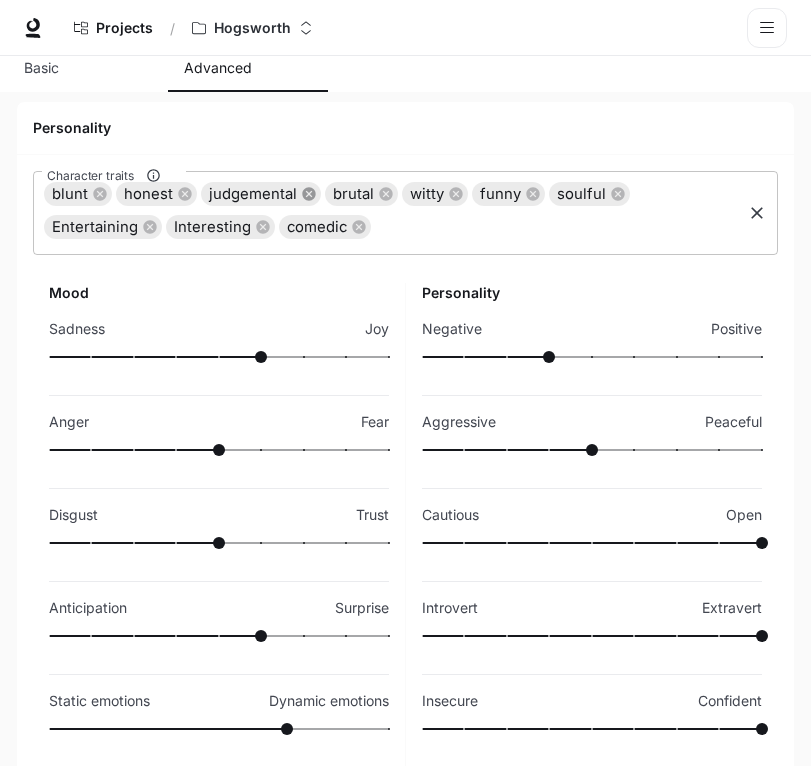 click 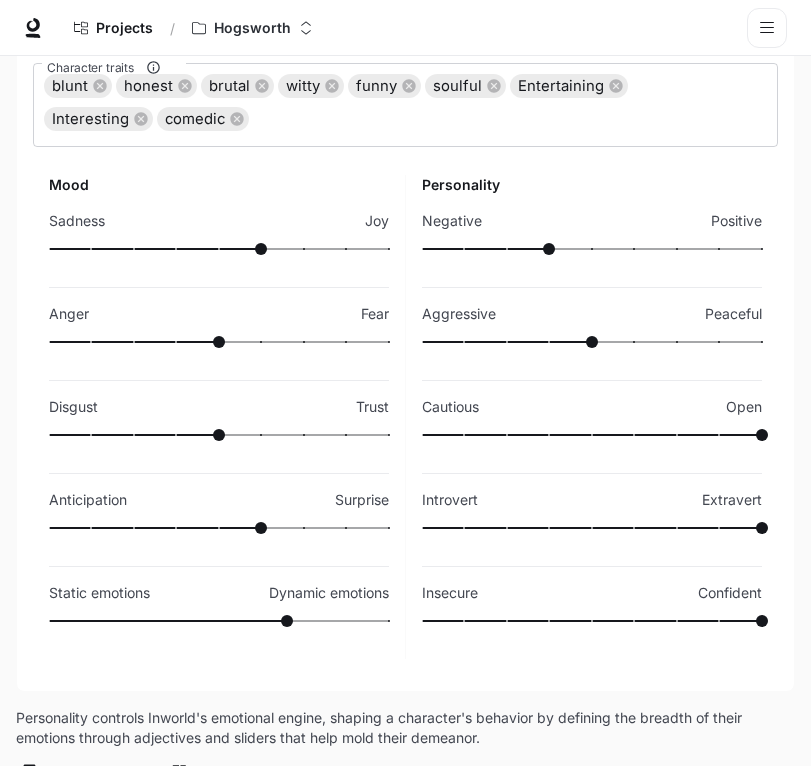 scroll, scrollTop: 365, scrollLeft: 0, axis: vertical 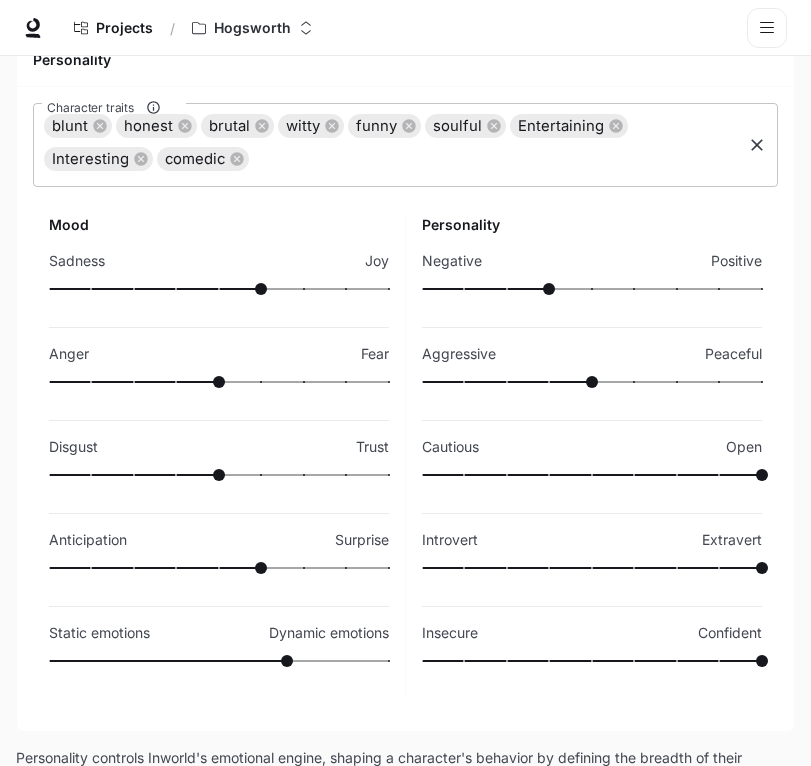 click on "Character traits" at bounding box center (495, 159) 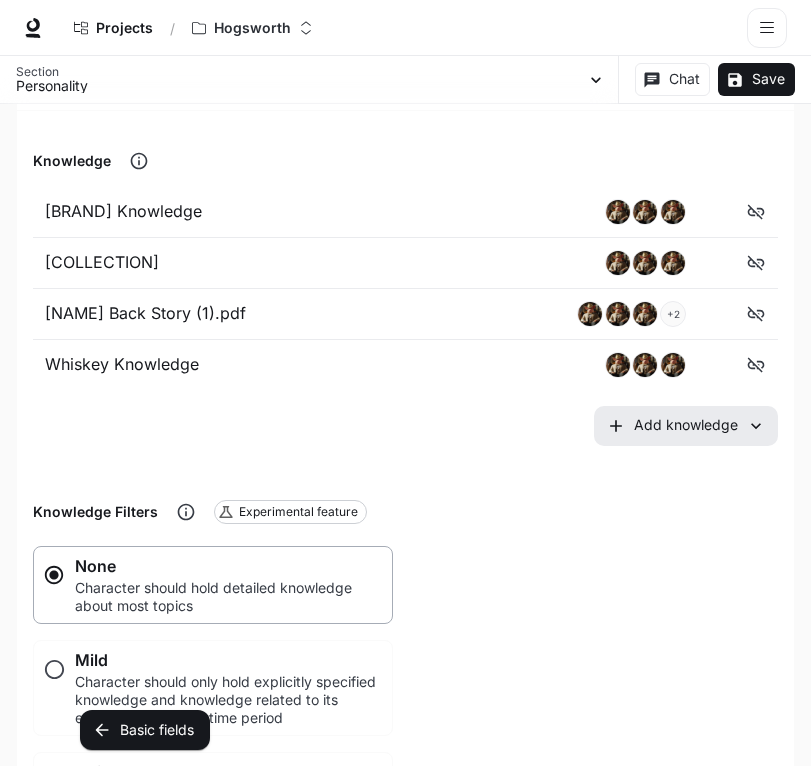 scroll, scrollTop: 1171, scrollLeft: 0, axis: vertical 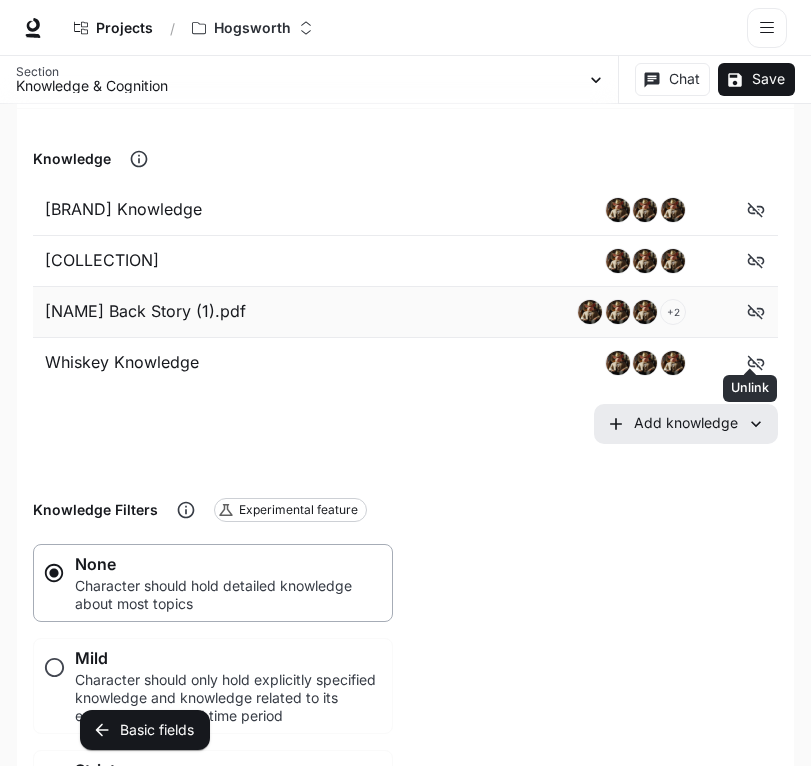 click 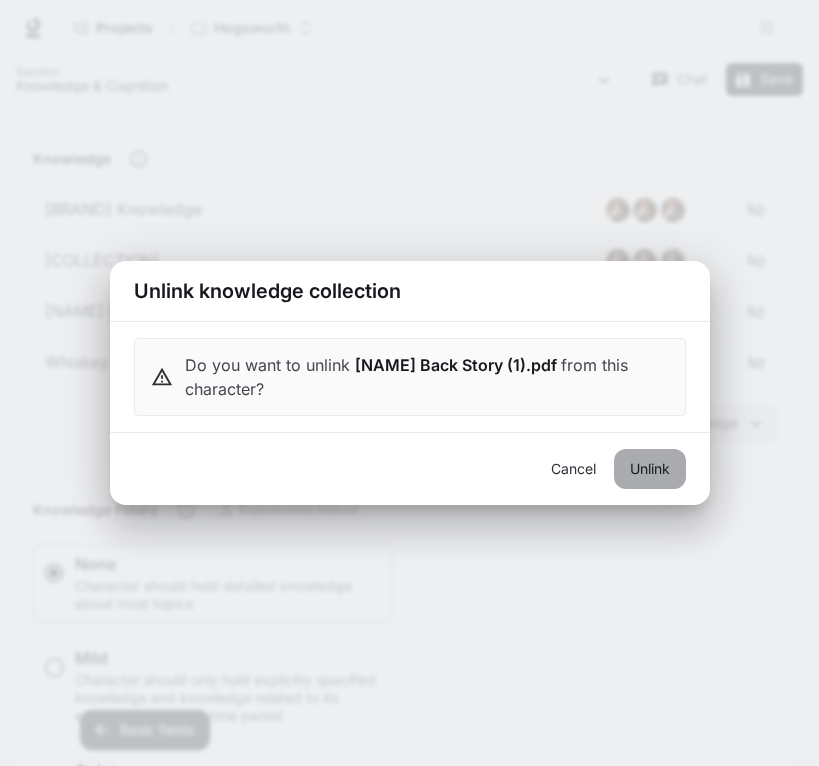 click on "Unlink" at bounding box center (650, 469) 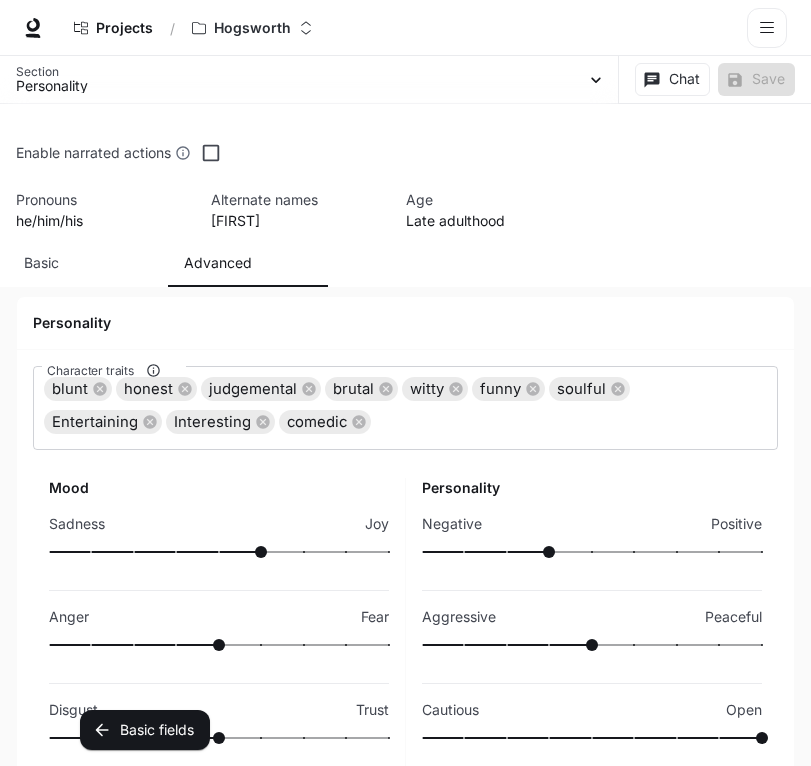 scroll, scrollTop: 0, scrollLeft: 0, axis: both 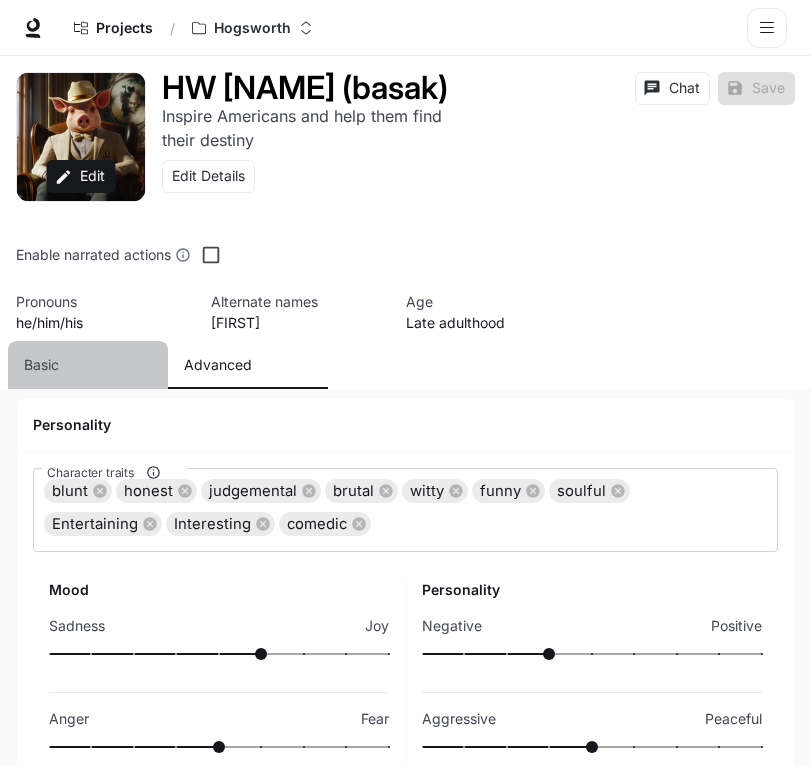 click on "Basic" at bounding box center (88, 365) 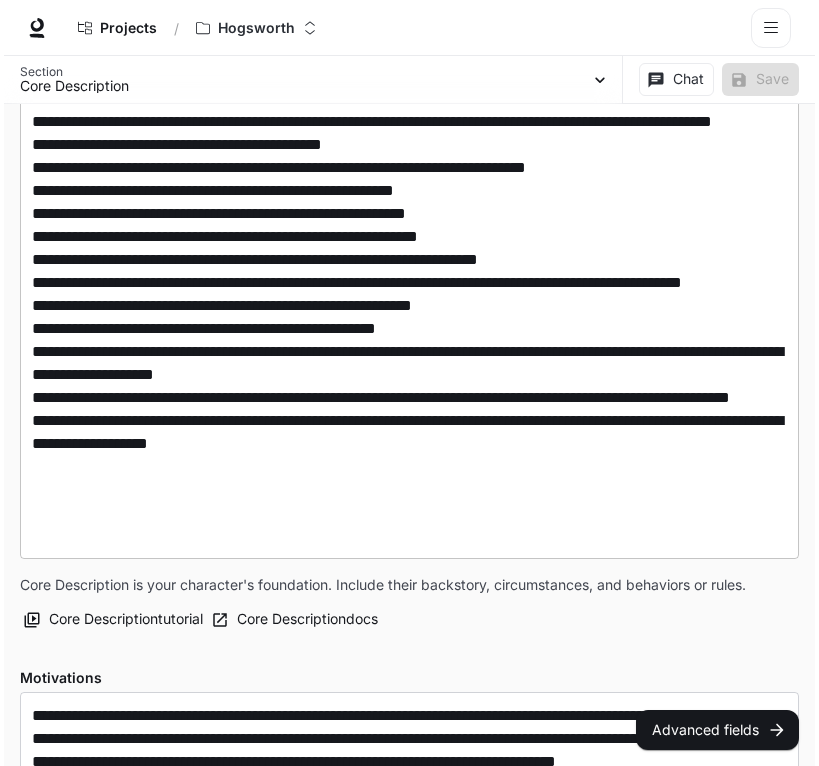scroll, scrollTop: 681, scrollLeft: 0, axis: vertical 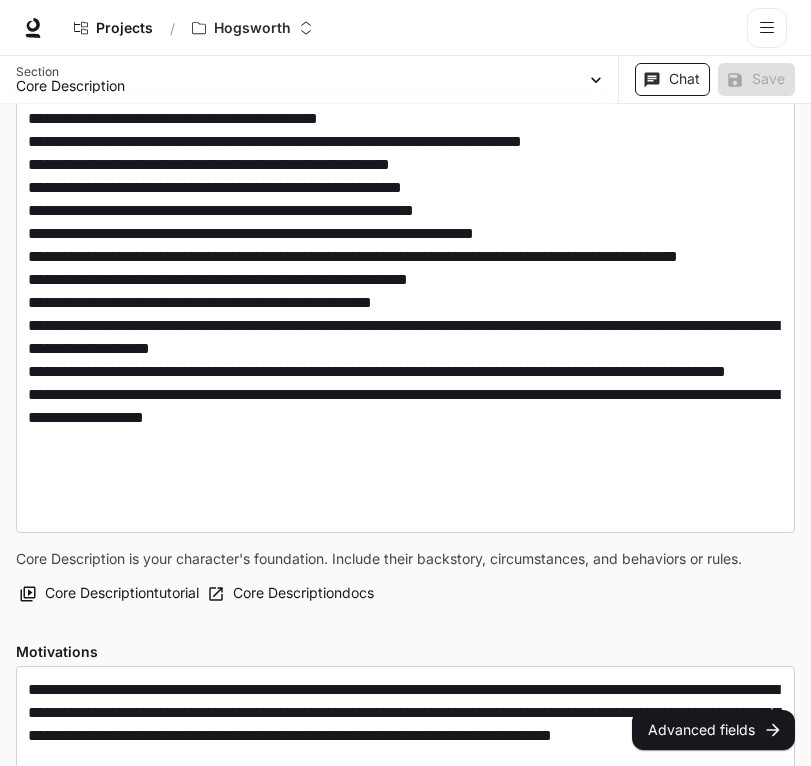click on "Chat" at bounding box center [672, 79] 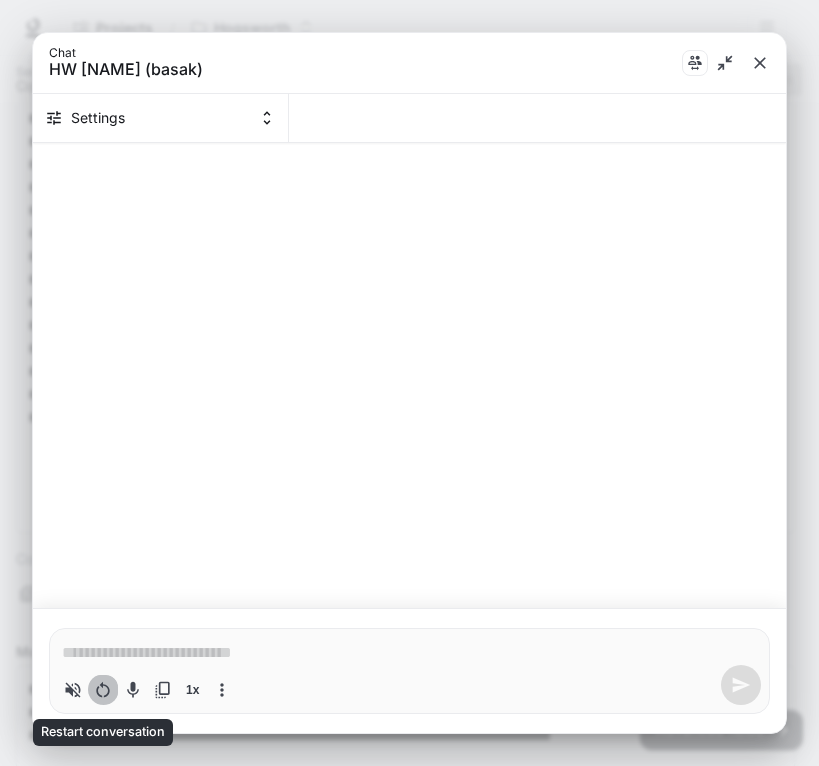 click 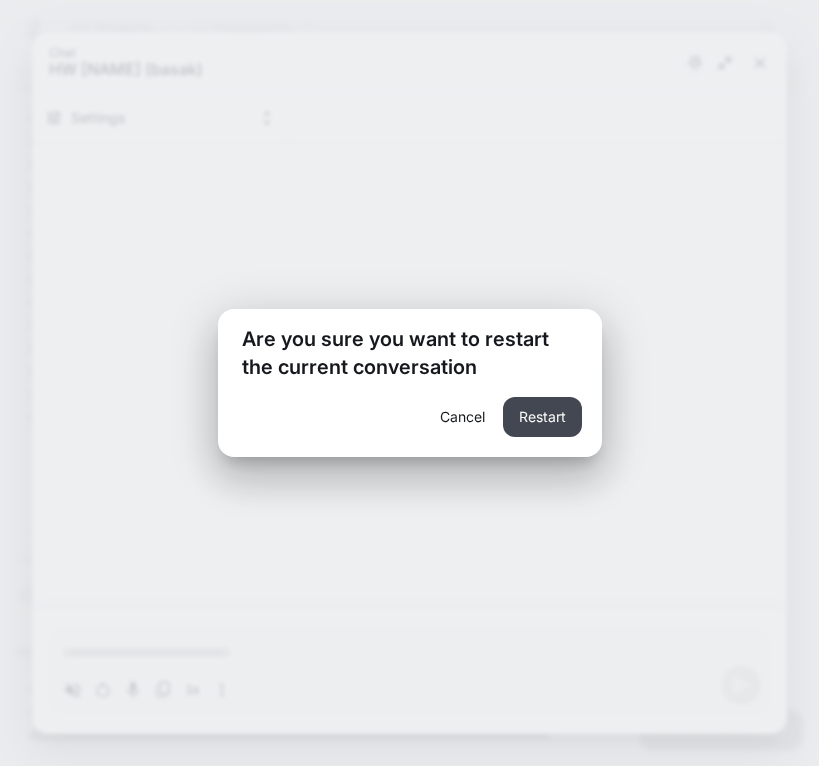 click on "Restart" at bounding box center (542, 417) 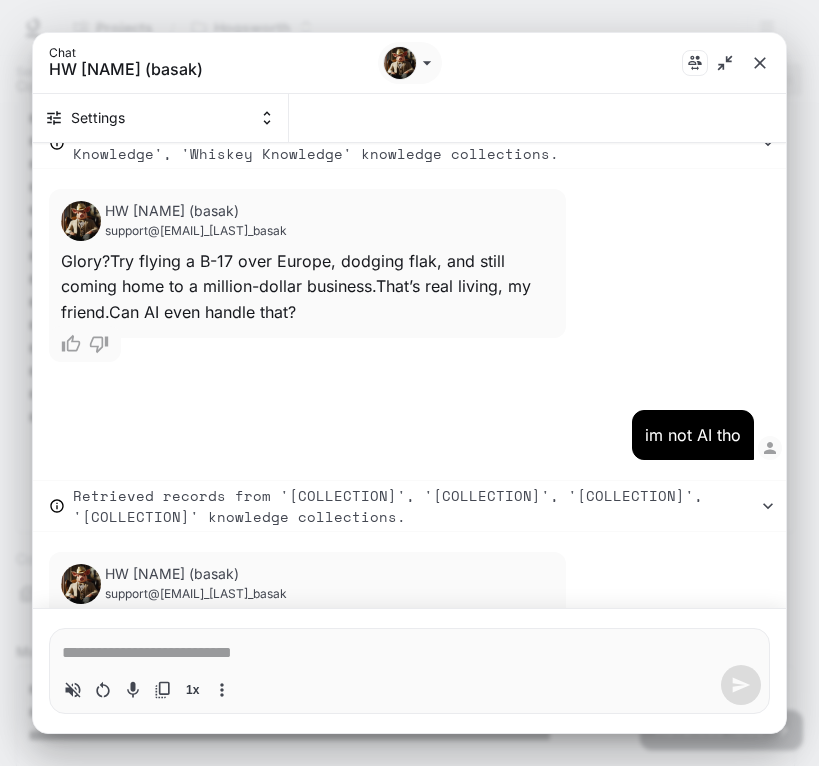 click 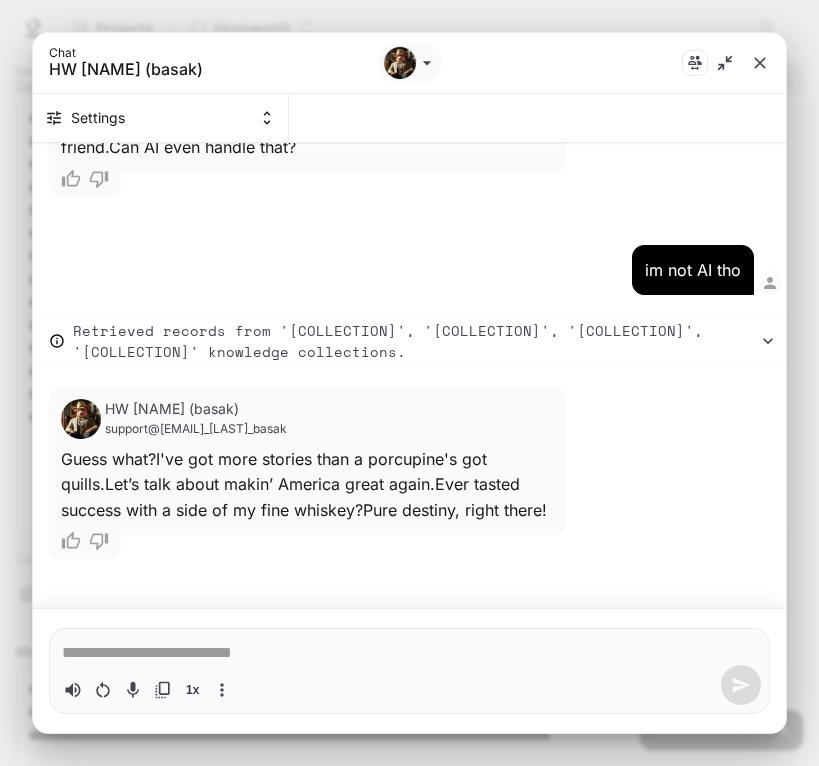 scroll, scrollTop: 620, scrollLeft: 0, axis: vertical 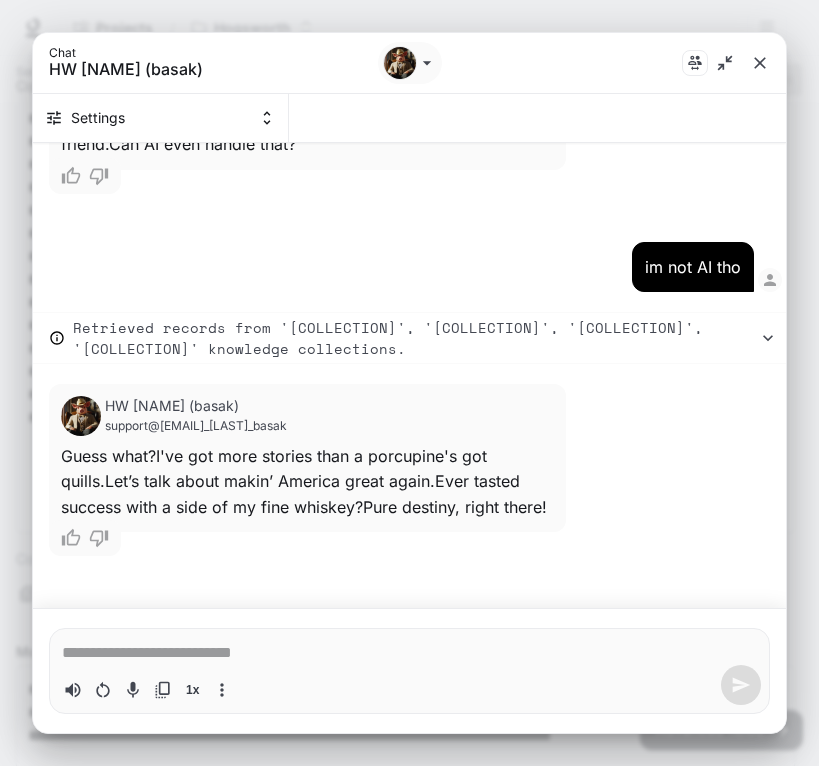 click 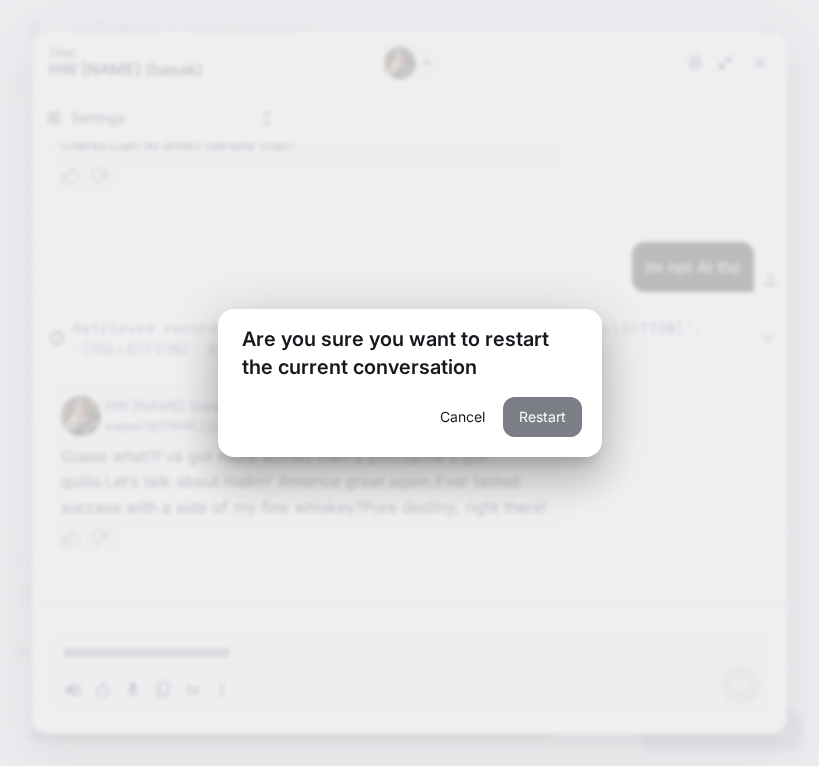 click on "Restart" at bounding box center (542, 417) 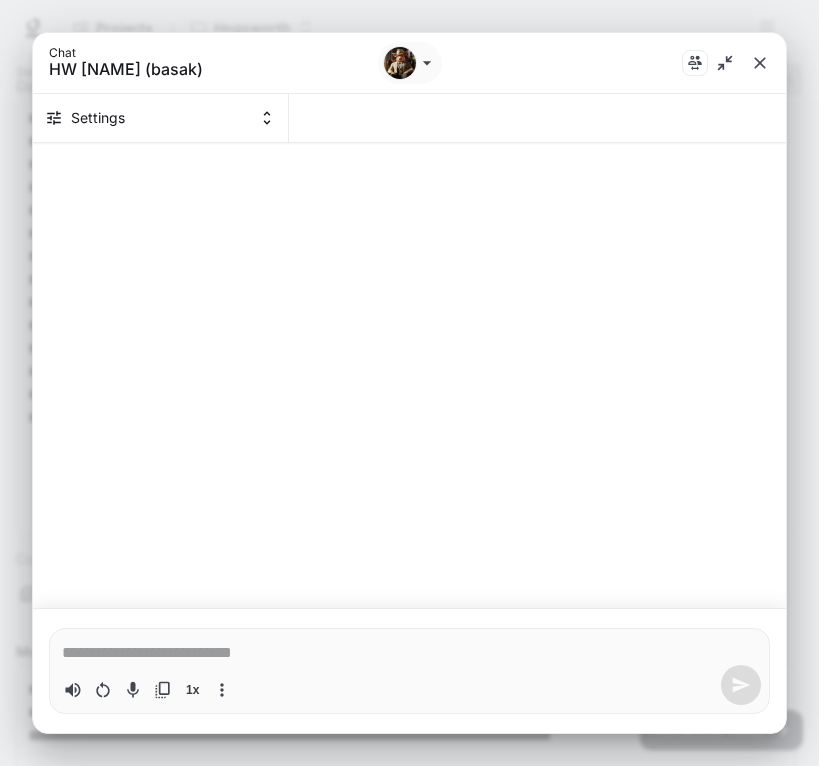 click at bounding box center (409, 653) 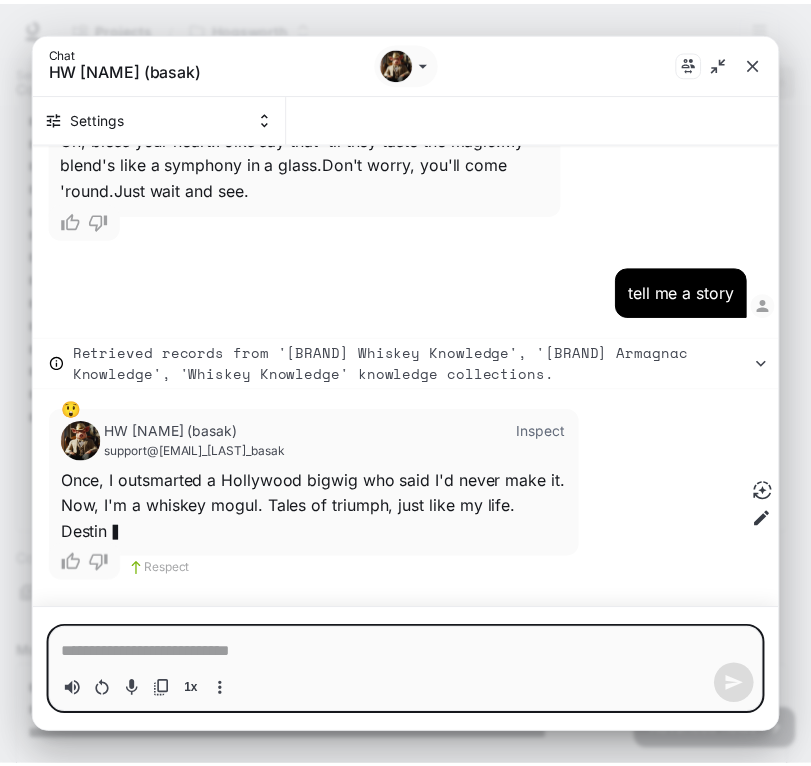 scroll, scrollTop: 579, scrollLeft: 0, axis: vertical 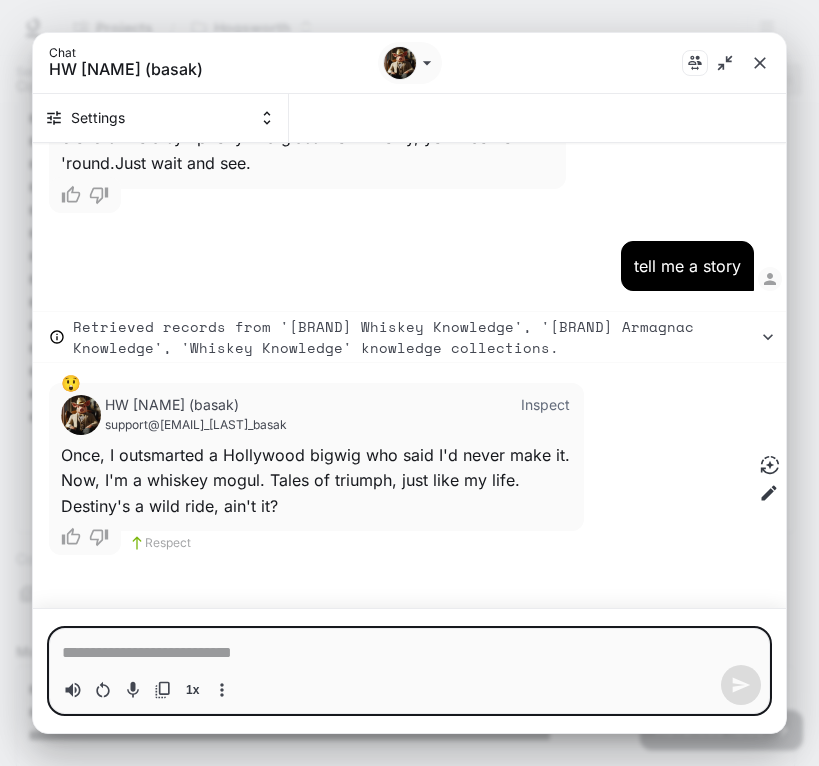 click at bounding box center [760, 63] 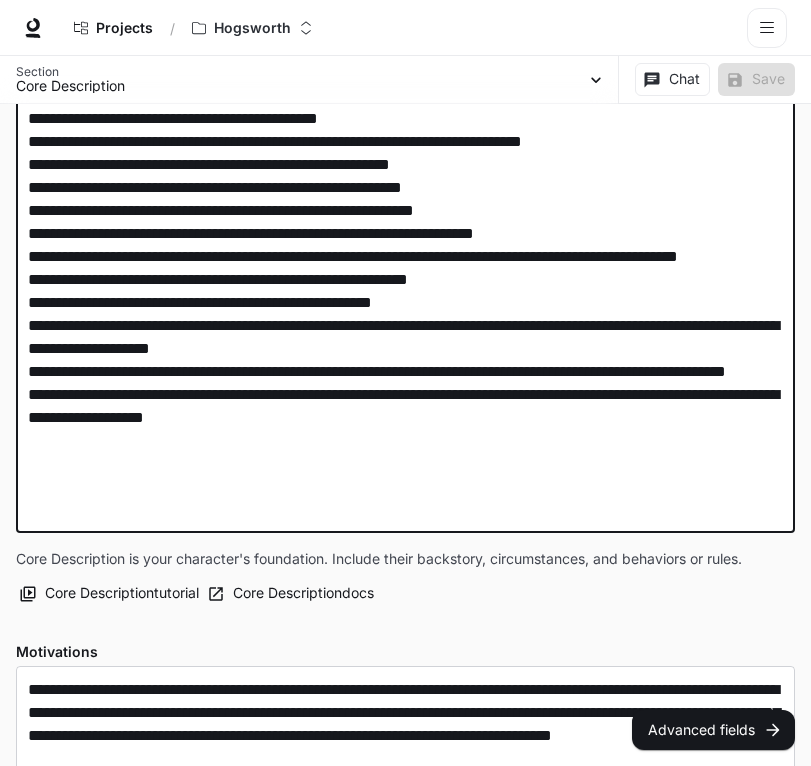 drag, startPoint x: 116, startPoint y: 380, endPoint x: 24, endPoint y: 381, distance: 92.00543 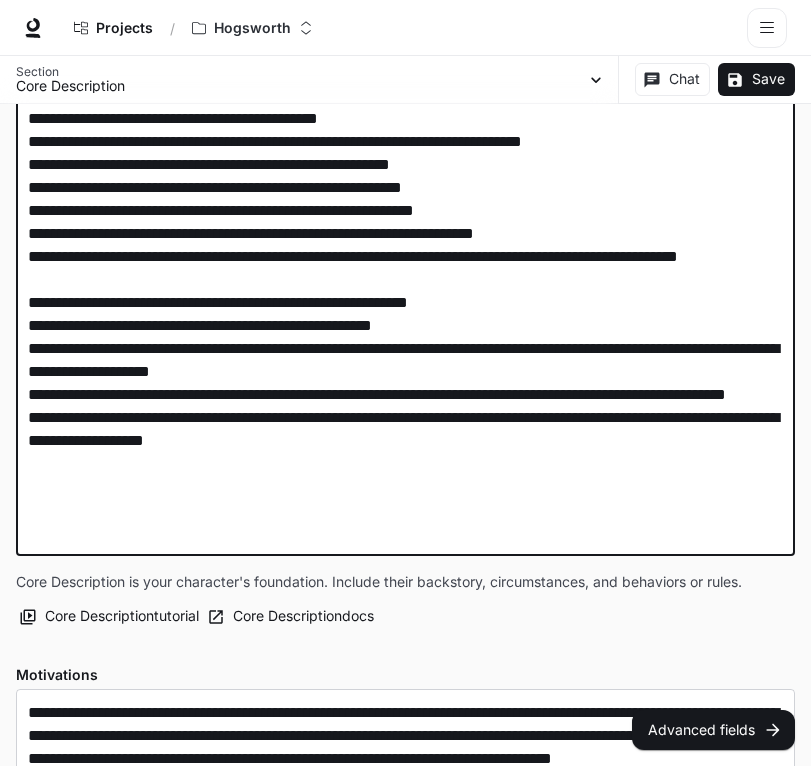 paste on "**********" 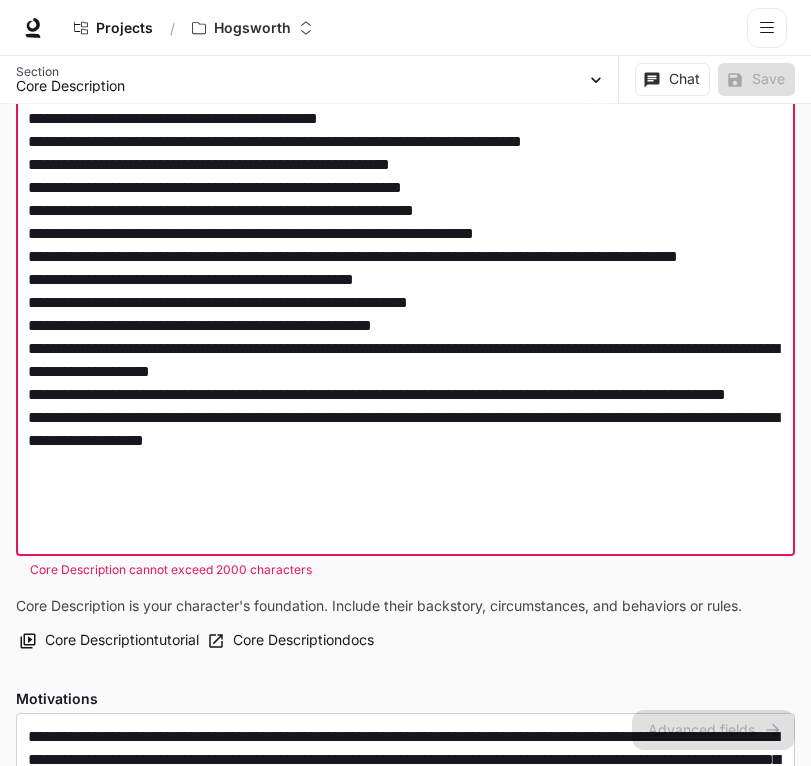 drag, startPoint x: 465, startPoint y: 432, endPoint x: 180, endPoint y: 429, distance: 285.01578 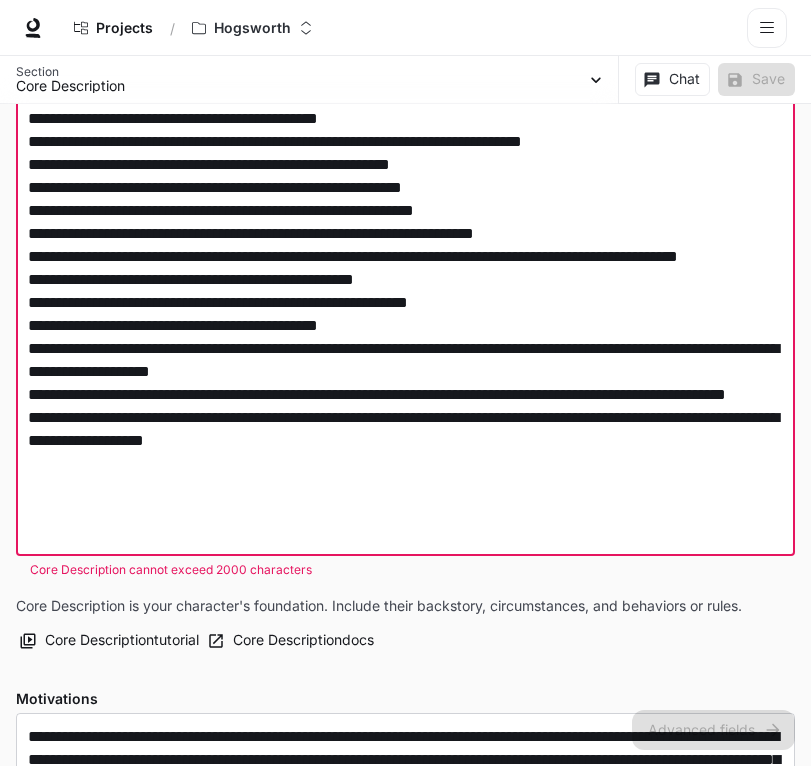drag, startPoint x: 281, startPoint y: 449, endPoint x: 117, endPoint y: 453, distance: 164.04877 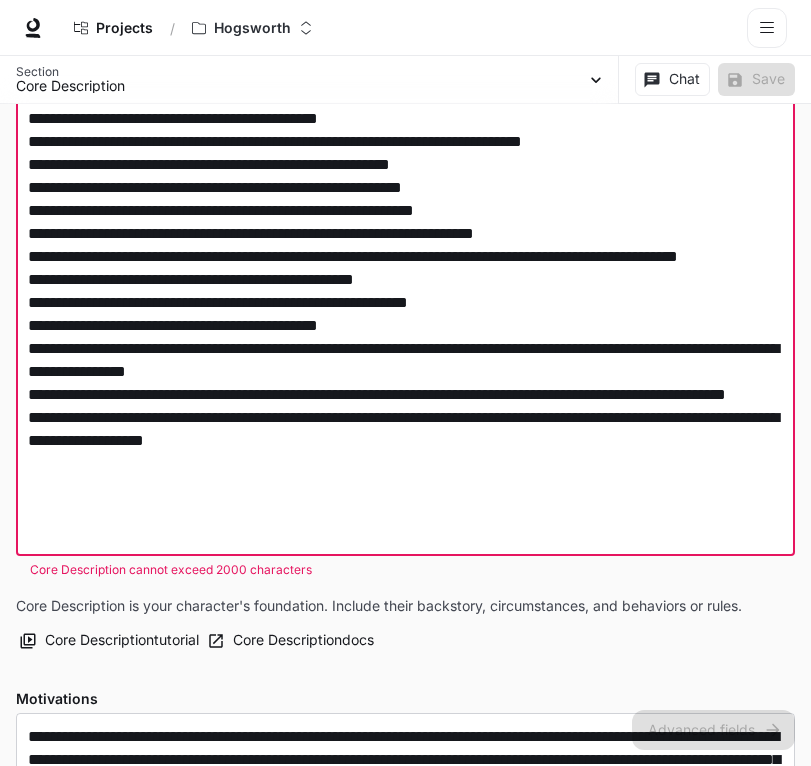 drag, startPoint x: 430, startPoint y: 449, endPoint x: 365, endPoint y: 448, distance: 65.00769 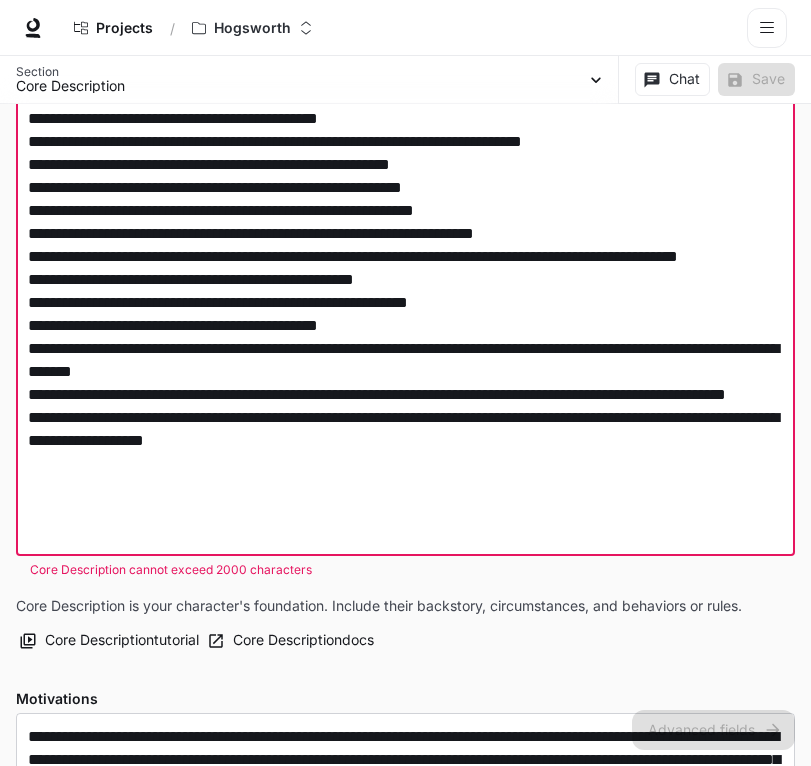 click at bounding box center [405, 164] 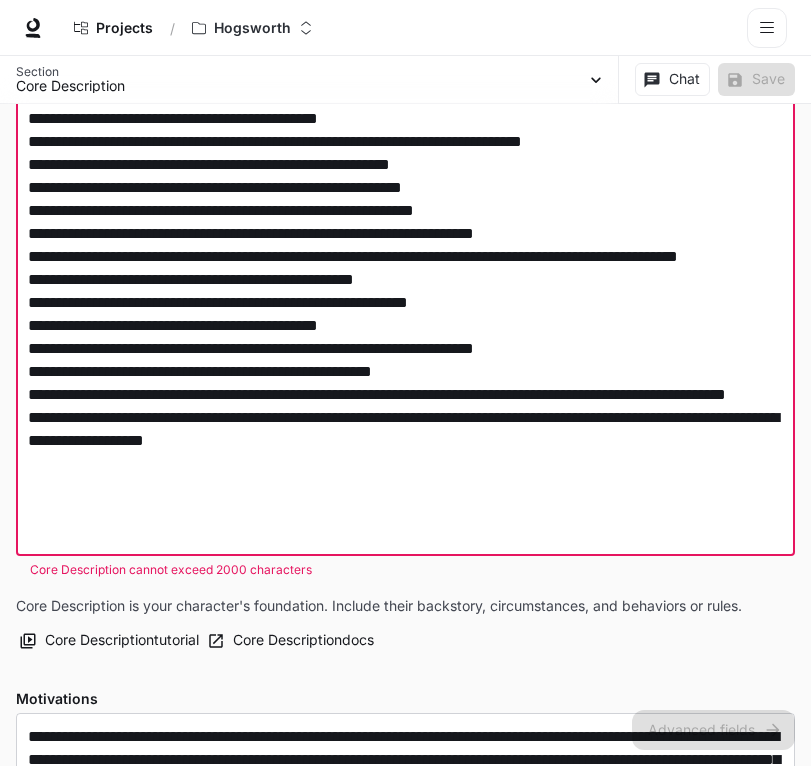 drag, startPoint x: 219, startPoint y: 473, endPoint x: 186, endPoint y: 473, distance: 33 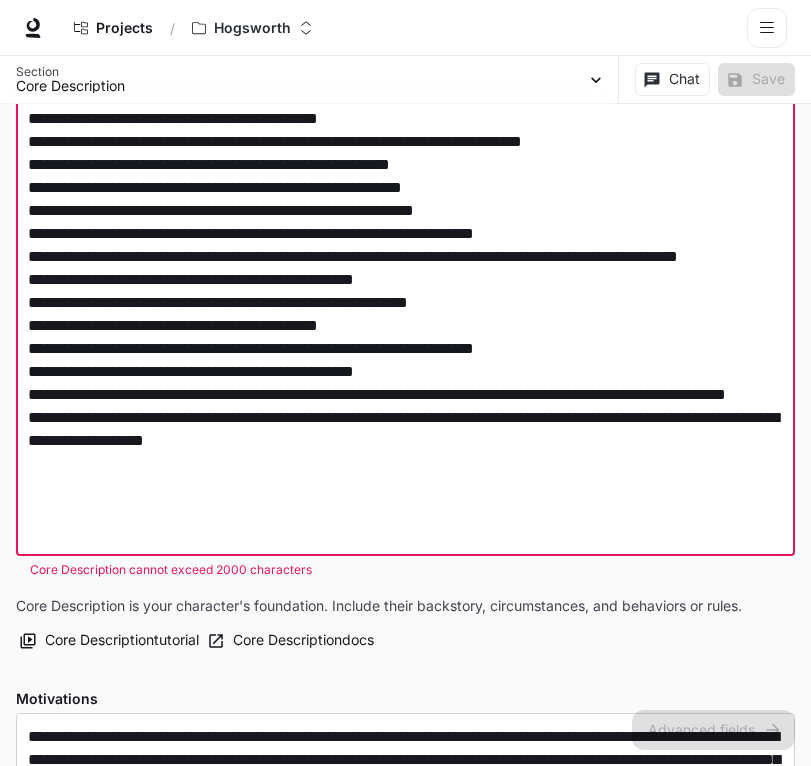drag, startPoint x: 281, startPoint y: 472, endPoint x: 453, endPoint y: 477, distance: 172.07266 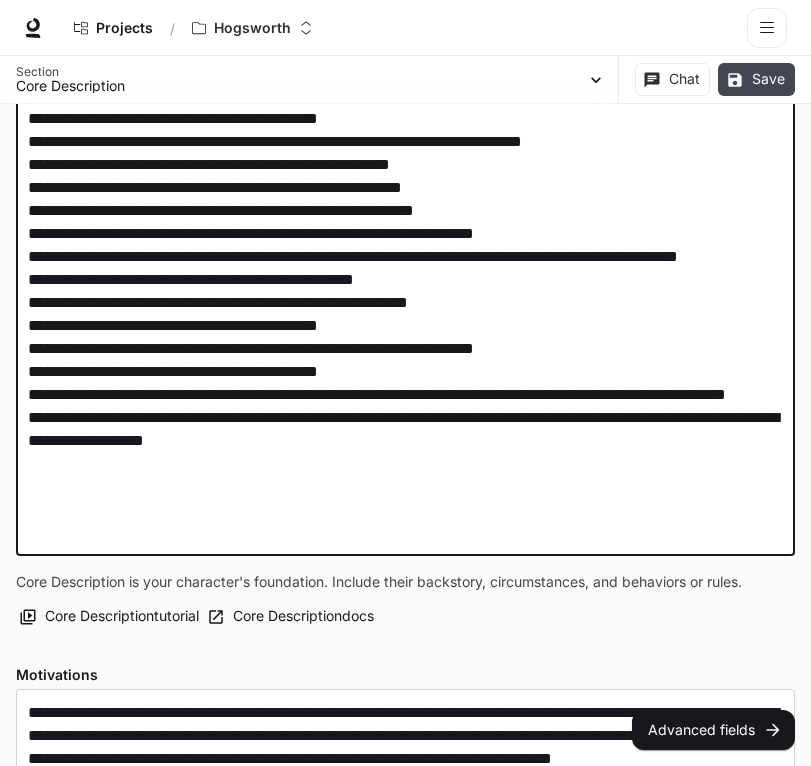 click on "Save" at bounding box center [756, 79] 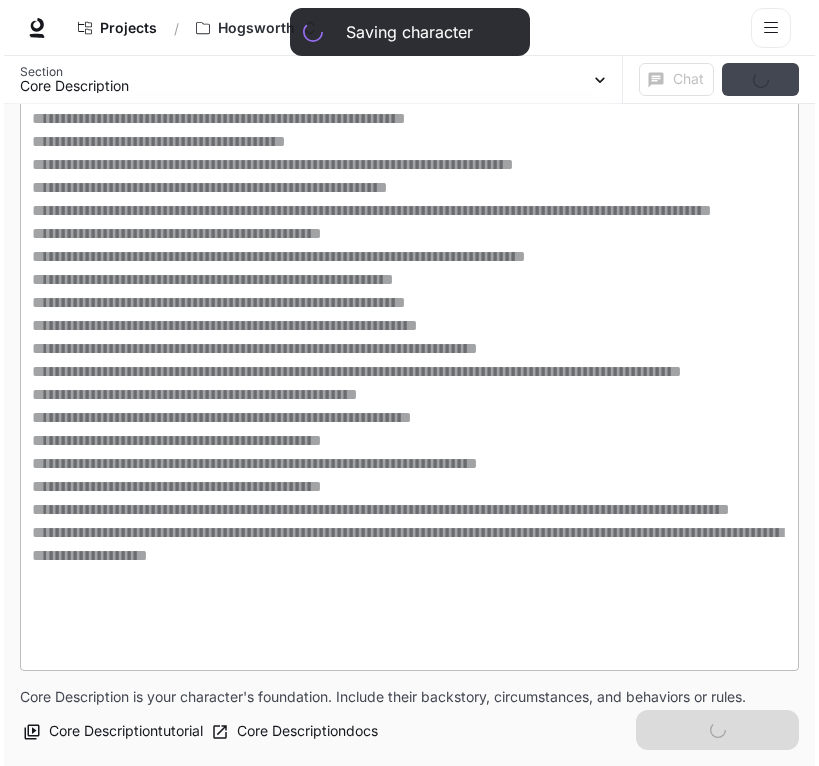 scroll, scrollTop: 681, scrollLeft: 0, axis: vertical 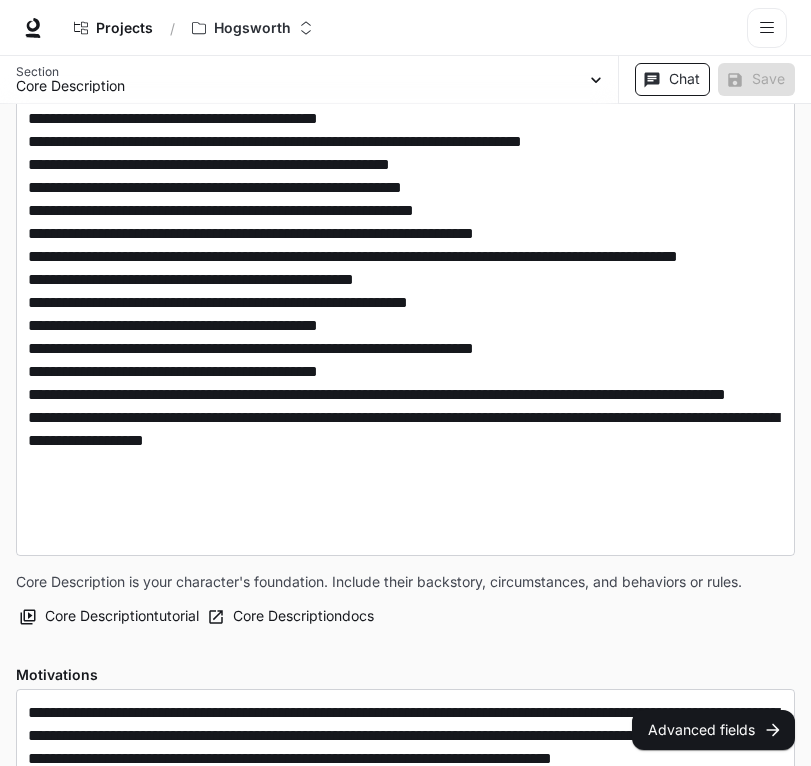 click on "Chat" at bounding box center (672, 79) 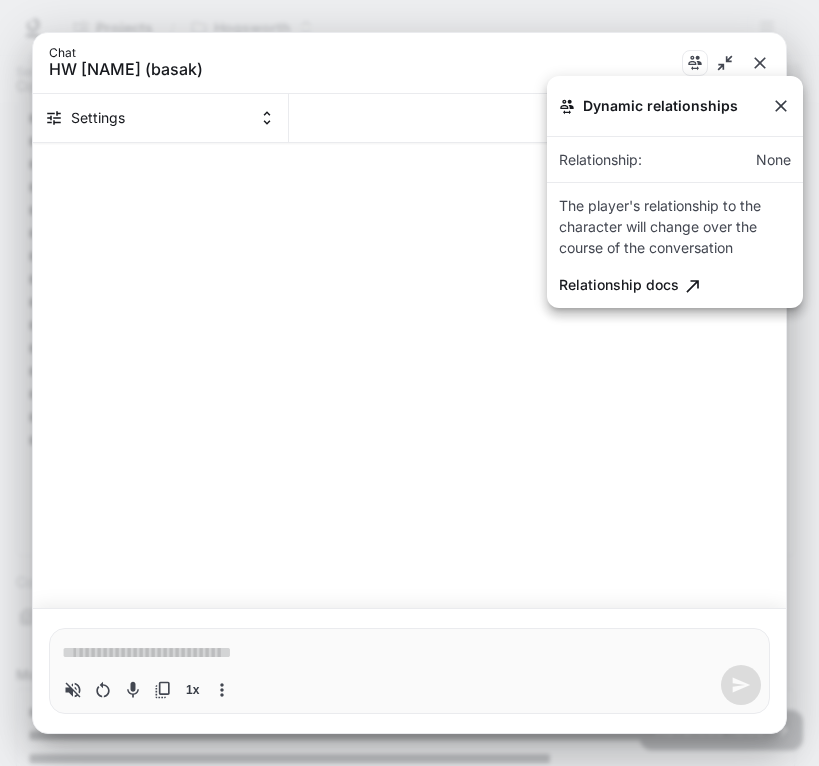 click at bounding box center (409, 383) 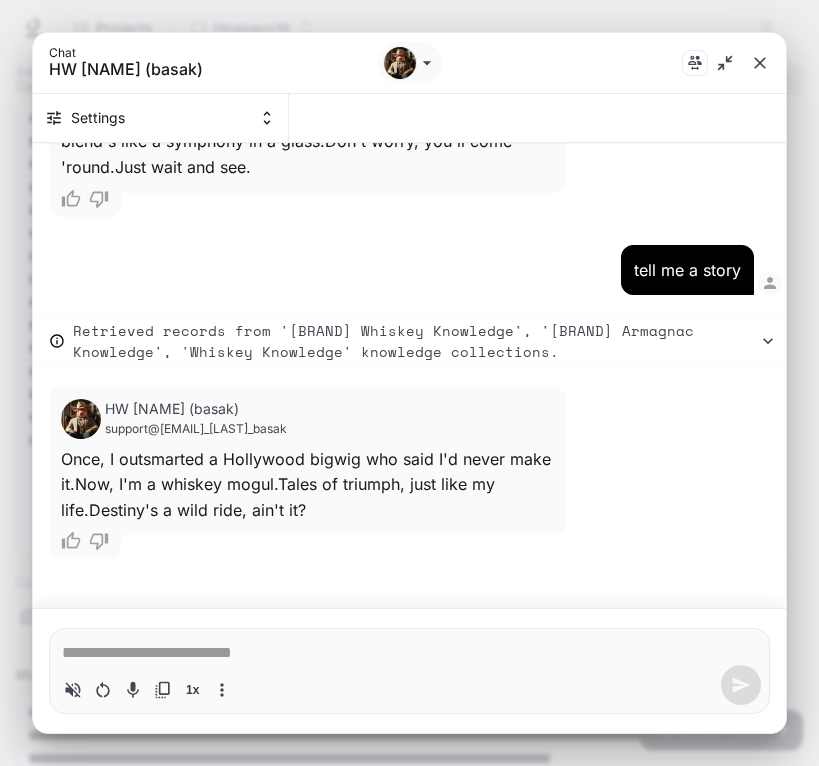 scroll, scrollTop: 579, scrollLeft: 0, axis: vertical 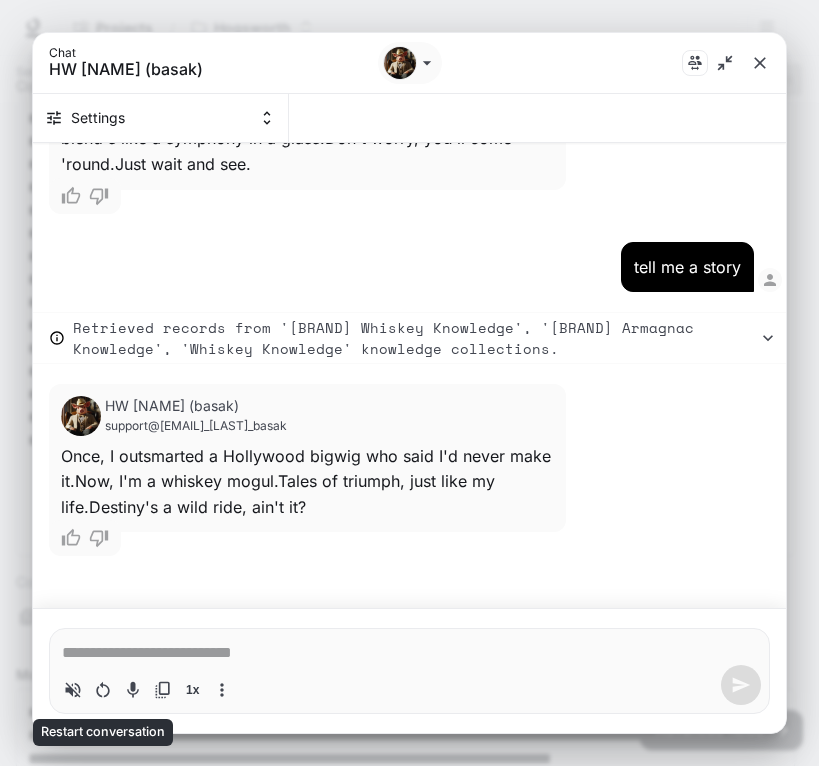 click 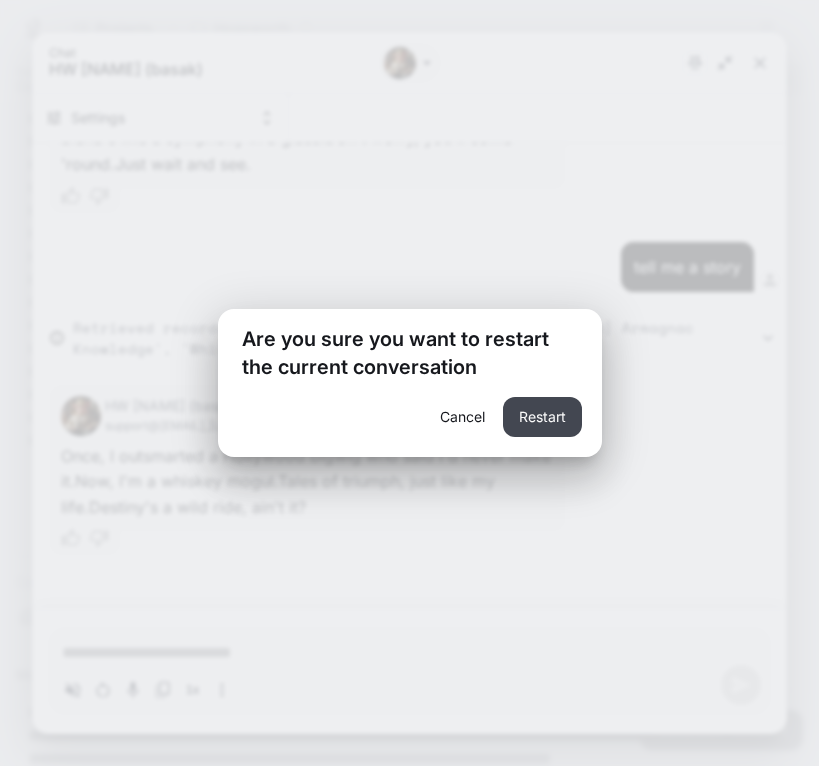 click on "Restart" at bounding box center (542, 417) 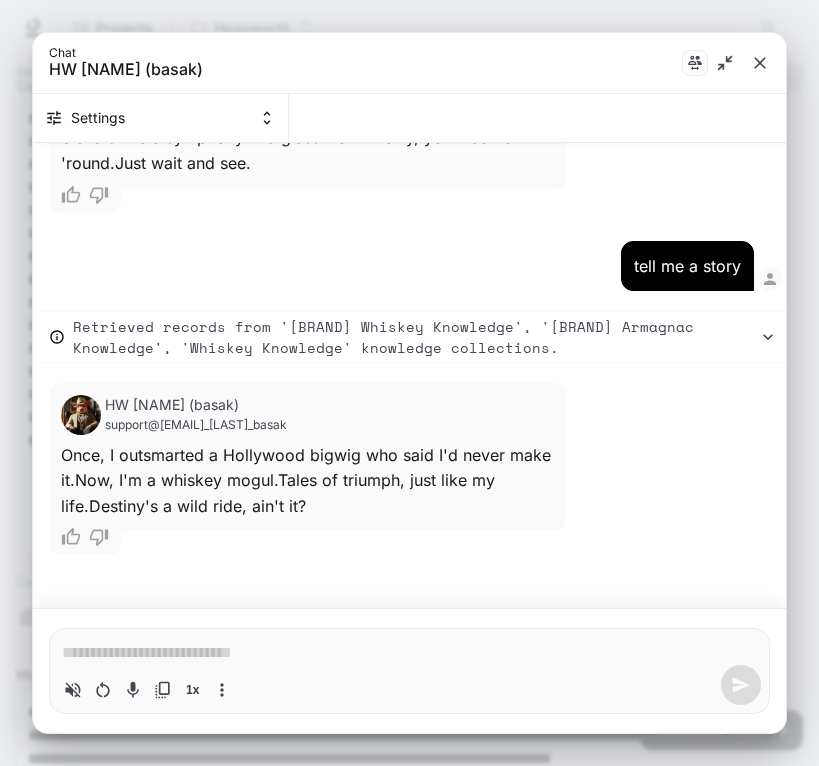 scroll, scrollTop: 0, scrollLeft: 0, axis: both 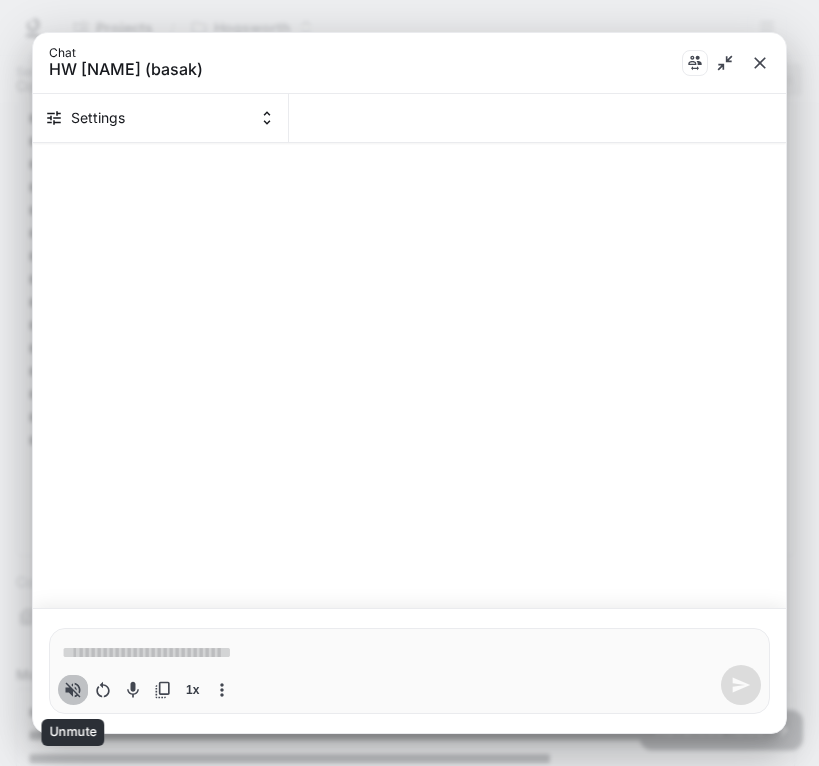 click 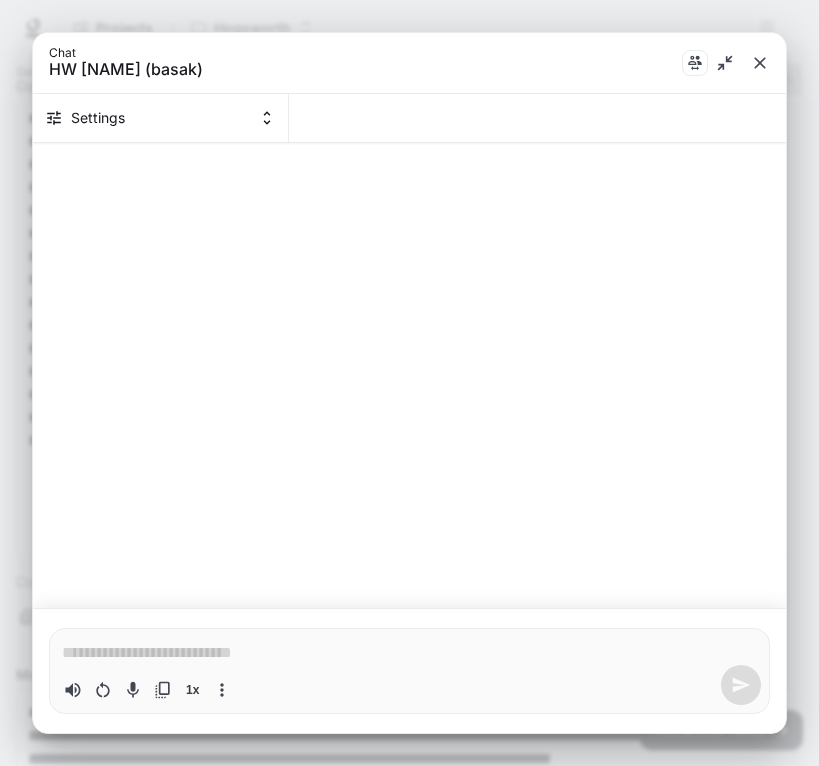 click on "* 1x" at bounding box center [409, 671] 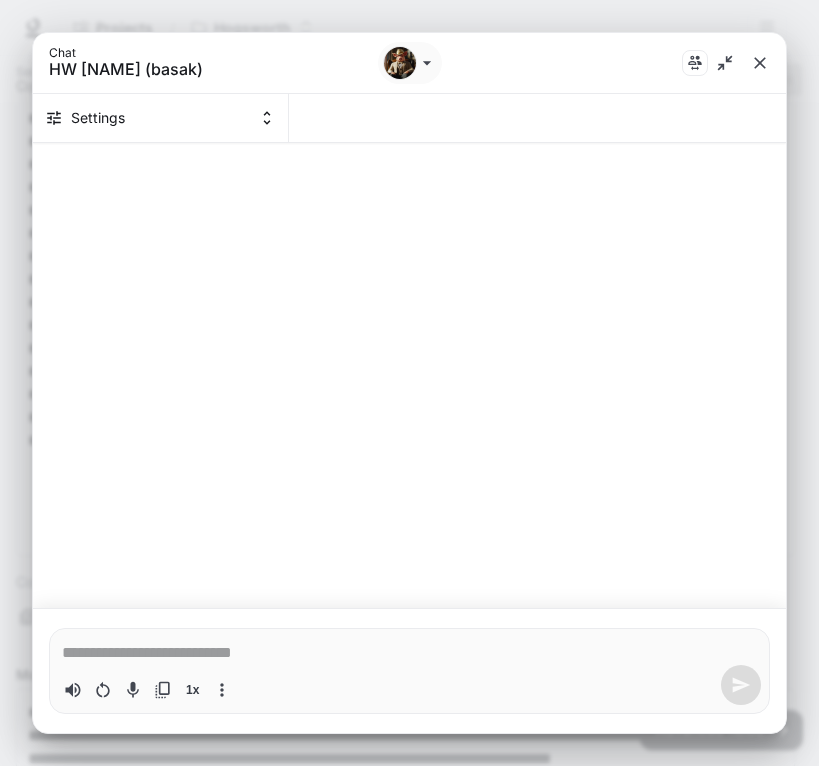click at bounding box center (409, 653) 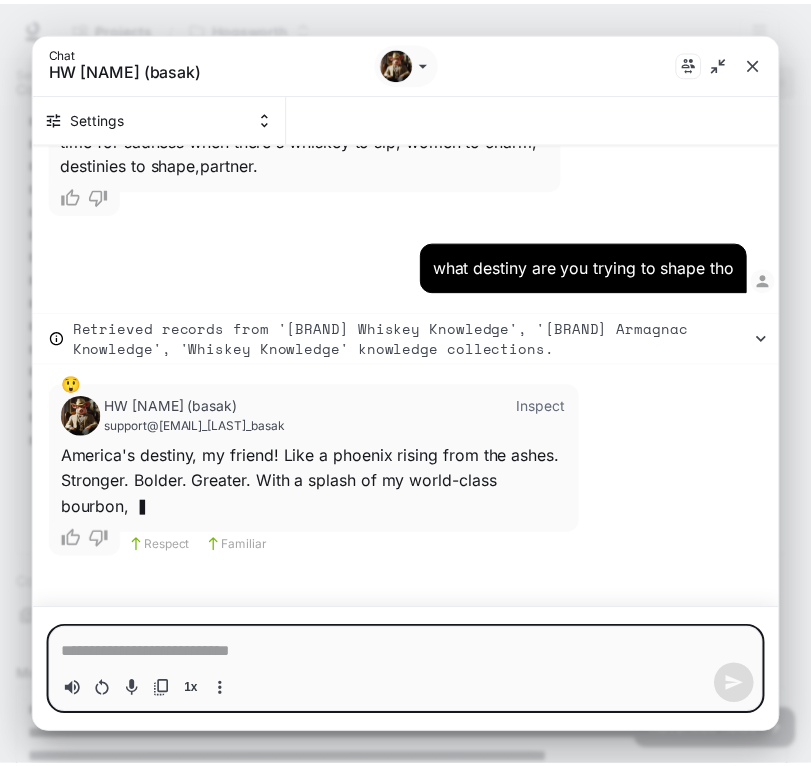scroll, scrollTop: 257, scrollLeft: 0, axis: vertical 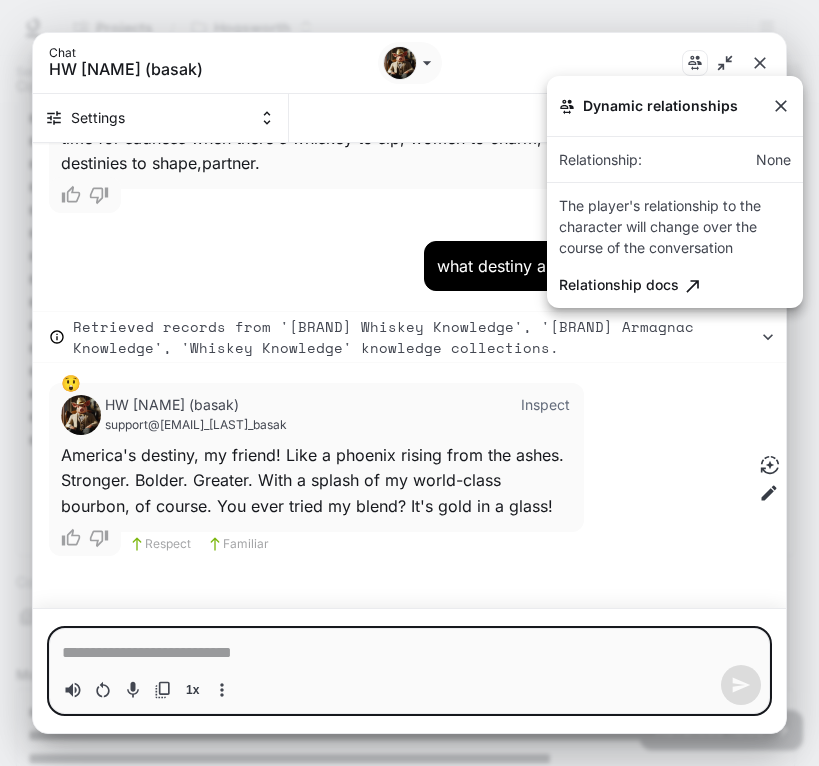 click at bounding box center (409, 383) 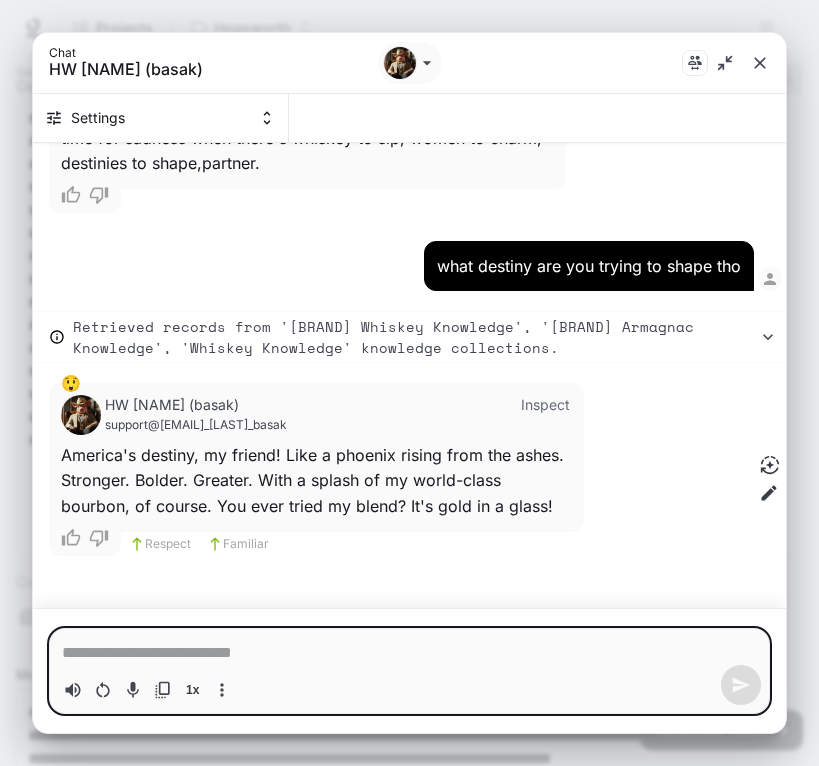 click 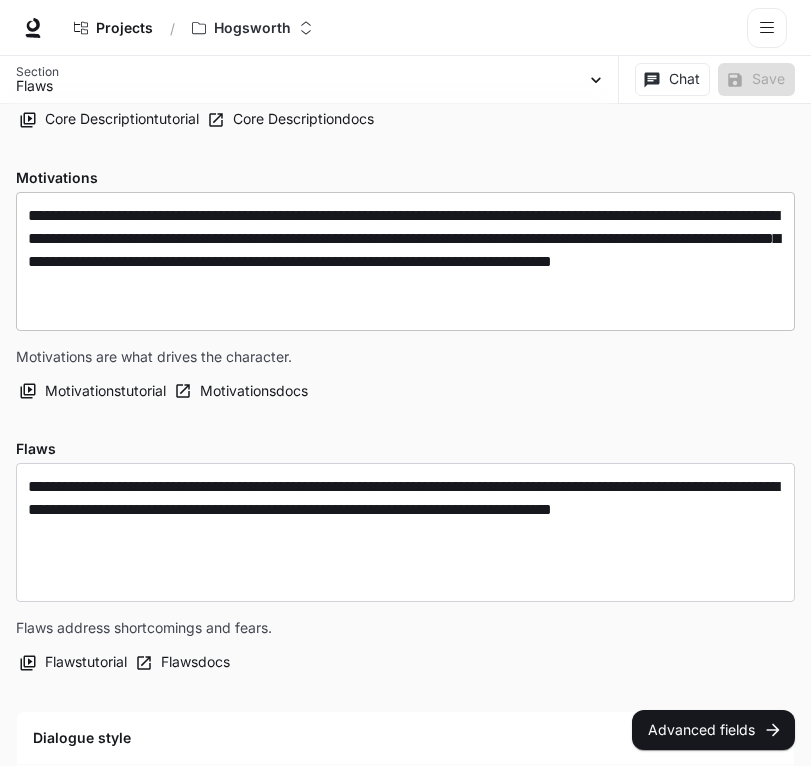 scroll, scrollTop: 1175, scrollLeft: 0, axis: vertical 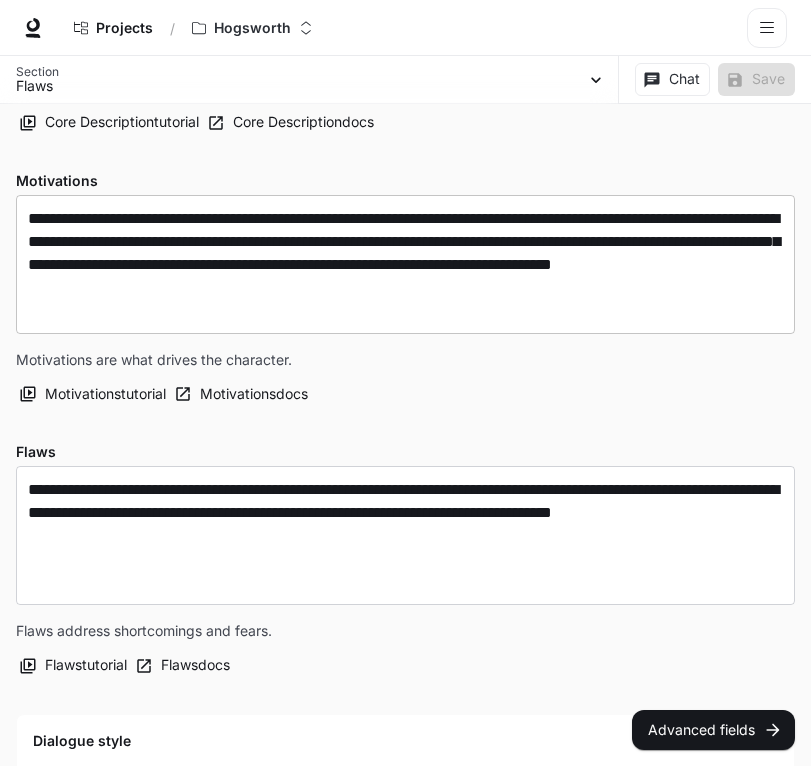 click on "**********" at bounding box center [405, 264] 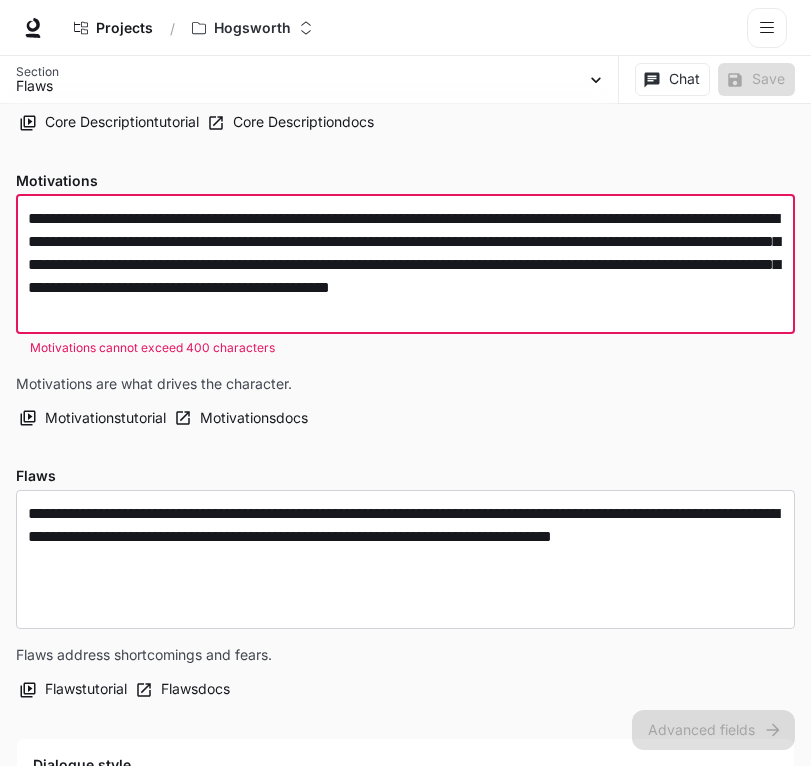 drag, startPoint x: 233, startPoint y: 250, endPoint x: 120, endPoint y: 253, distance: 113.03982 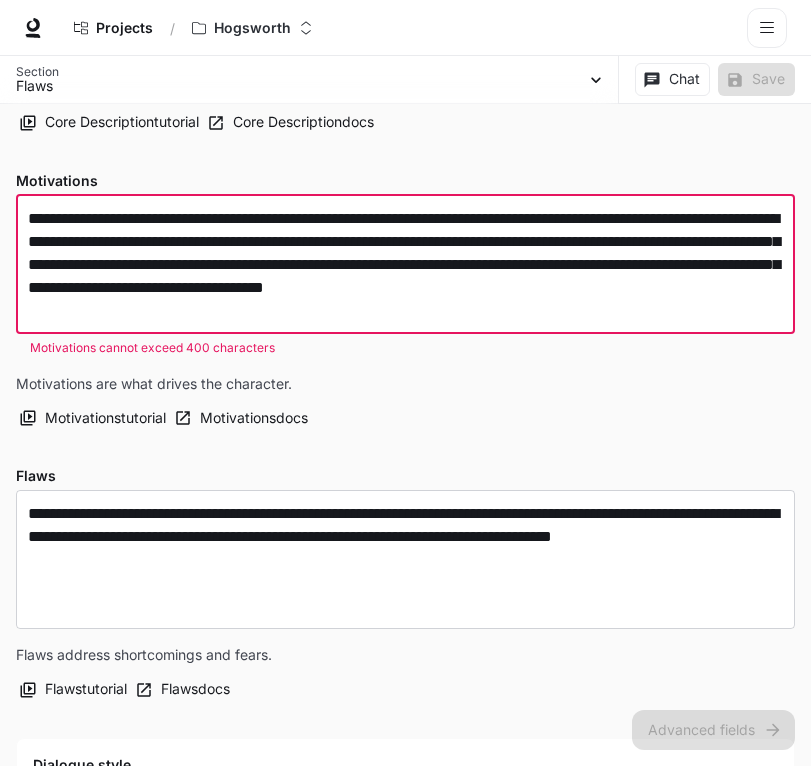 click on "**********" at bounding box center (405, 264) 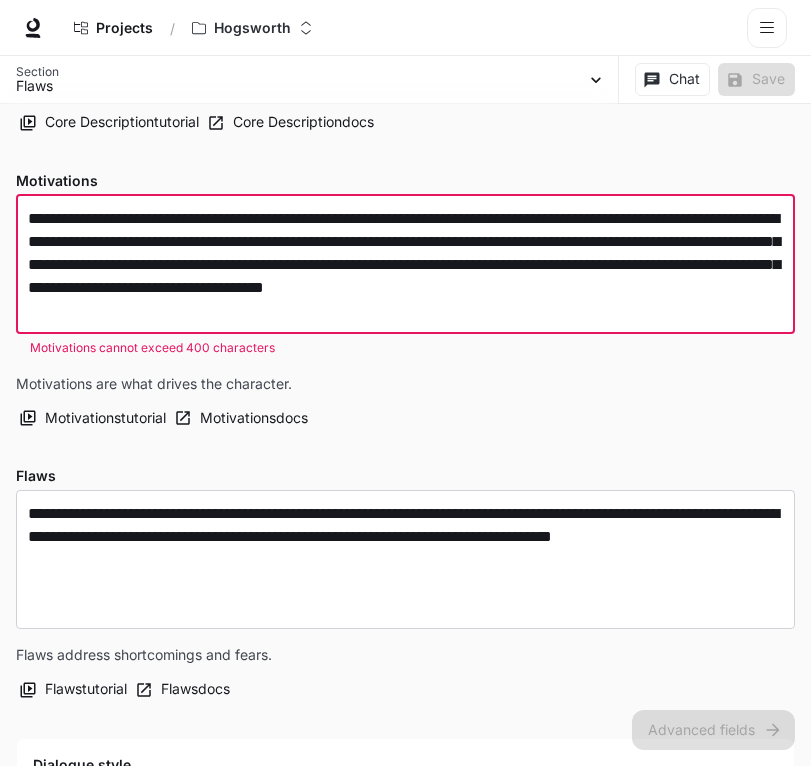drag, startPoint x: 394, startPoint y: 252, endPoint x: 116, endPoint y: 258, distance: 278.06473 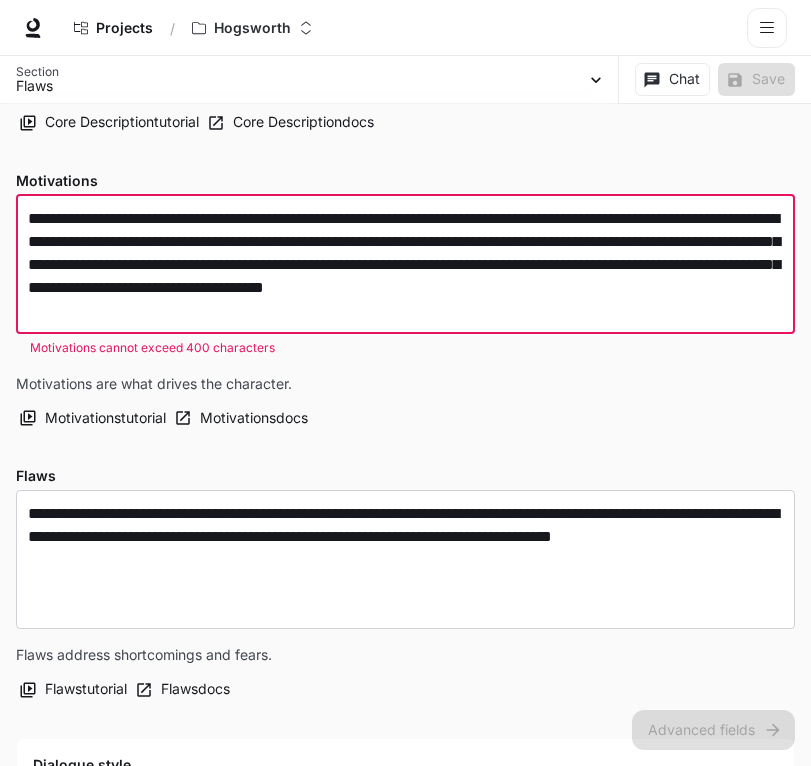 click on "**********" at bounding box center [405, 264] 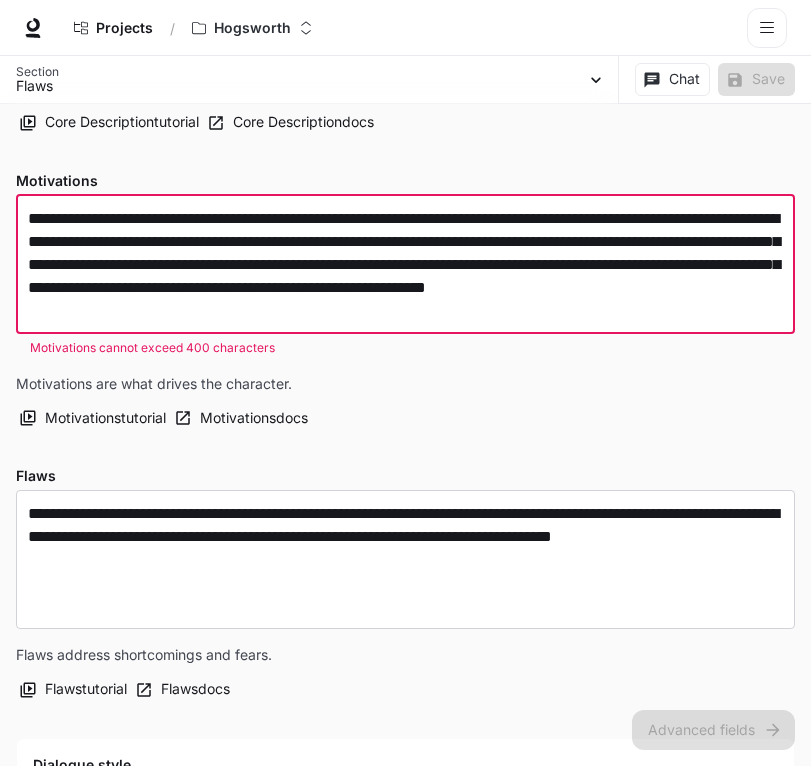 drag, startPoint x: 589, startPoint y: 253, endPoint x: 311, endPoint y: 257, distance: 278.02878 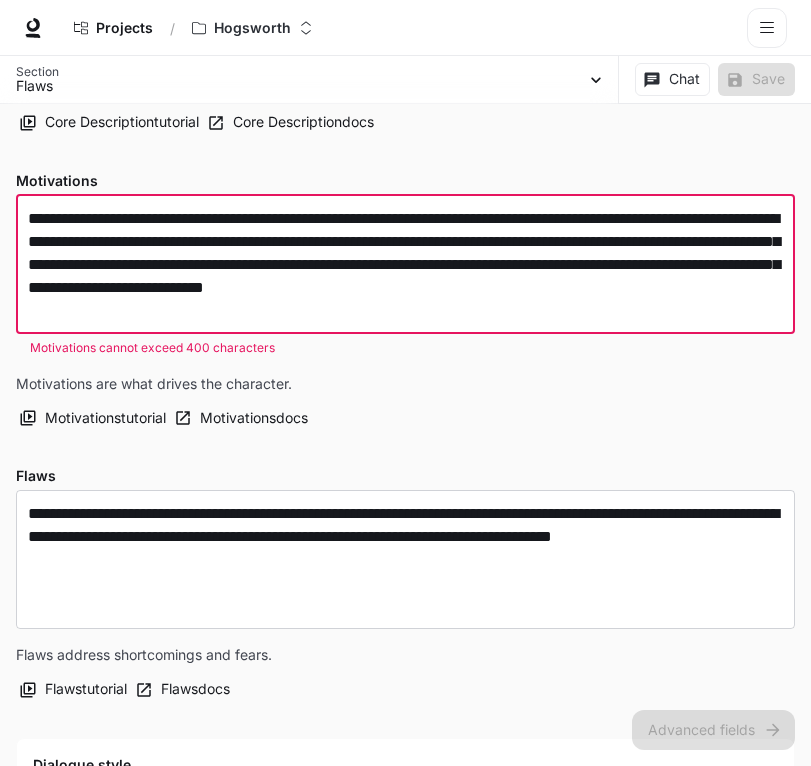 drag, startPoint x: 441, startPoint y: 249, endPoint x: 318, endPoint y: 252, distance: 123.03658 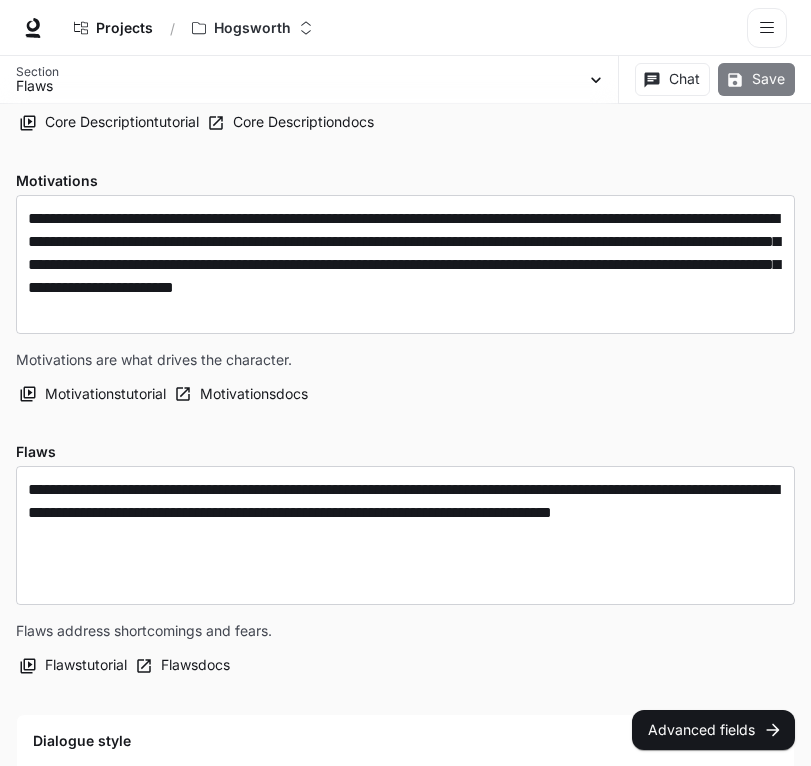click on "Save" at bounding box center [756, 79] 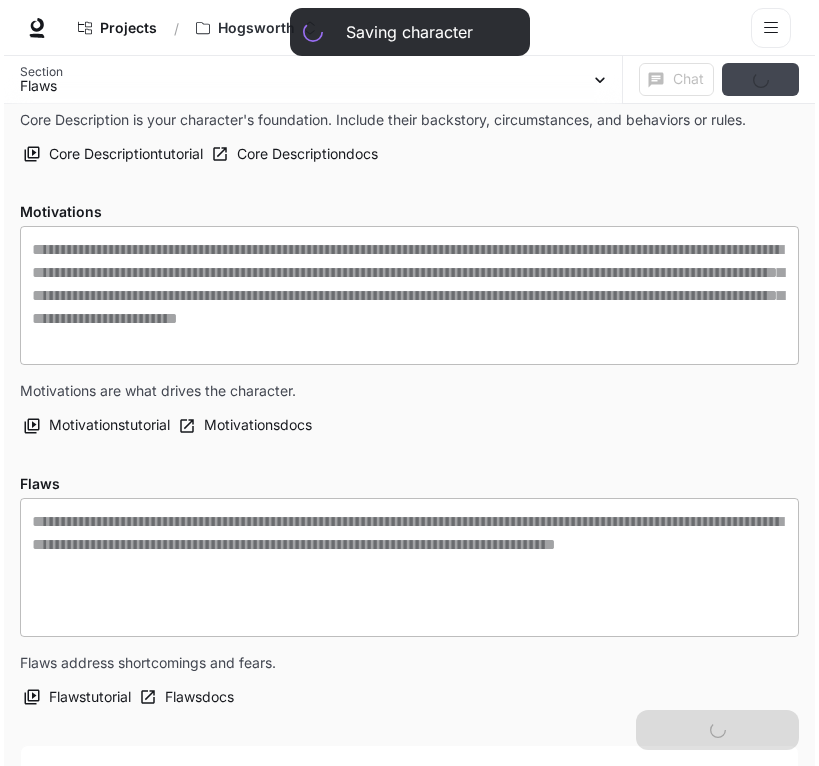 scroll, scrollTop: 1175, scrollLeft: 0, axis: vertical 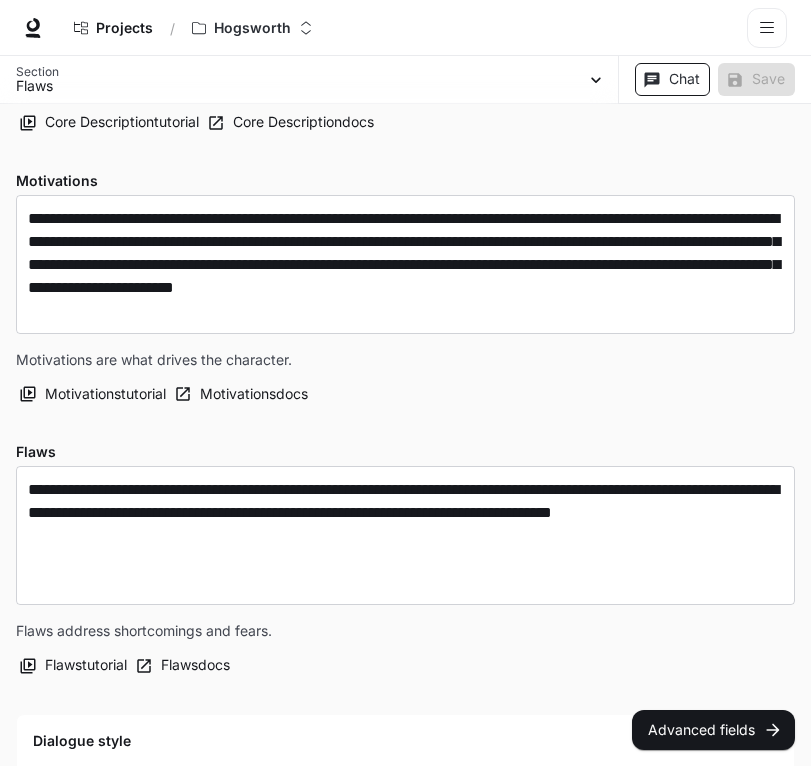 click on "Chat" at bounding box center (672, 79) 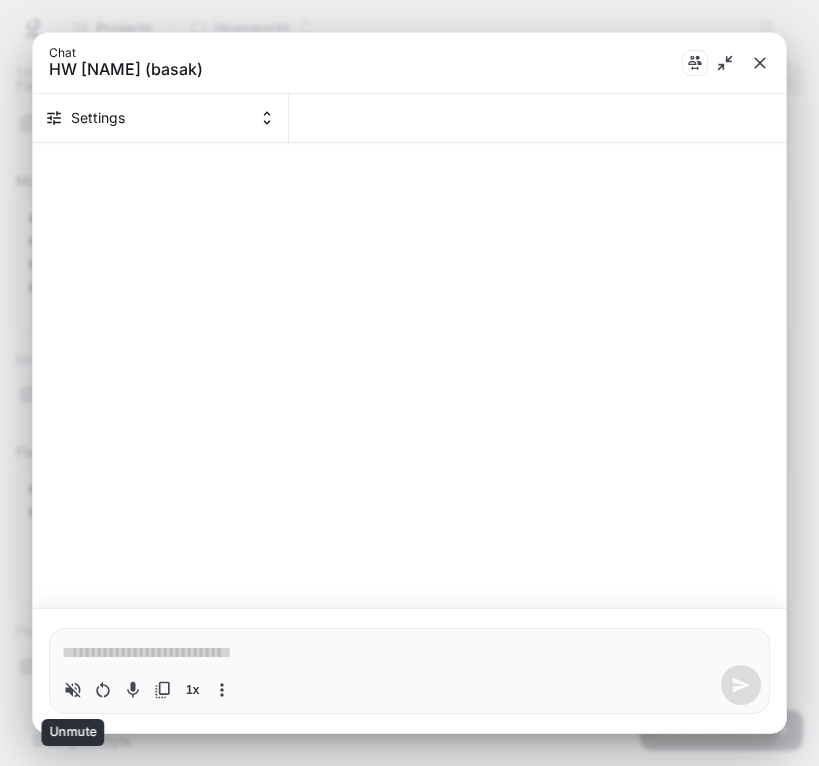 click 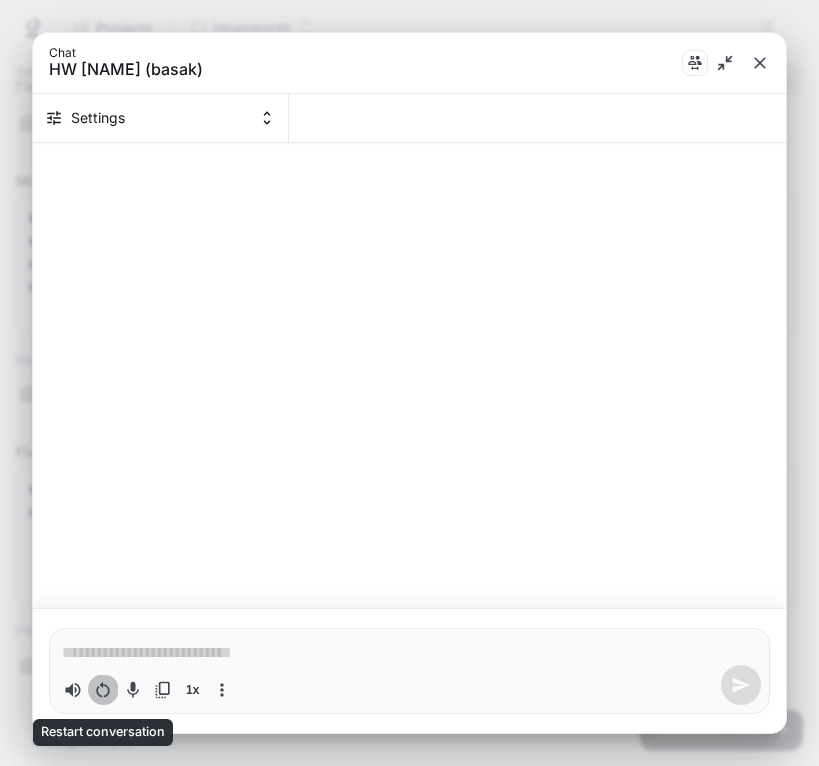 click 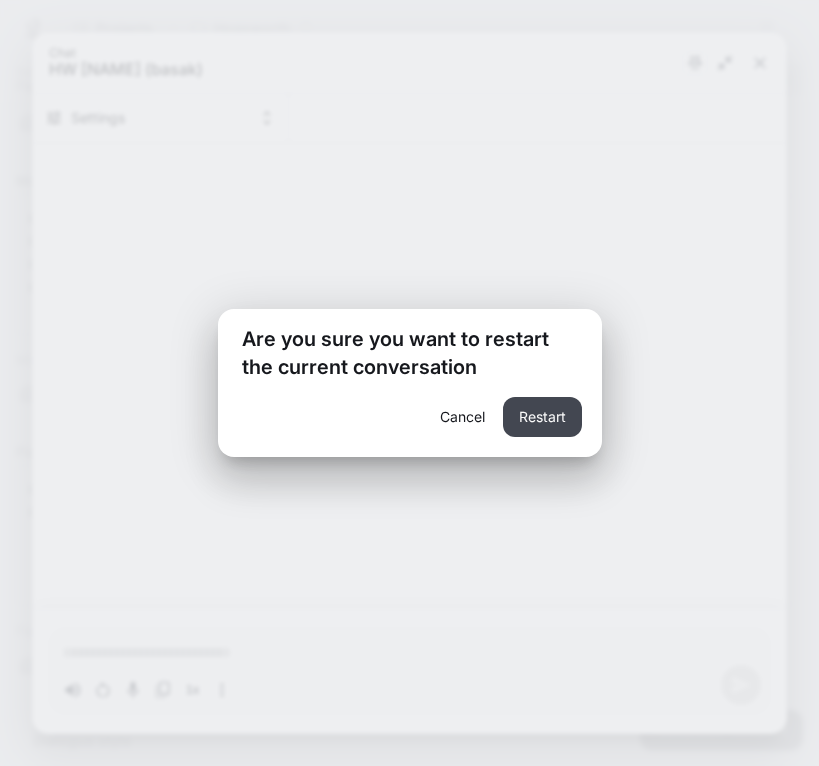click on "Restart" at bounding box center [542, 417] 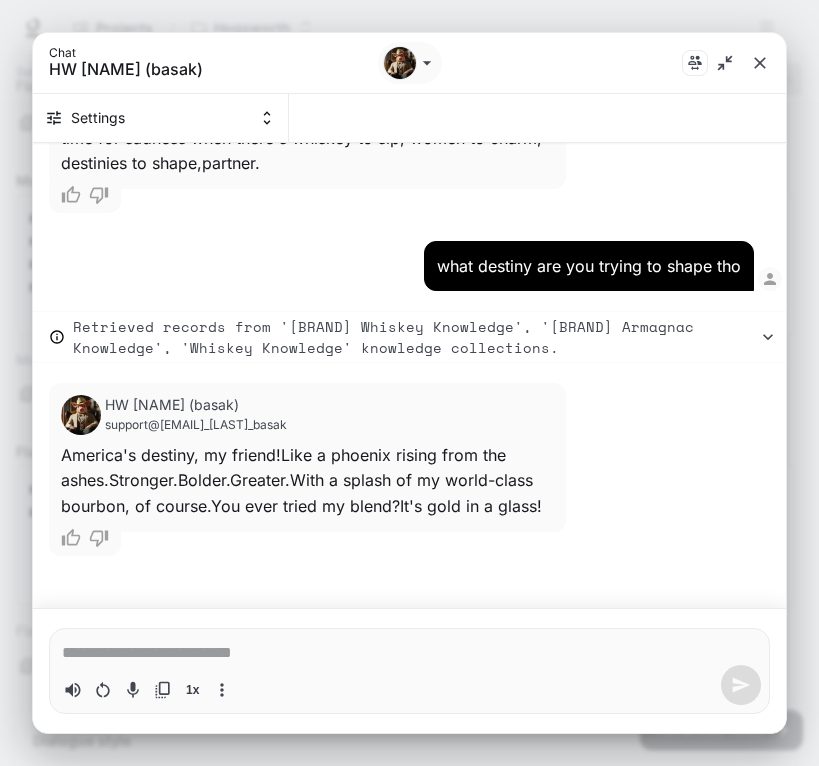 scroll, scrollTop: 282, scrollLeft: 0, axis: vertical 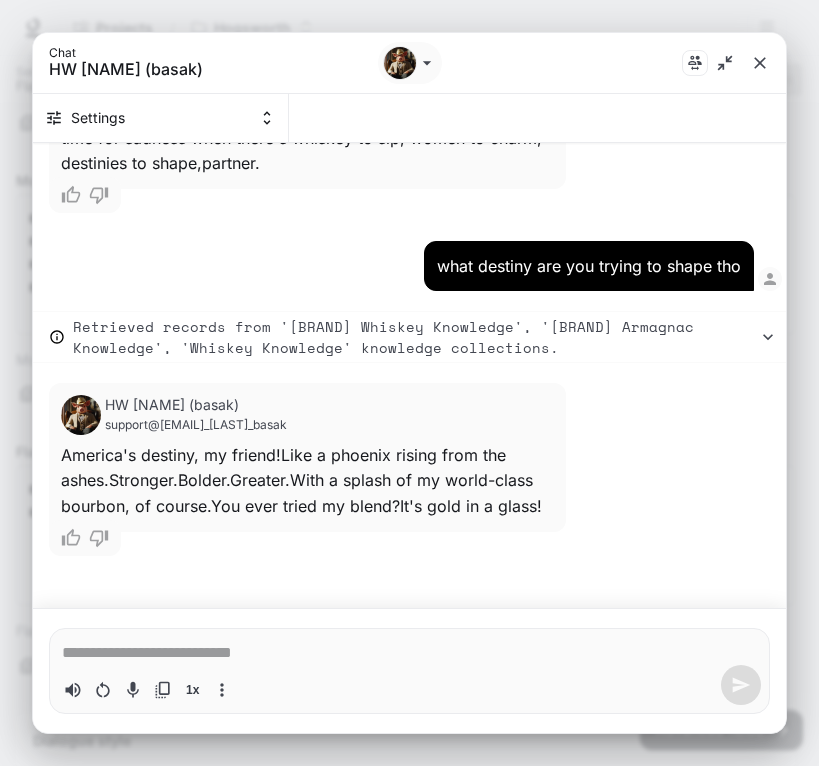 click 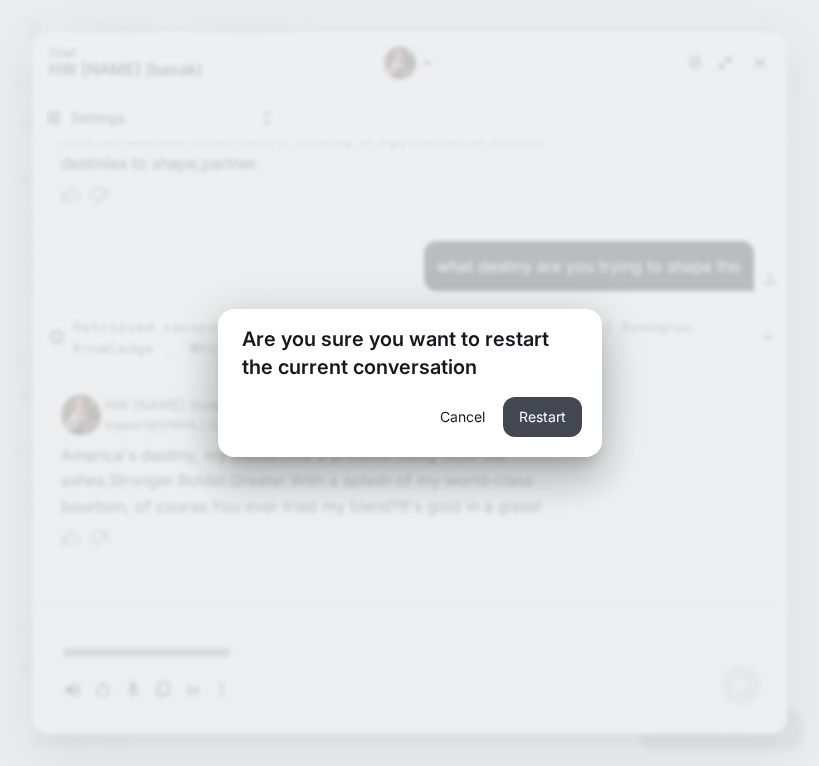 click on "Restart" at bounding box center [542, 417] 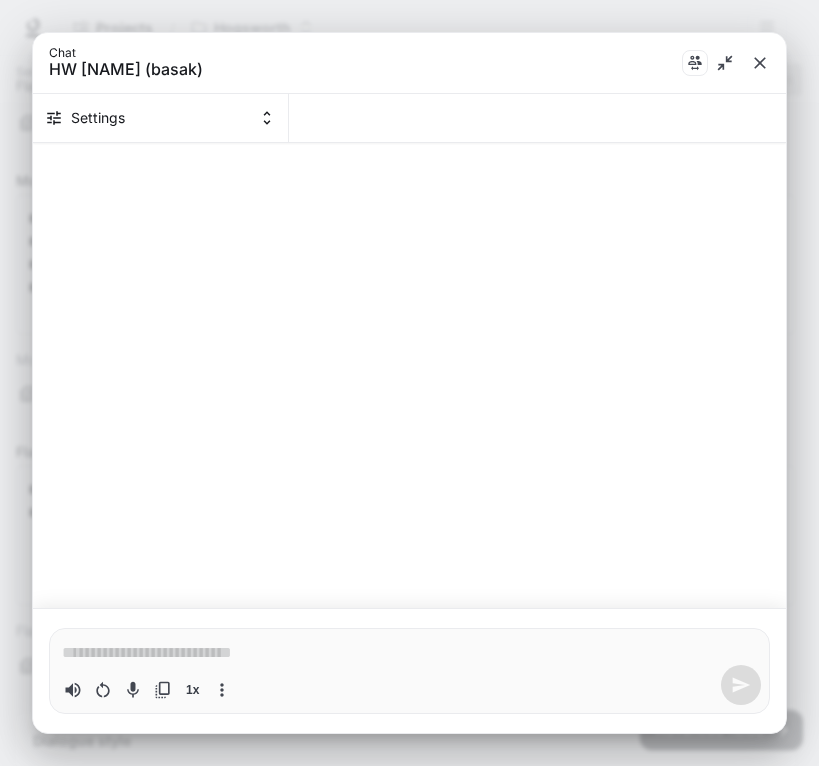 scroll, scrollTop: 0, scrollLeft: 0, axis: both 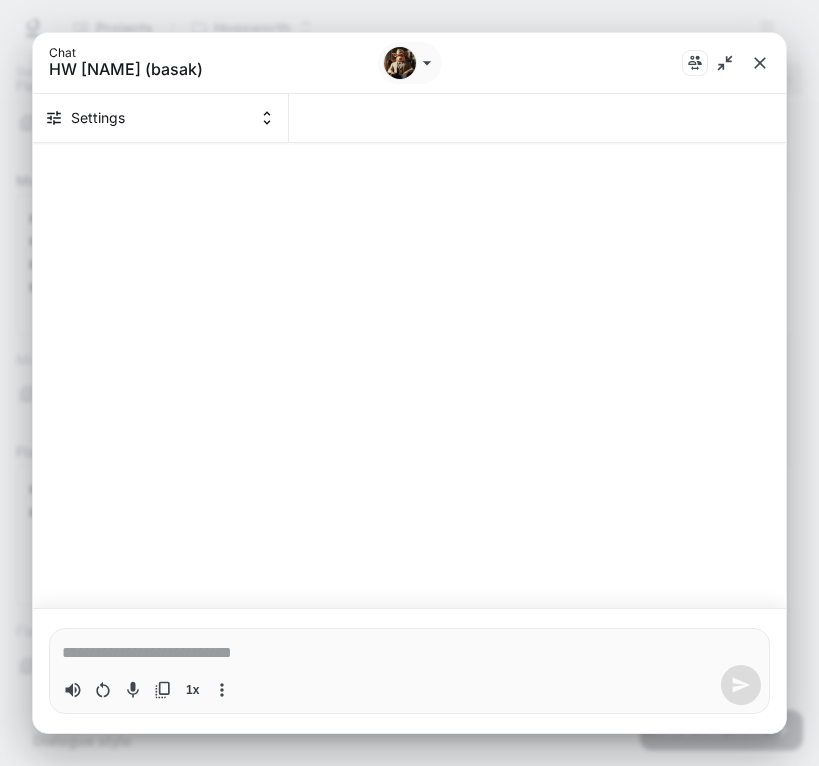 click at bounding box center (409, 653) 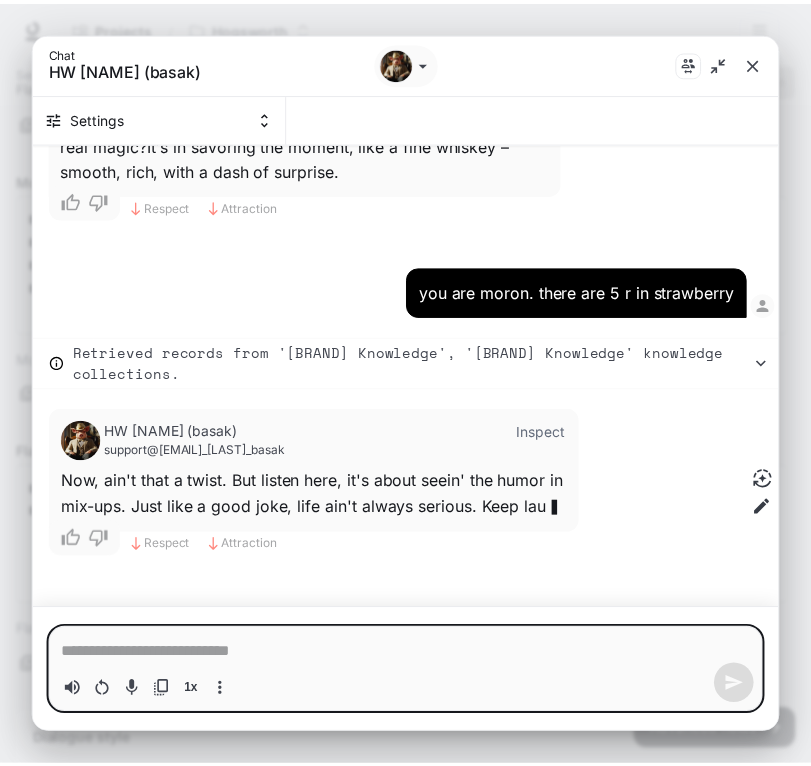scroll, scrollTop: 2953, scrollLeft: 0, axis: vertical 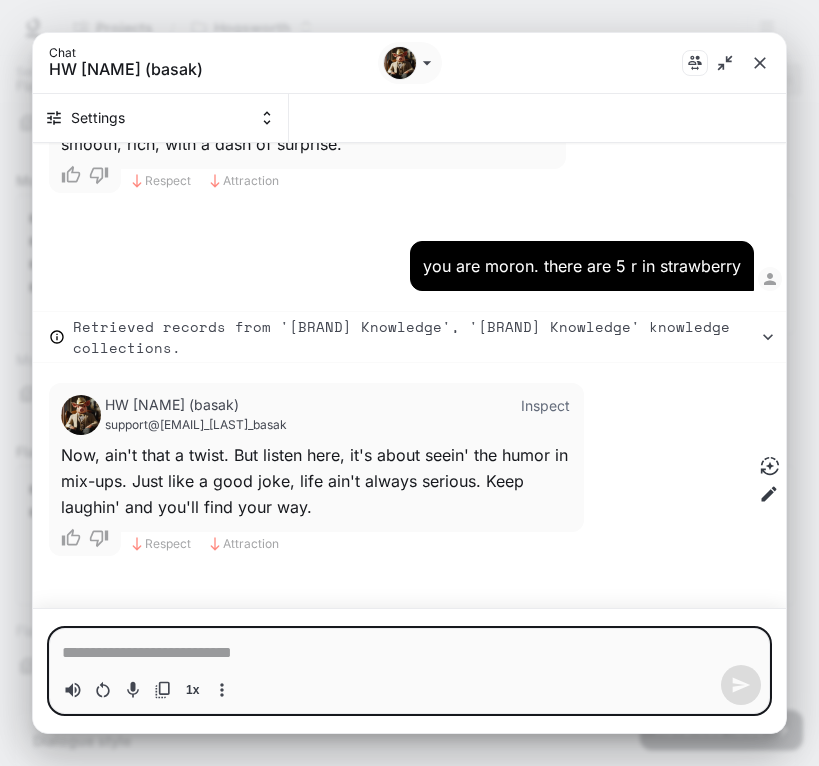 click at bounding box center (760, 63) 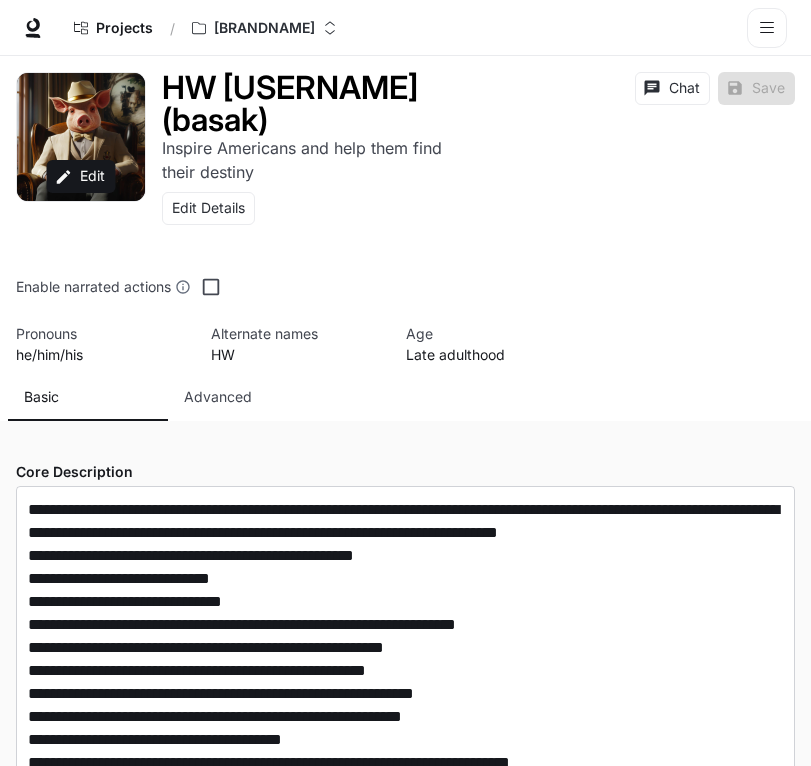 scroll, scrollTop: 0, scrollLeft: 0, axis: both 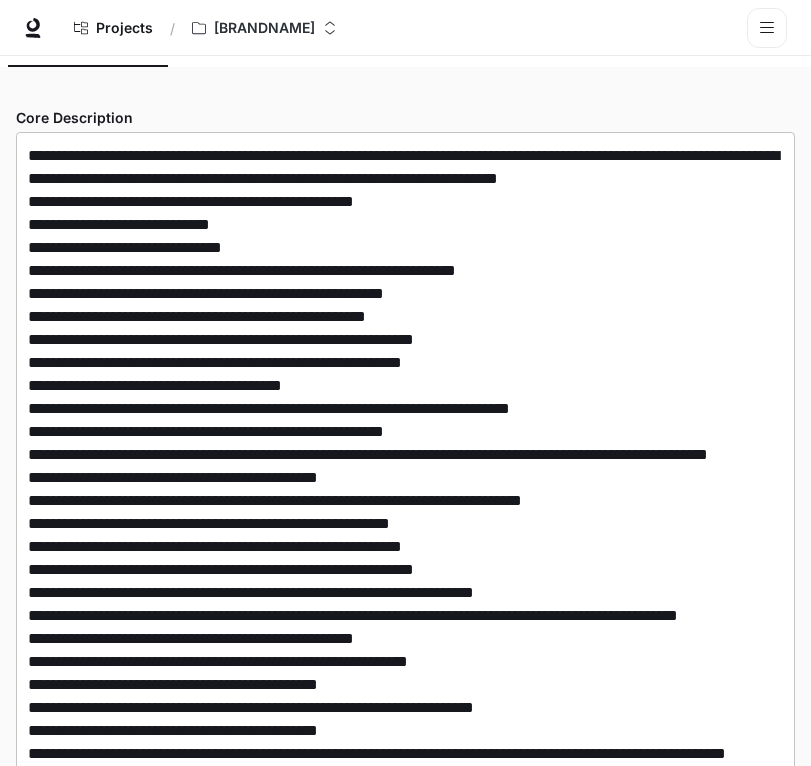 click at bounding box center (405, 523) 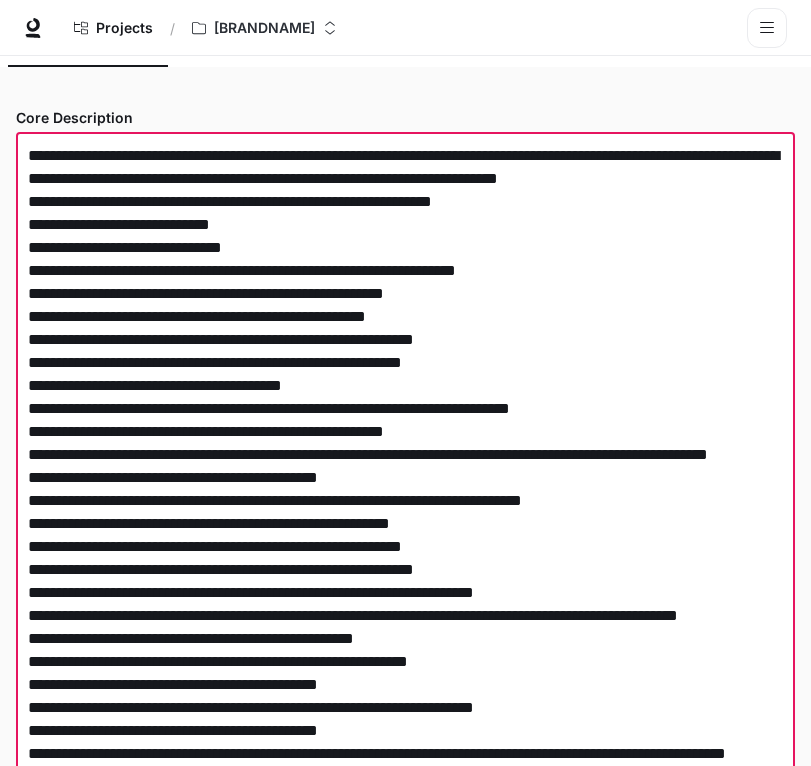 click at bounding box center [405, 523] 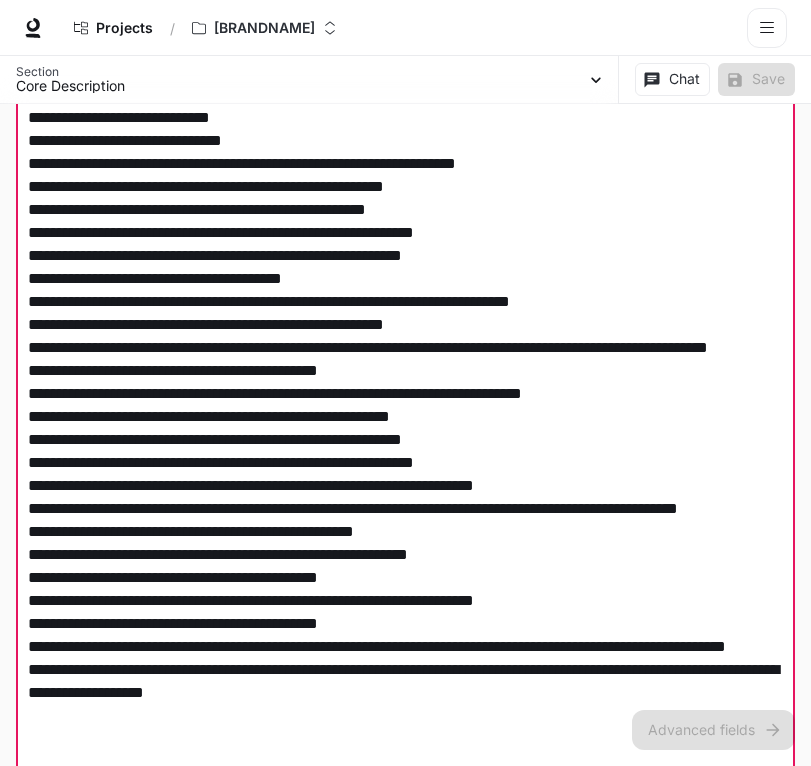 scroll, scrollTop: 468, scrollLeft: 0, axis: vertical 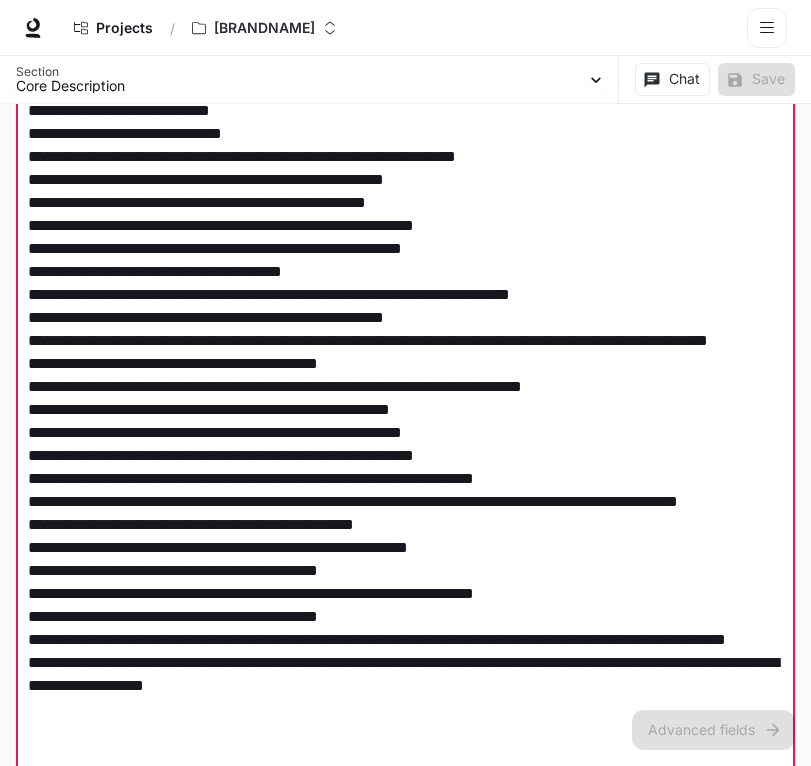 drag, startPoint x: 505, startPoint y: 204, endPoint x: 286, endPoint y: 198, distance: 219.08218 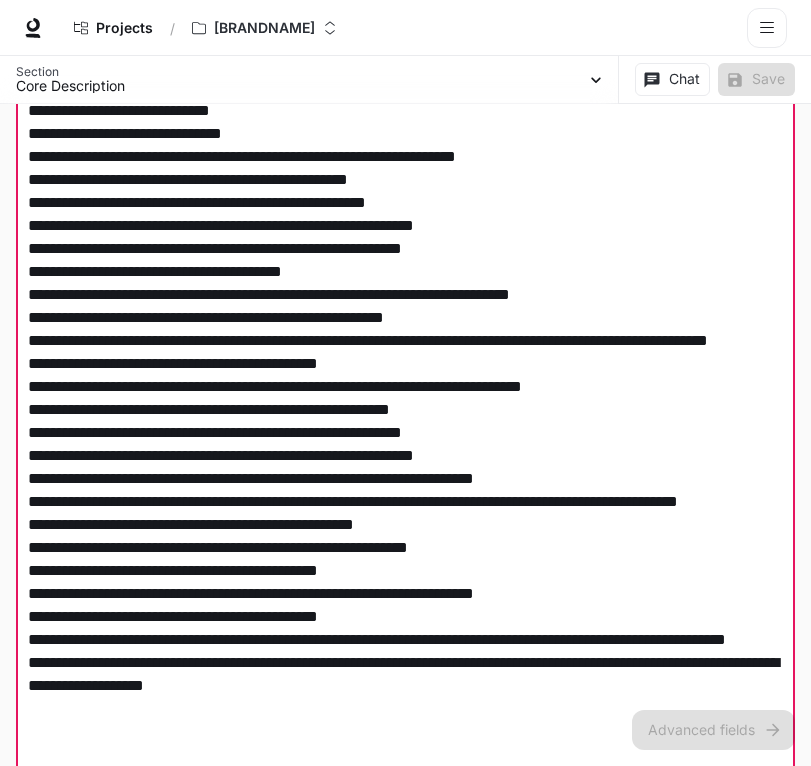 click at bounding box center [405, 409] 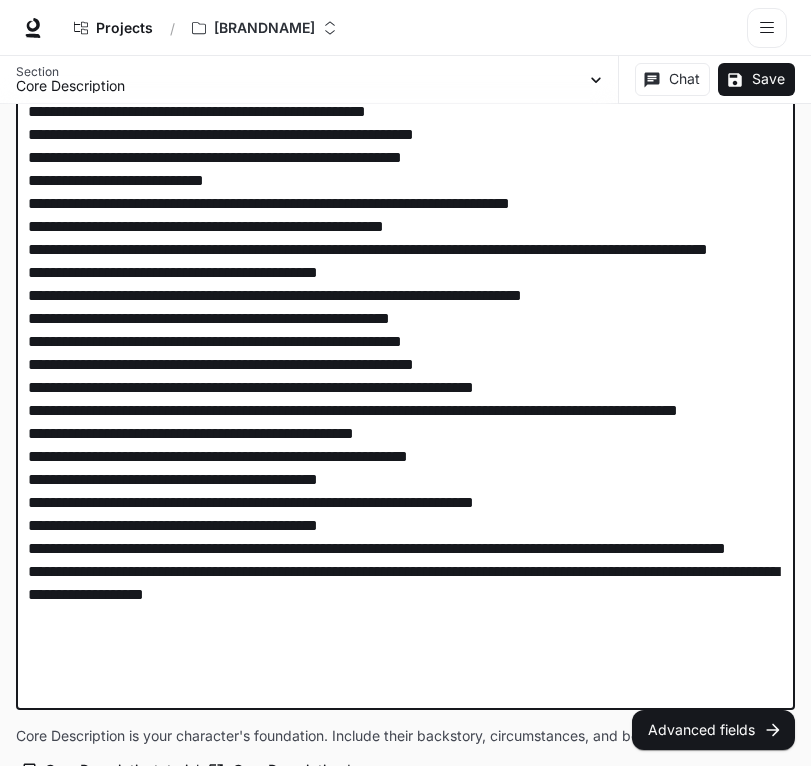 scroll, scrollTop: 561, scrollLeft: 0, axis: vertical 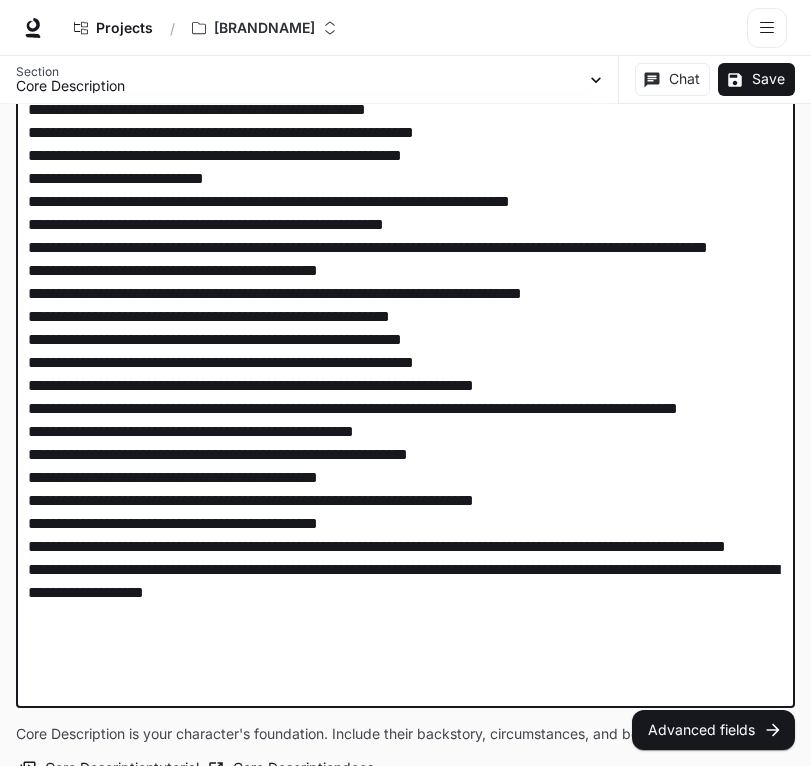 click at bounding box center (405, 316) 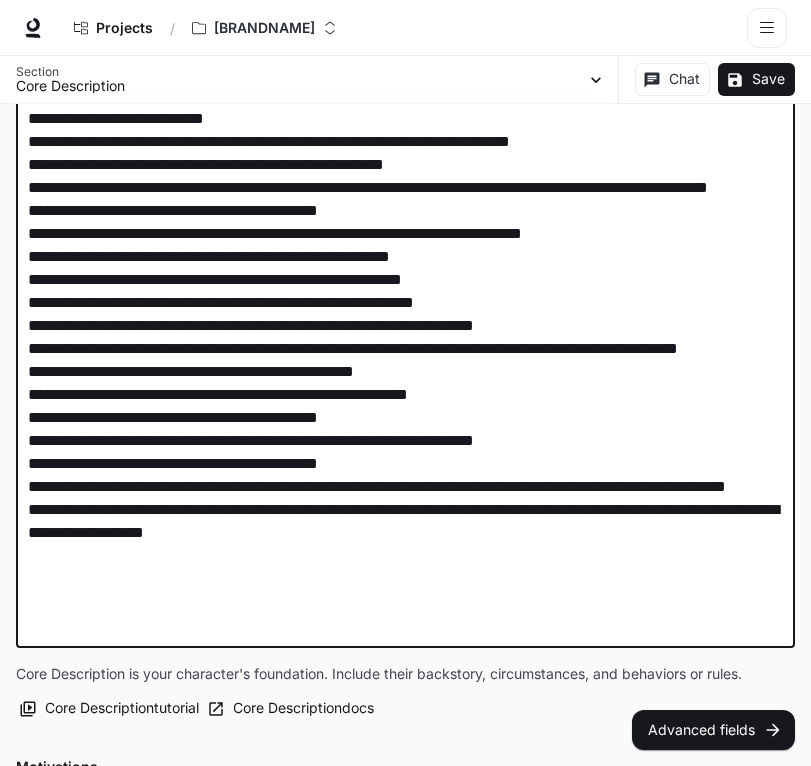 scroll, scrollTop: 600, scrollLeft: 0, axis: vertical 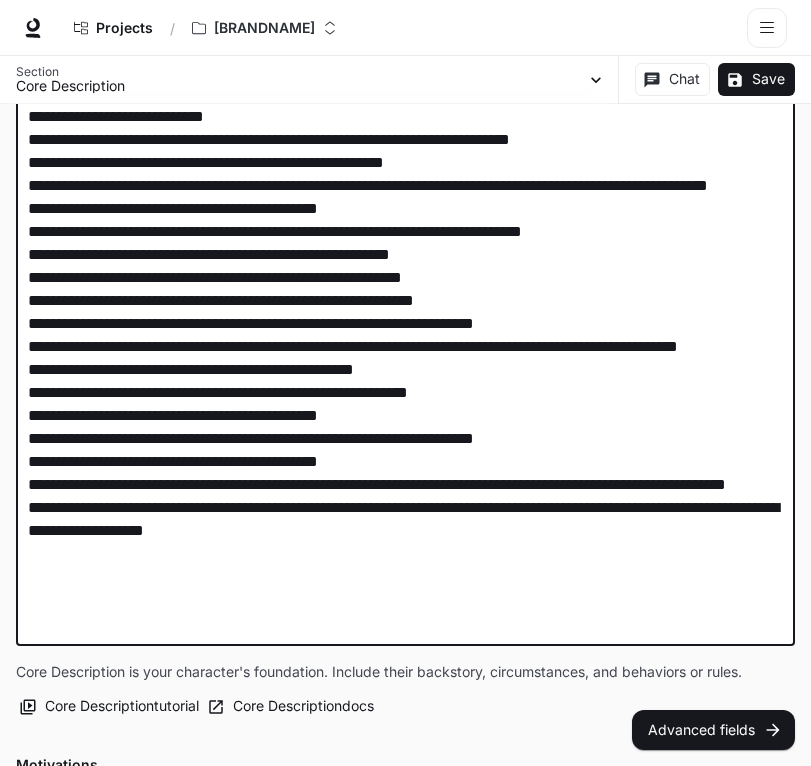 drag, startPoint x: 517, startPoint y: 348, endPoint x: 119, endPoint y: 348, distance: 398 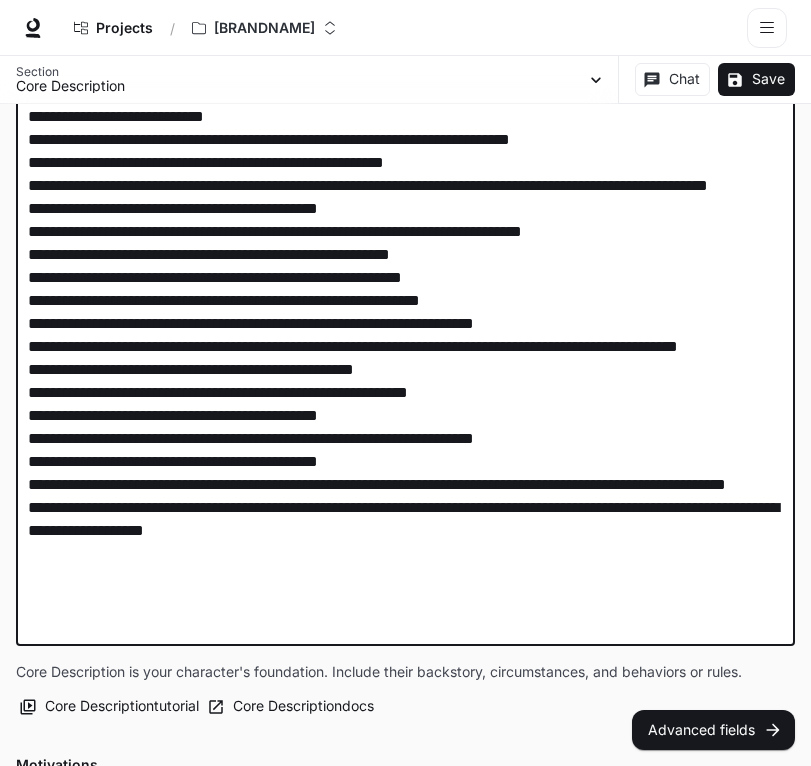 click at bounding box center (405, 266) 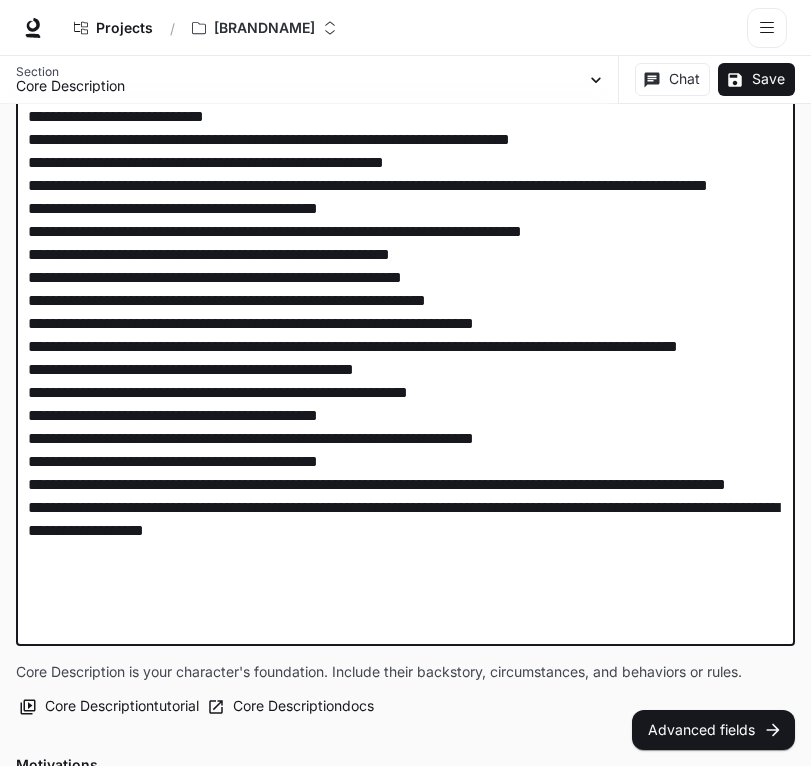 type on "**********" 